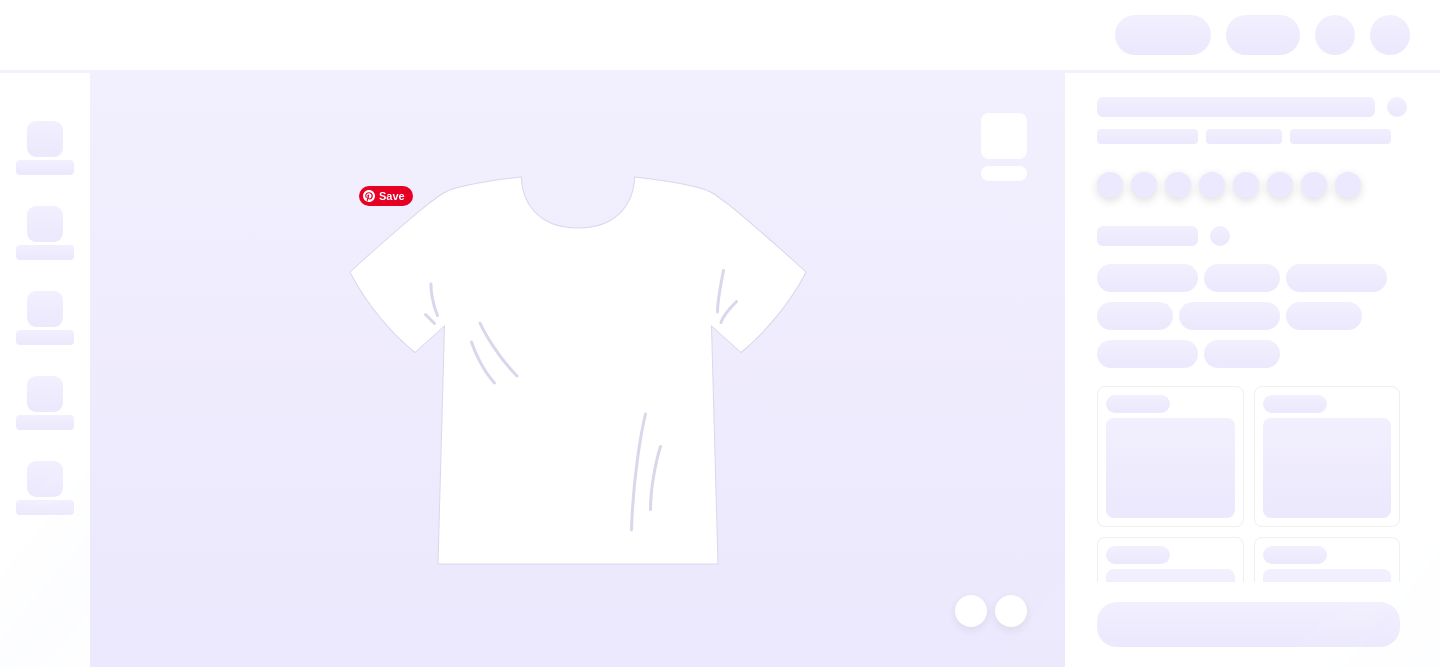 scroll, scrollTop: 0, scrollLeft: 0, axis: both 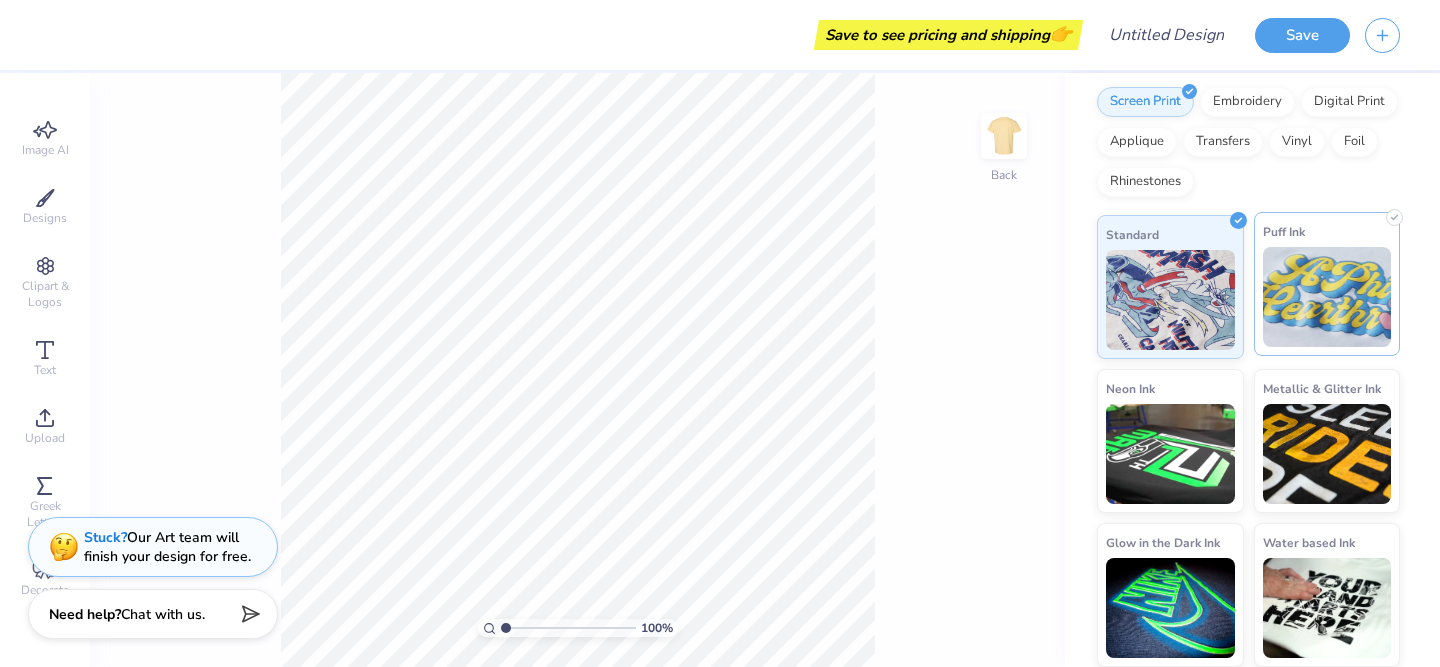 click at bounding box center (1327, 297) 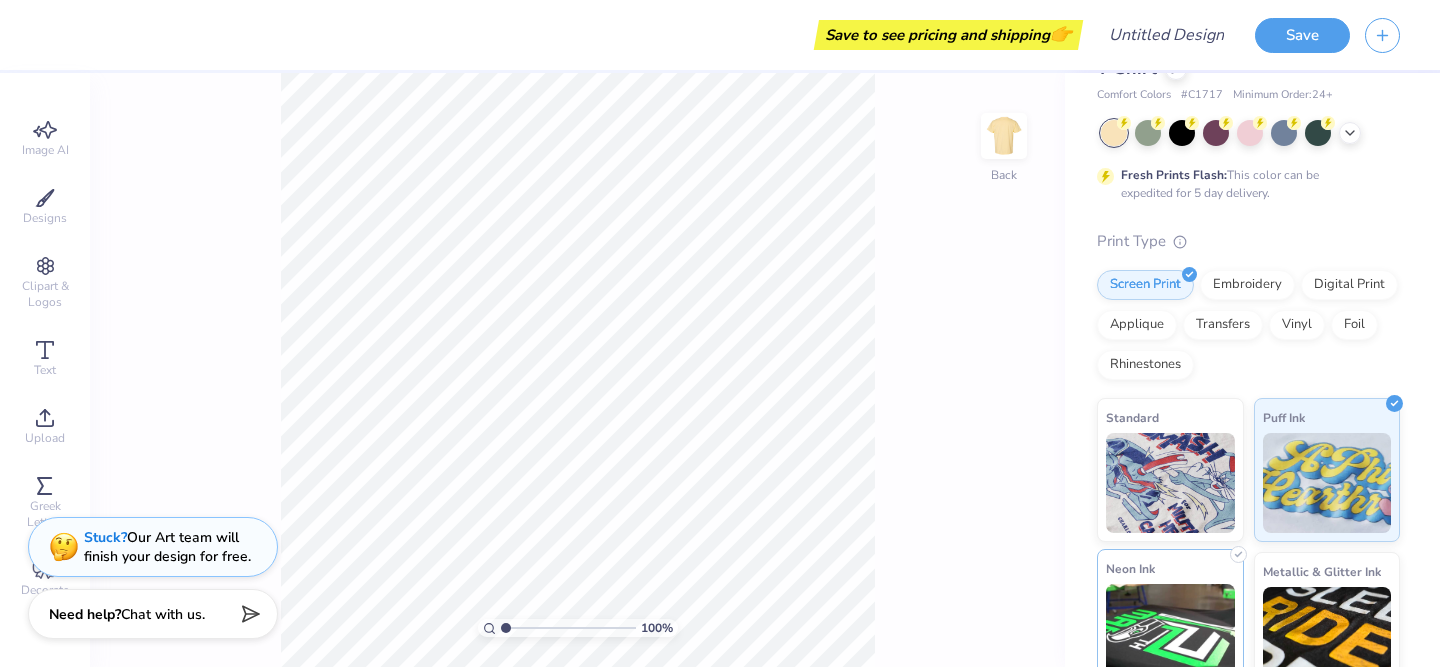 scroll, scrollTop: 67, scrollLeft: 0, axis: vertical 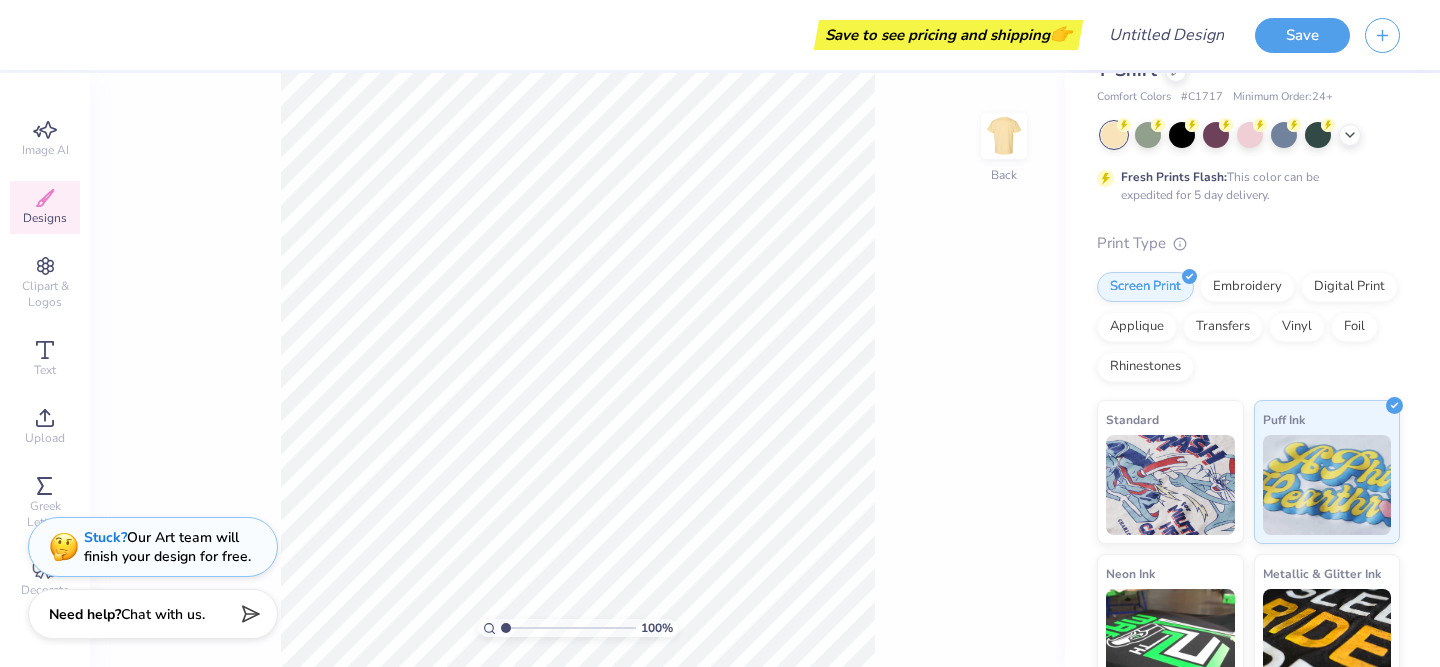 click 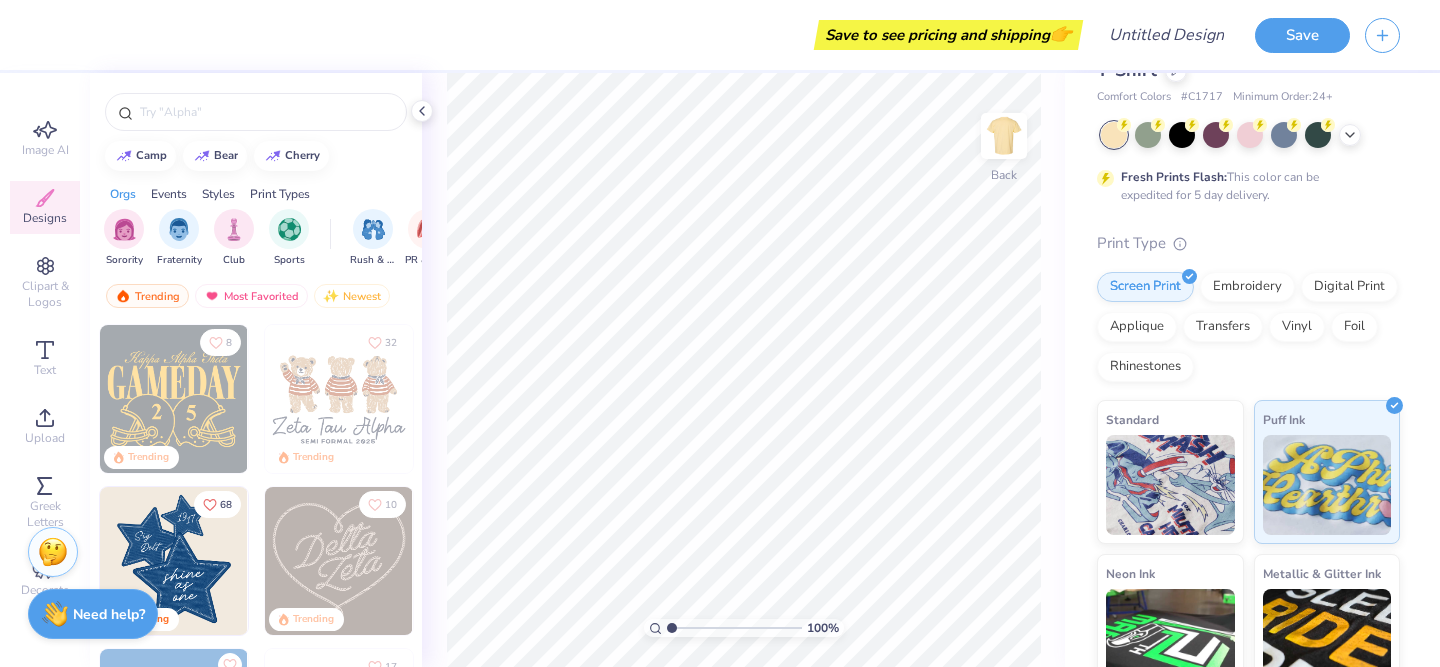 click 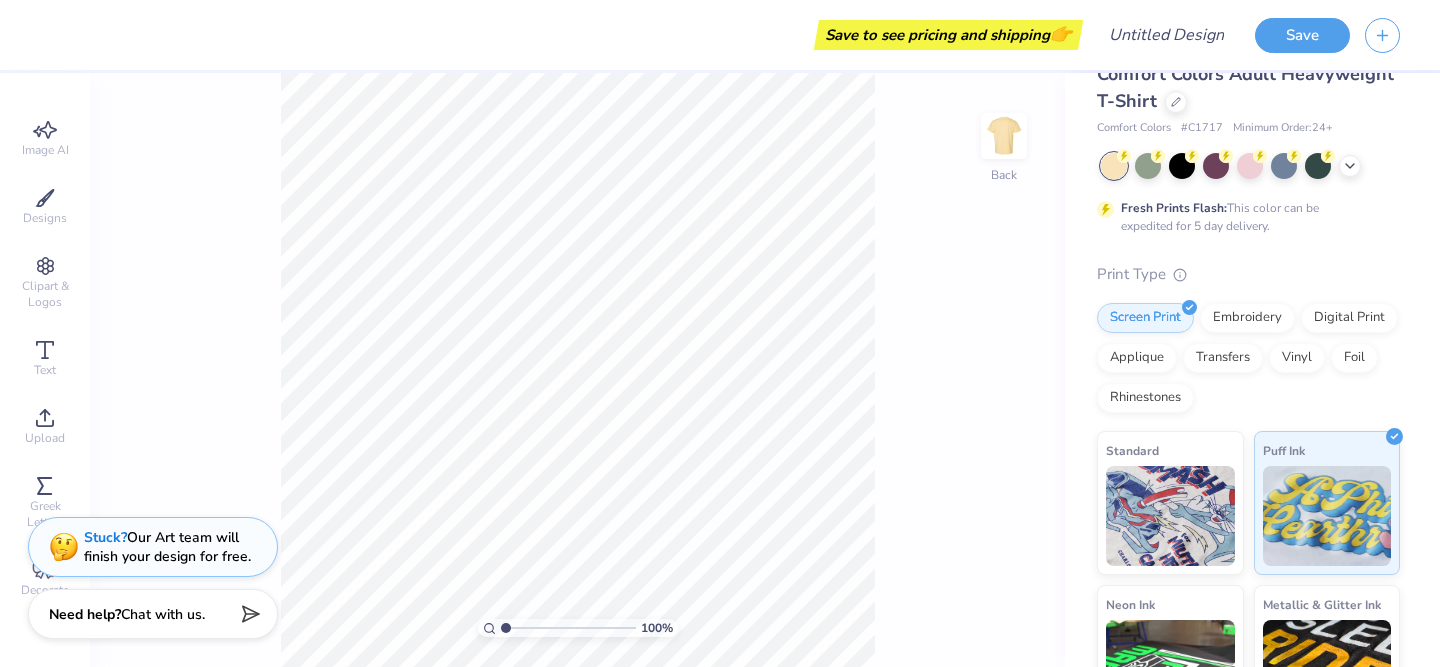 scroll, scrollTop: 0, scrollLeft: 0, axis: both 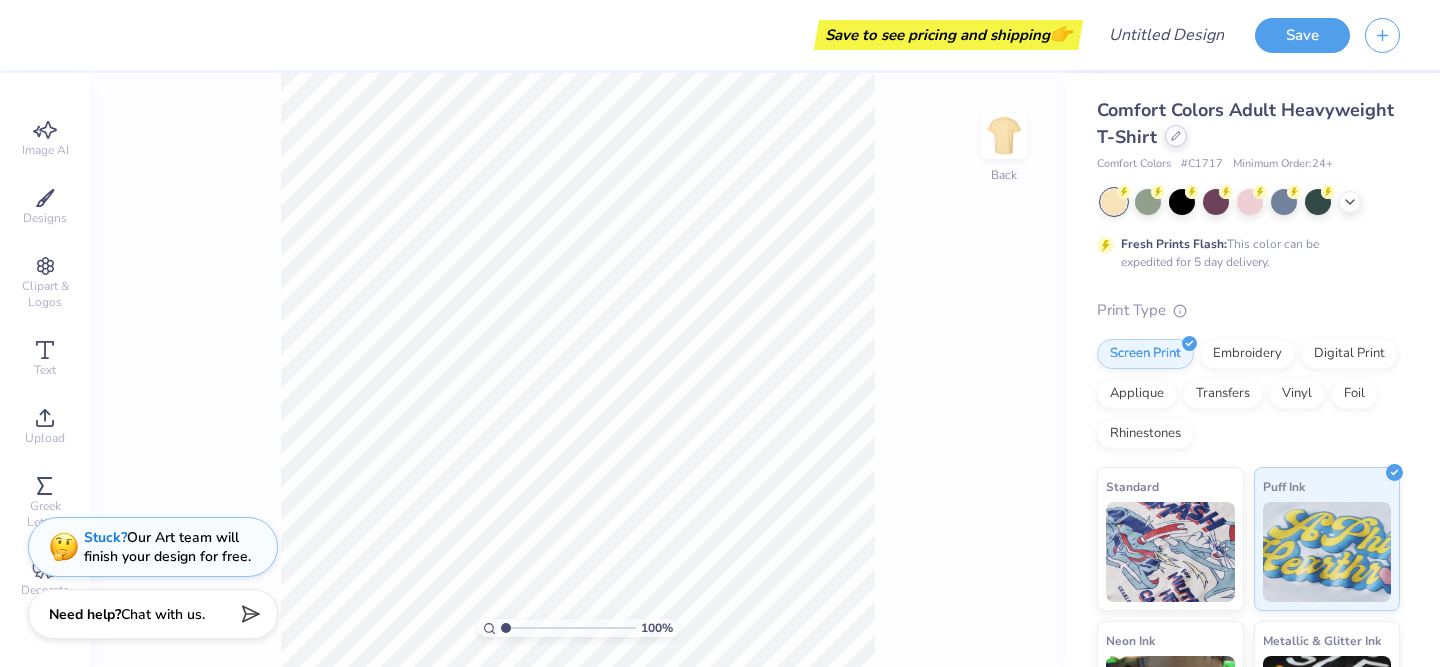 click at bounding box center [1176, 136] 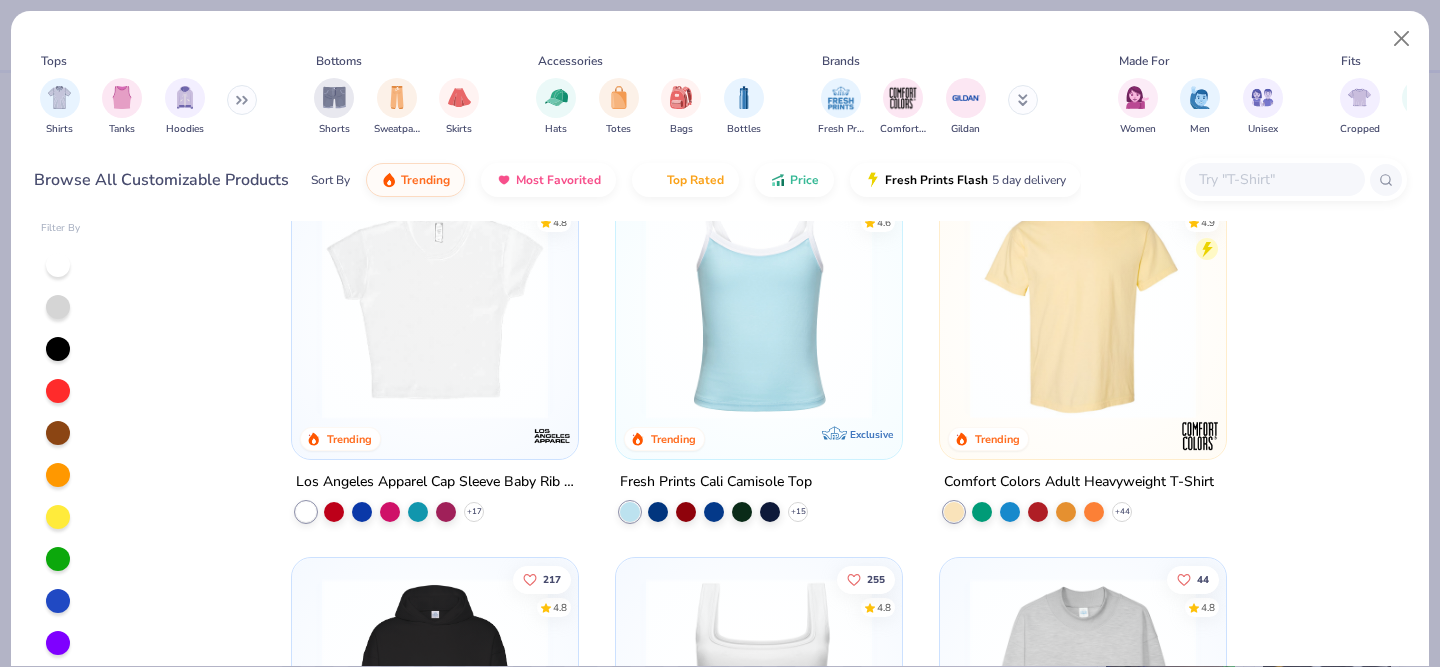 scroll, scrollTop: 50, scrollLeft: 0, axis: vertical 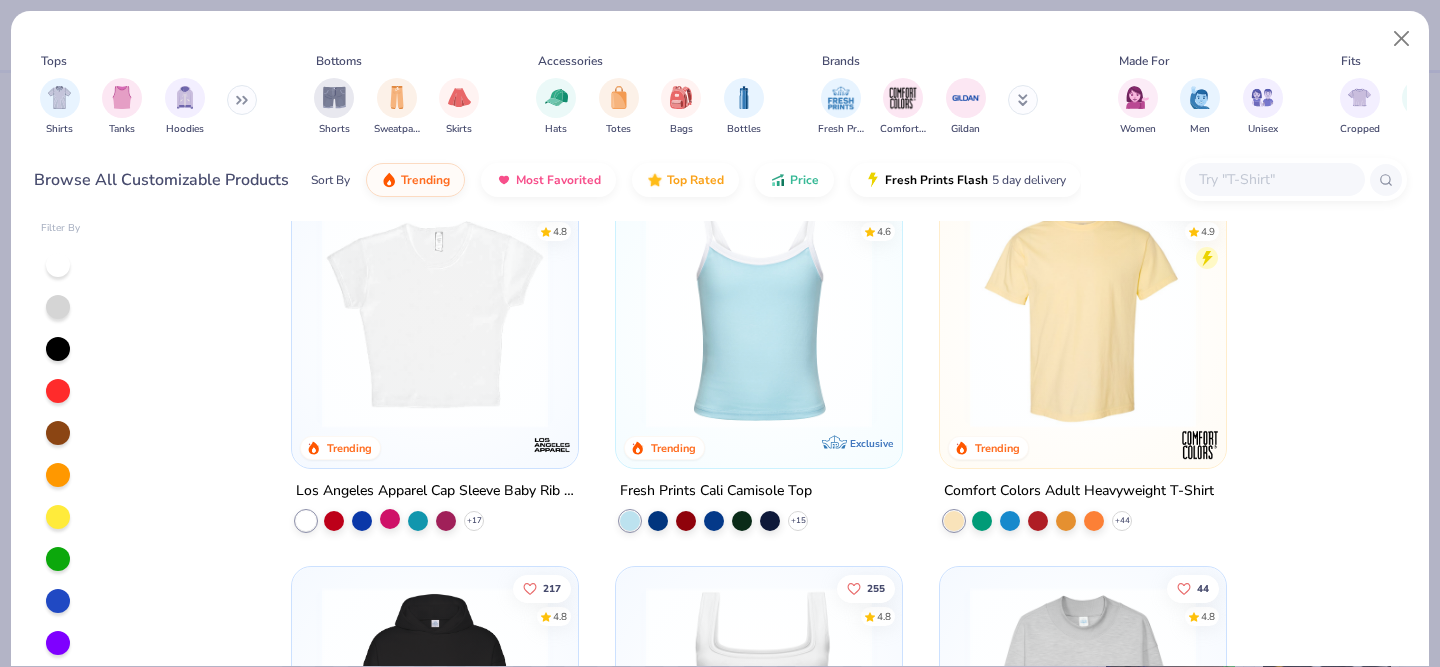 click at bounding box center [390, 519] 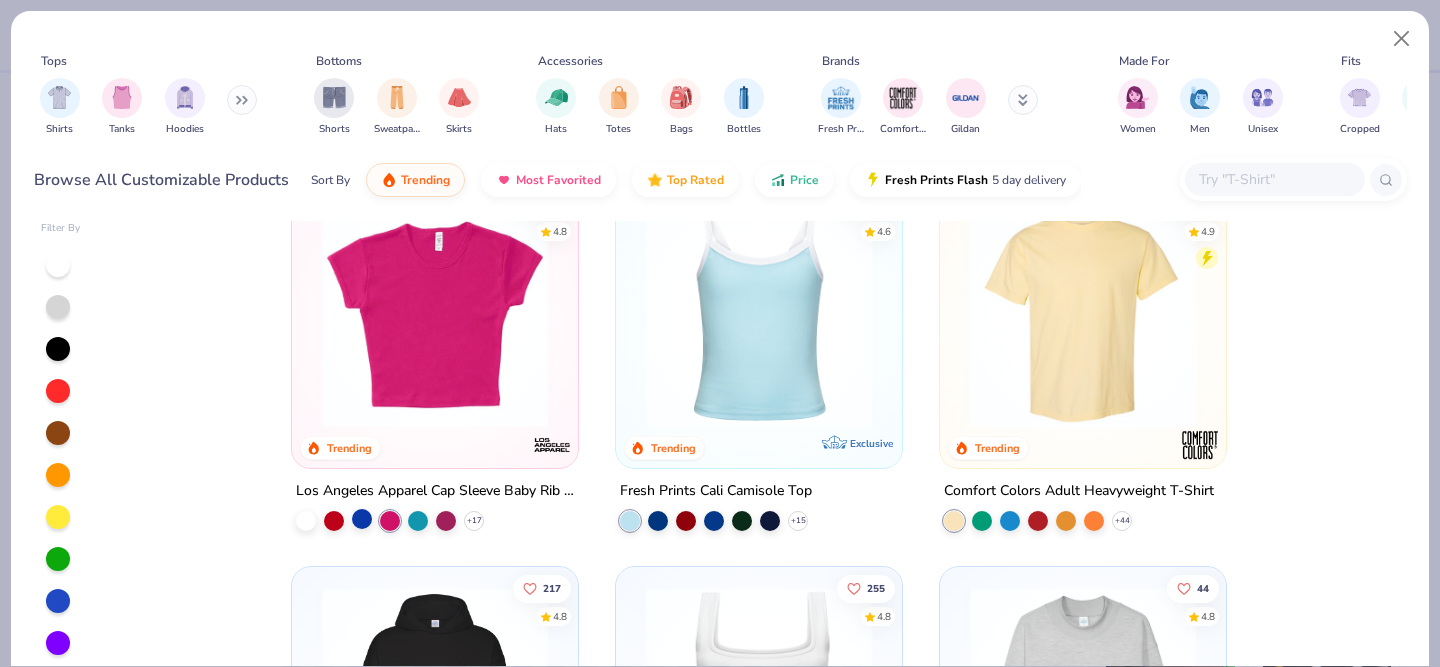 click at bounding box center (362, 519) 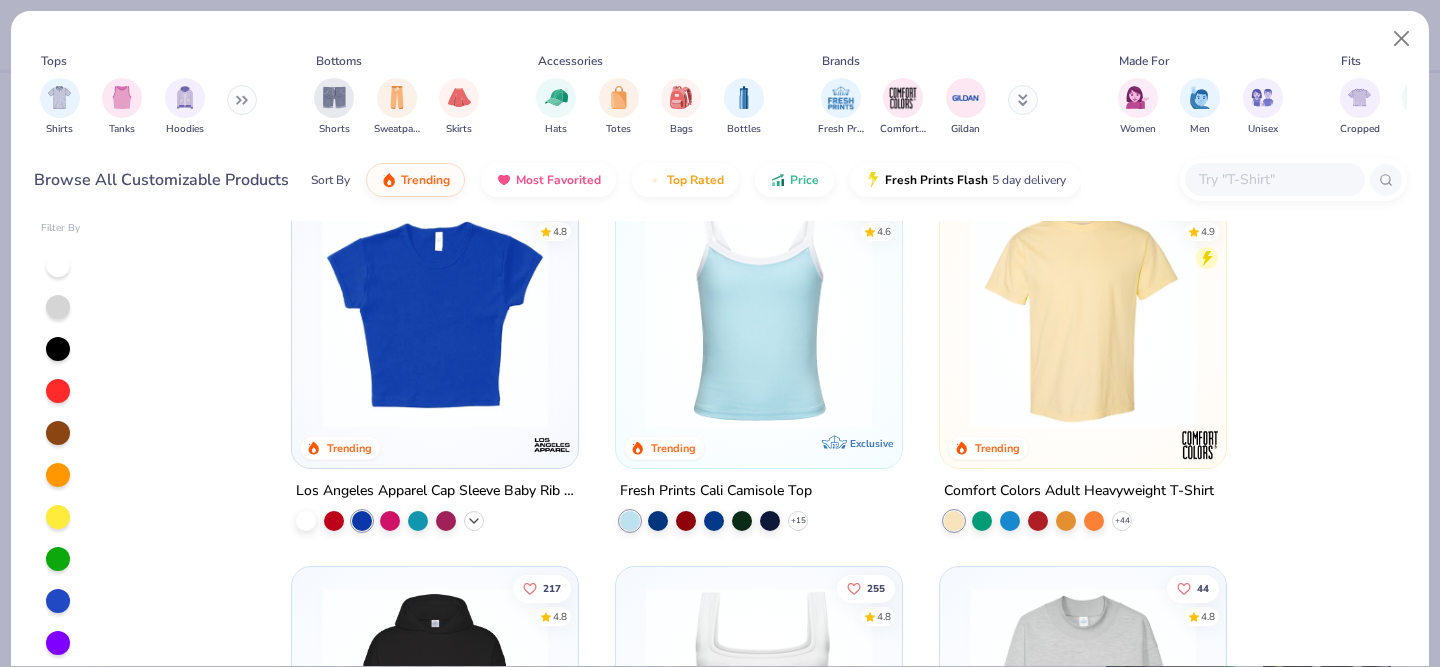 click at bounding box center (474, 521) 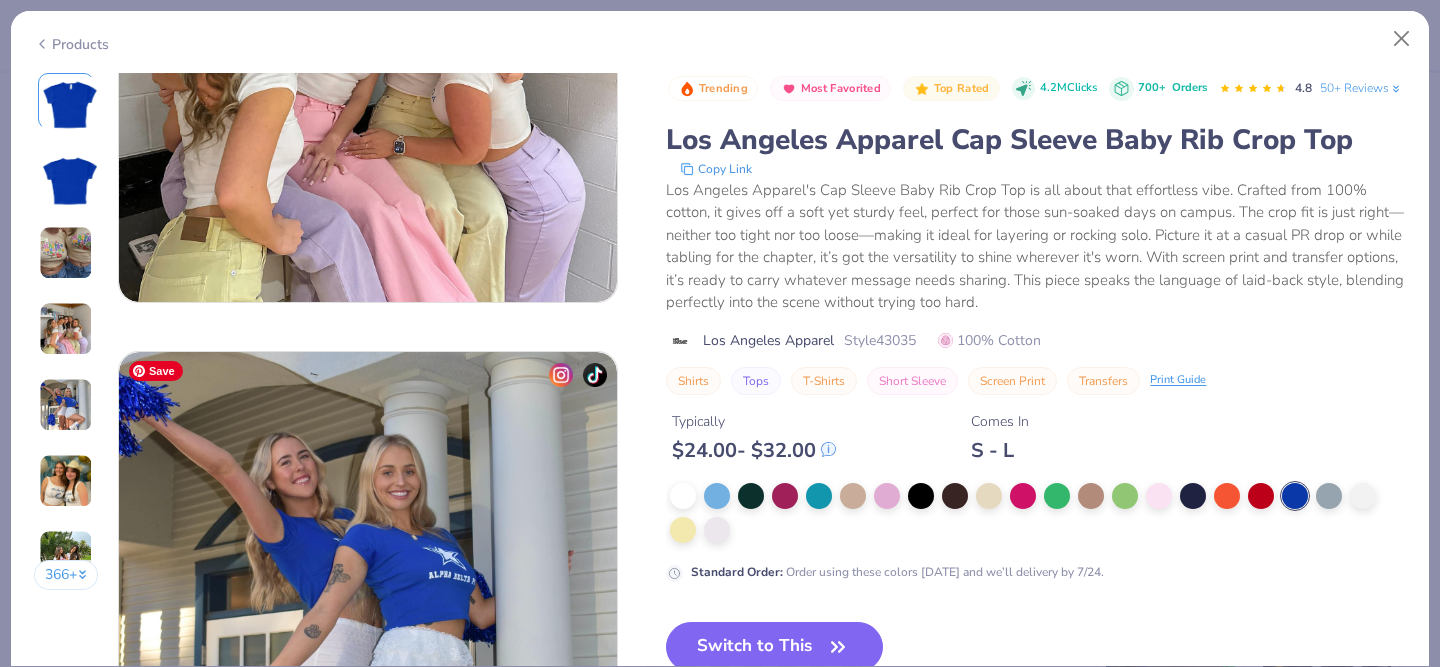 scroll, scrollTop: 2151, scrollLeft: 0, axis: vertical 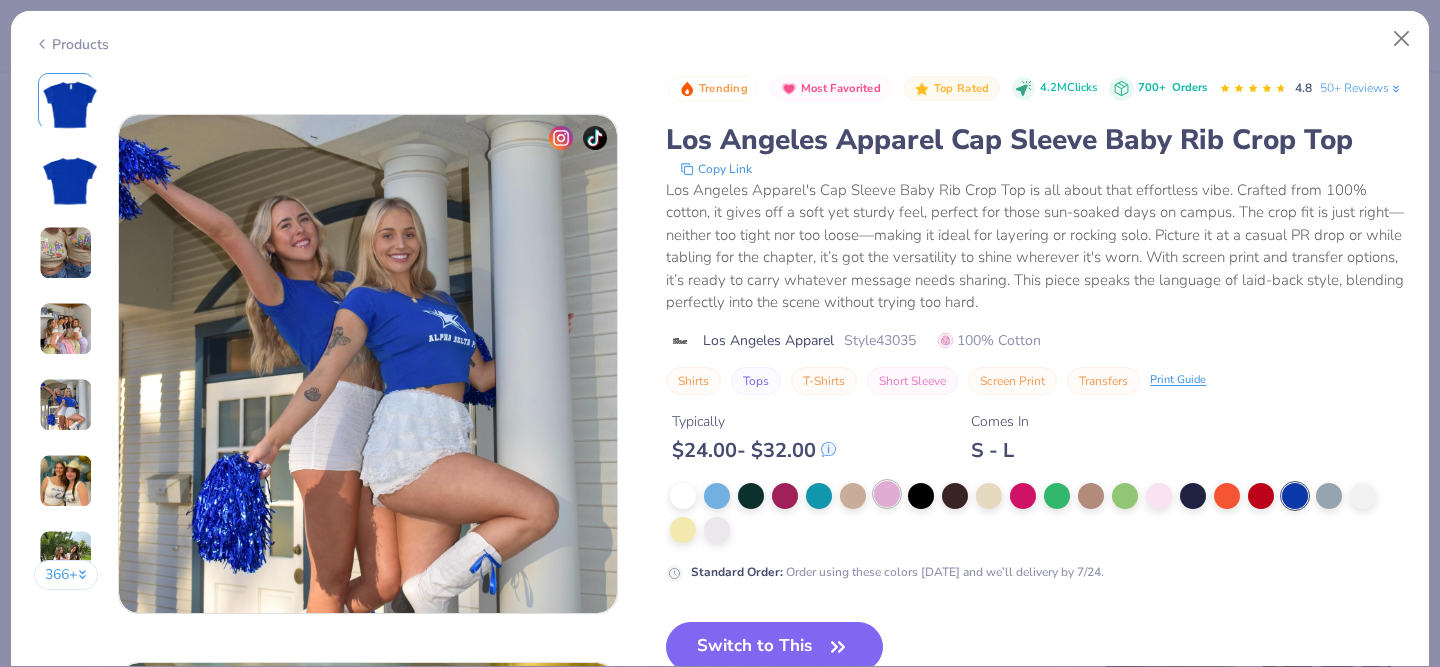 click at bounding box center (887, 494) 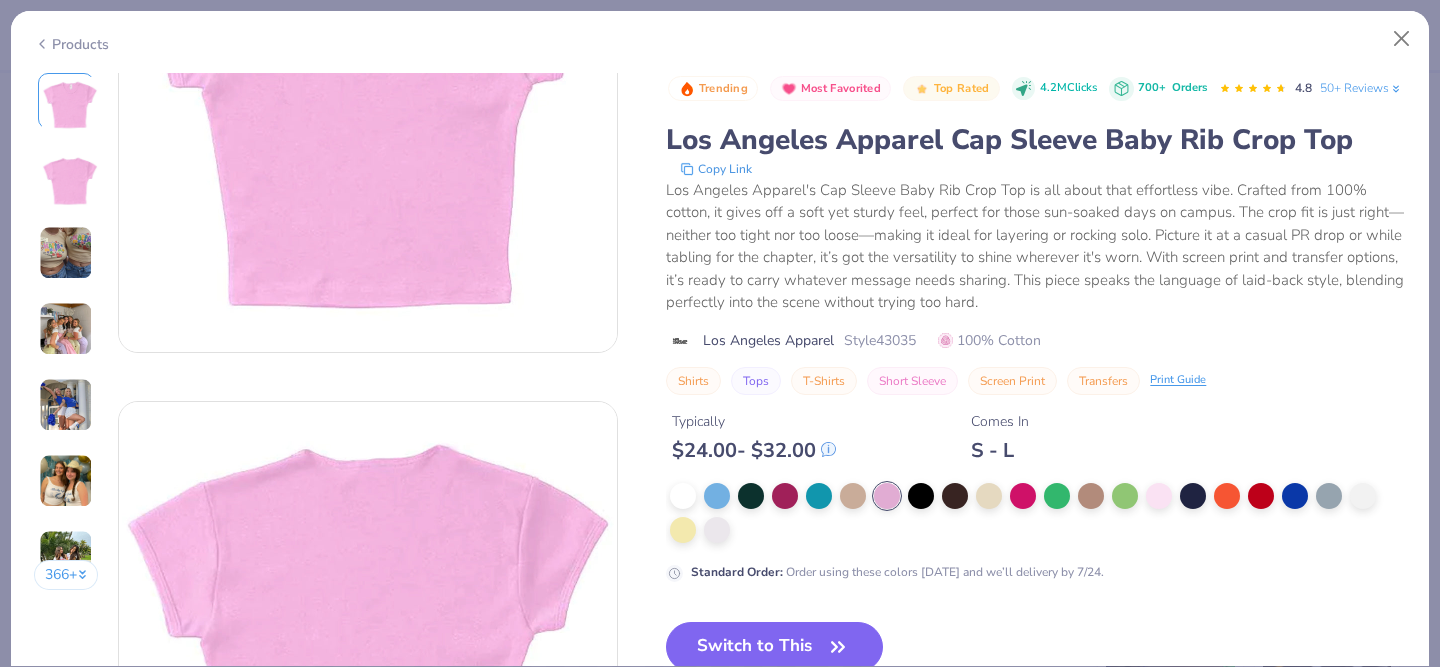 scroll, scrollTop: 0, scrollLeft: 0, axis: both 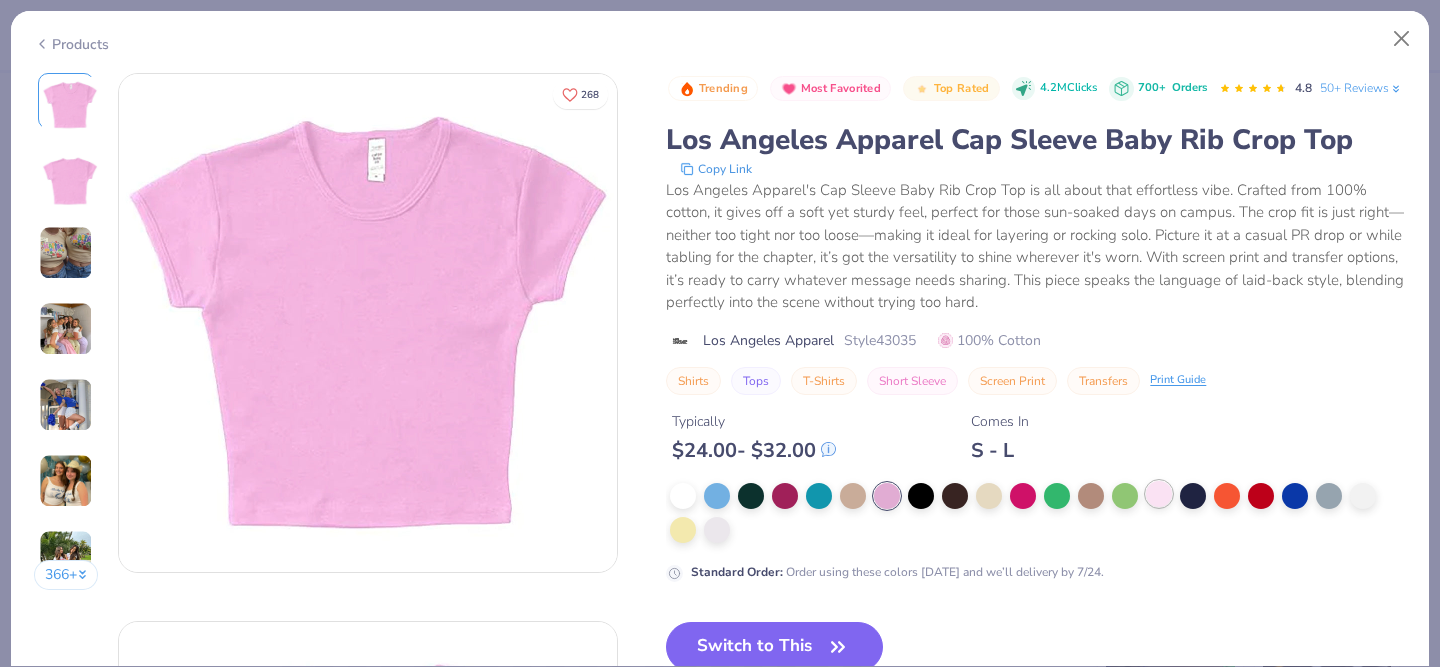 click at bounding box center [1159, 494] 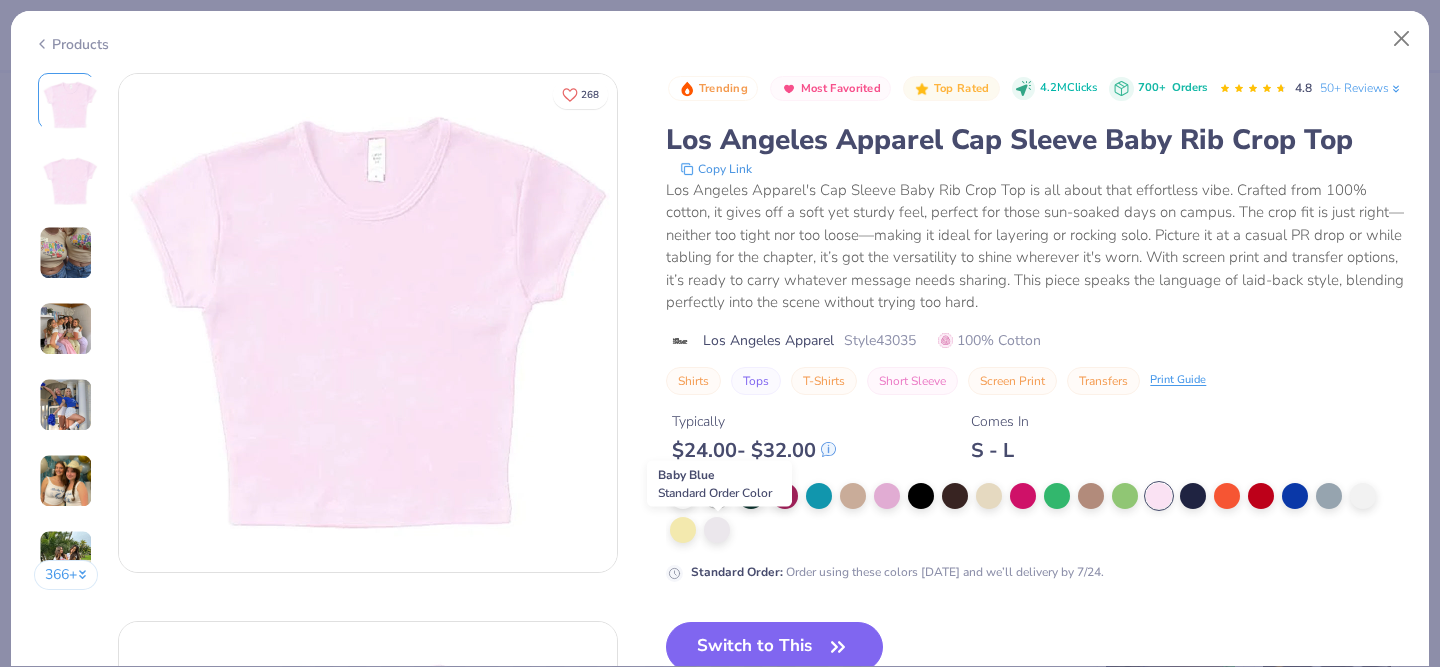 click at bounding box center [717, 494] 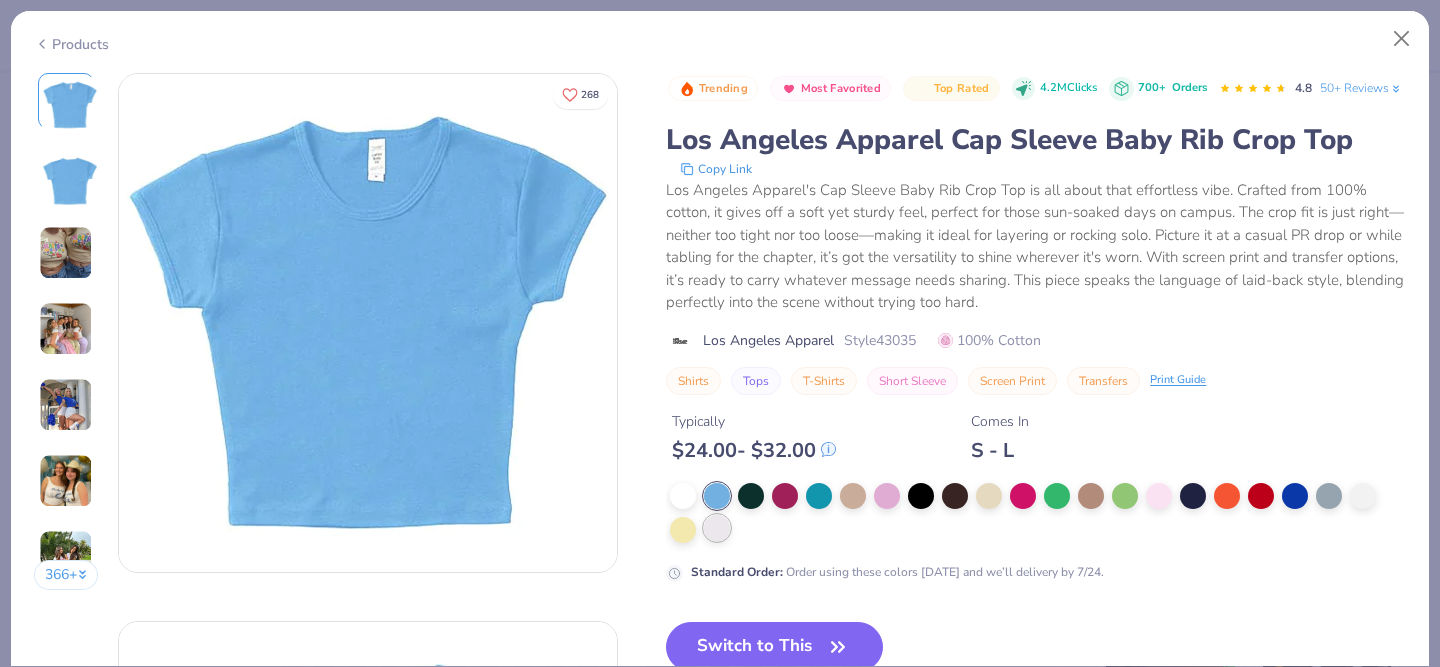 click at bounding box center (717, 528) 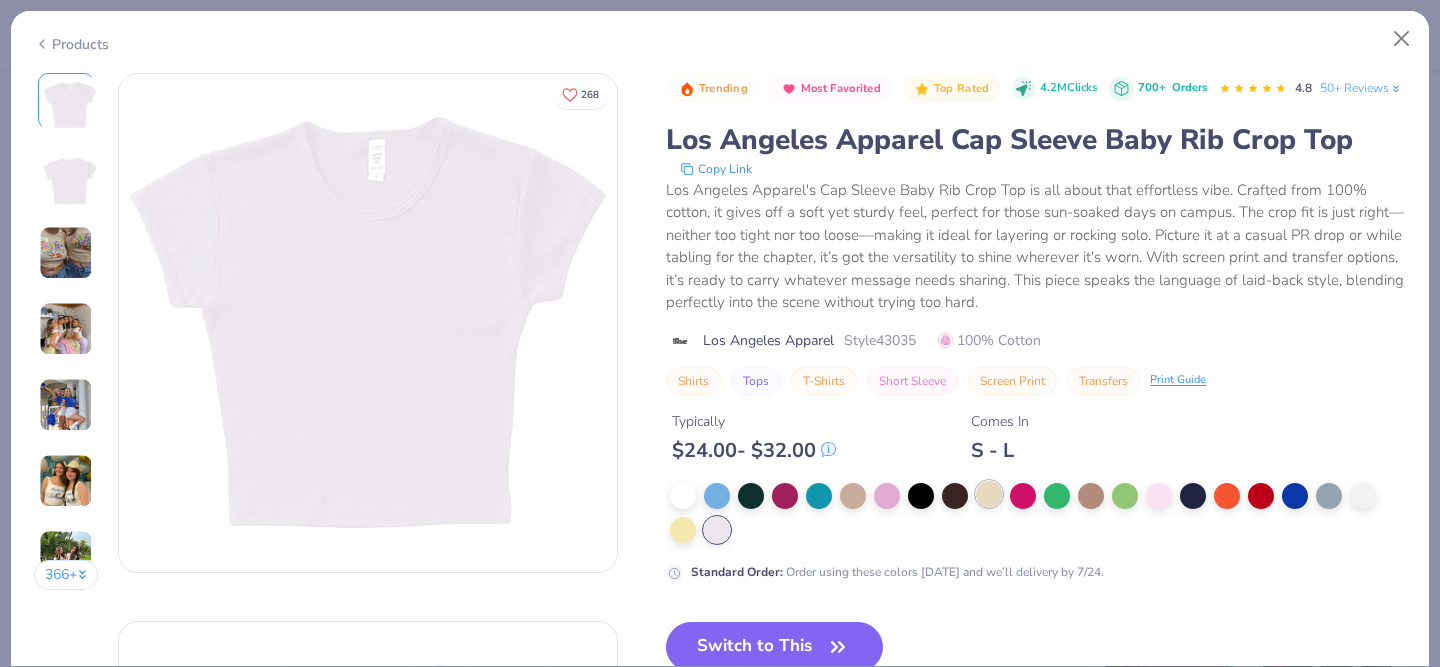 click at bounding box center [989, 494] 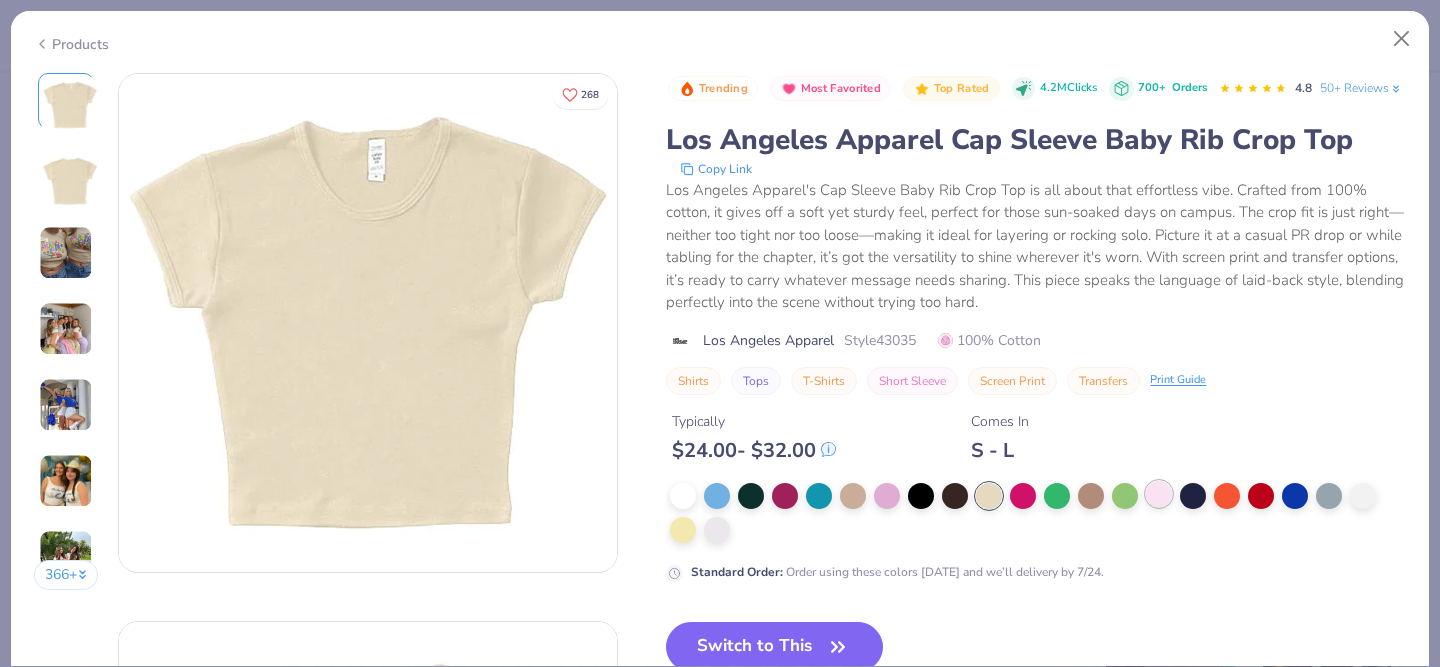 click at bounding box center [1159, 494] 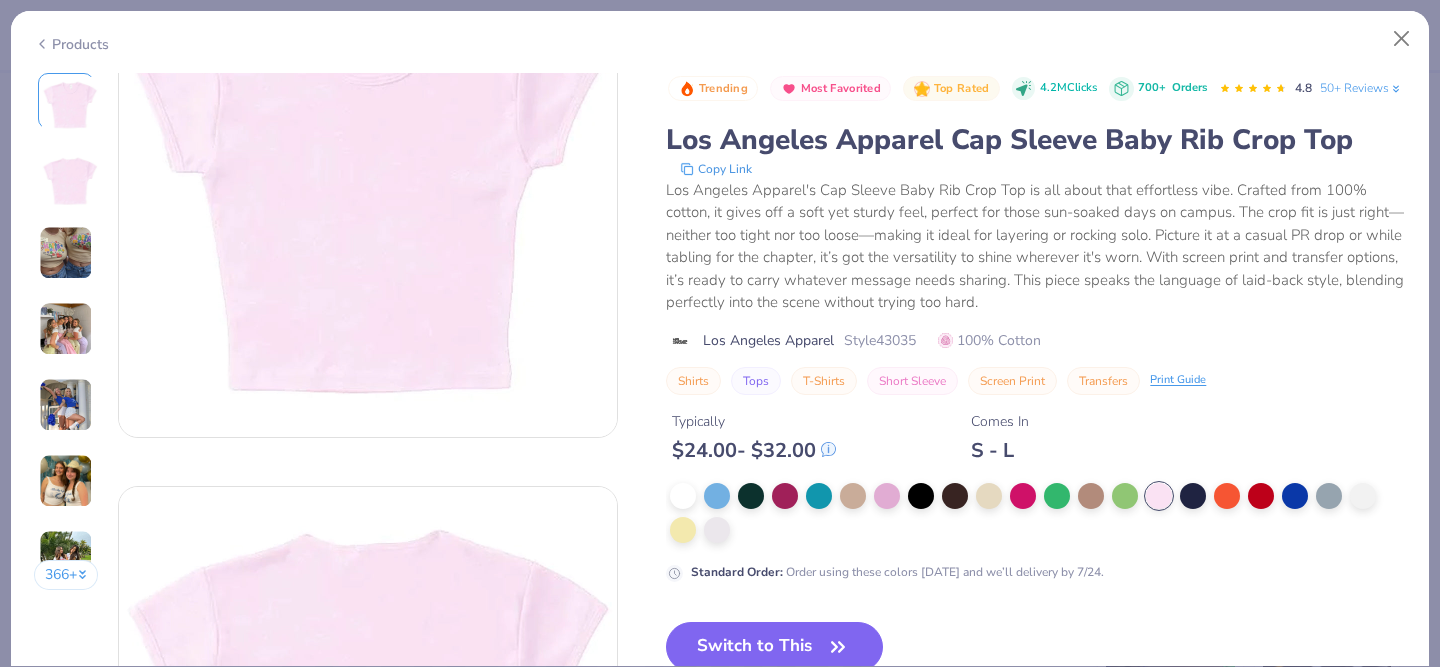 scroll, scrollTop: 149, scrollLeft: 0, axis: vertical 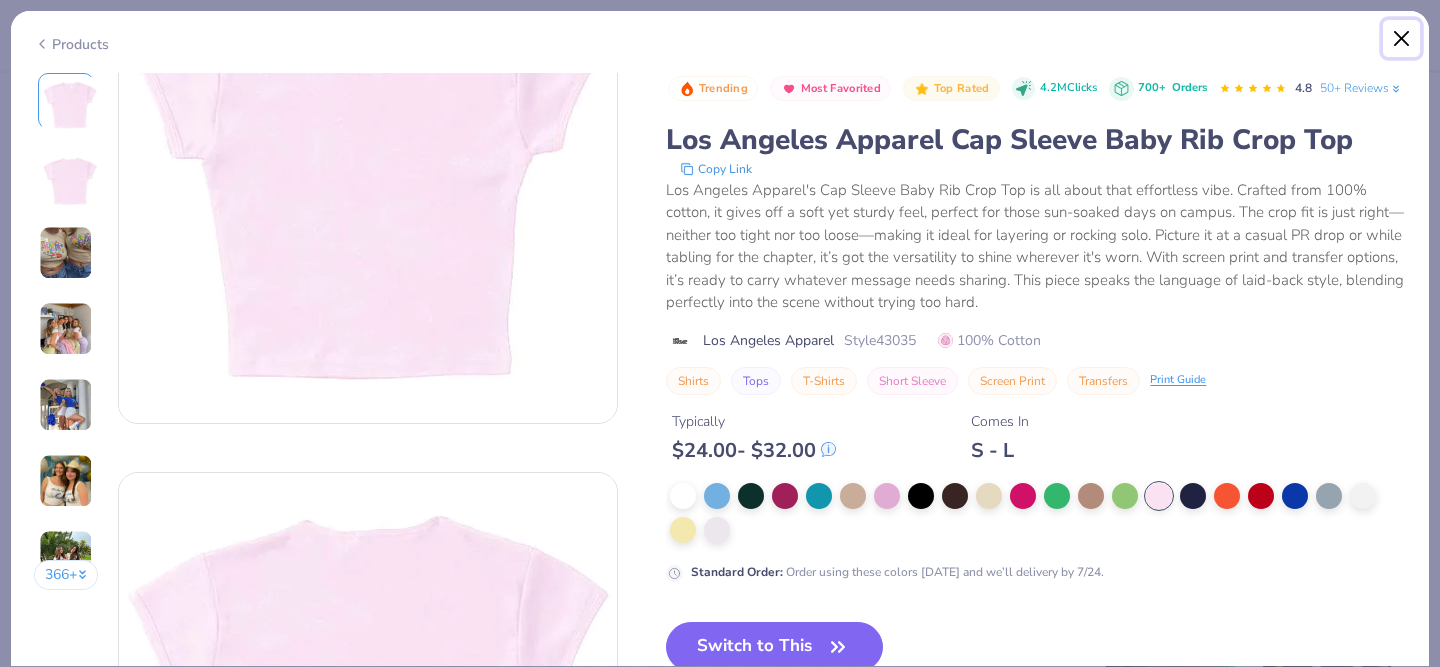 click at bounding box center [1402, 39] 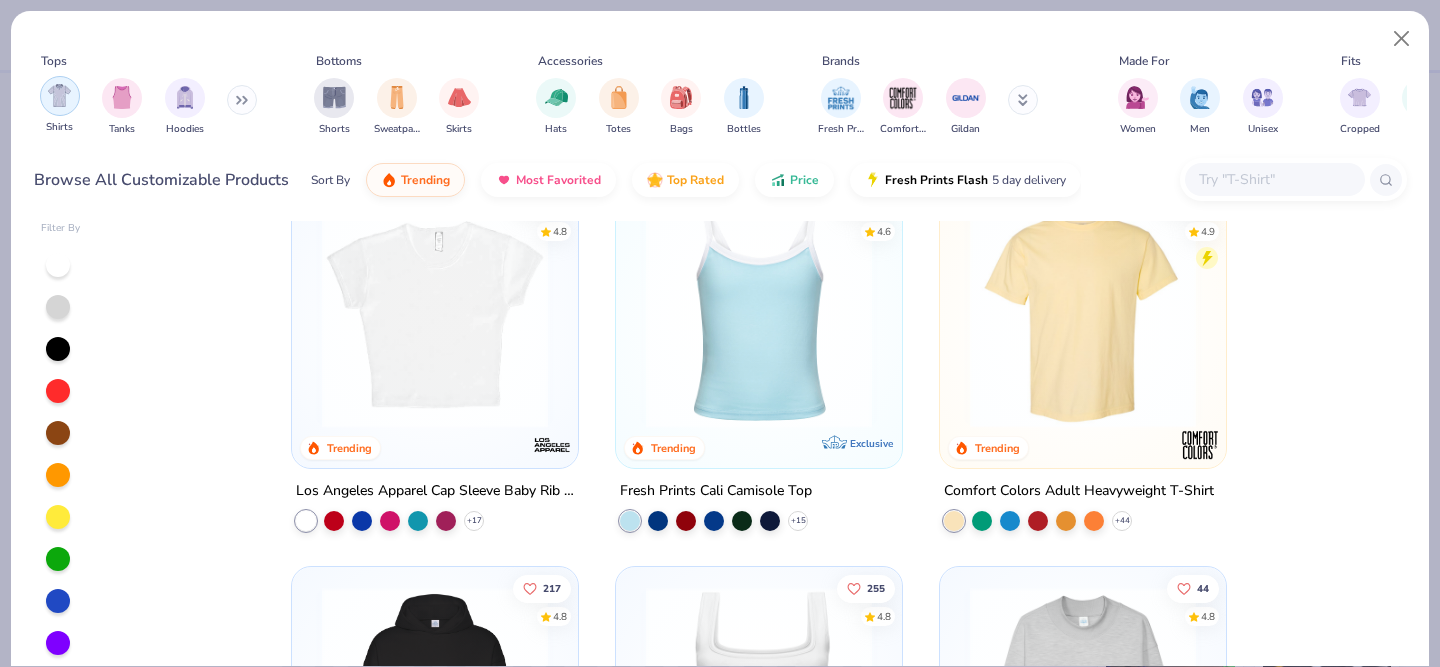 click at bounding box center (59, 95) 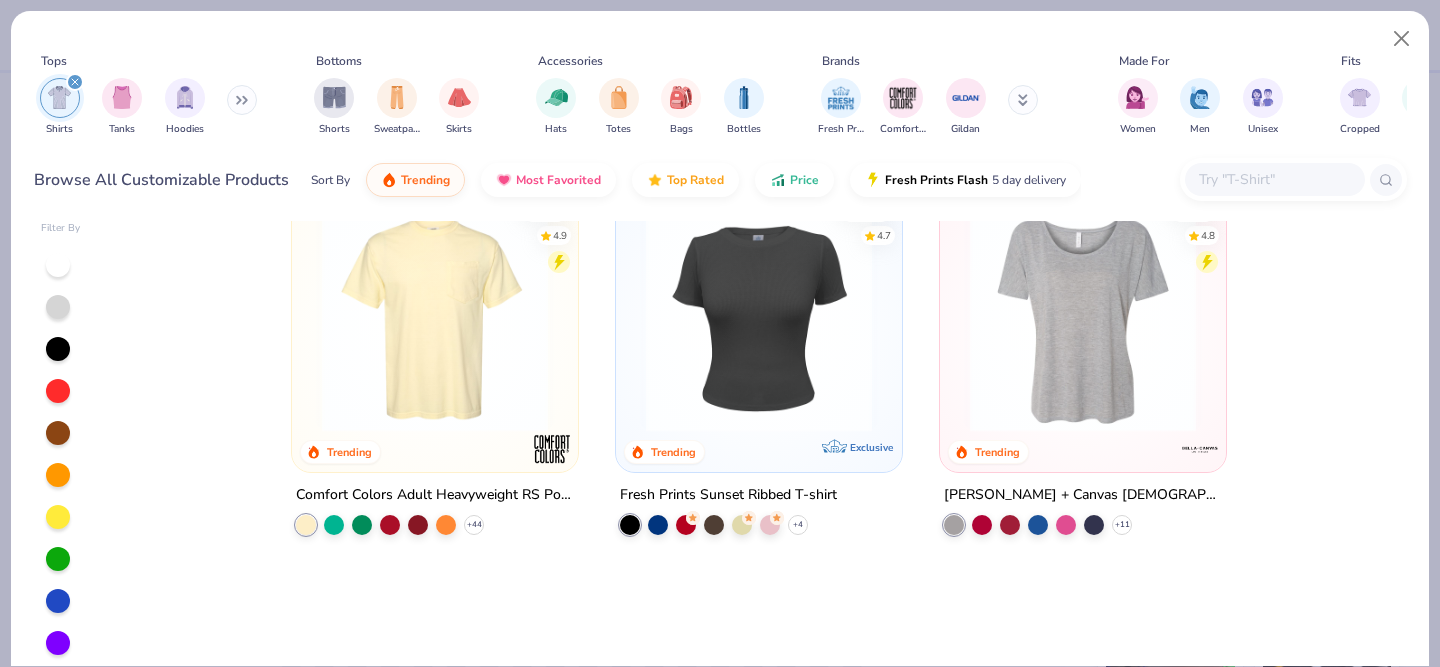scroll, scrollTop: 0, scrollLeft: 0, axis: both 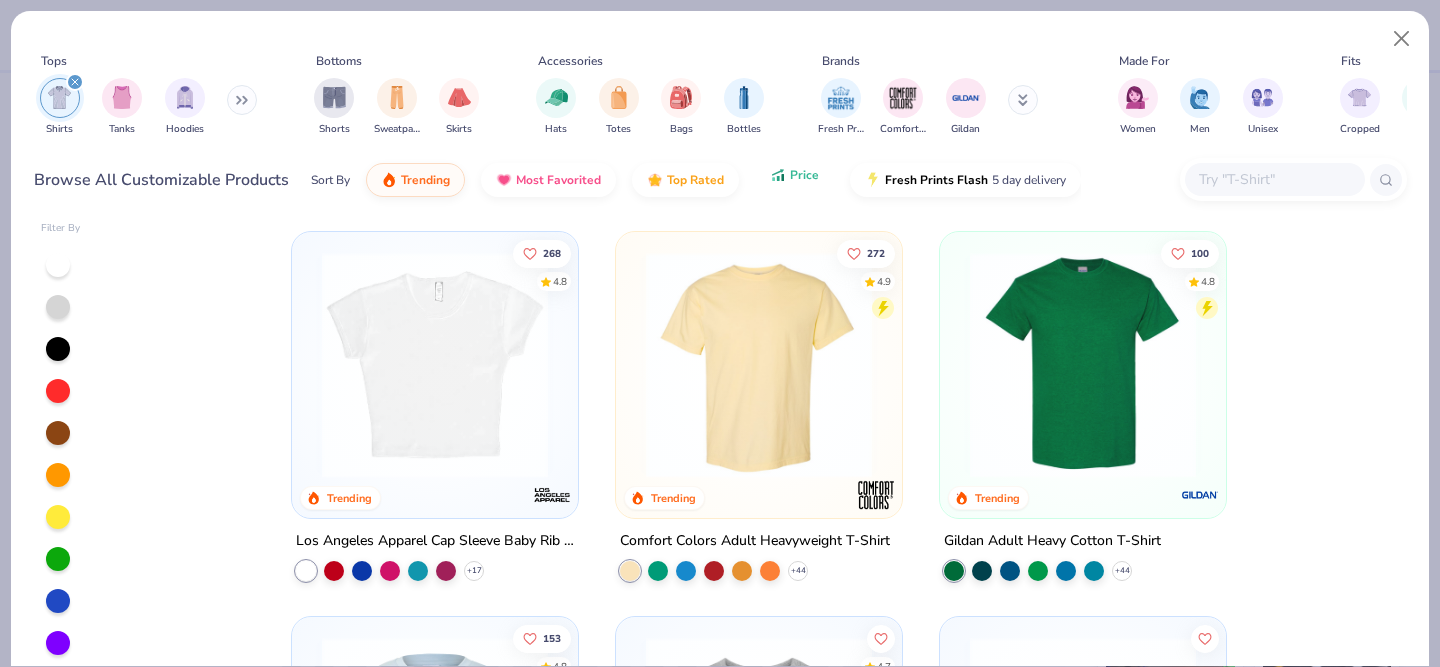 click on "Price" at bounding box center (794, 175) 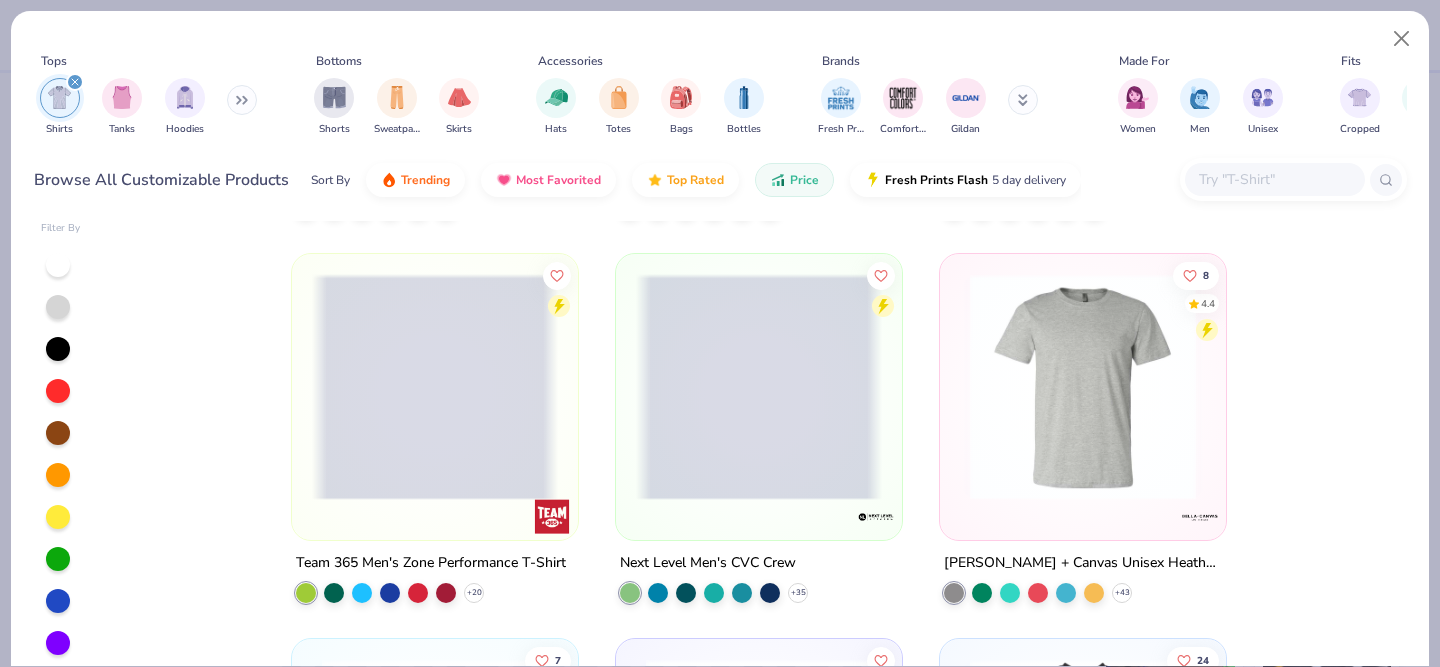 scroll, scrollTop: 2307, scrollLeft: 0, axis: vertical 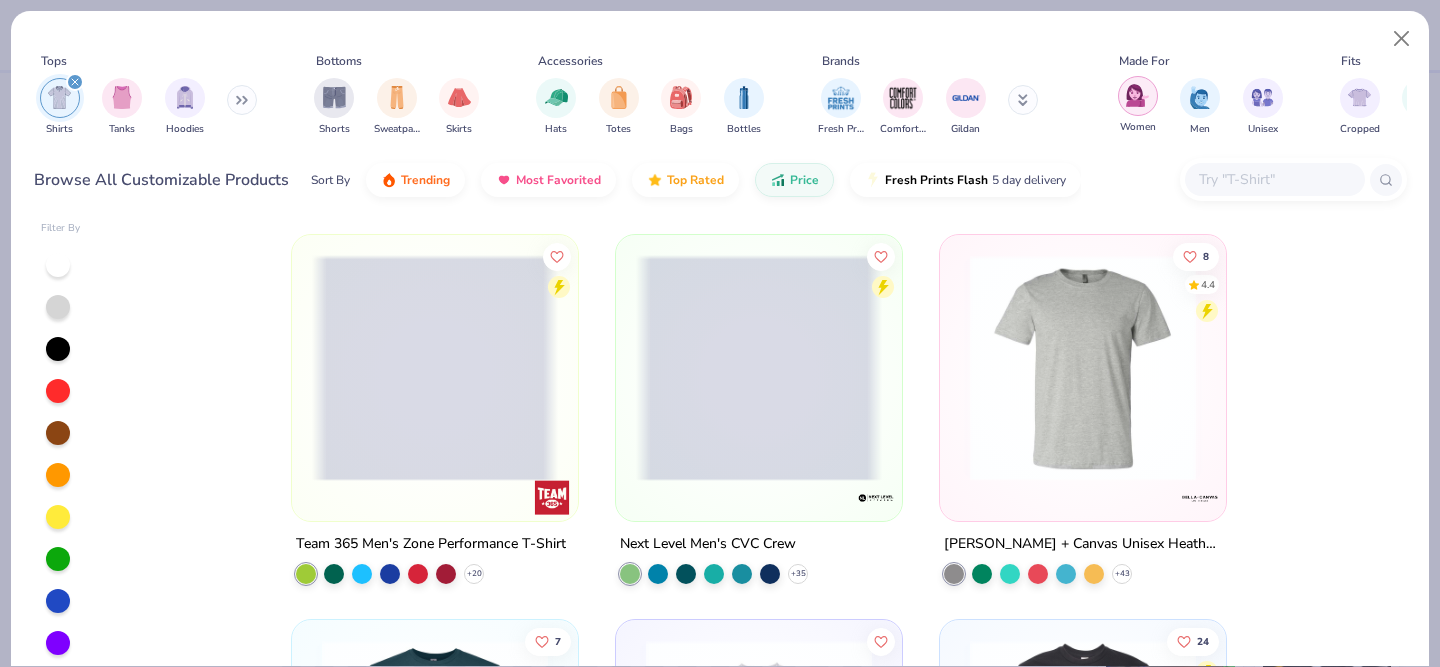 click at bounding box center (1137, 95) 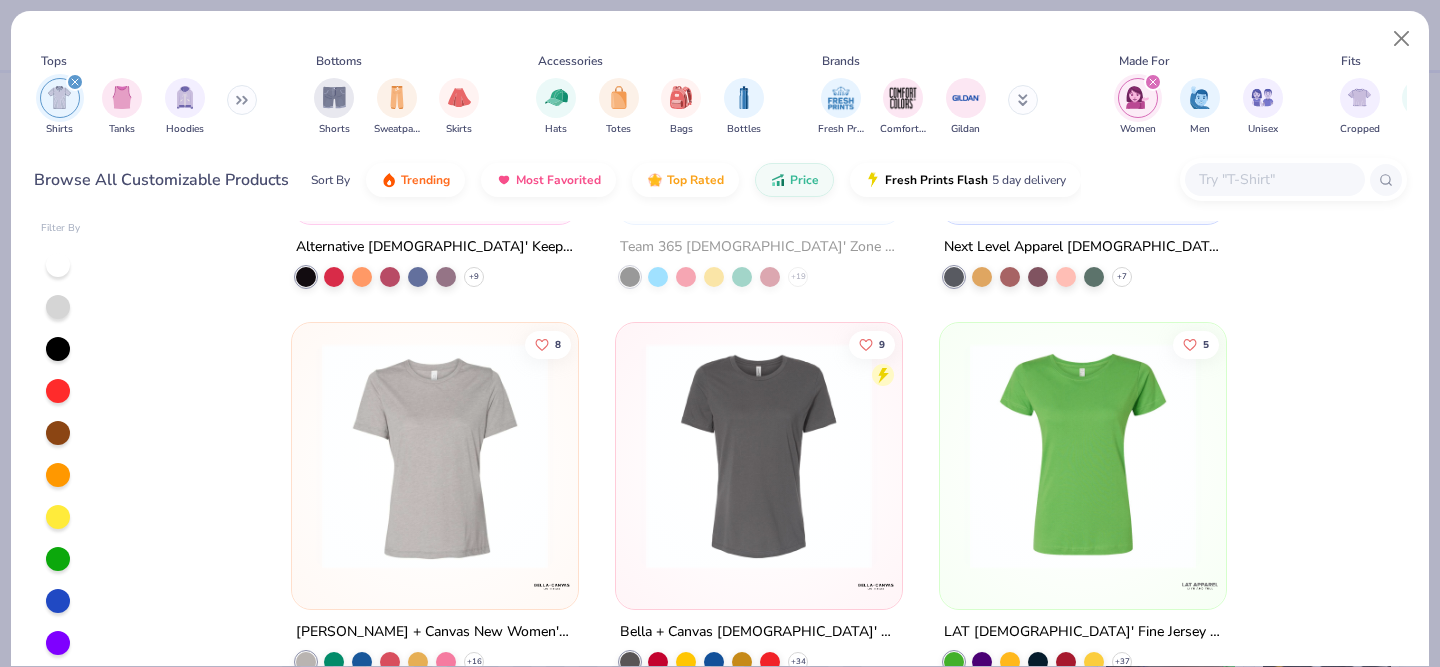 scroll, scrollTop: 1520, scrollLeft: 0, axis: vertical 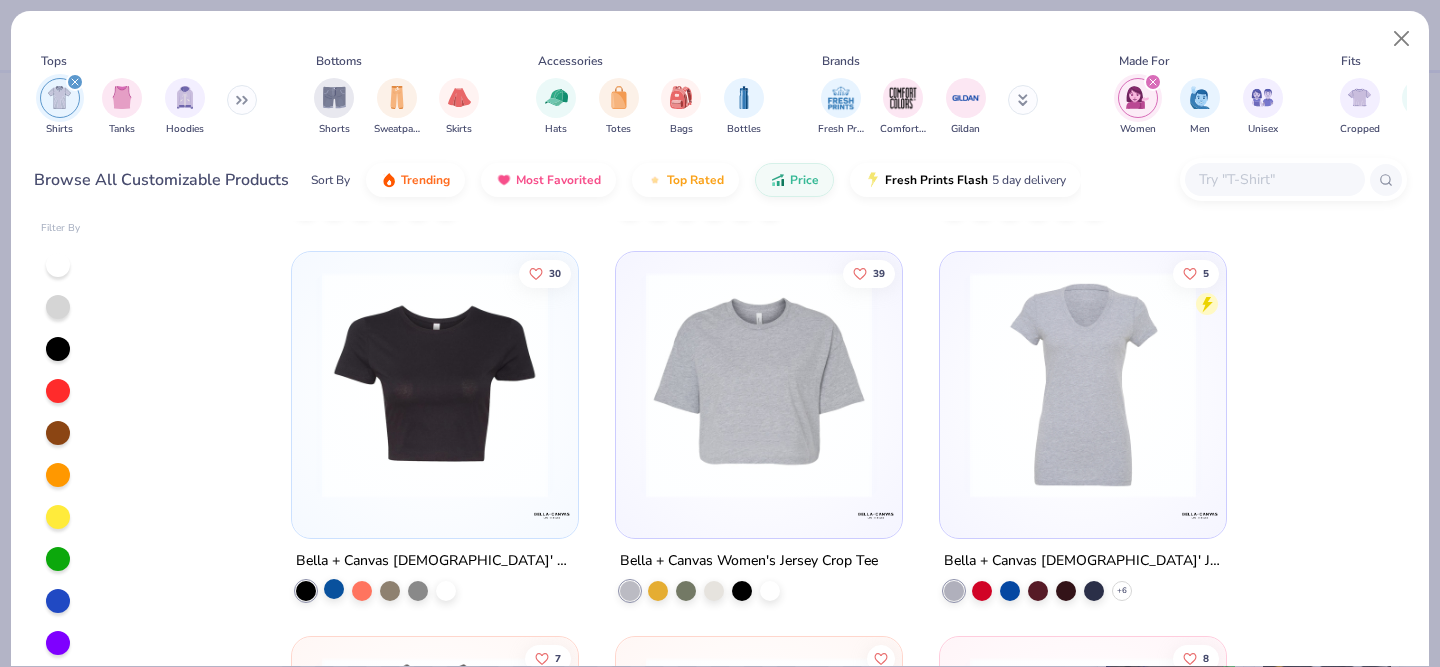 click at bounding box center (334, 589) 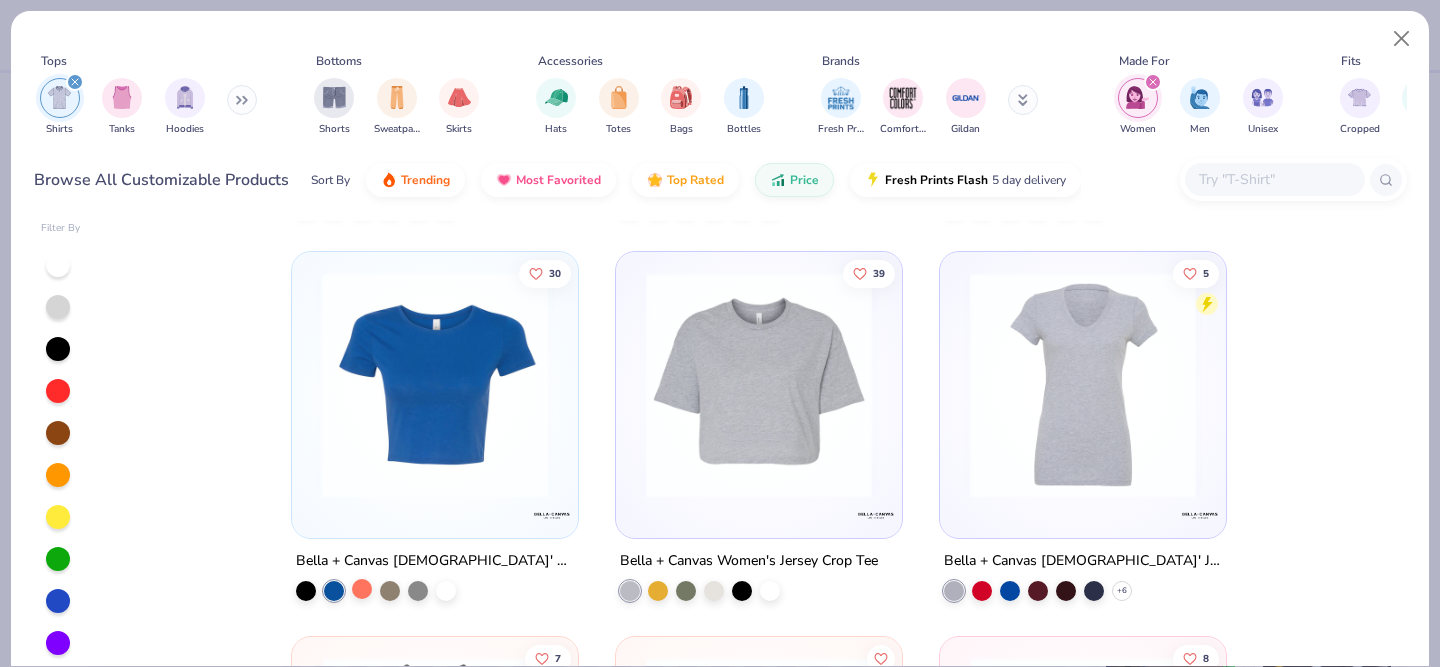 click at bounding box center (362, 589) 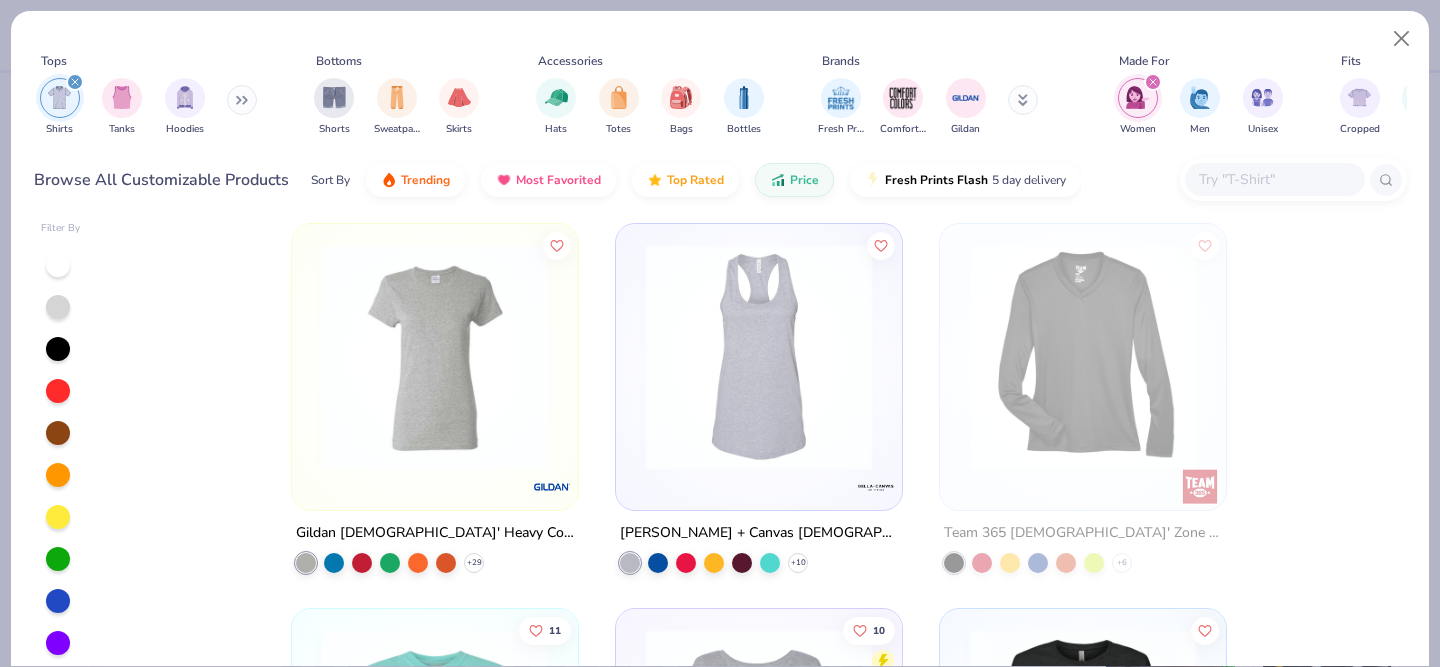 scroll, scrollTop: 2707, scrollLeft: 0, axis: vertical 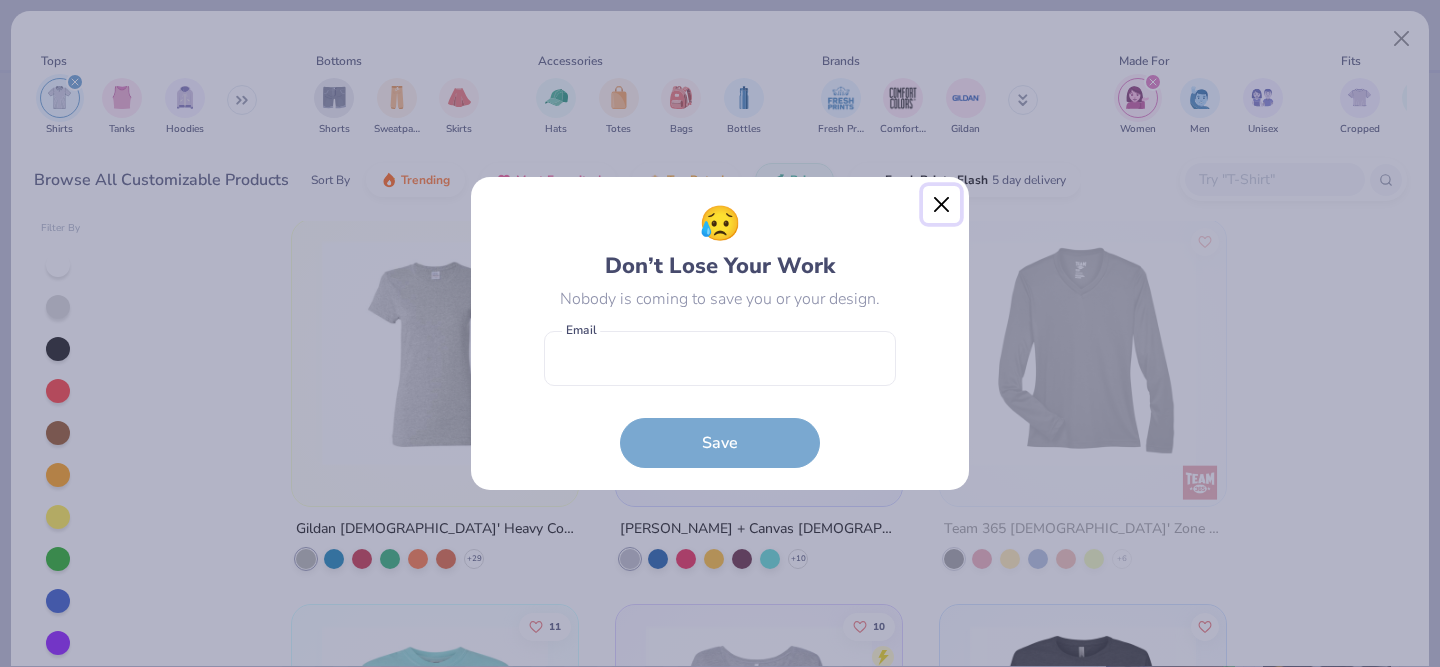 click at bounding box center [942, 205] 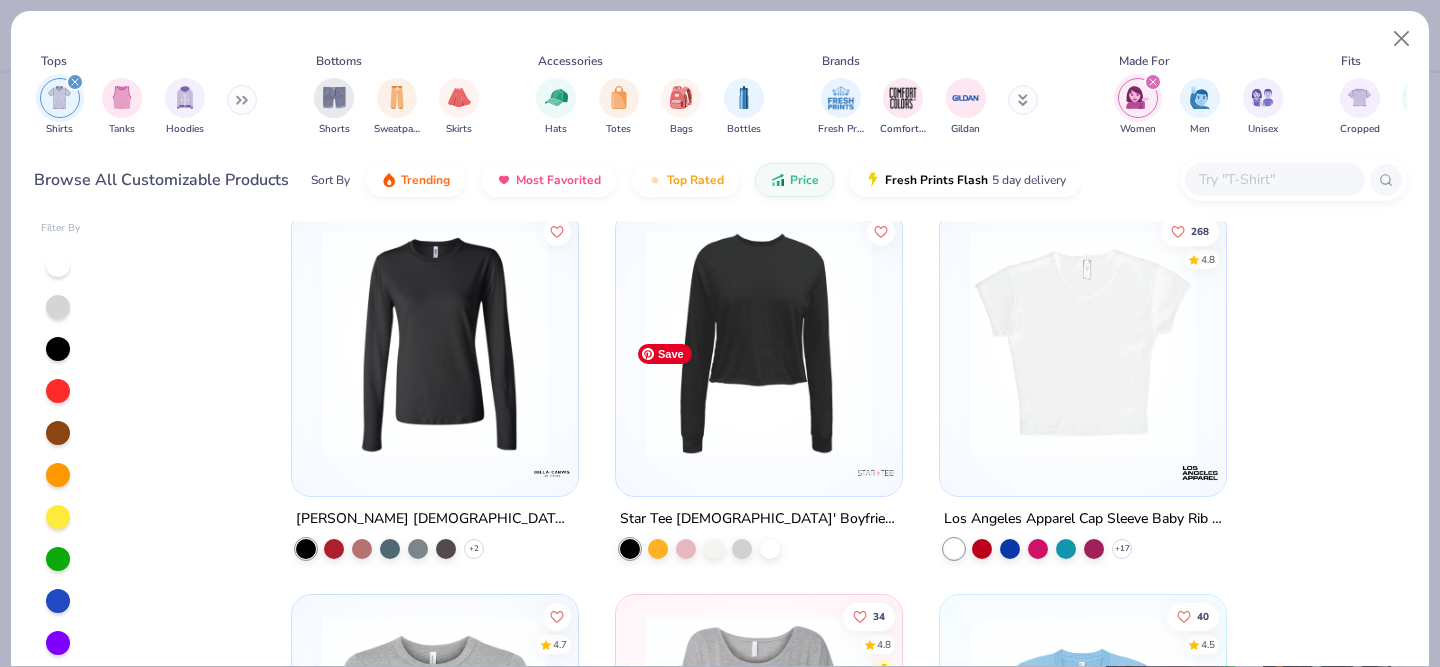 scroll, scrollTop: 3383, scrollLeft: 0, axis: vertical 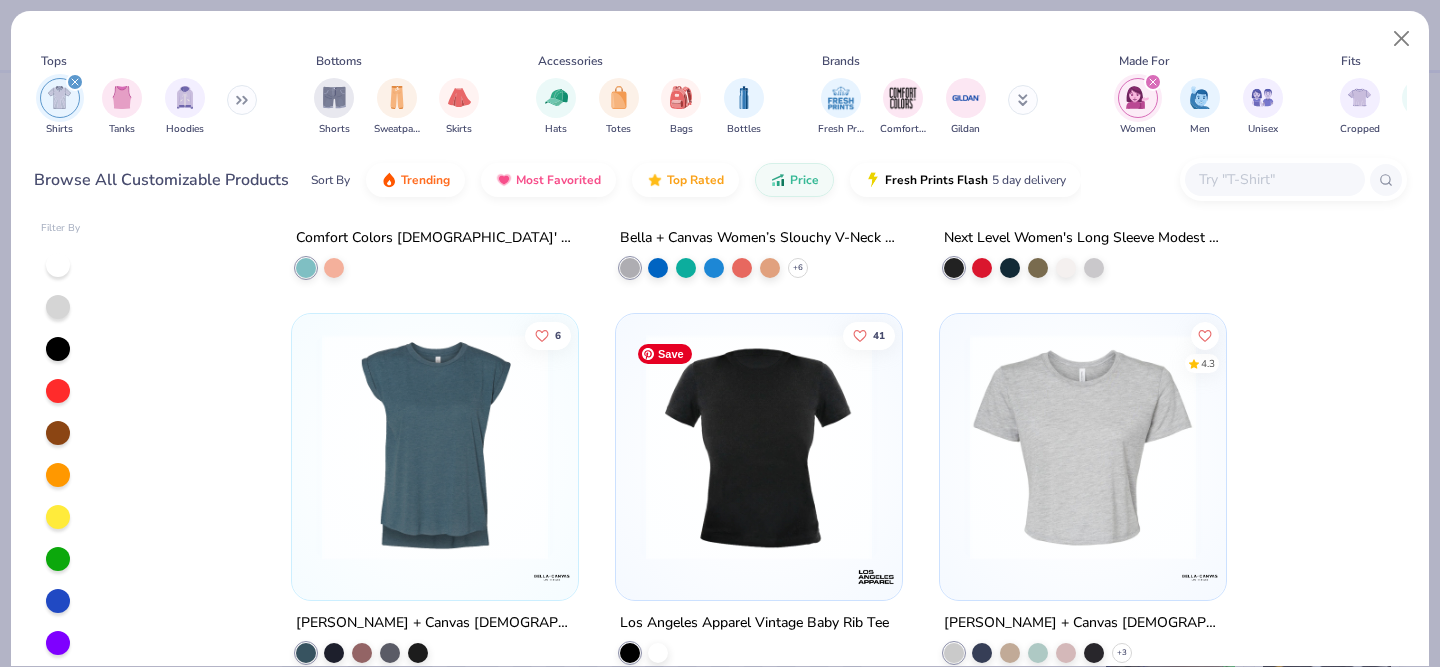 click at bounding box center [759, 447] 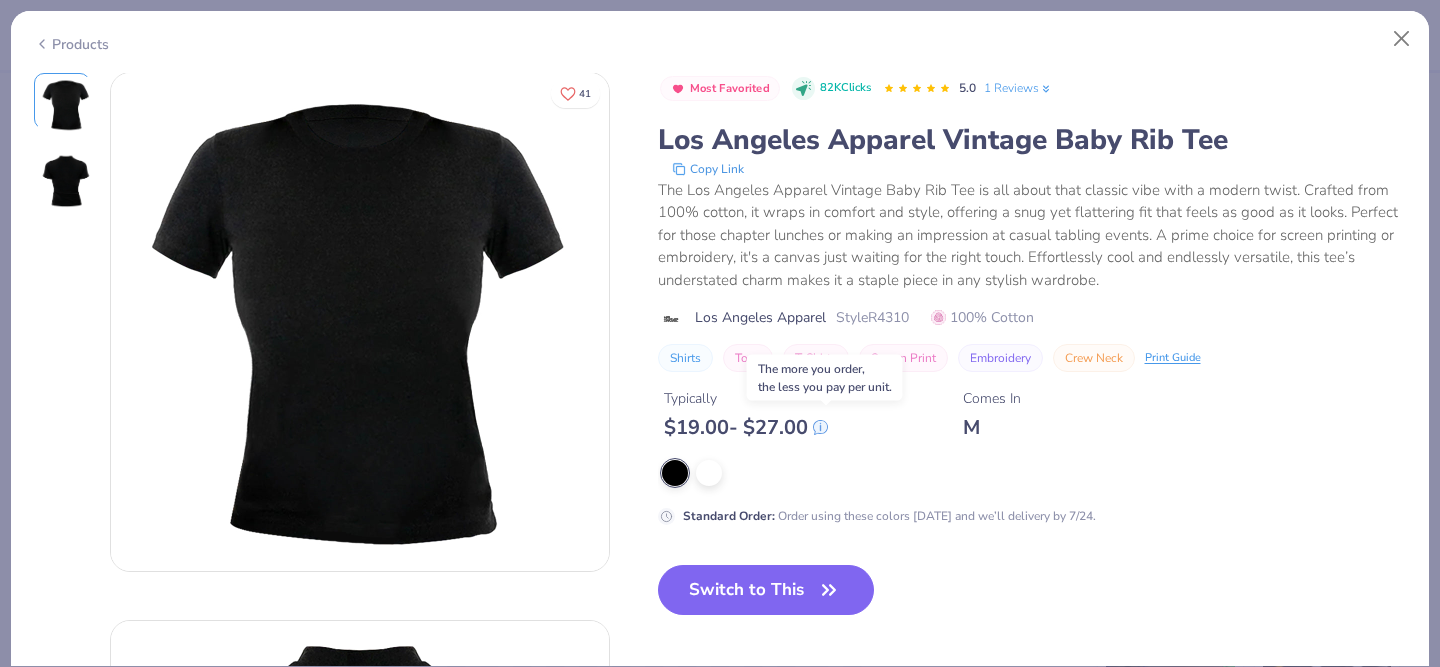scroll, scrollTop: 8, scrollLeft: 0, axis: vertical 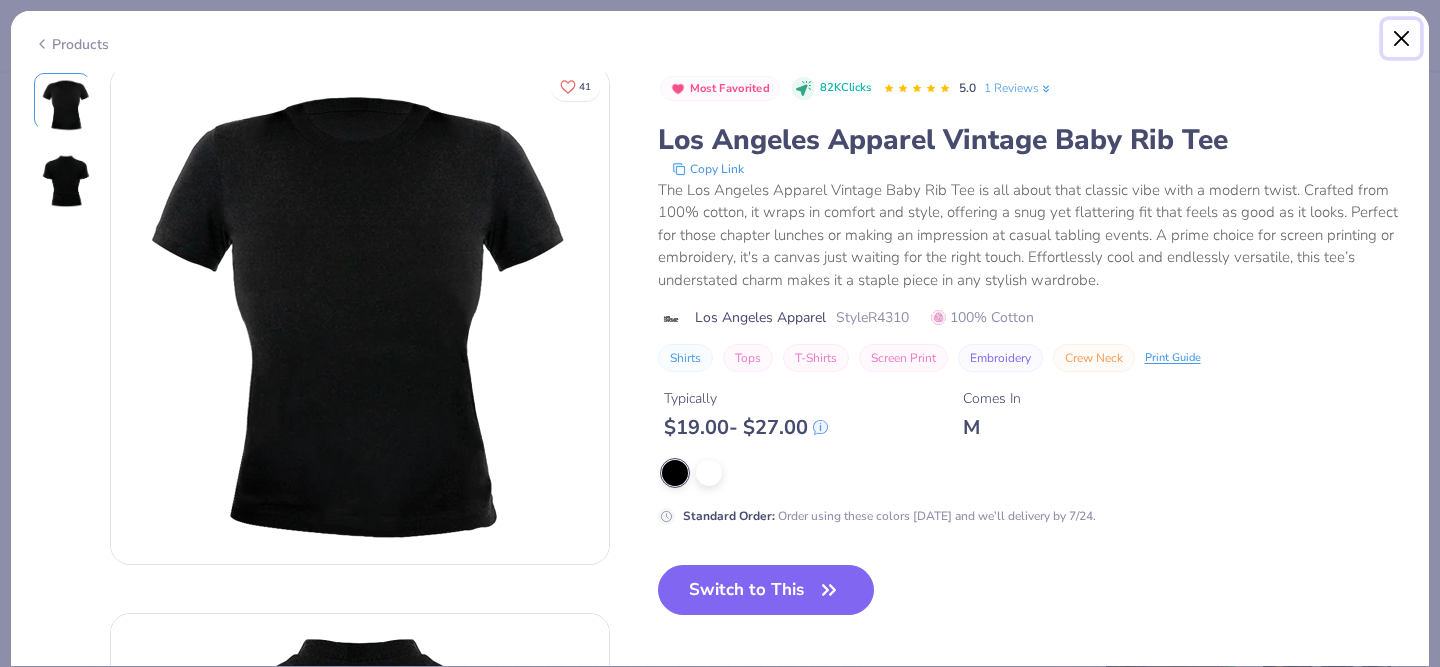 click at bounding box center (1402, 39) 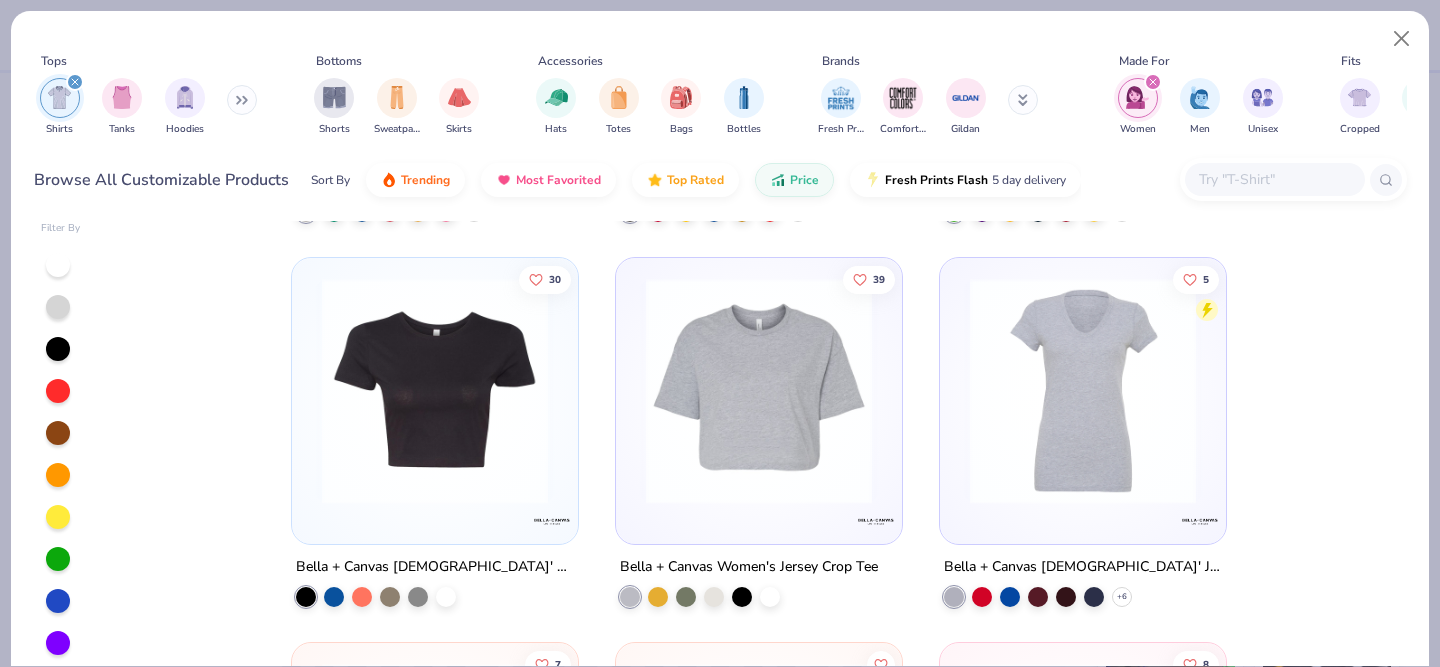 scroll, scrollTop: 1511, scrollLeft: 0, axis: vertical 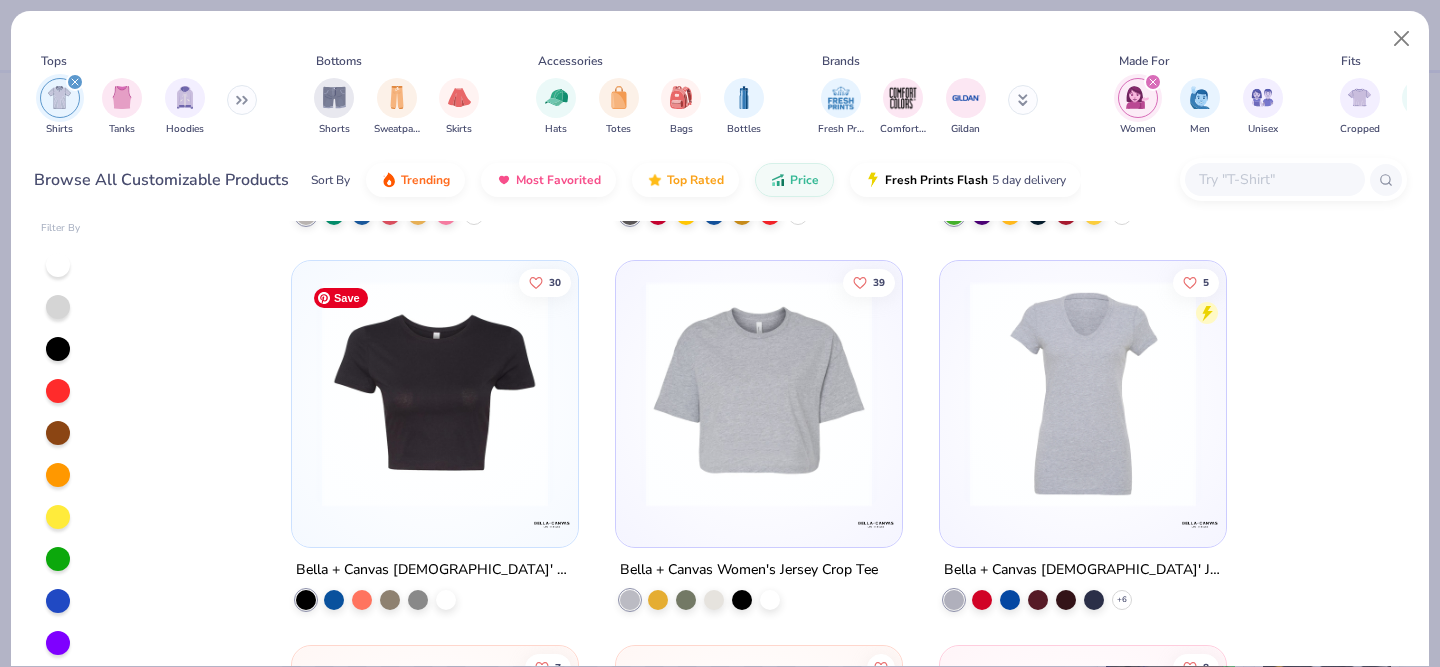 click at bounding box center (435, 394) 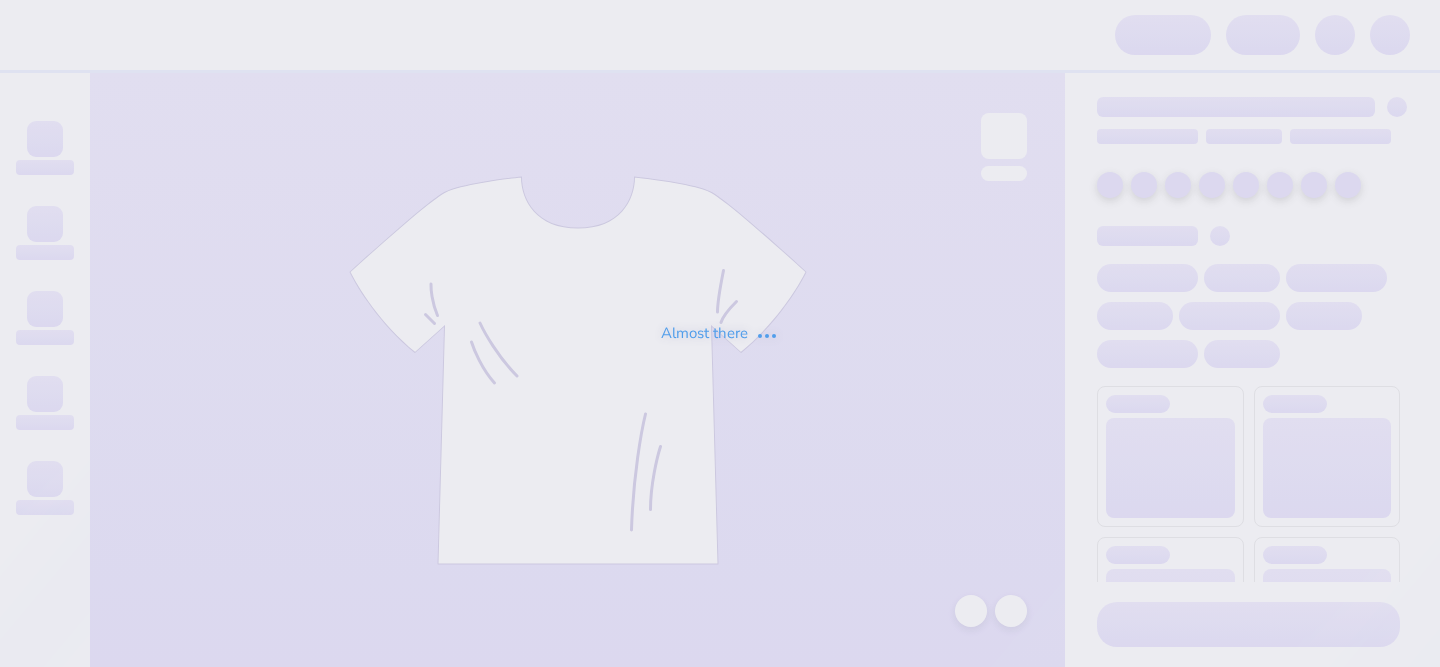 scroll, scrollTop: 0, scrollLeft: 0, axis: both 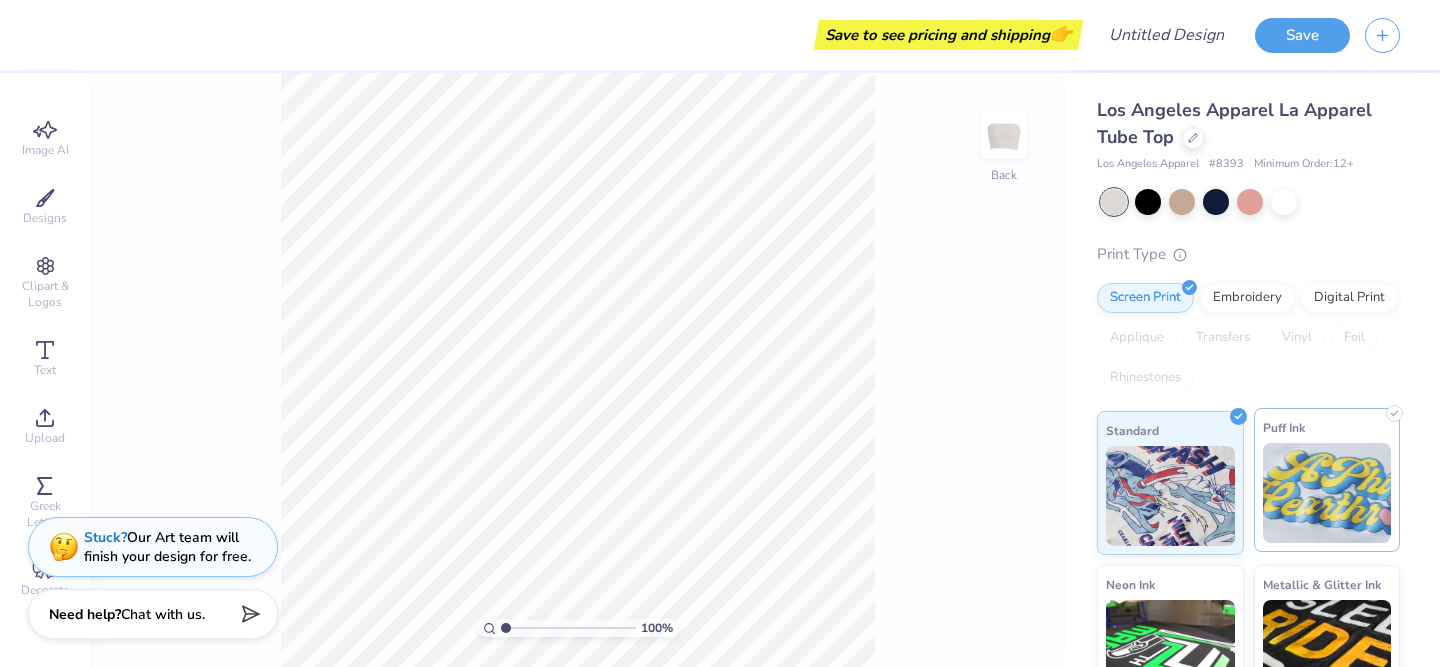 click at bounding box center [1327, 493] 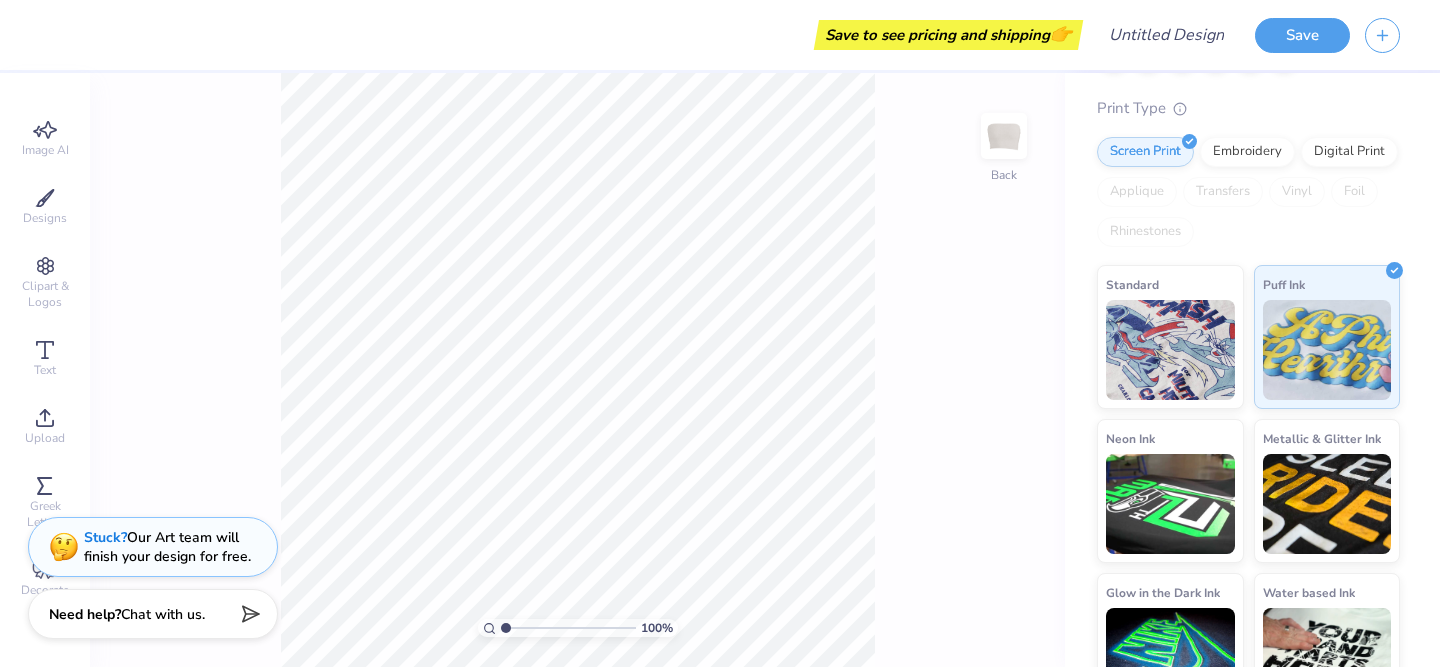 scroll, scrollTop: 196, scrollLeft: 0, axis: vertical 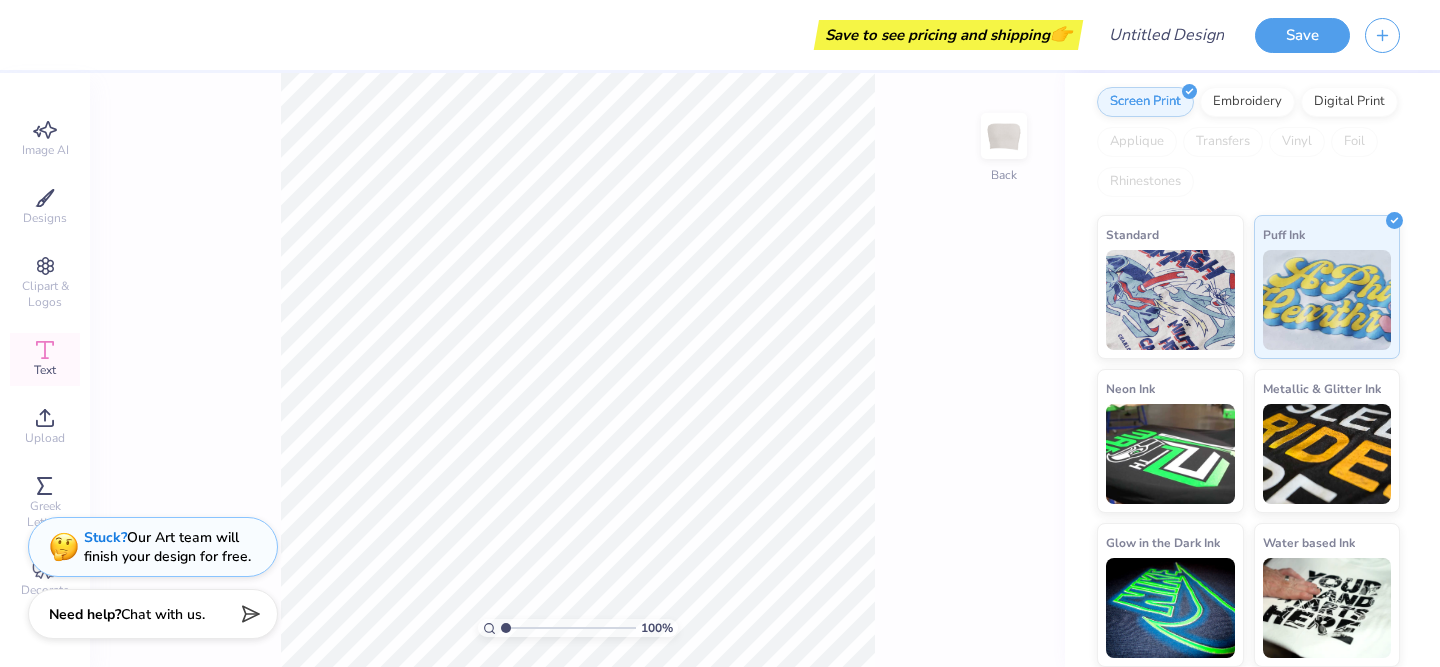 click 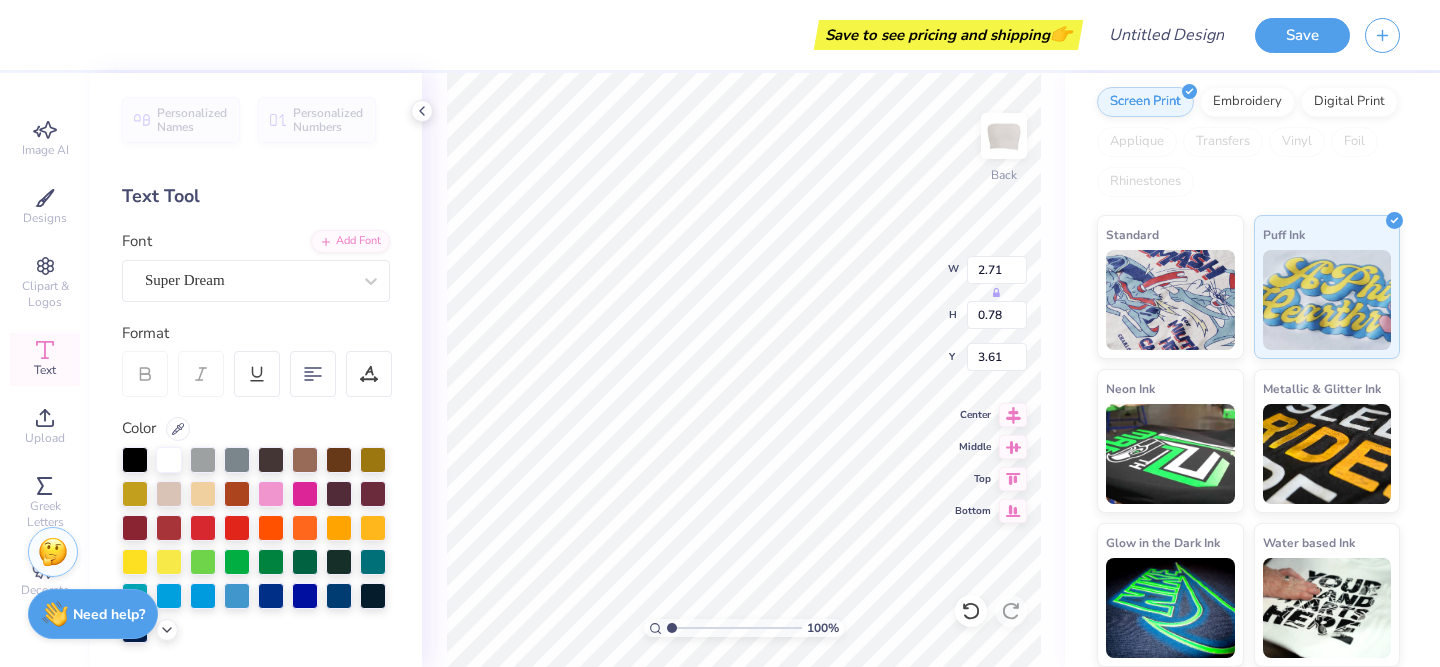 scroll, scrollTop: 16, scrollLeft: 3, axis: both 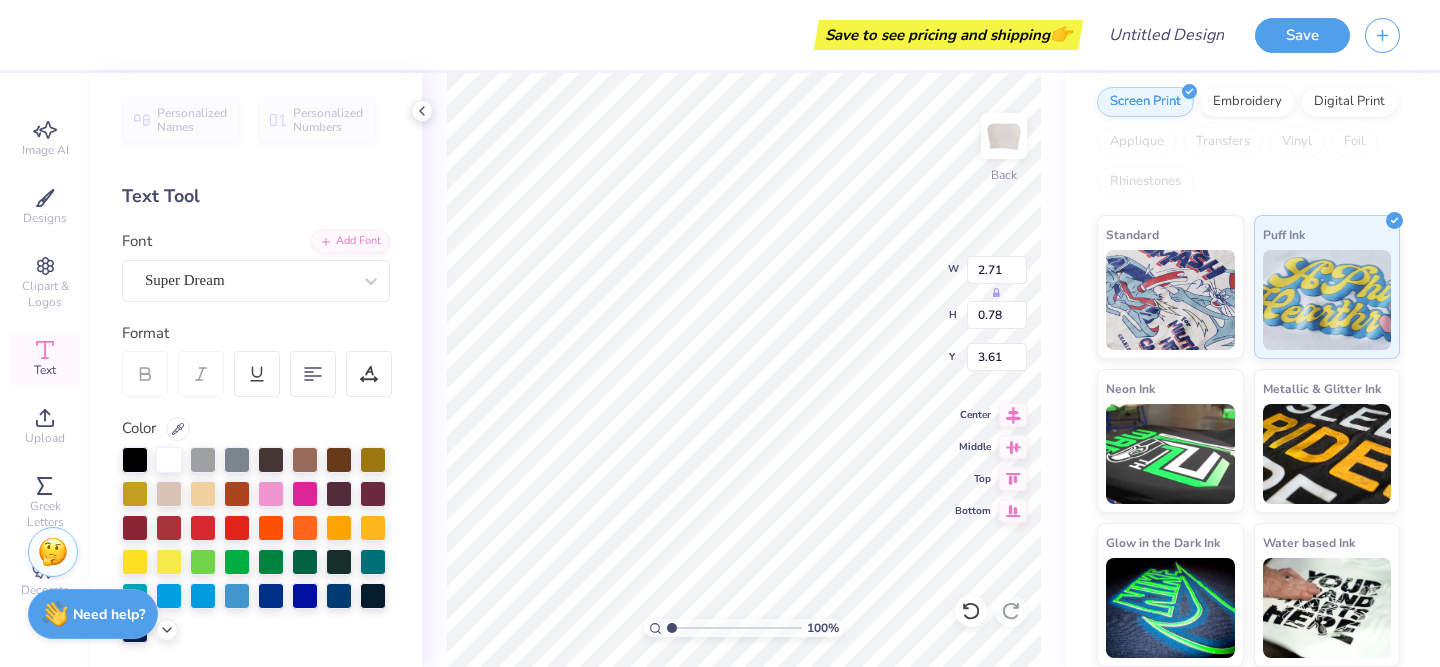type on "I'm n LUV
wit a
Spinna" 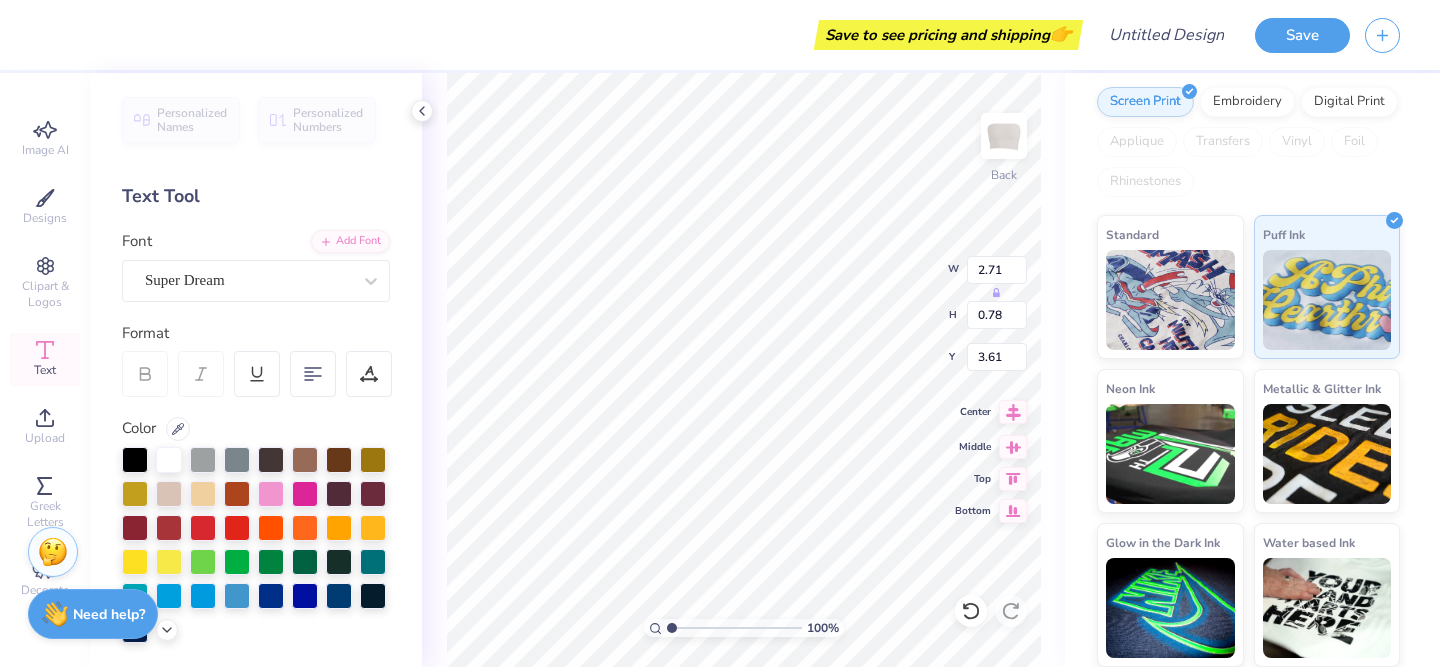 click at bounding box center (1013, 412) 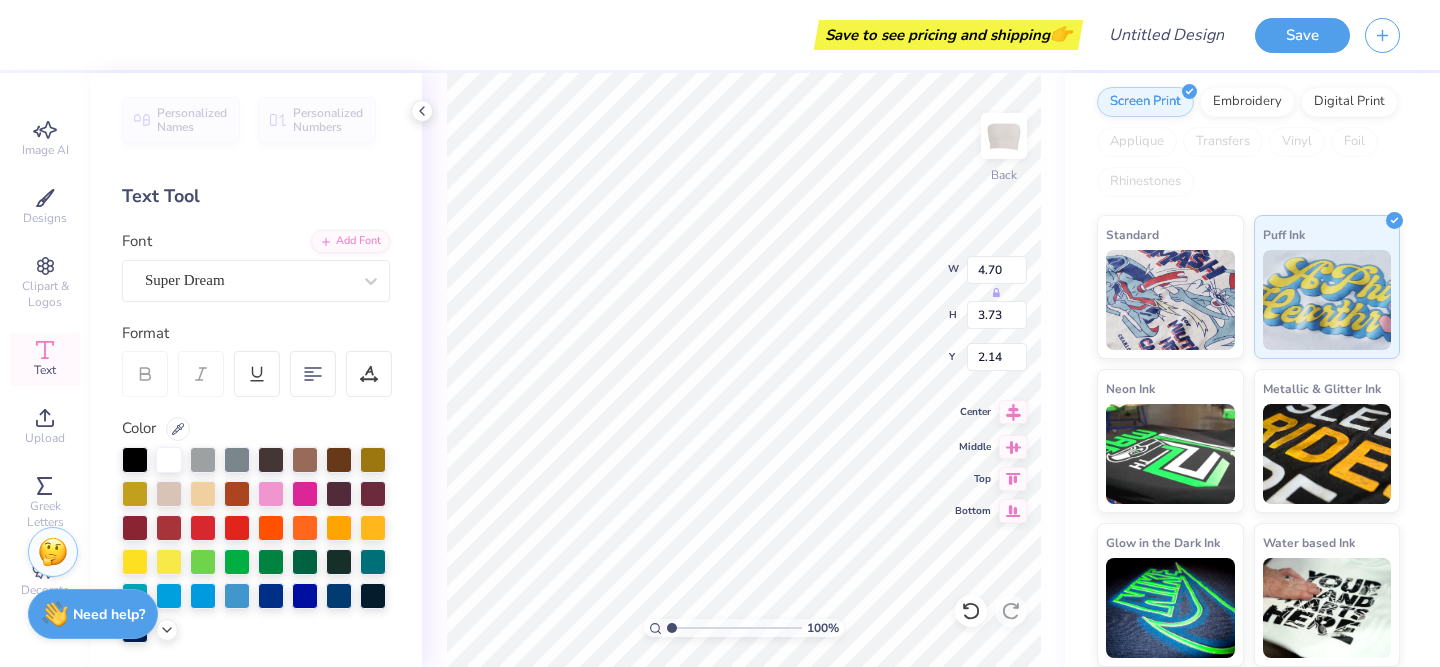 type on "4.70" 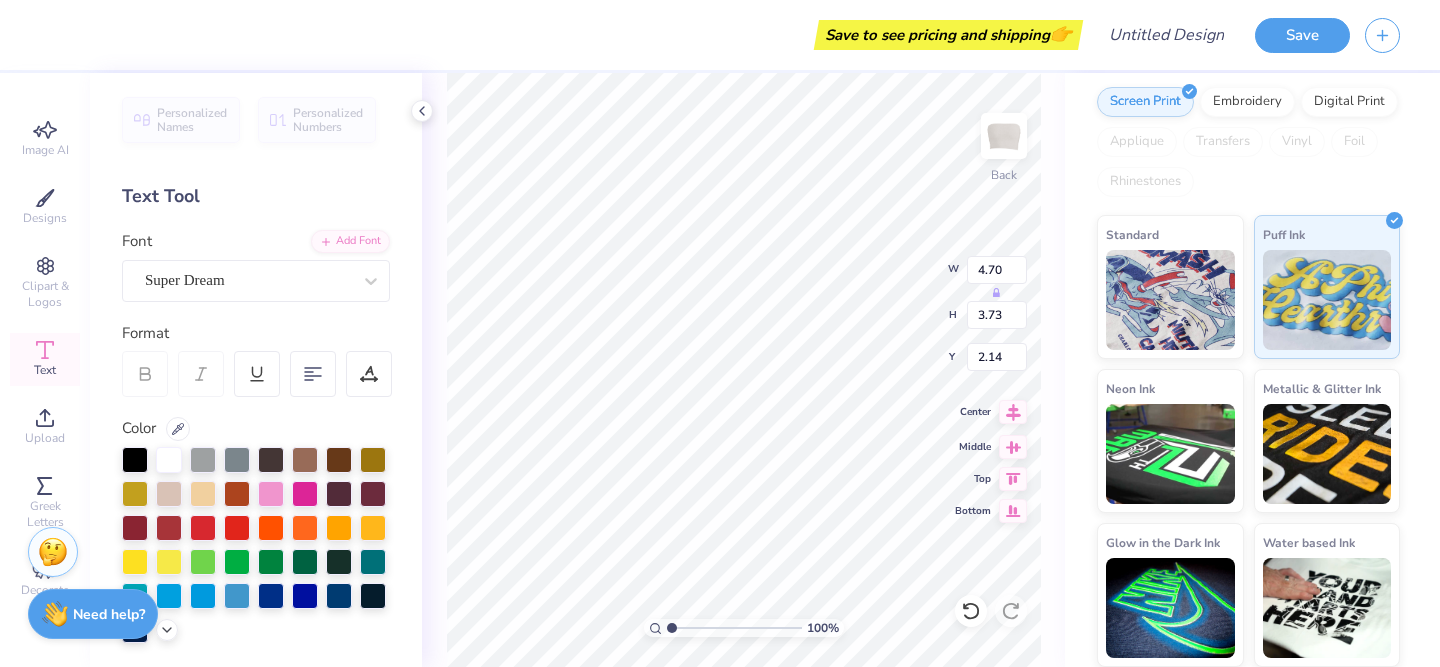 click 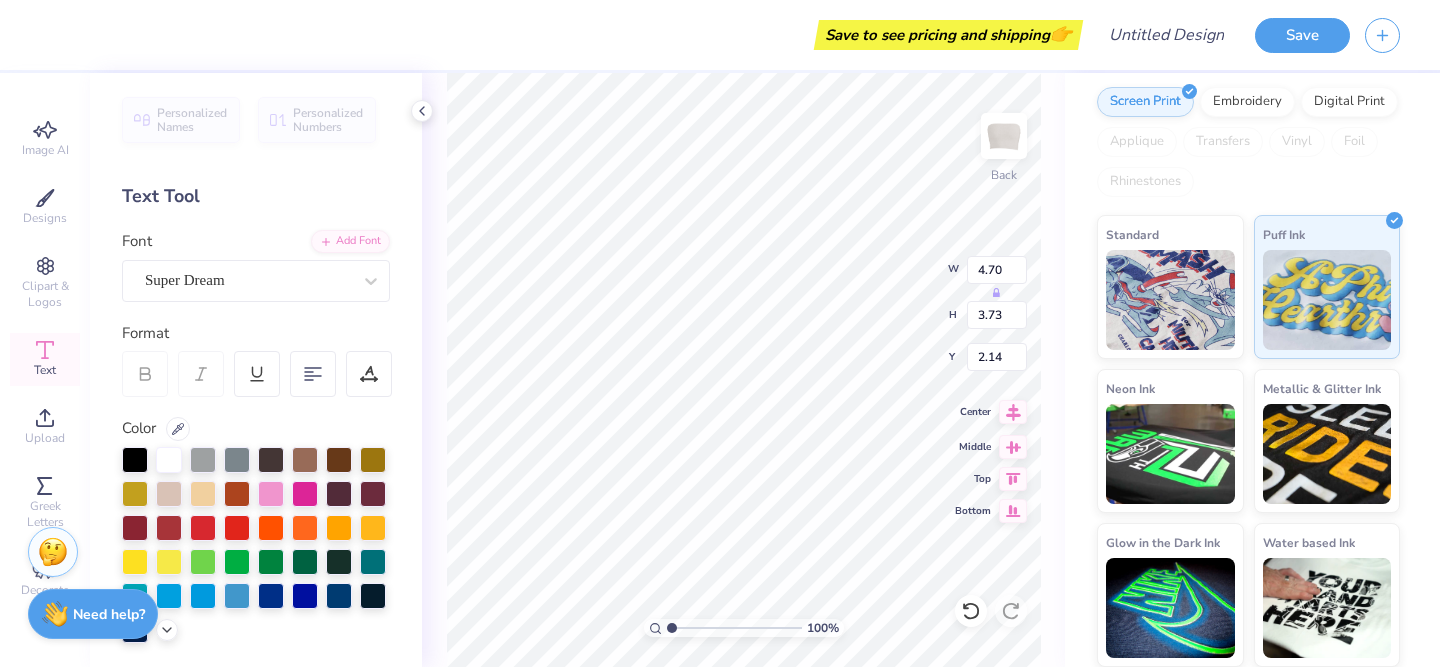 scroll, scrollTop: 17, scrollLeft: 4, axis: both 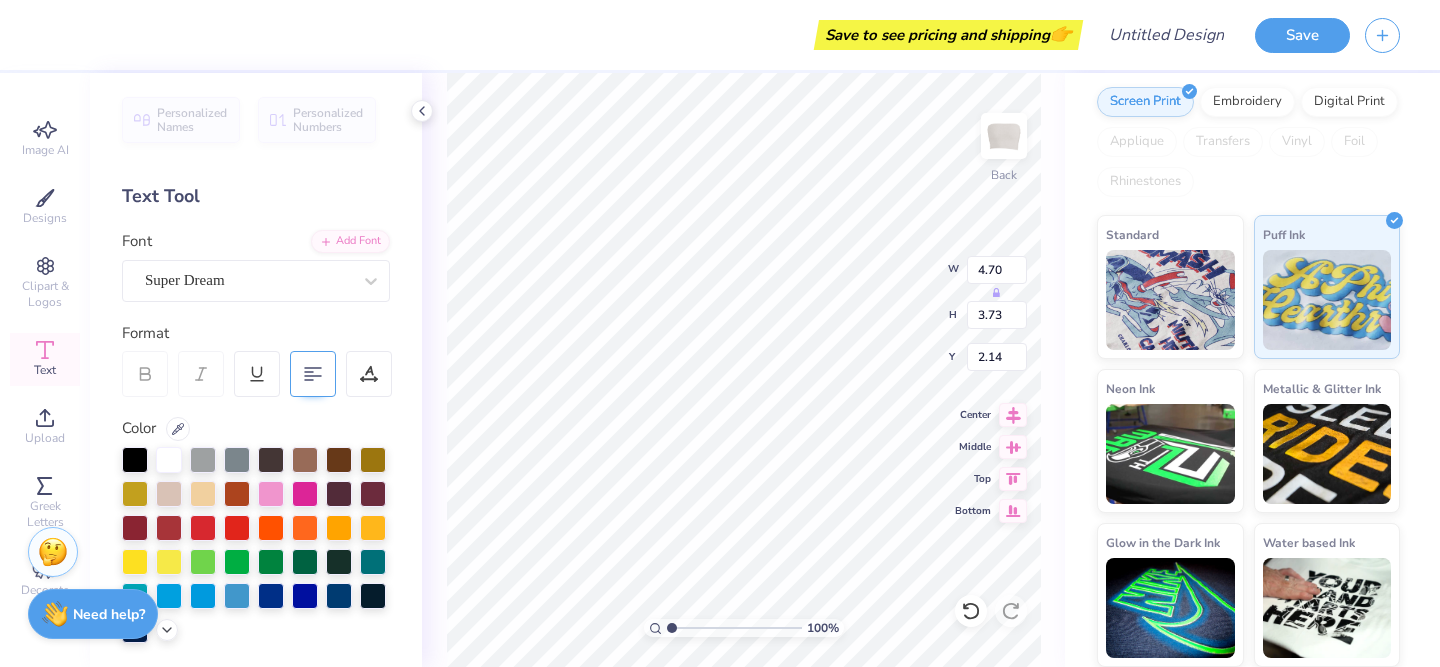 click at bounding box center [257, 374] 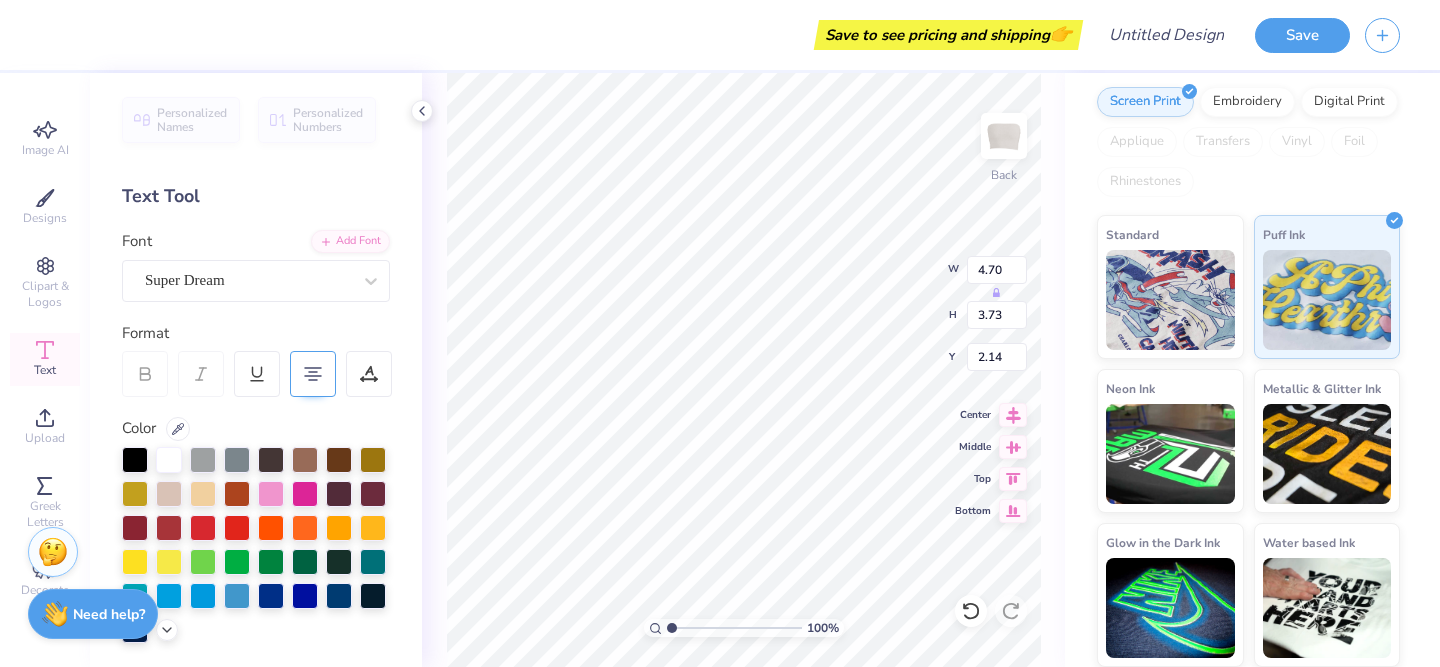 scroll, scrollTop: 17, scrollLeft: 2, axis: both 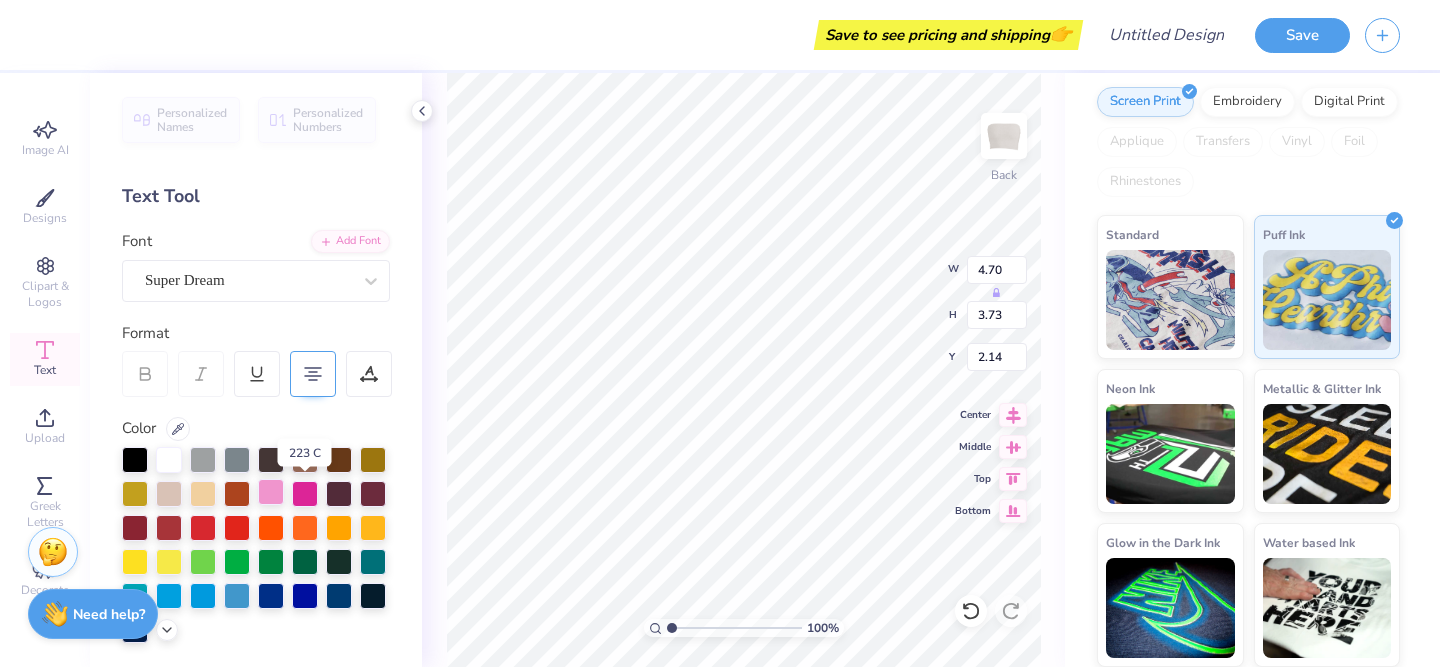 click at bounding box center (271, 492) 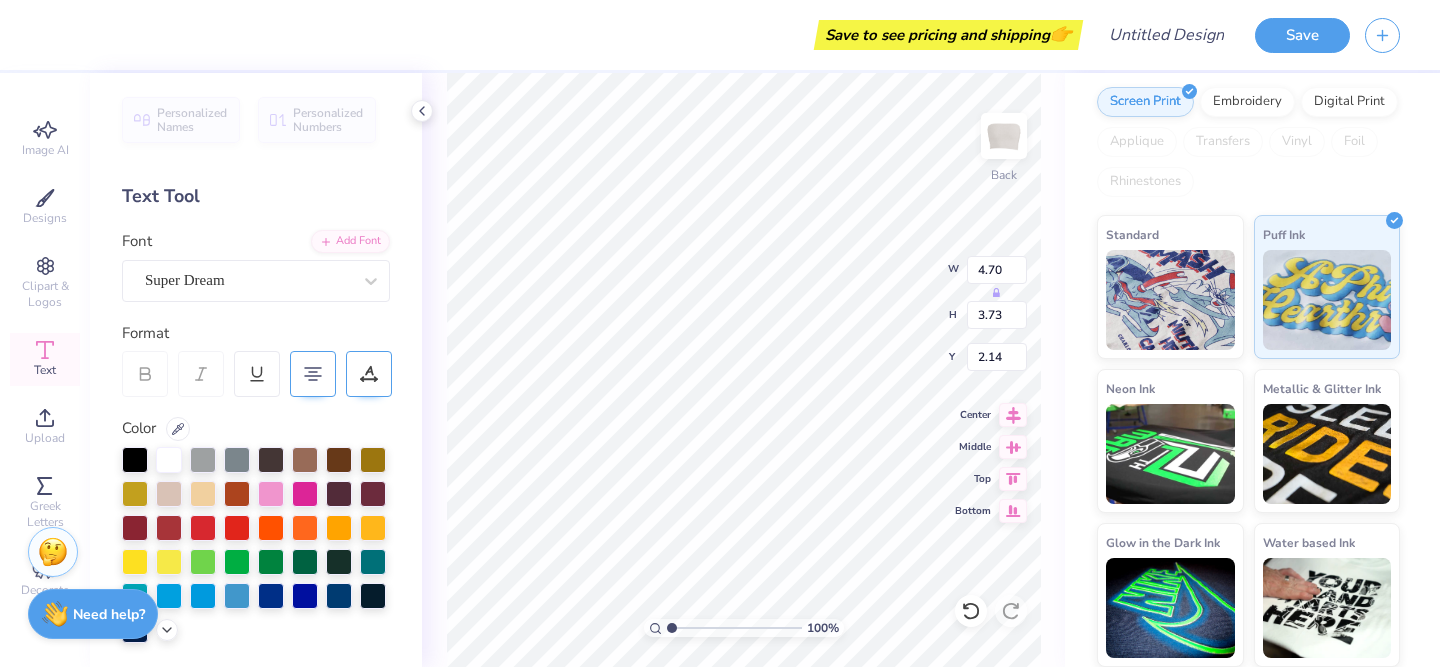 scroll, scrollTop: 17, scrollLeft: 5, axis: both 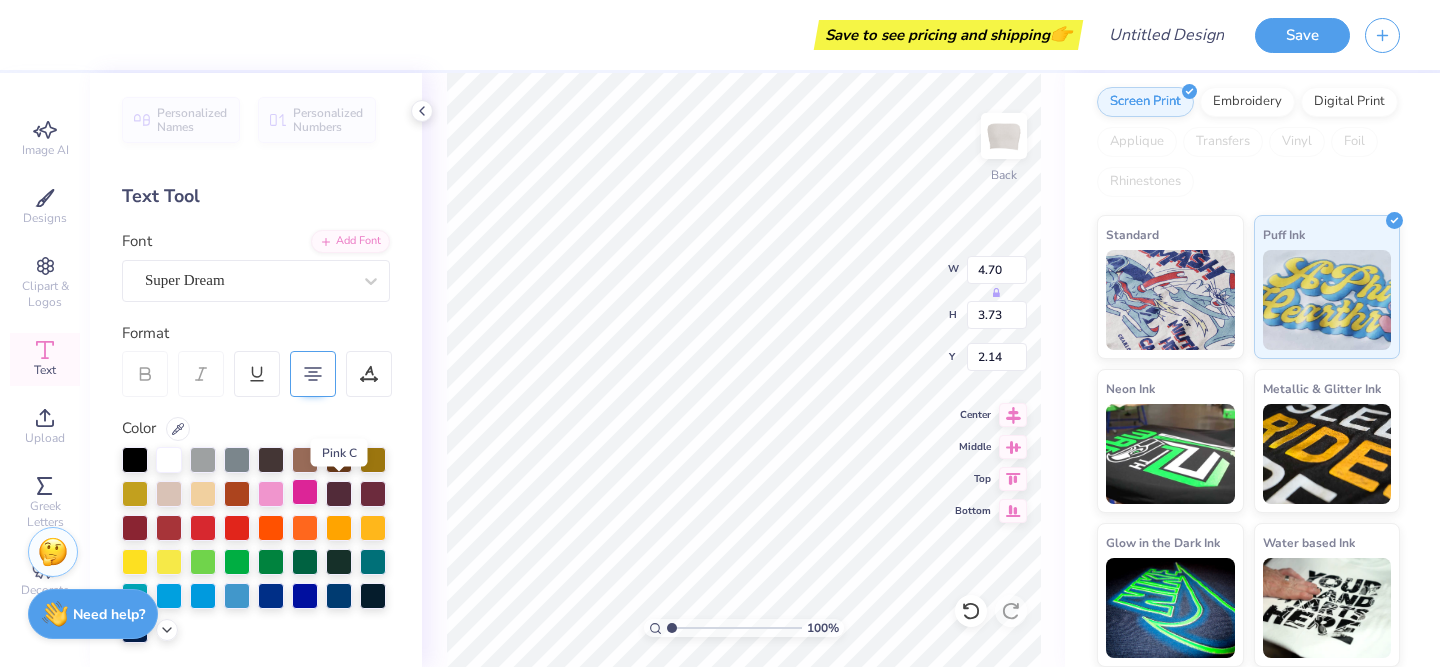 click at bounding box center (305, 492) 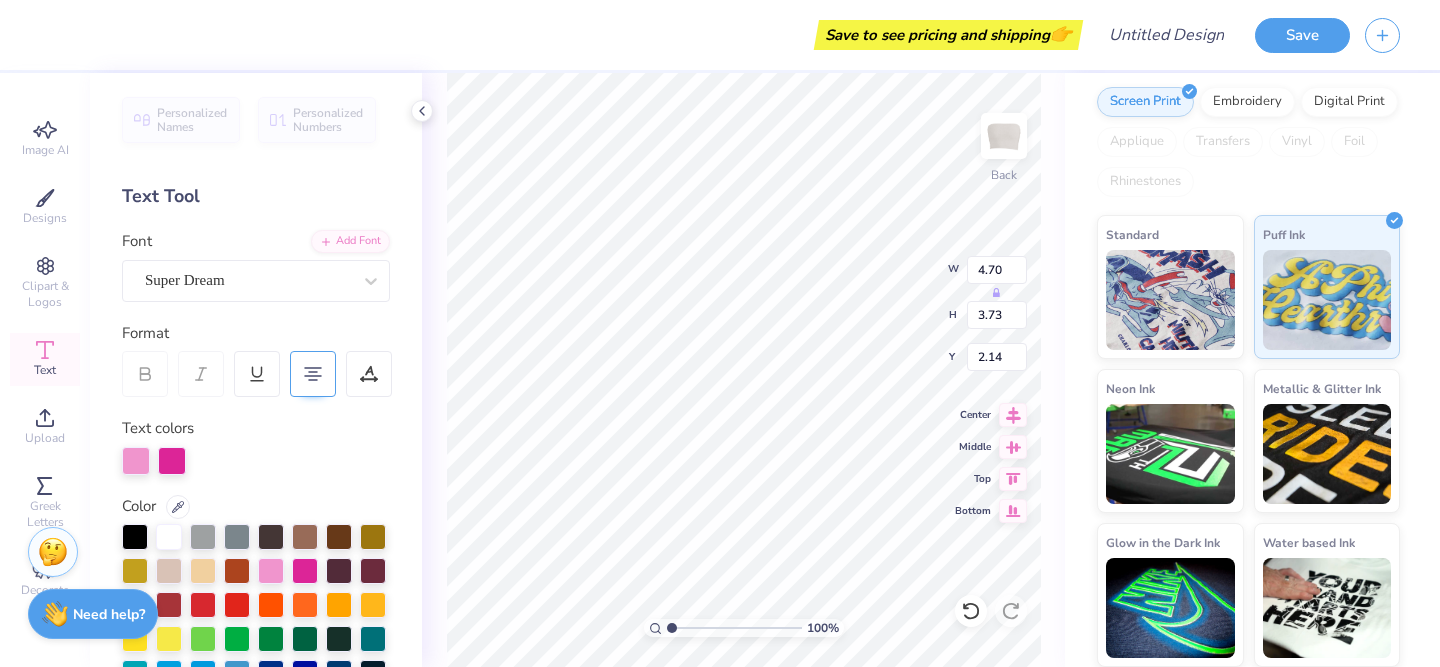 click at bounding box center [256, 461] 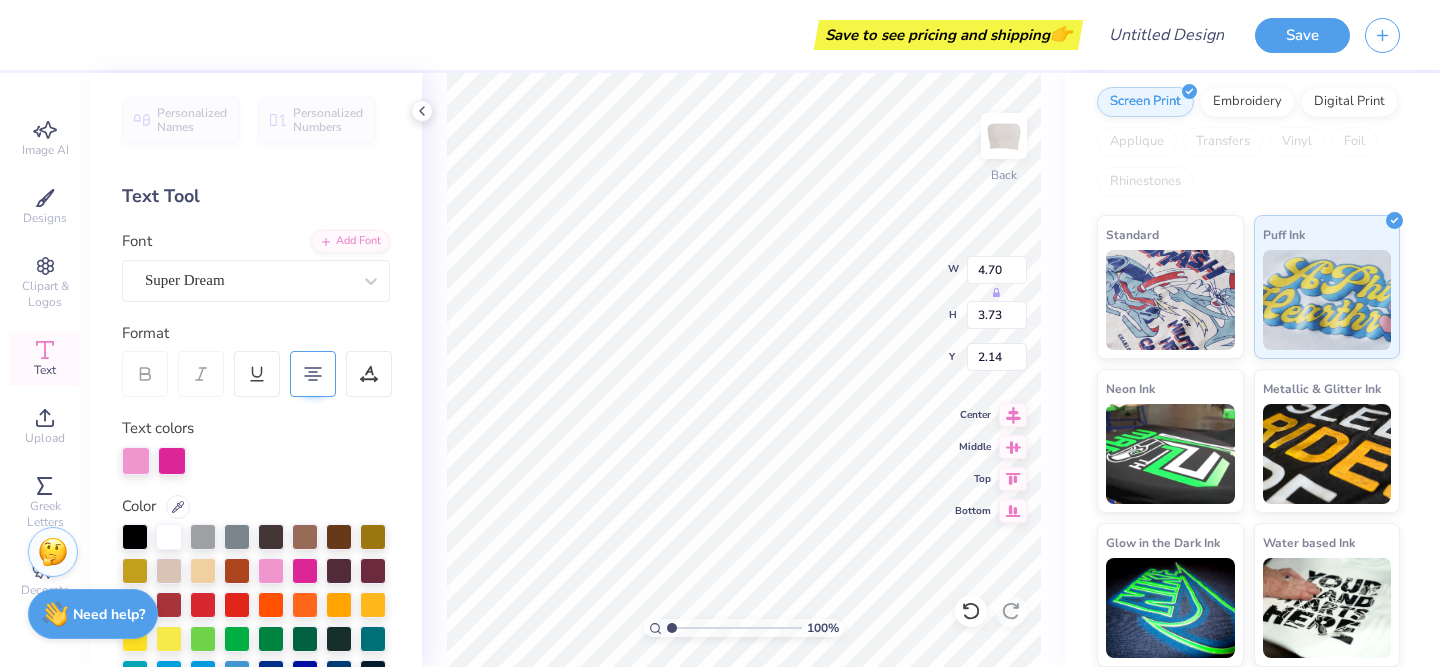 scroll, scrollTop: 17, scrollLeft: 4, axis: both 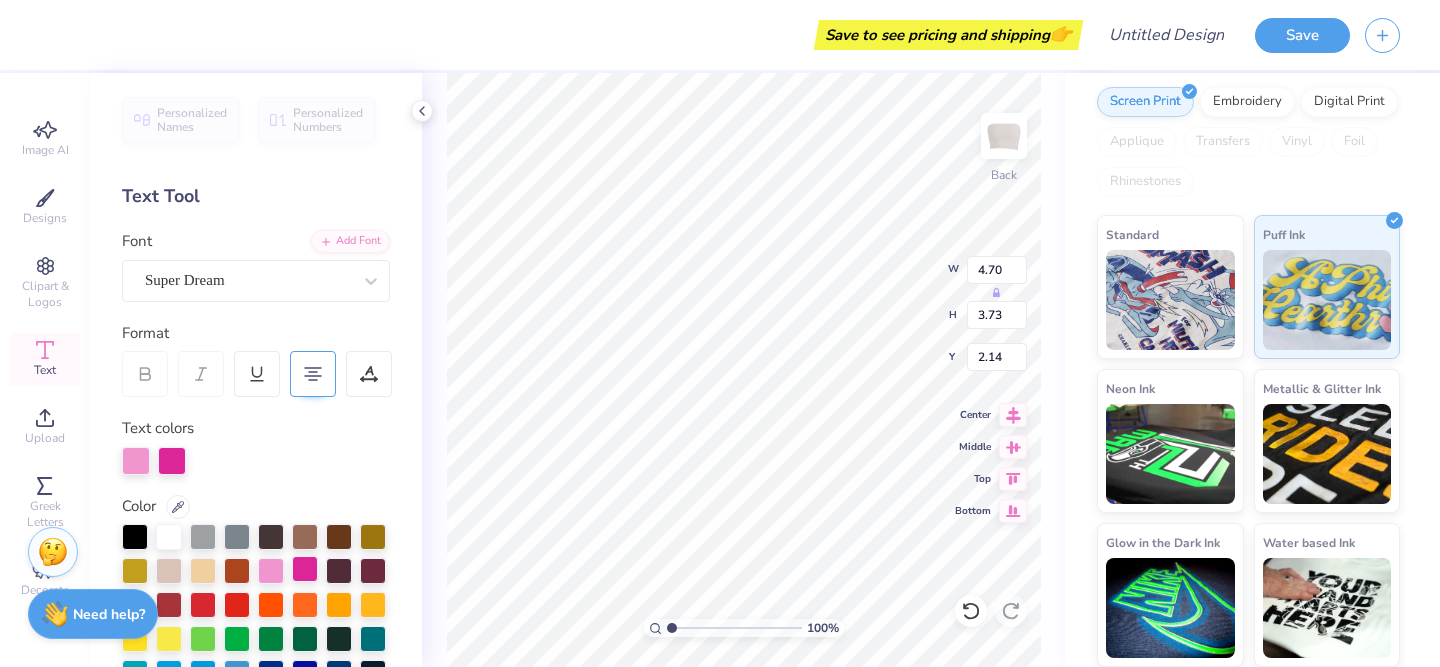 click at bounding box center [305, 569] 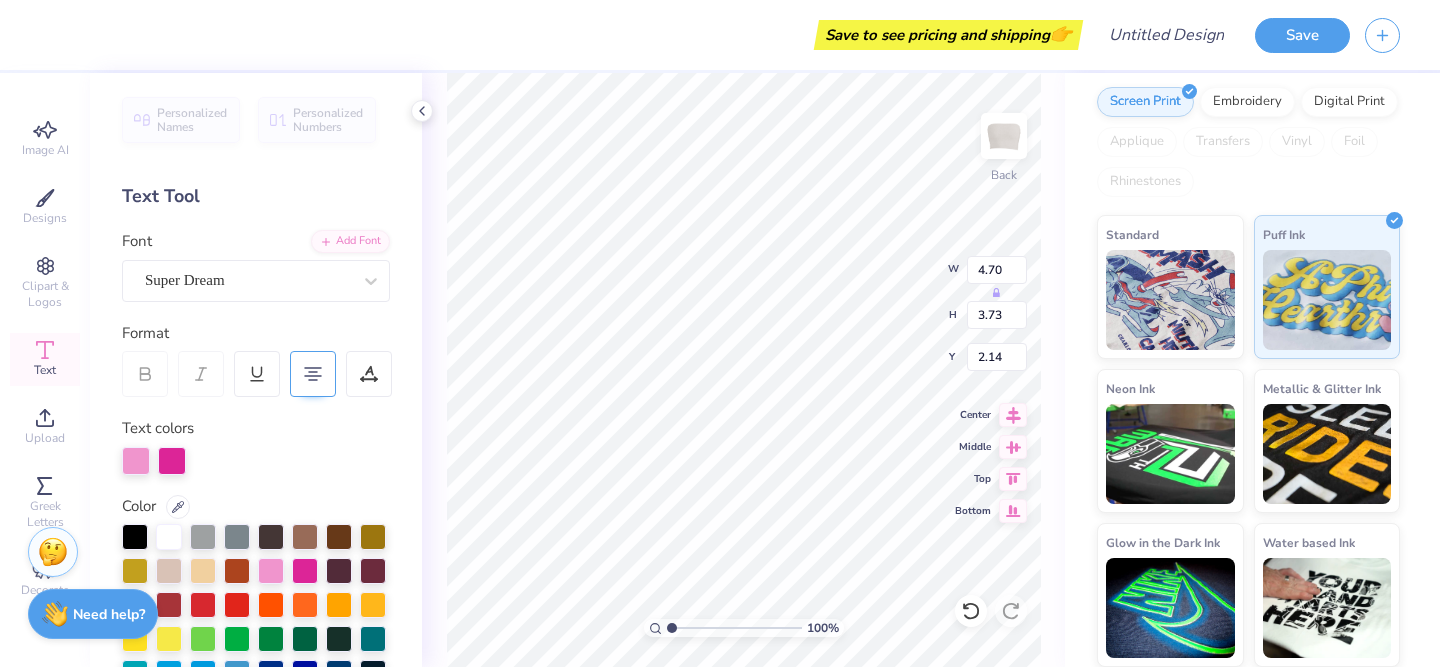 click on "Text colors" at bounding box center (256, 446) 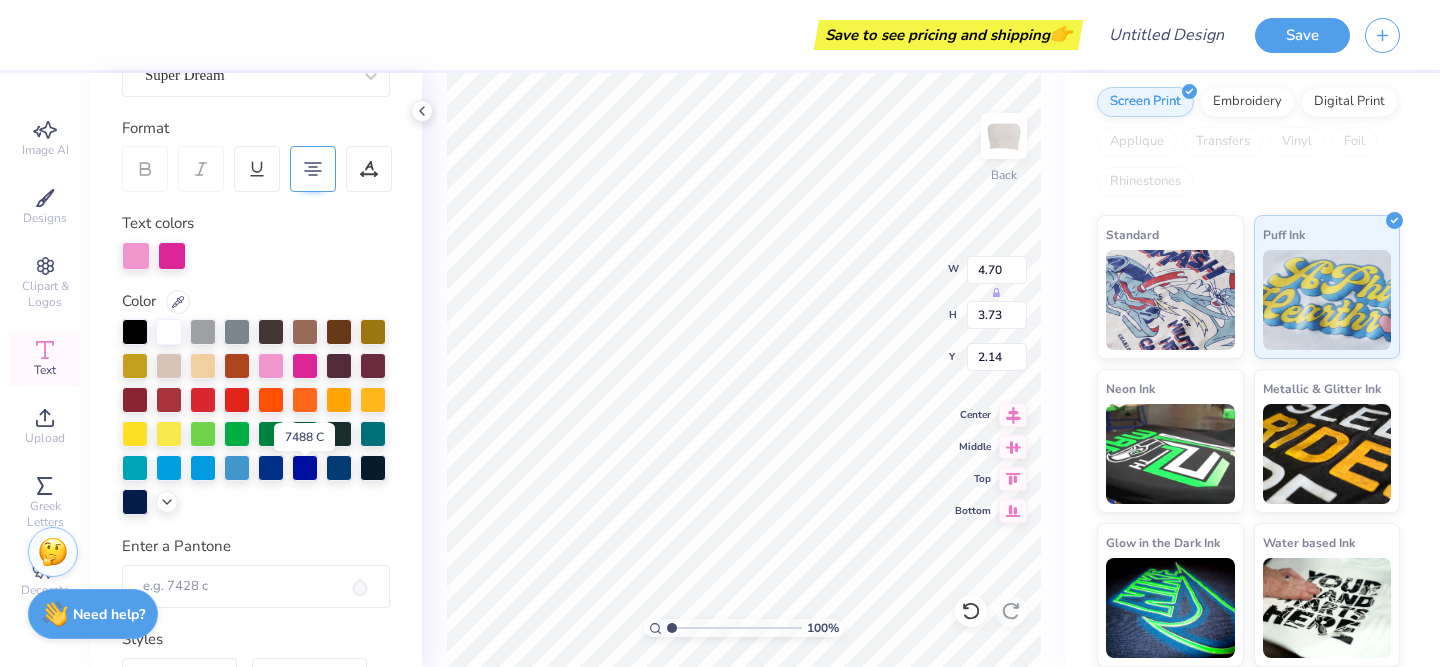 scroll, scrollTop: 0, scrollLeft: 0, axis: both 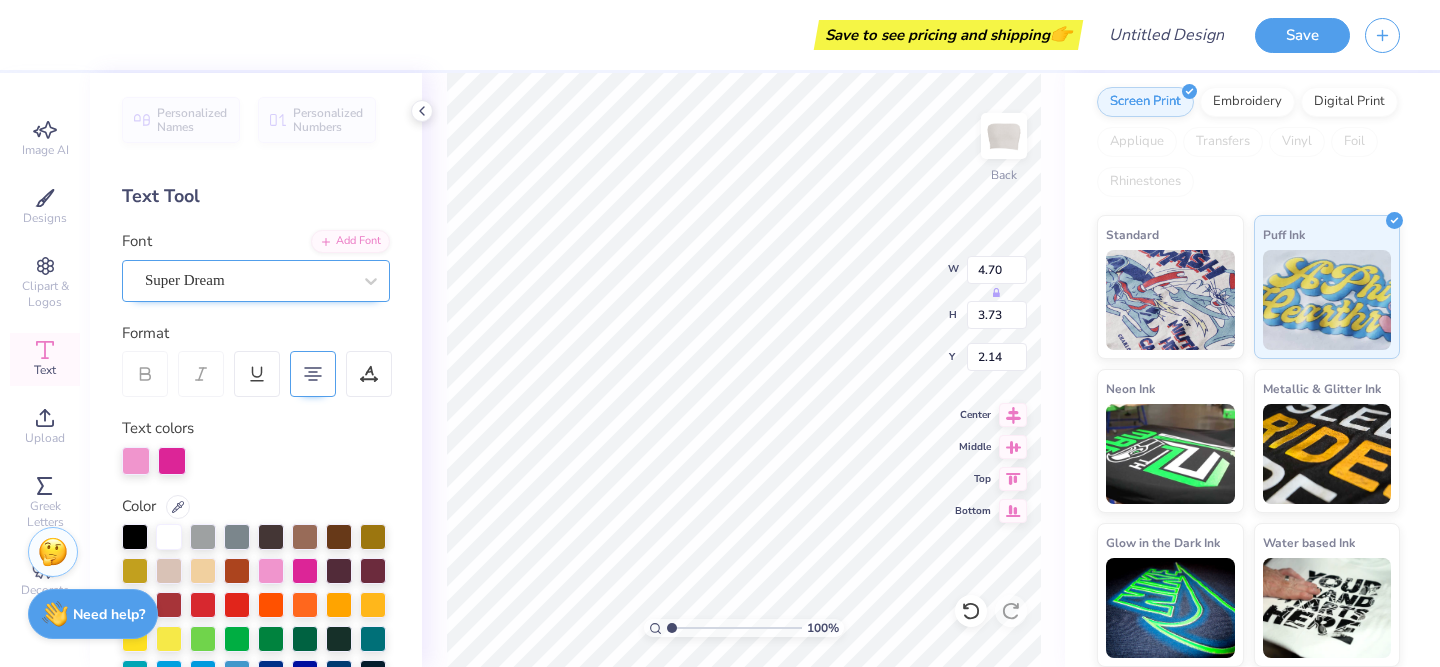 click on "Super Dream" at bounding box center [248, 280] 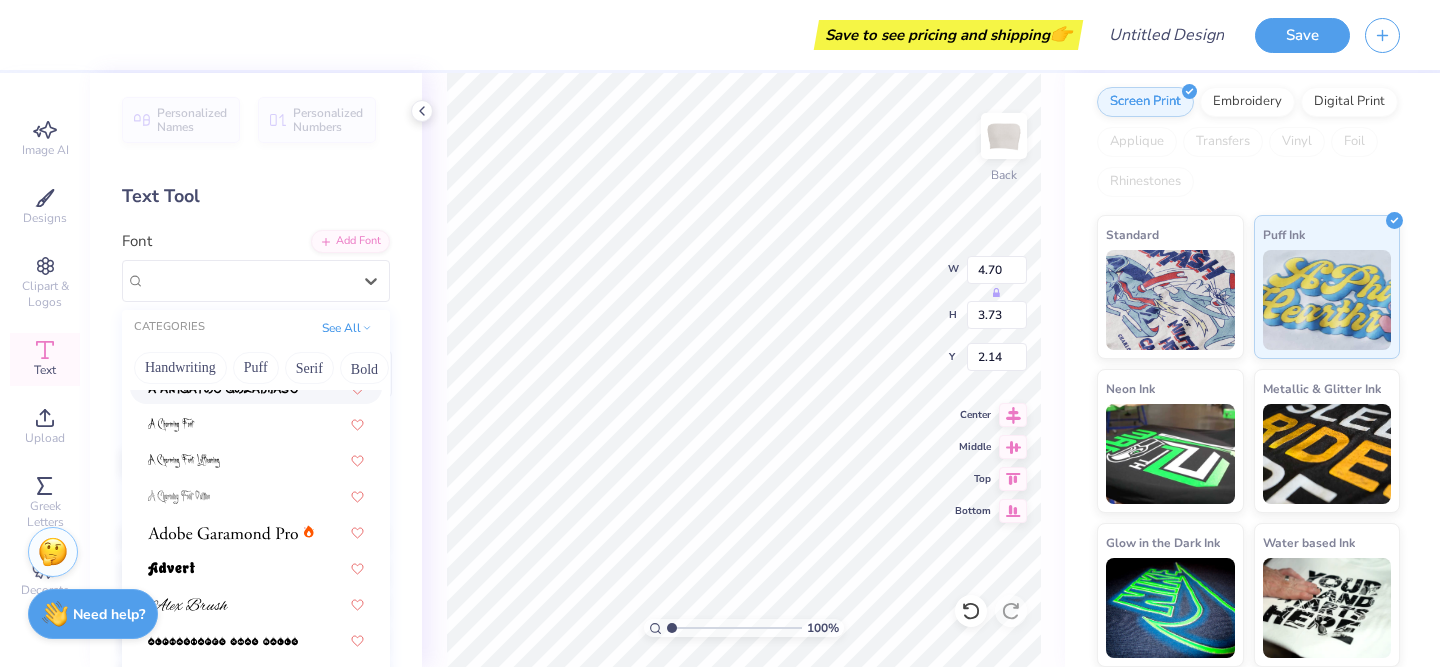 scroll, scrollTop: 161, scrollLeft: 0, axis: vertical 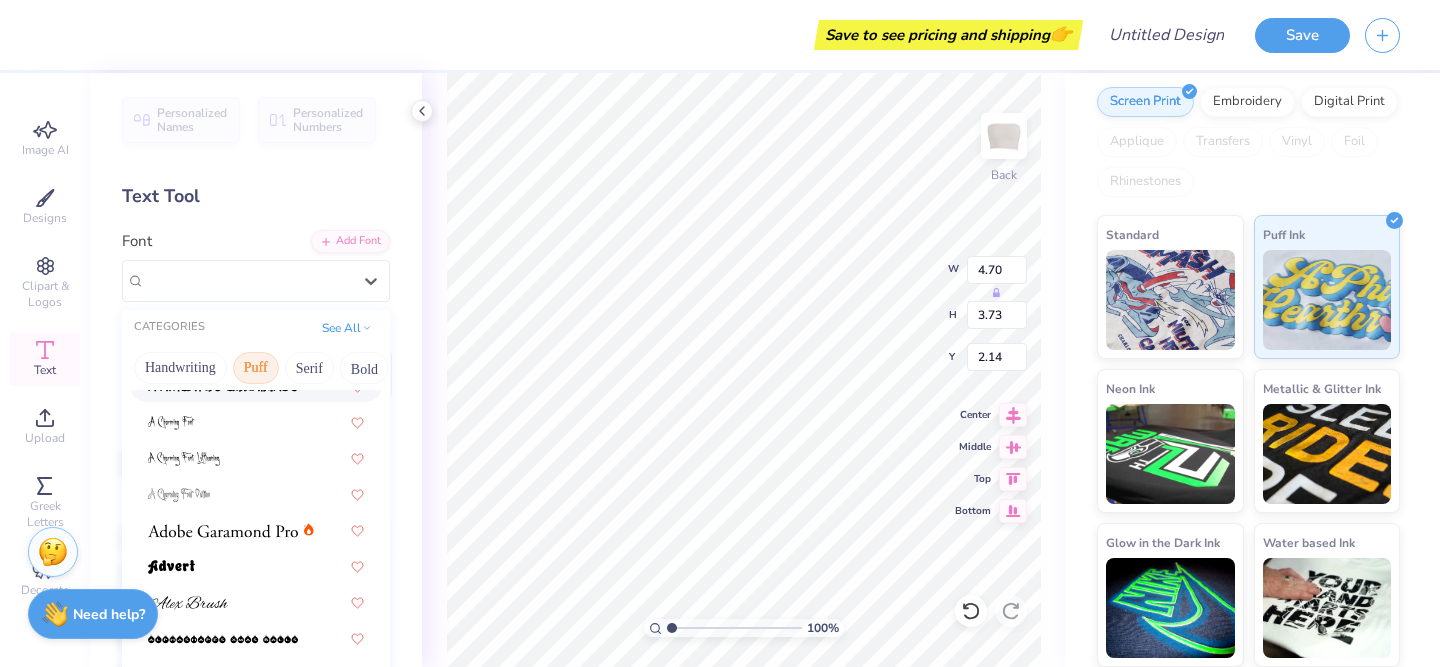 click on "Puff" at bounding box center (256, 368) 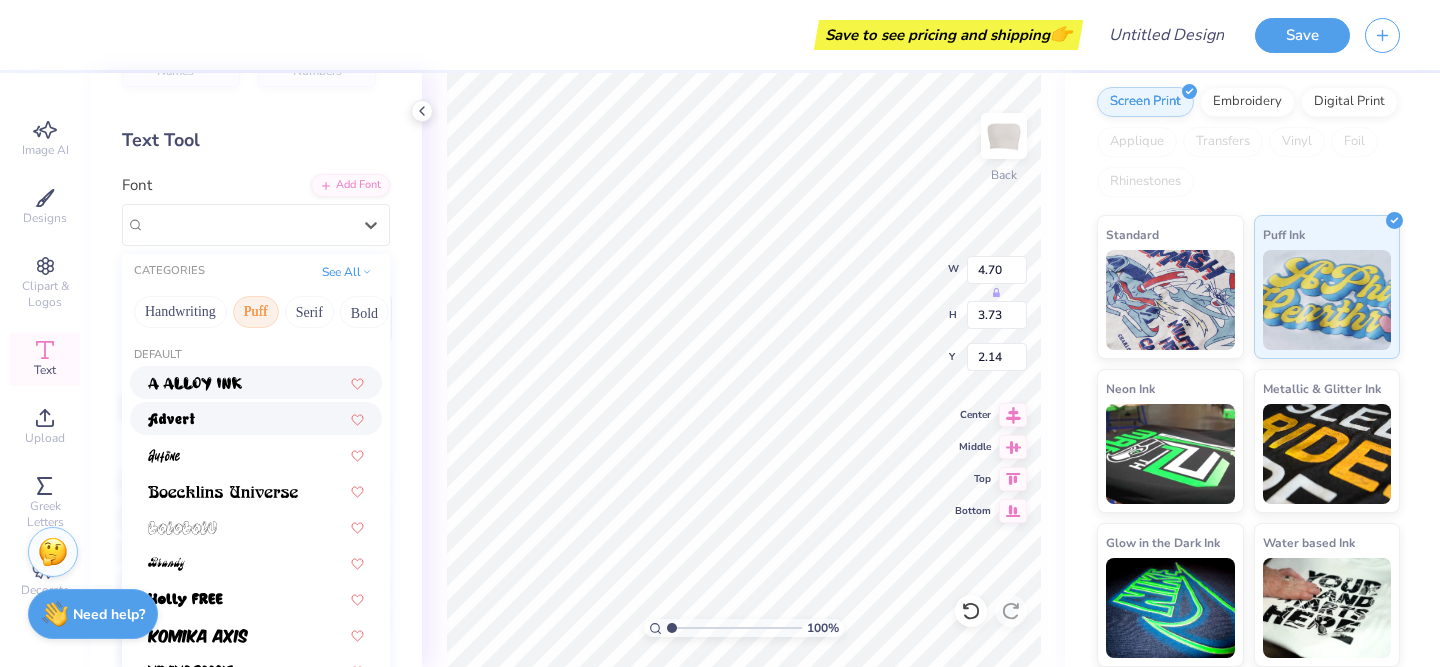 scroll, scrollTop: 61, scrollLeft: 0, axis: vertical 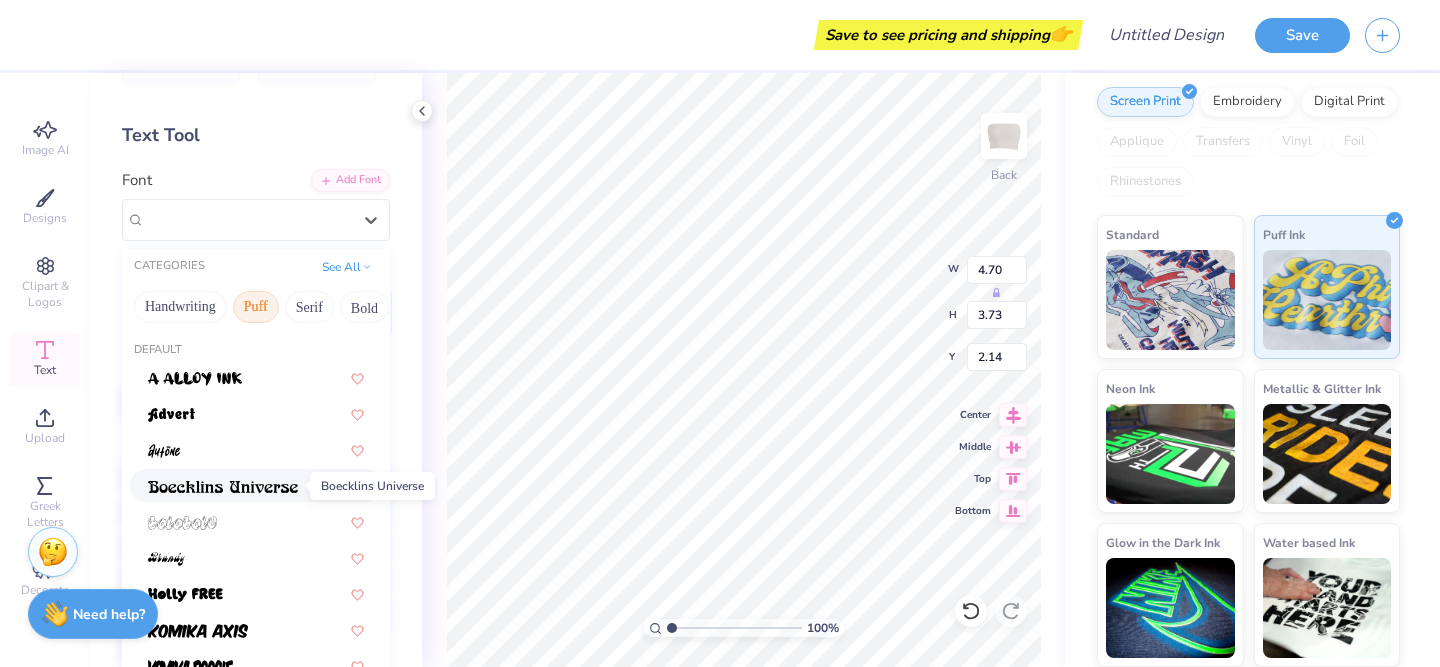 click at bounding box center (223, 487) 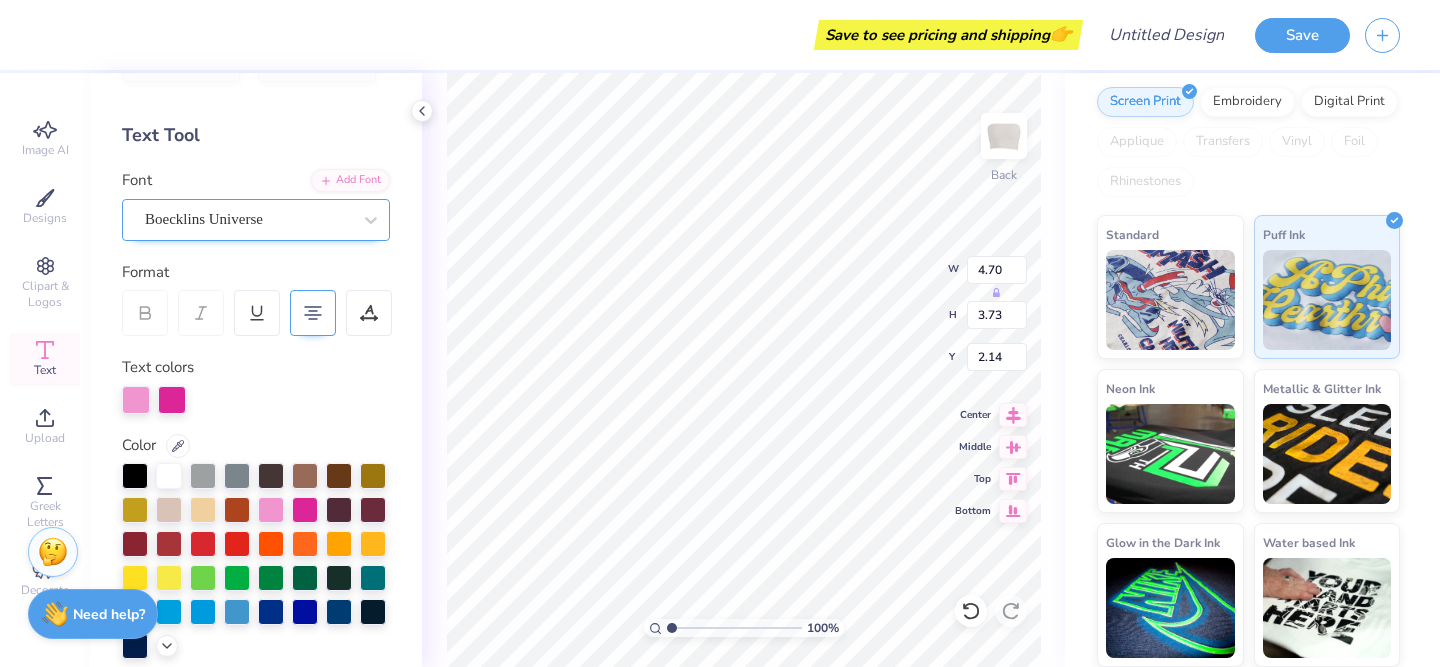 click on "Boecklins Universe" at bounding box center [248, 219] 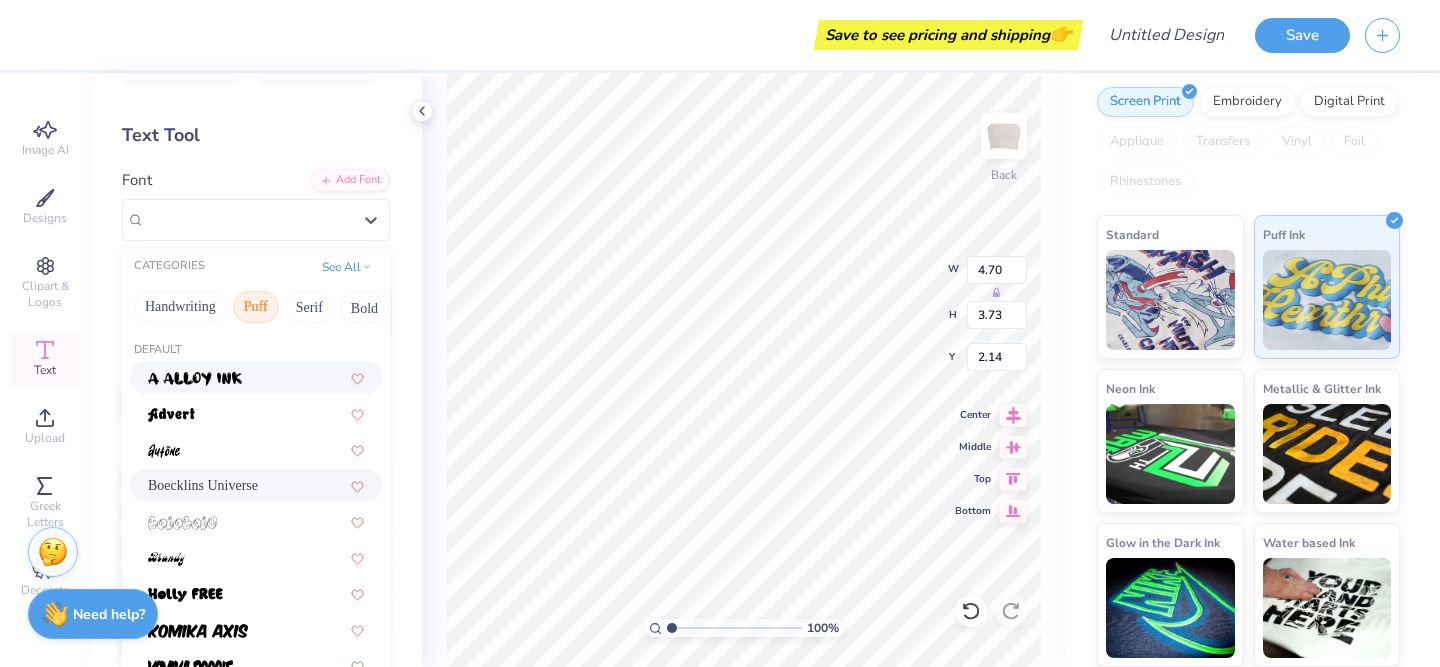 click at bounding box center (256, 377) 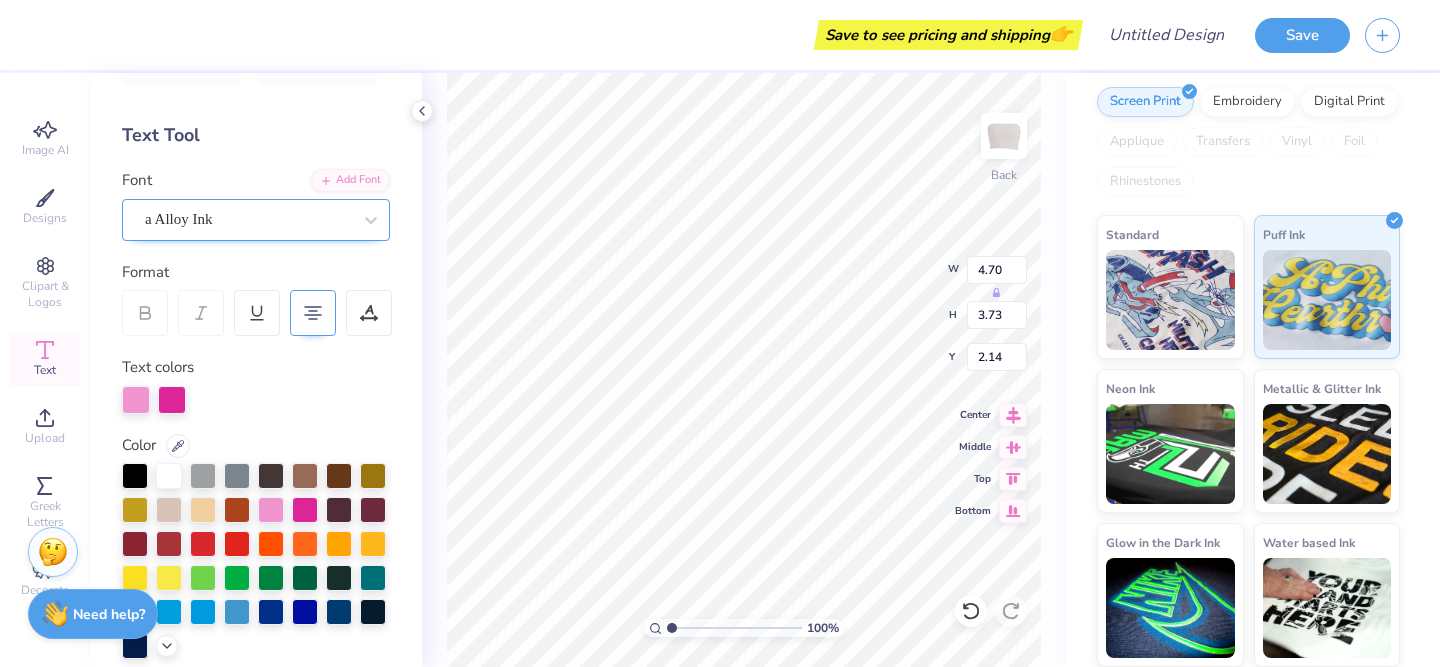 click at bounding box center (248, 219) 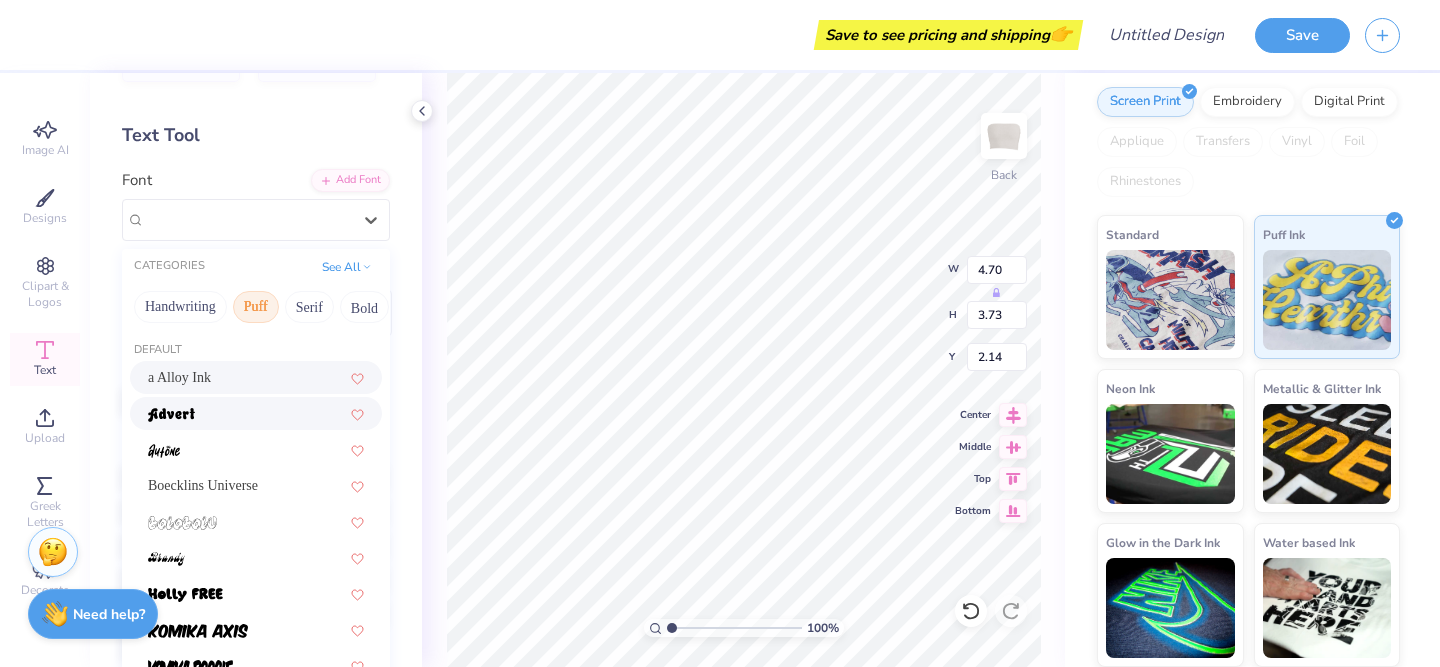 click at bounding box center [256, 413] 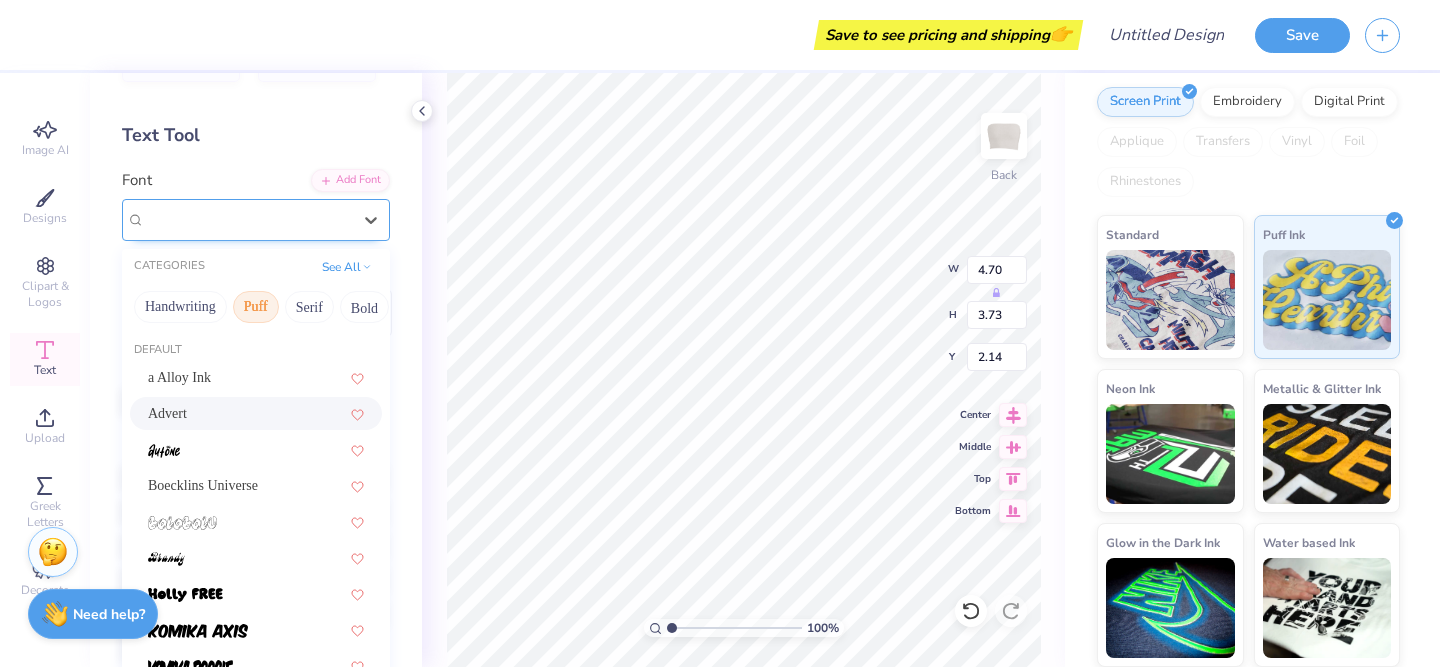 click at bounding box center [248, 219] 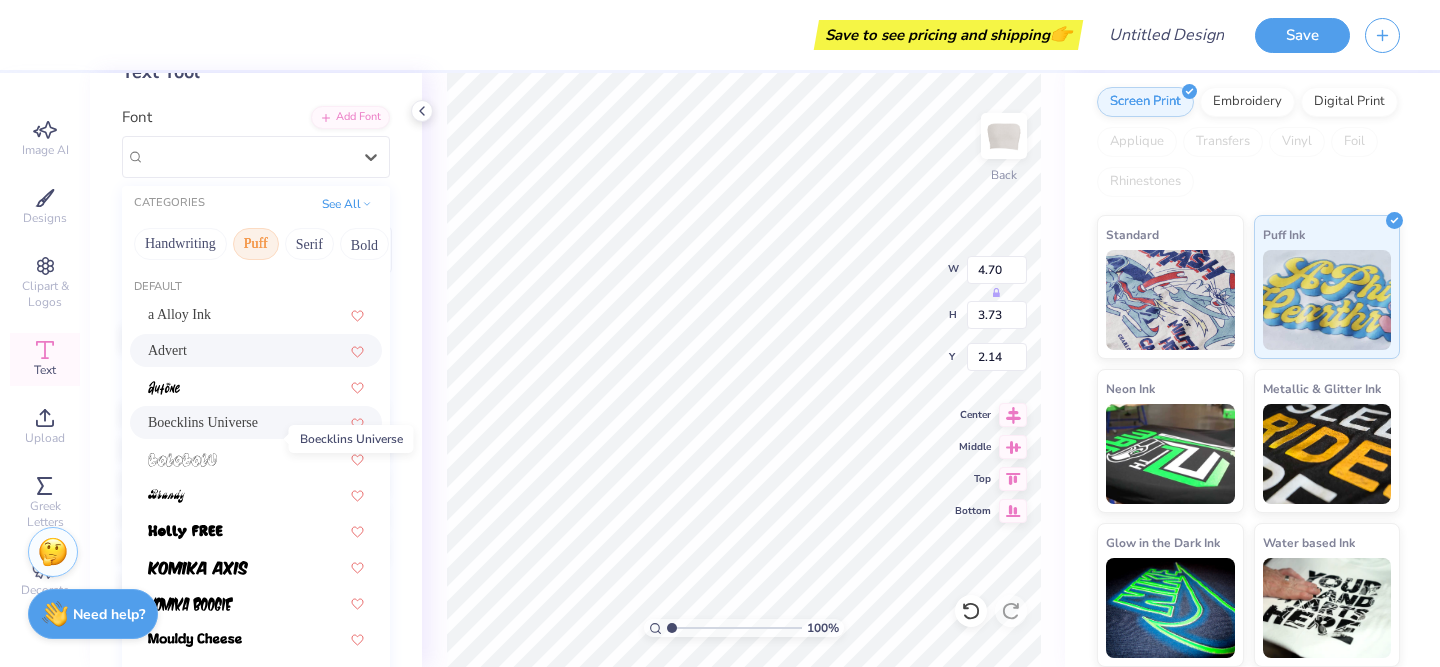 scroll, scrollTop: 132, scrollLeft: 0, axis: vertical 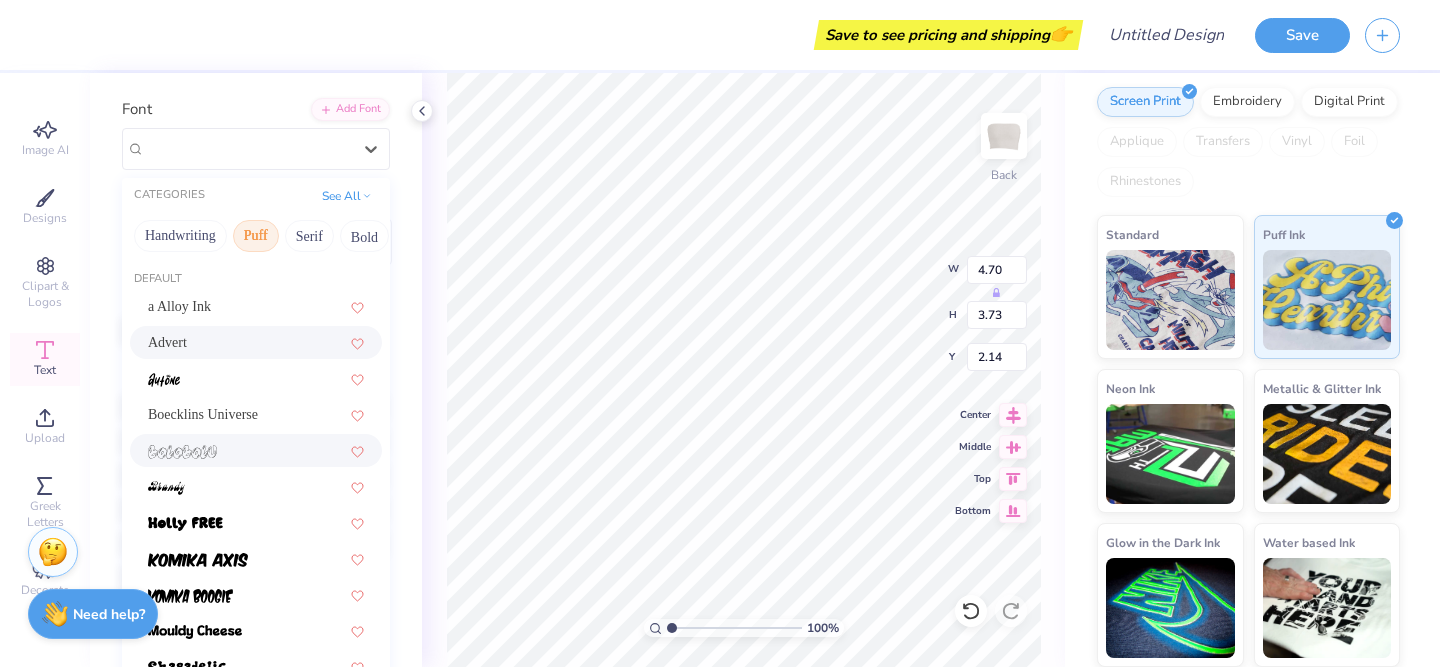 click at bounding box center (256, 450) 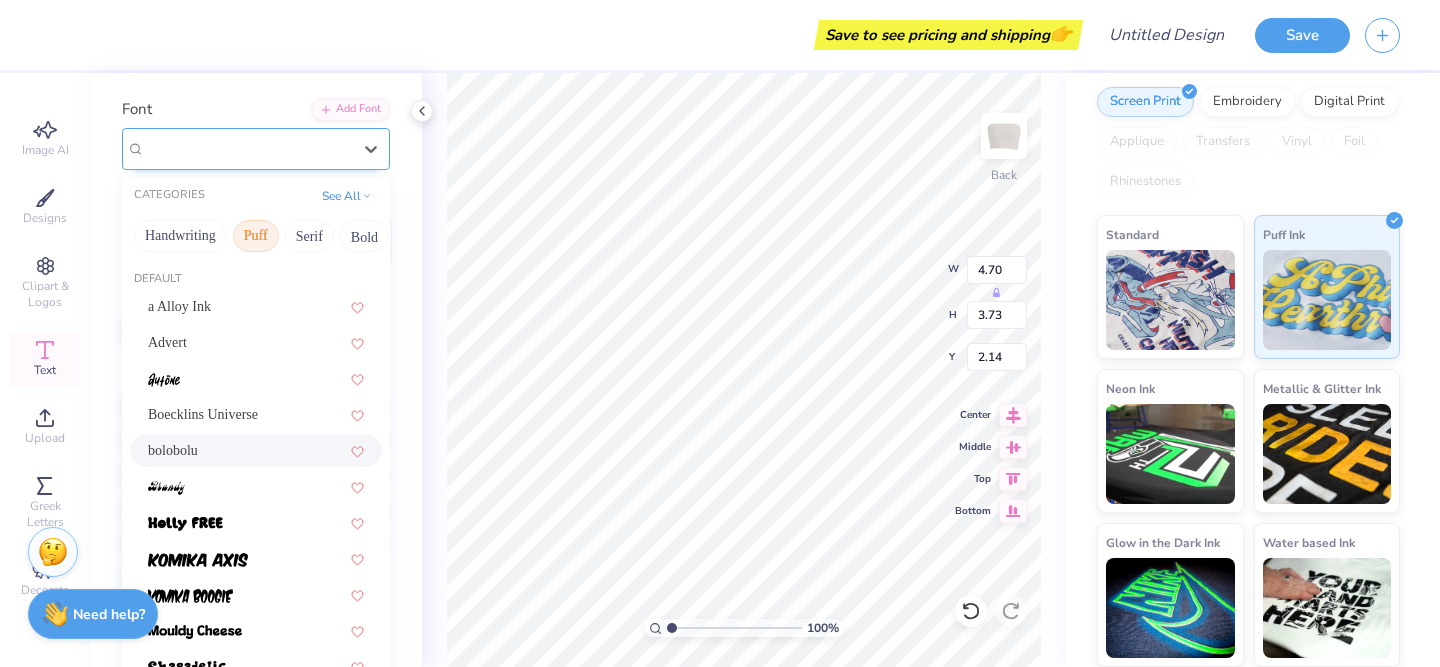 click on "bolobolu" at bounding box center [256, 149] 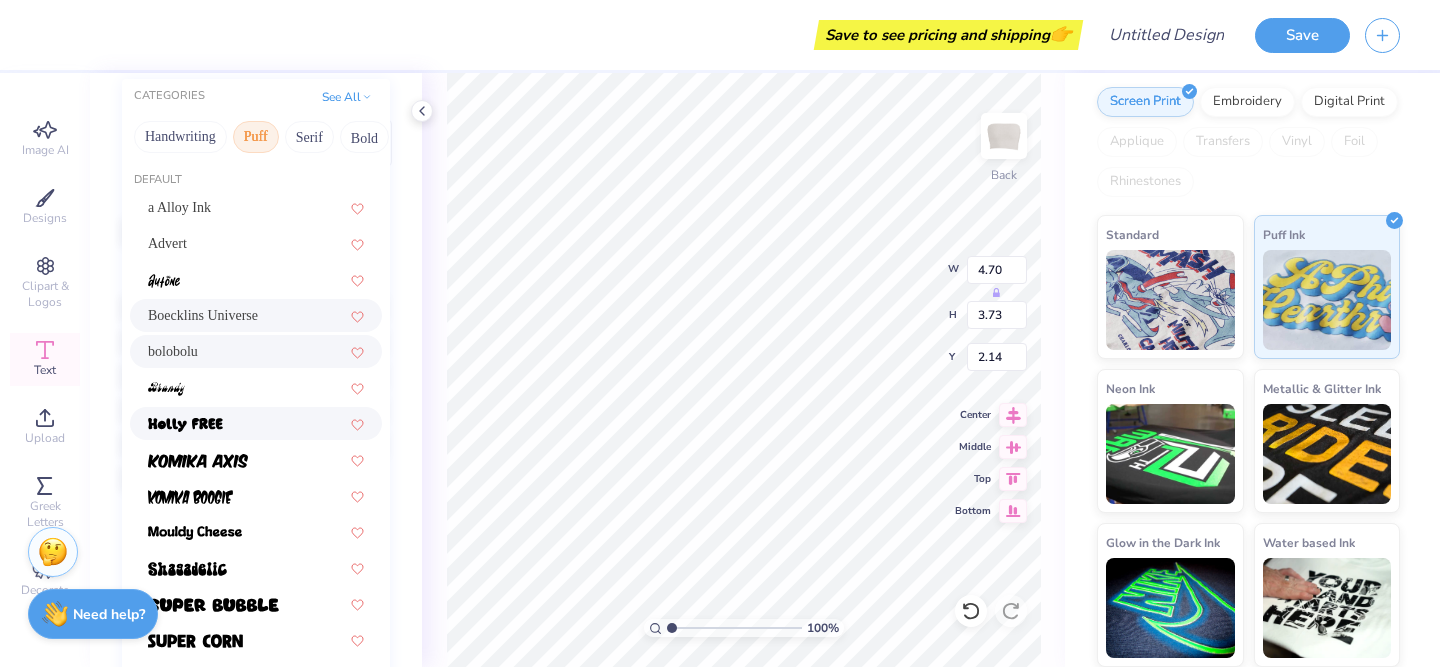scroll, scrollTop: 240, scrollLeft: 0, axis: vertical 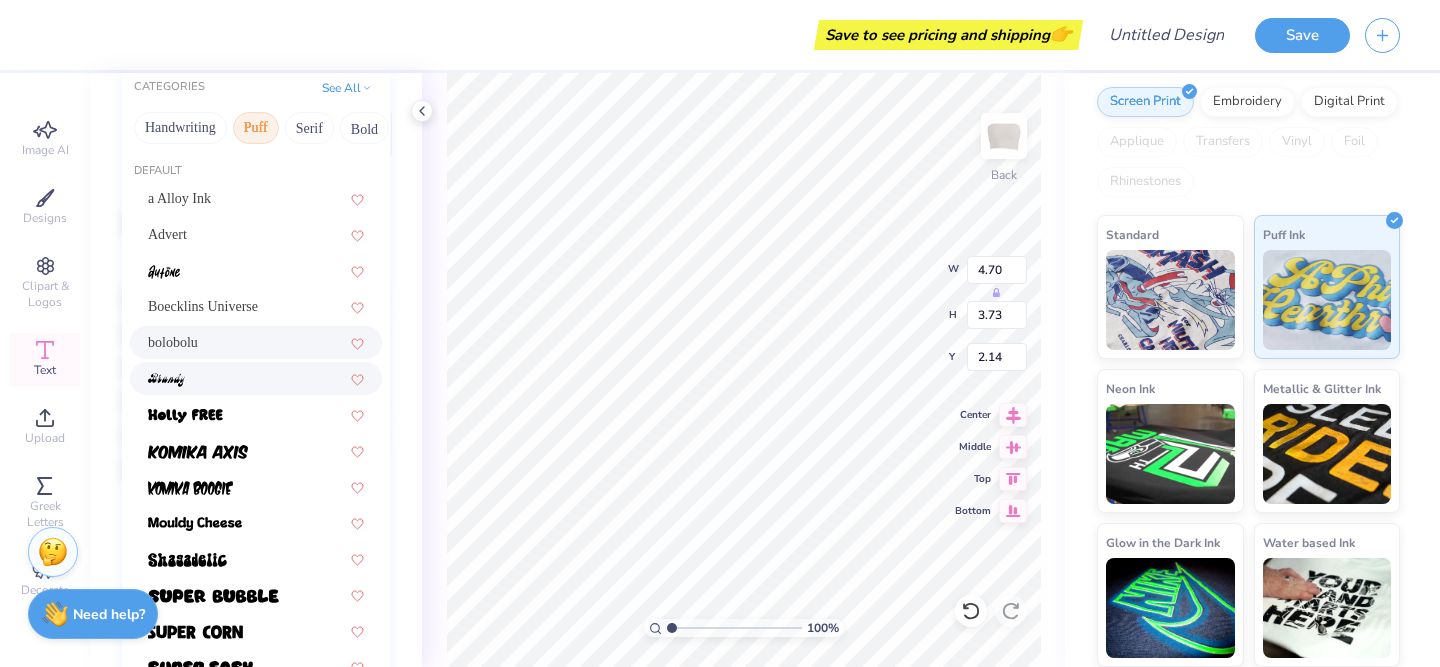 click at bounding box center [256, 378] 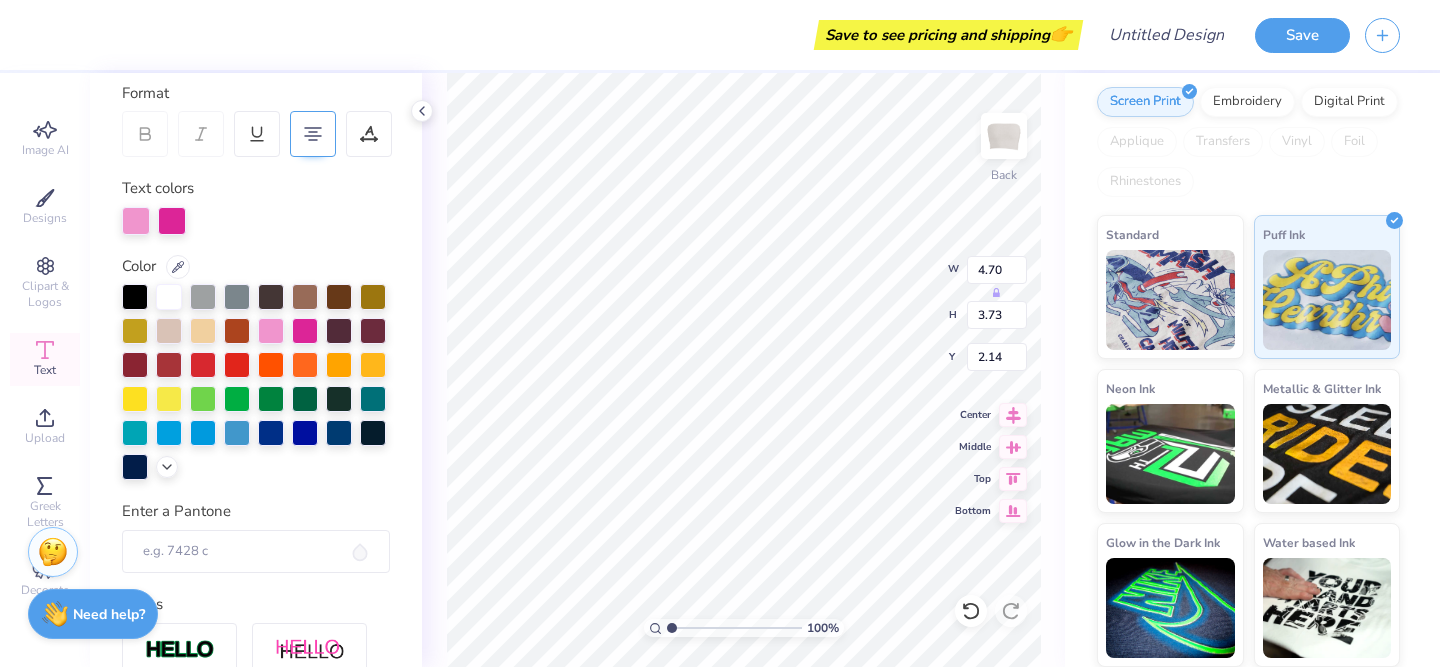 click on "Text colors" at bounding box center [256, 206] 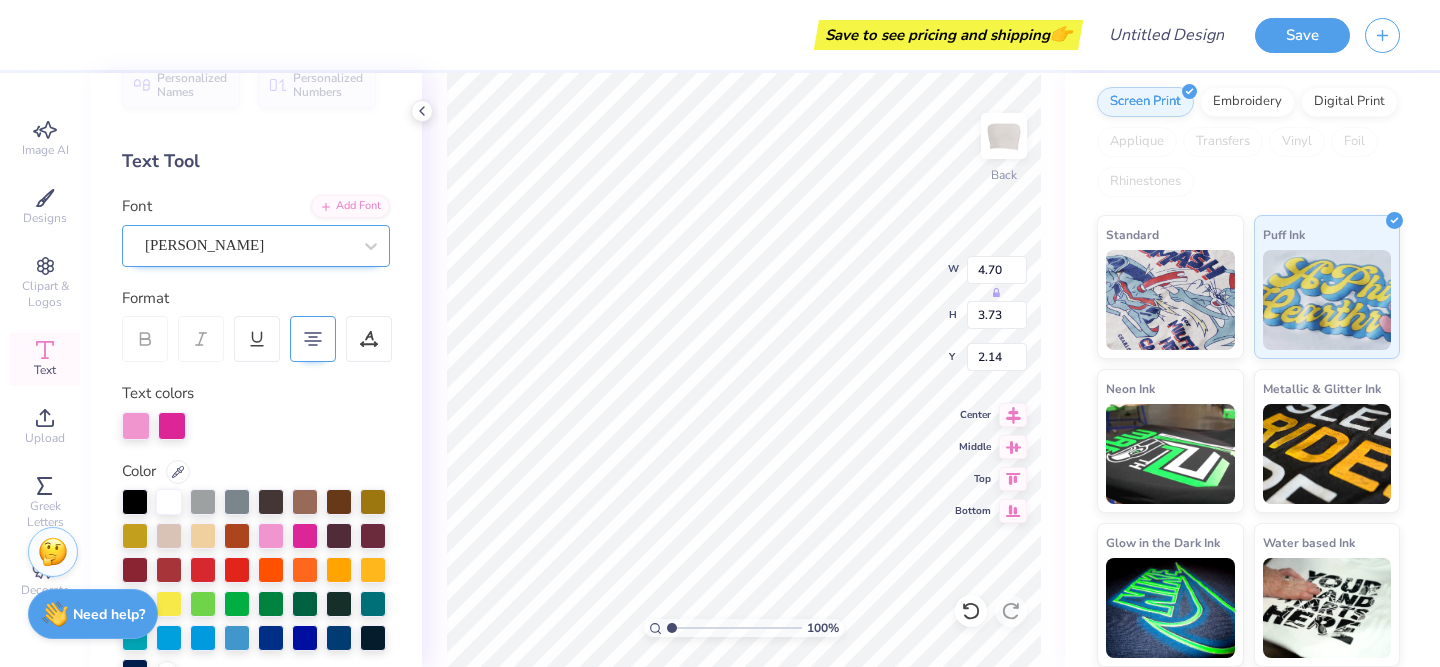 scroll, scrollTop: 26, scrollLeft: 0, axis: vertical 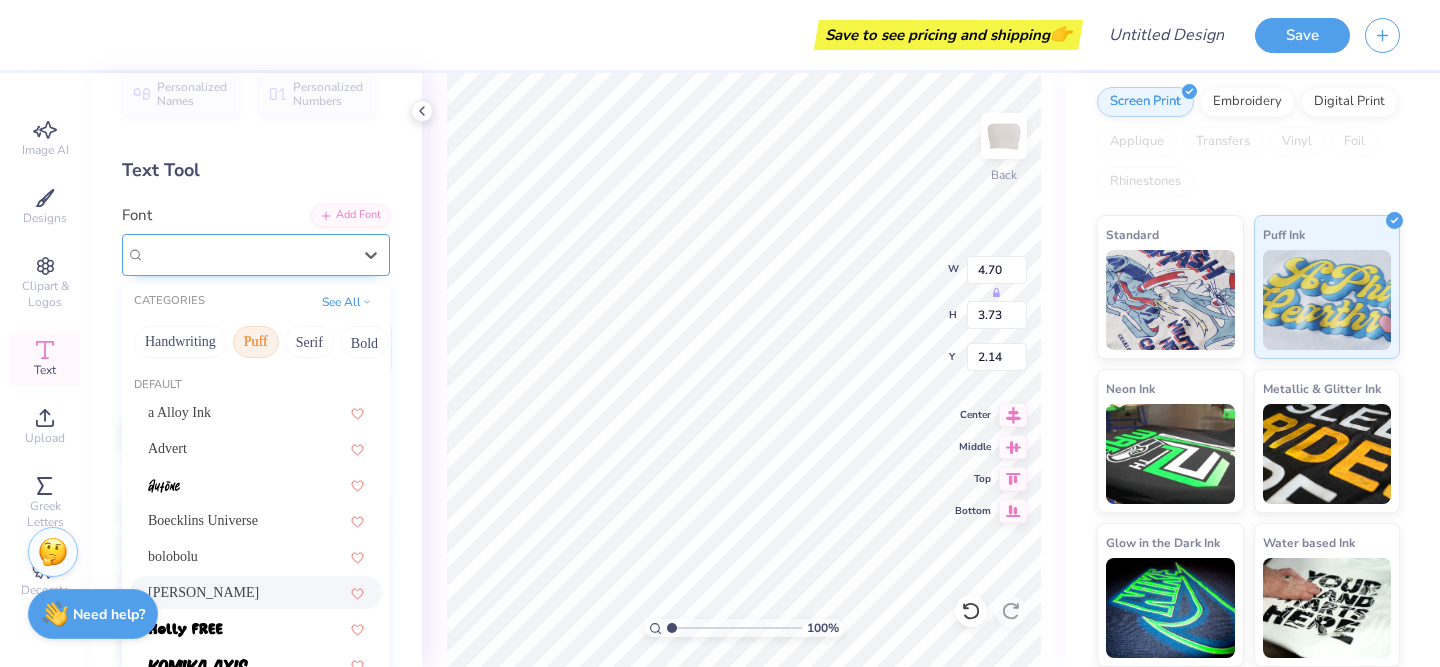click on "[PERSON_NAME]" at bounding box center [248, 254] 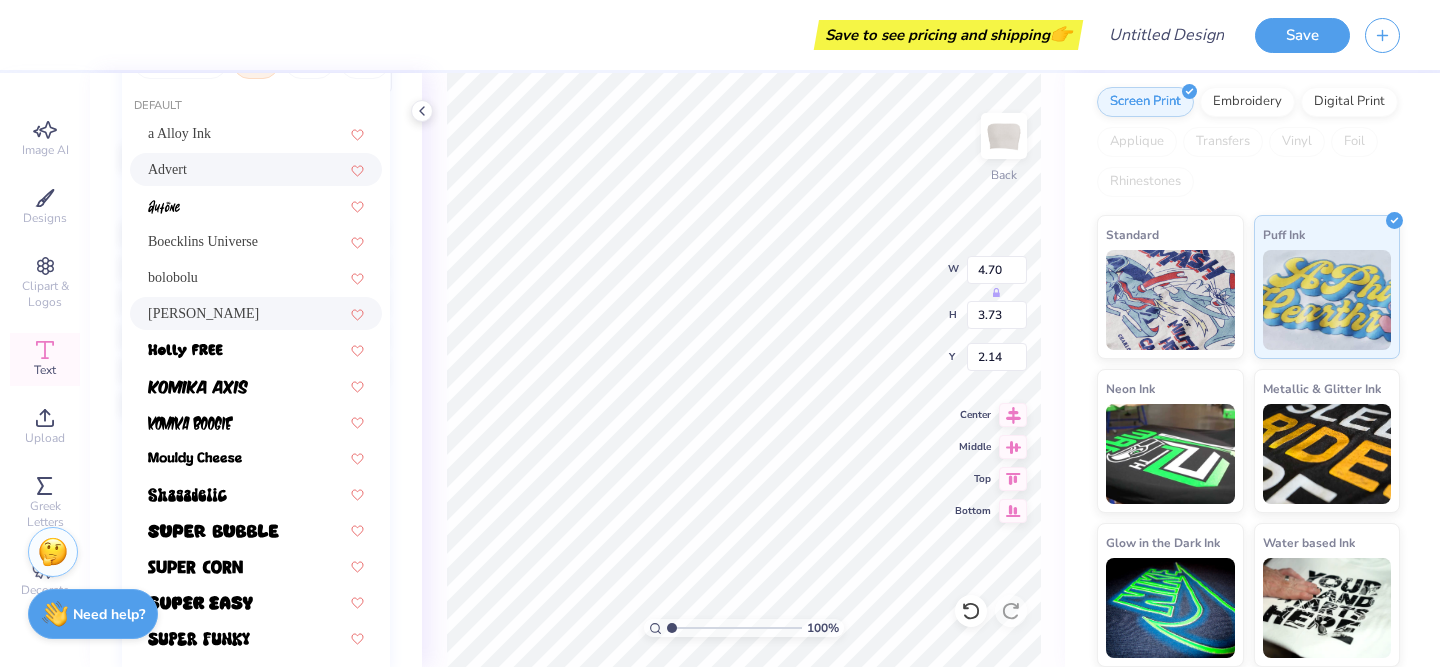 scroll, scrollTop: 311, scrollLeft: 0, axis: vertical 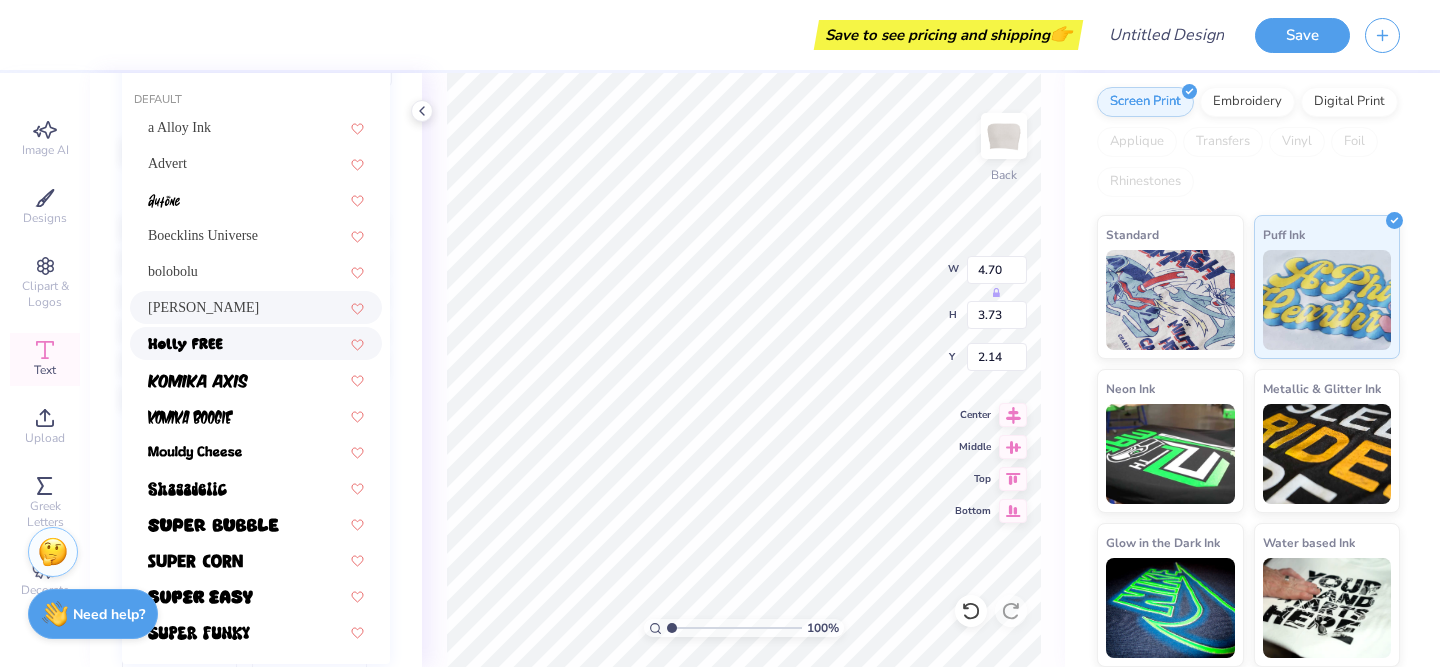click at bounding box center [256, 343] 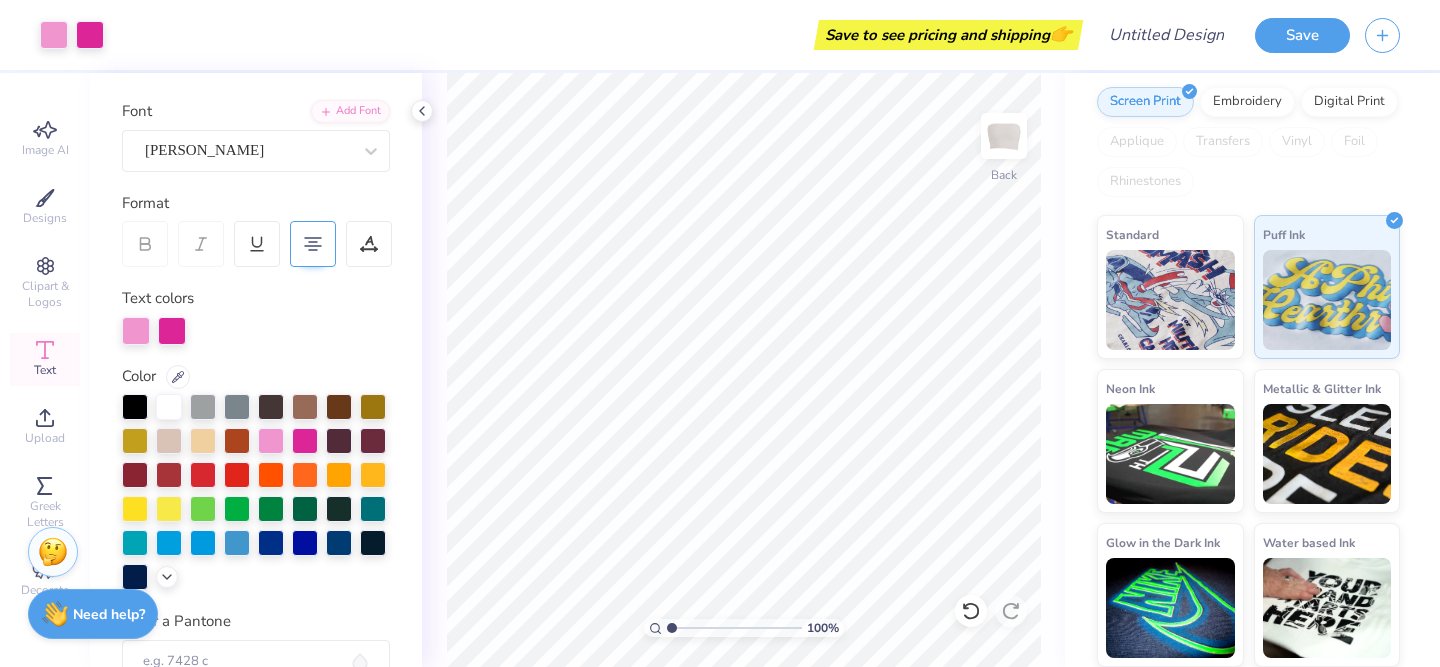 scroll, scrollTop: 0, scrollLeft: 0, axis: both 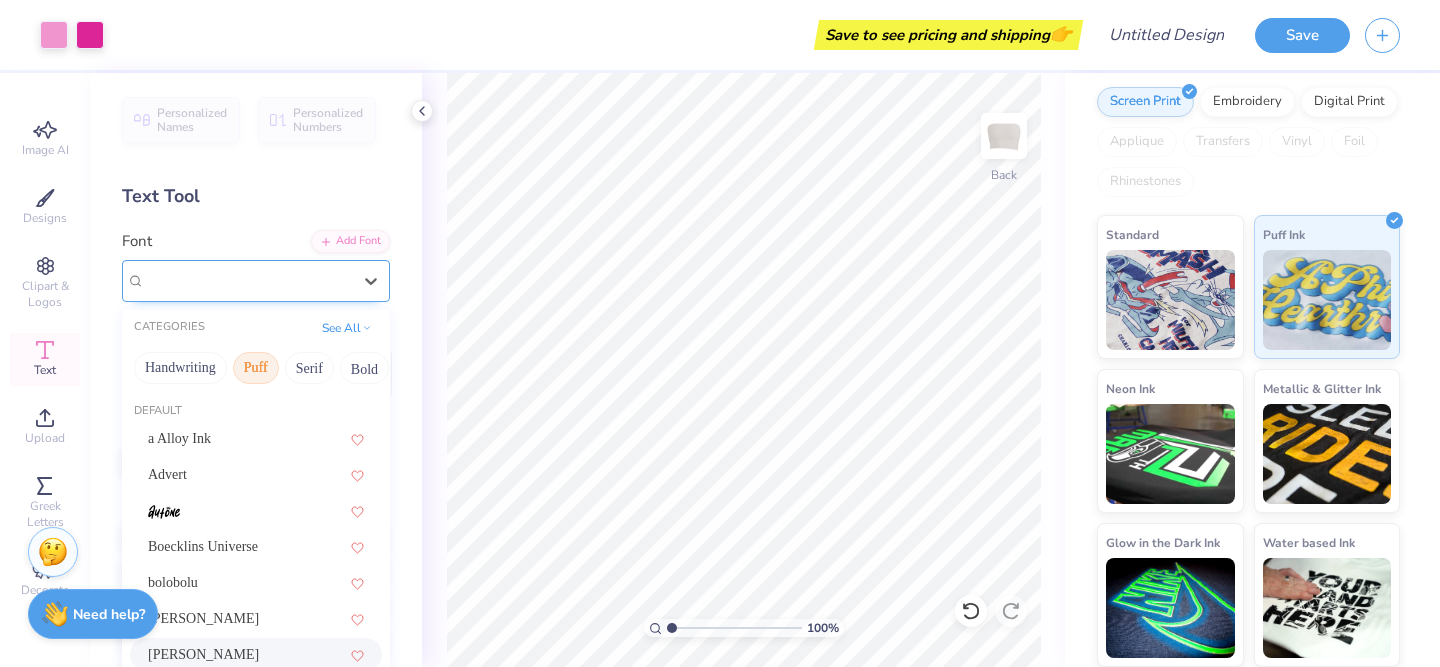 click on "[PERSON_NAME]" at bounding box center [248, 280] 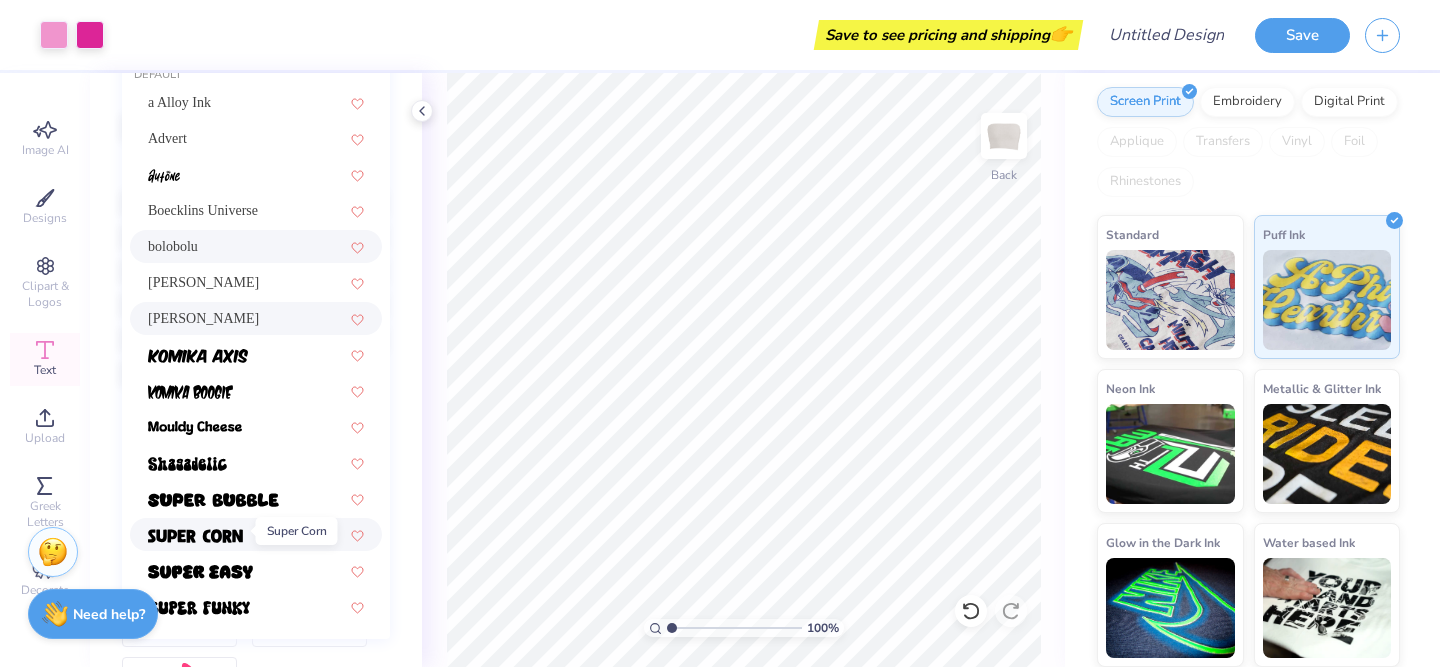scroll, scrollTop: 357, scrollLeft: 0, axis: vertical 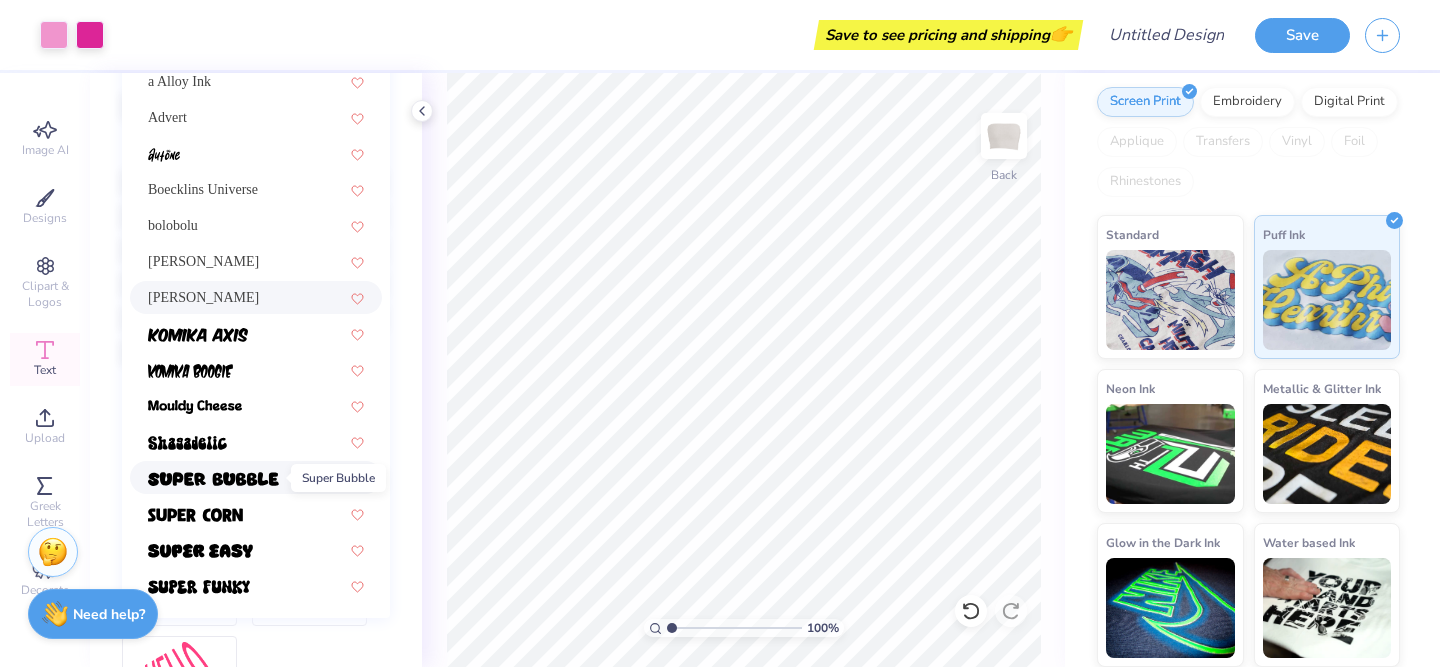 click at bounding box center (213, 479) 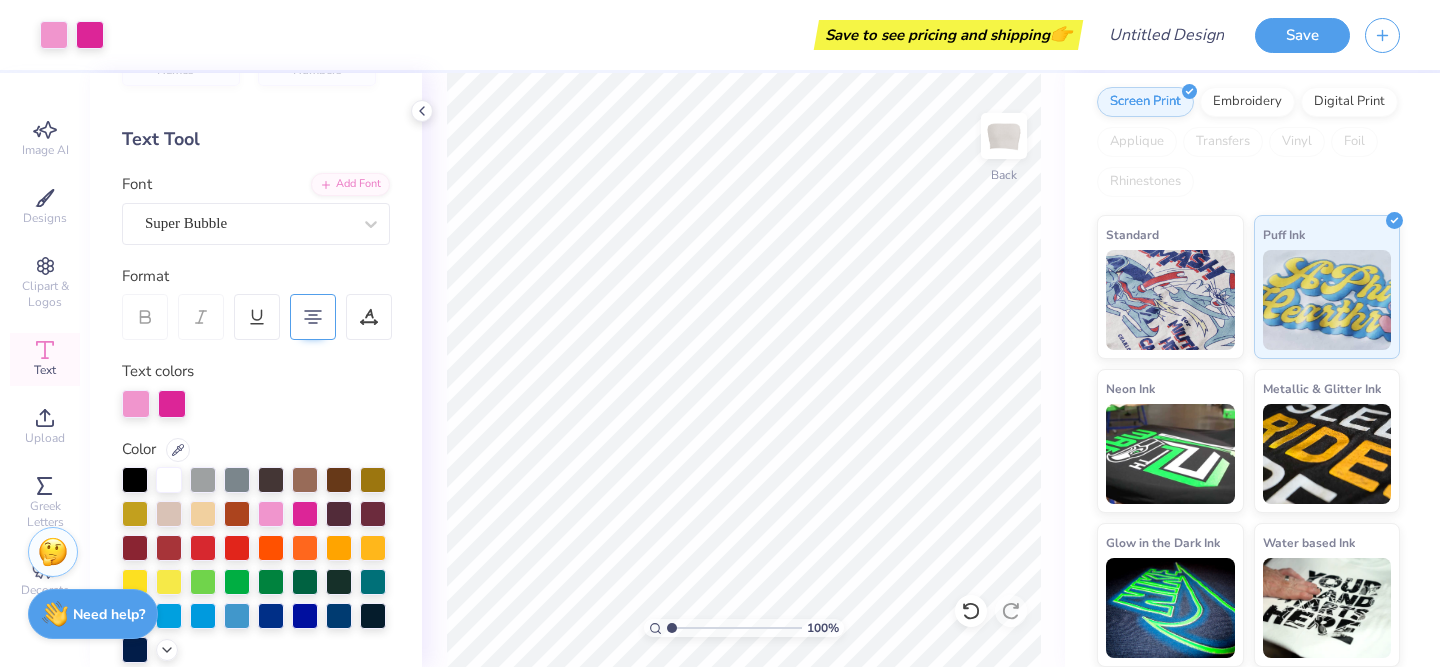 scroll, scrollTop: 37, scrollLeft: 0, axis: vertical 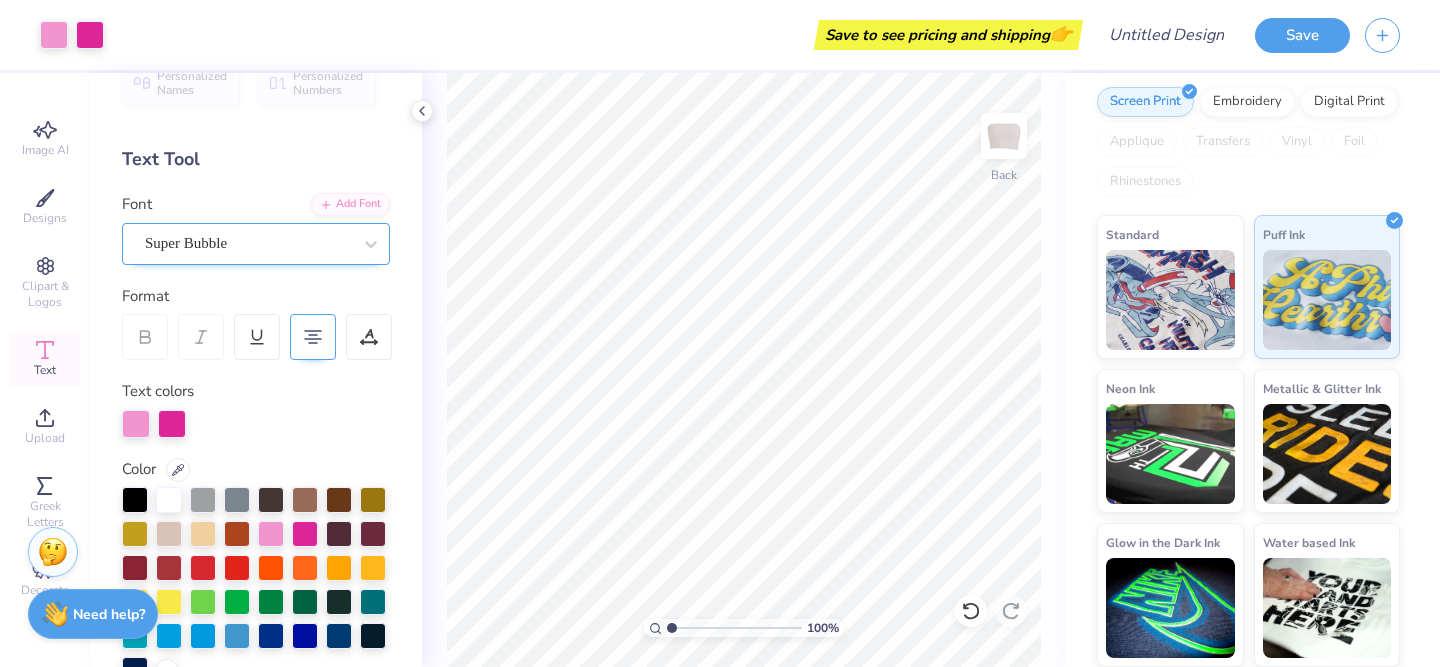click on "Super Bubble" at bounding box center [248, 243] 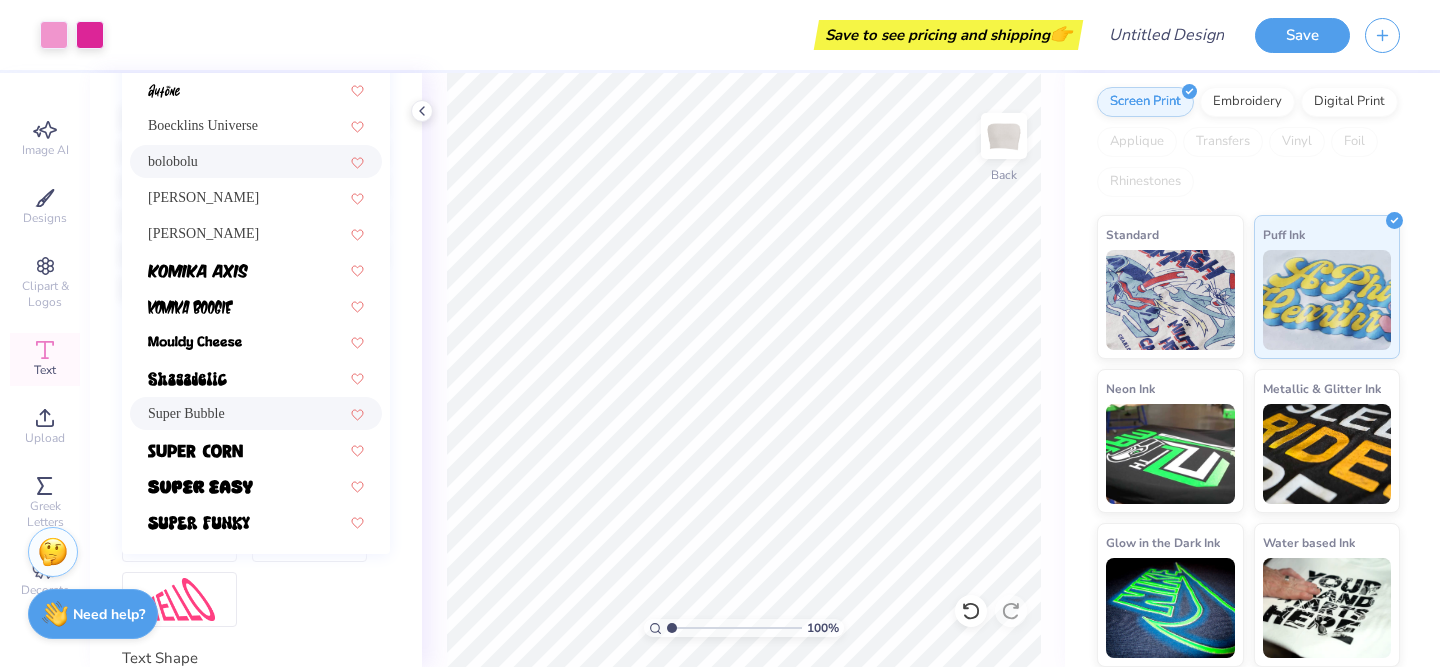 scroll, scrollTop: 431, scrollLeft: 0, axis: vertical 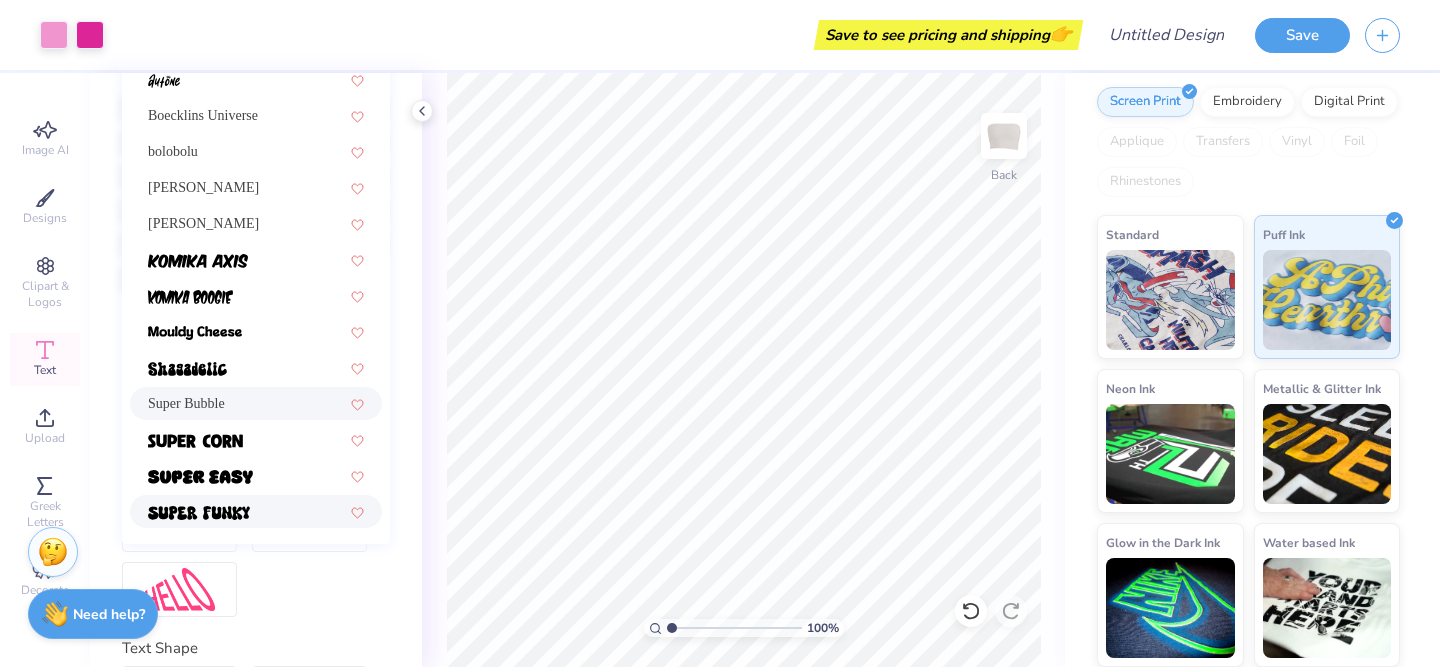 click at bounding box center [256, 511] 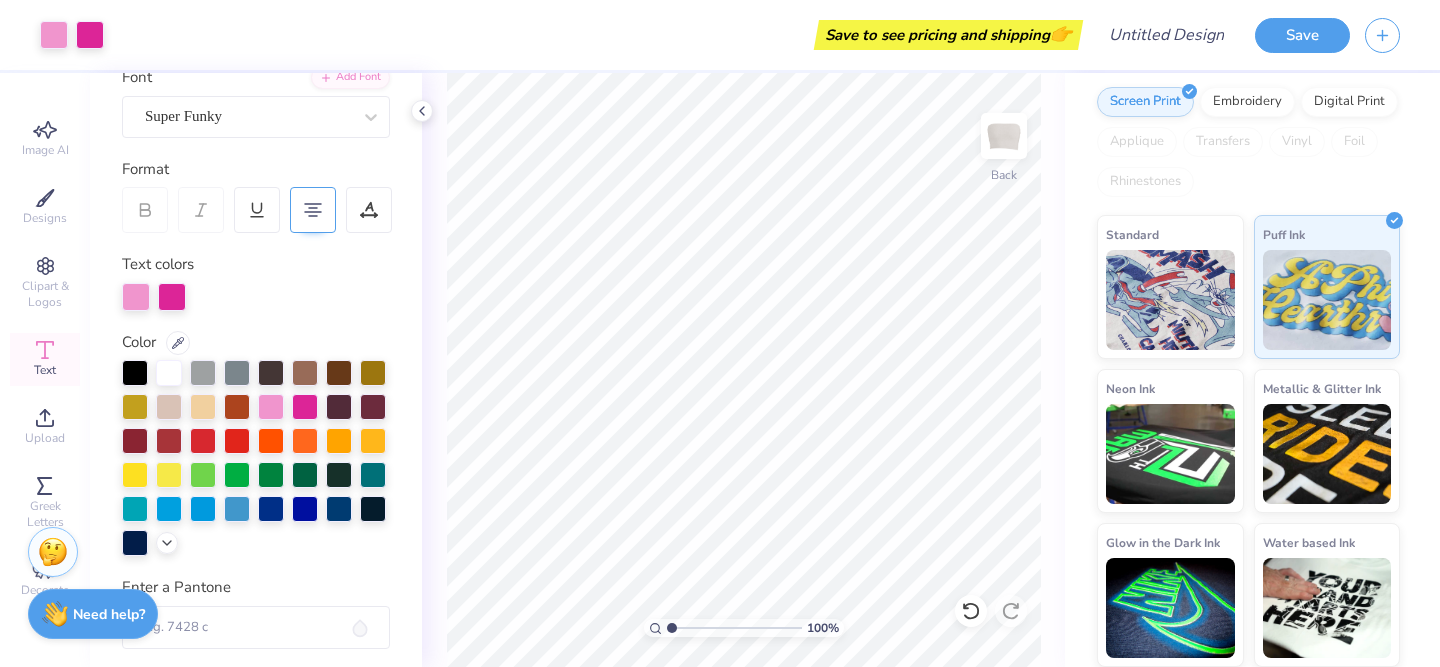 scroll, scrollTop: 156, scrollLeft: 0, axis: vertical 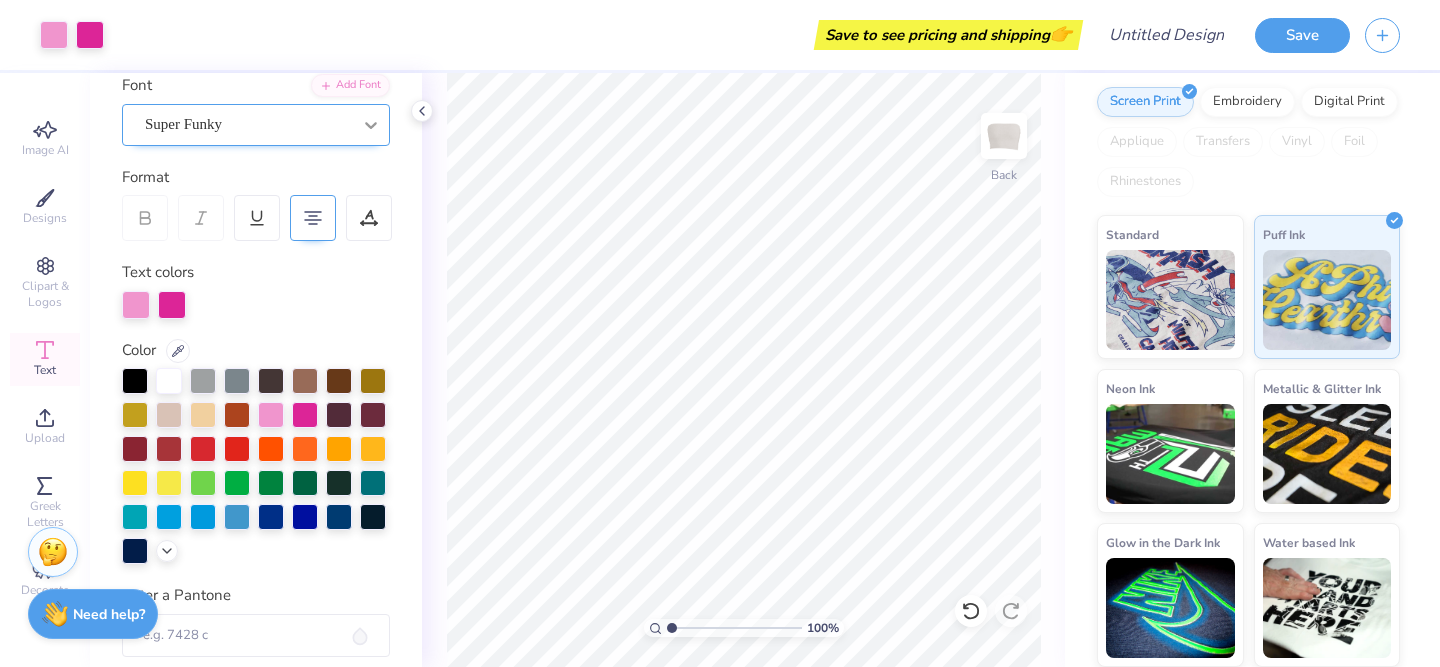 click at bounding box center (371, 125) 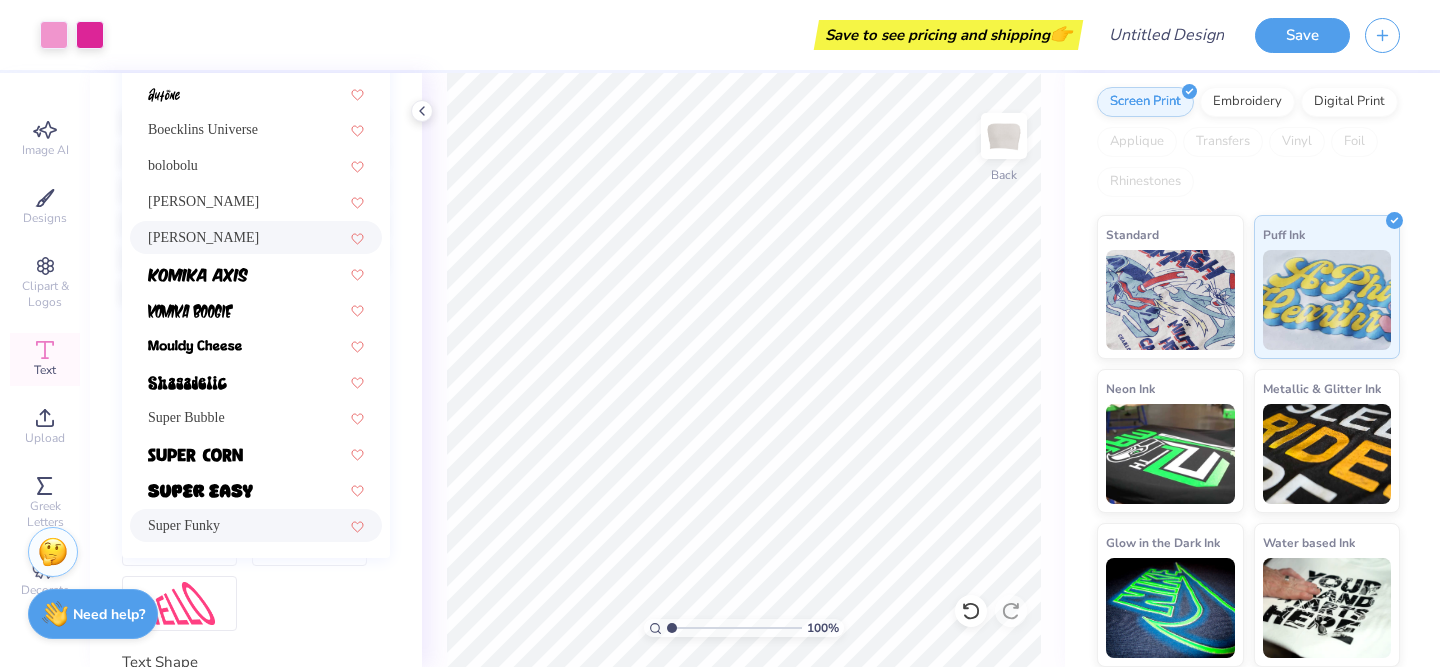 scroll, scrollTop: 540, scrollLeft: 0, axis: vertical 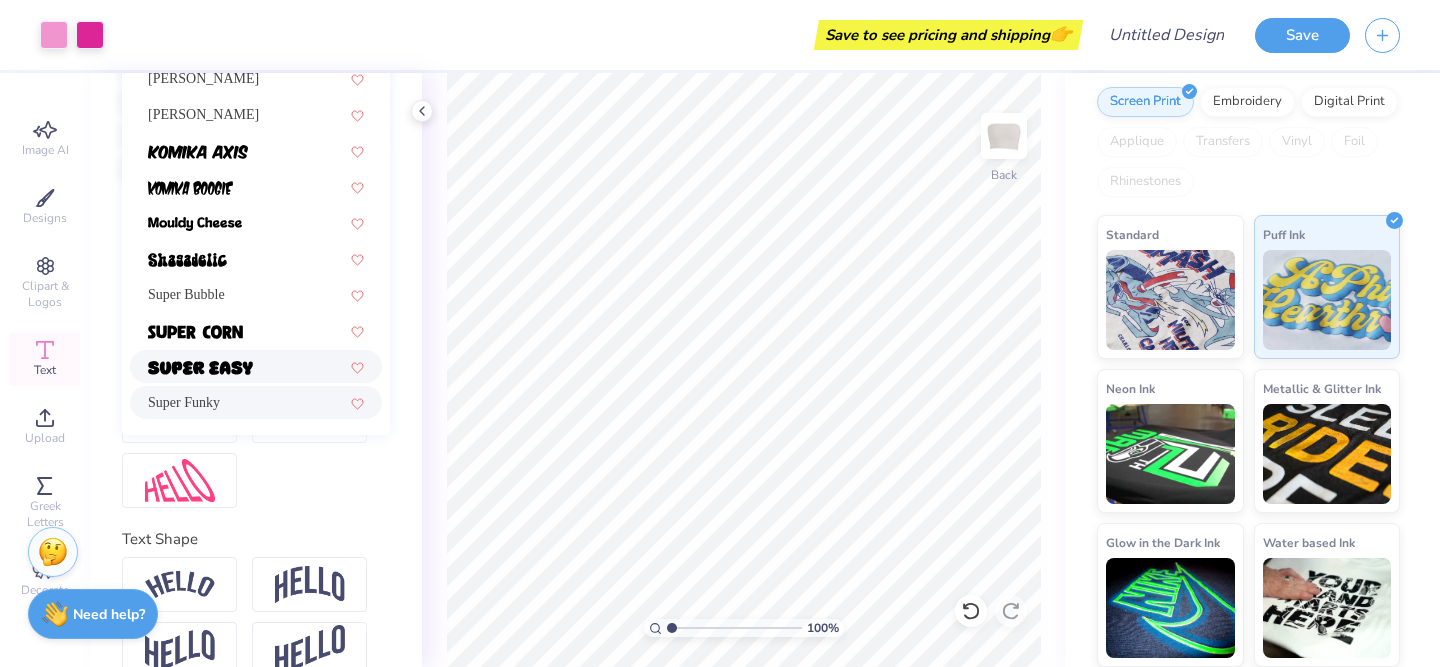 click at bounding box center (256, 366) 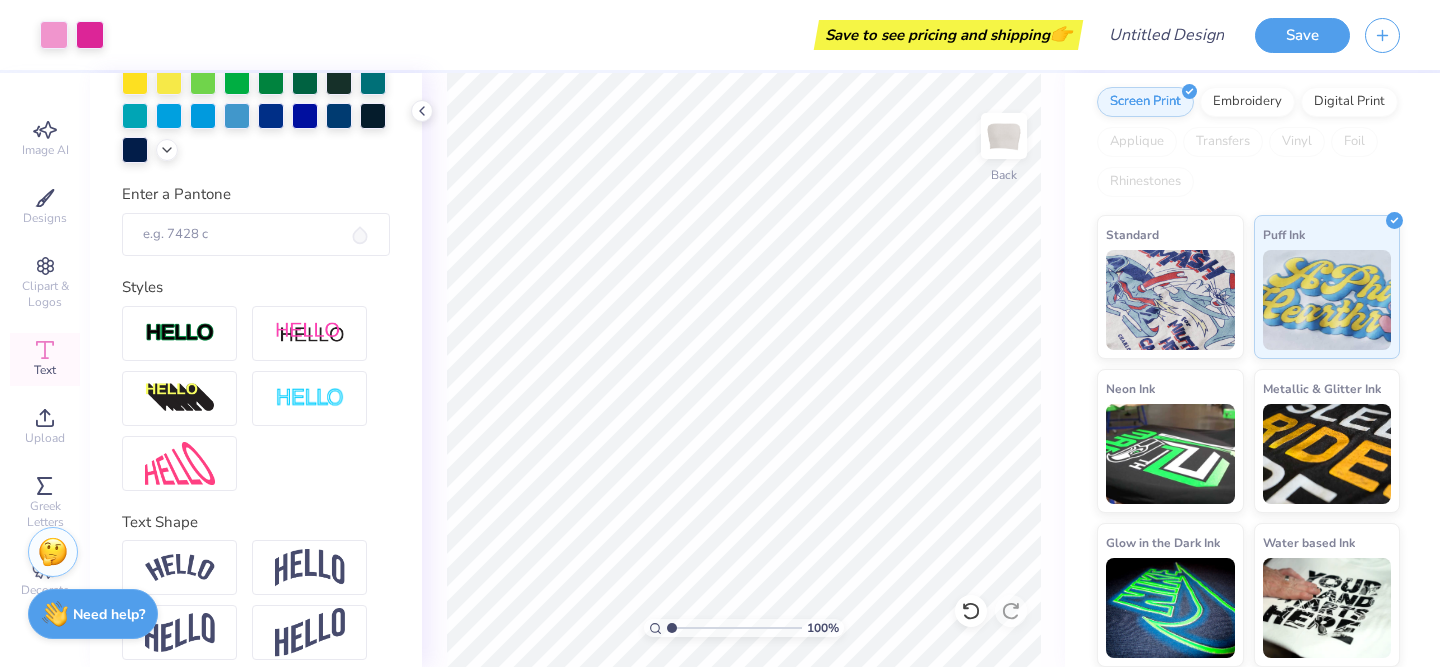scroll, scrollTop: 574, scrollLeft: 0, axis: vertical 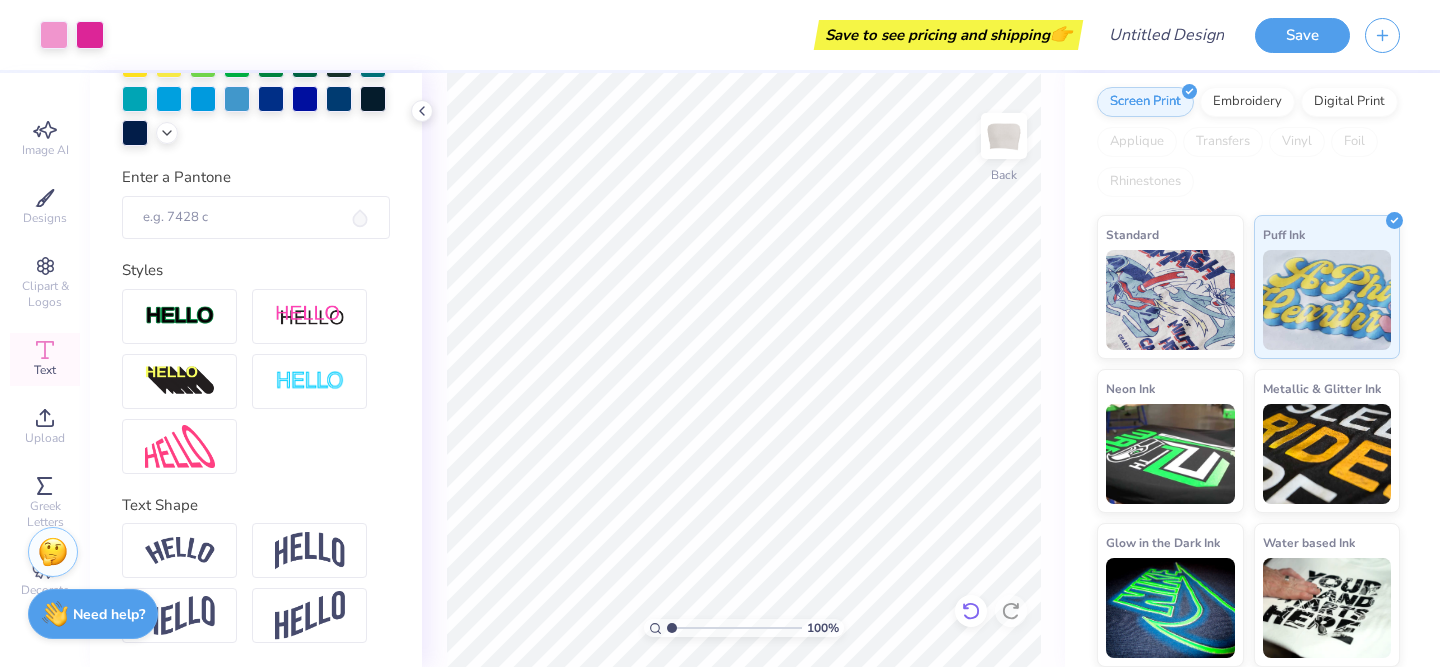 click 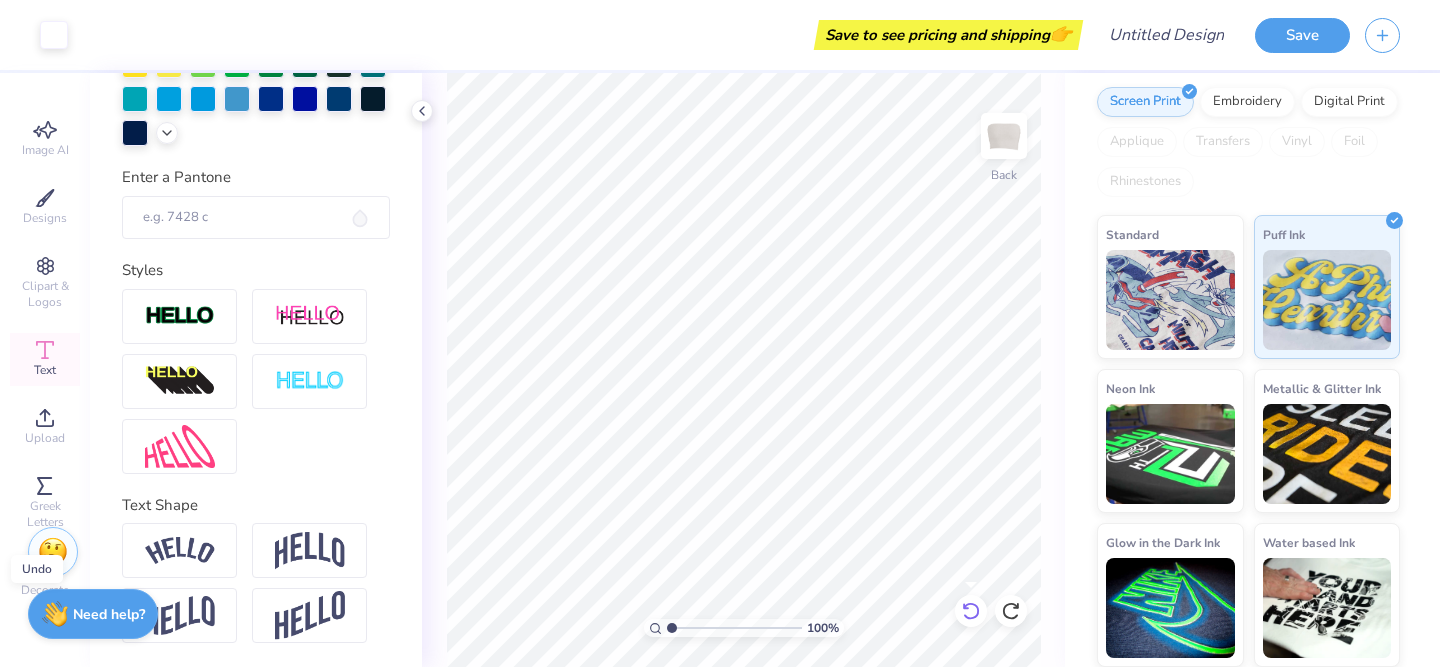 click 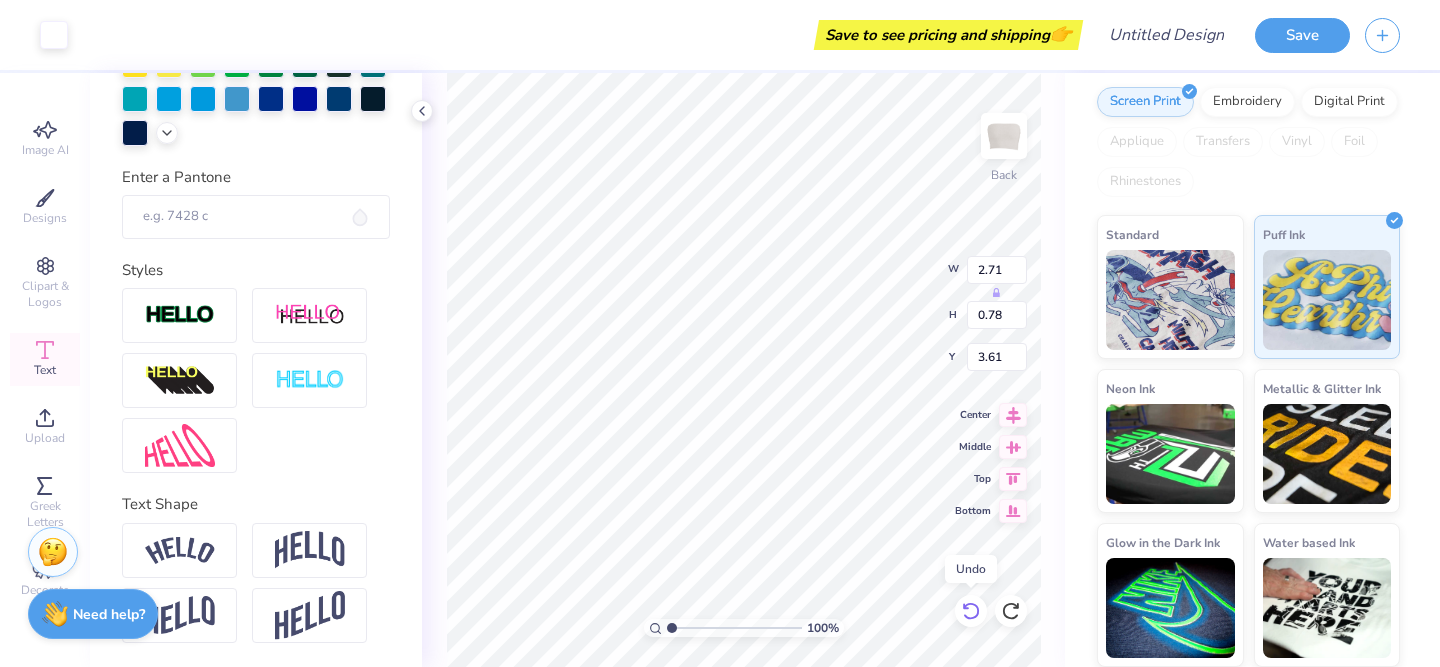 scroll, scrollTop: 496, scrollLeft: 0, axis: vertical 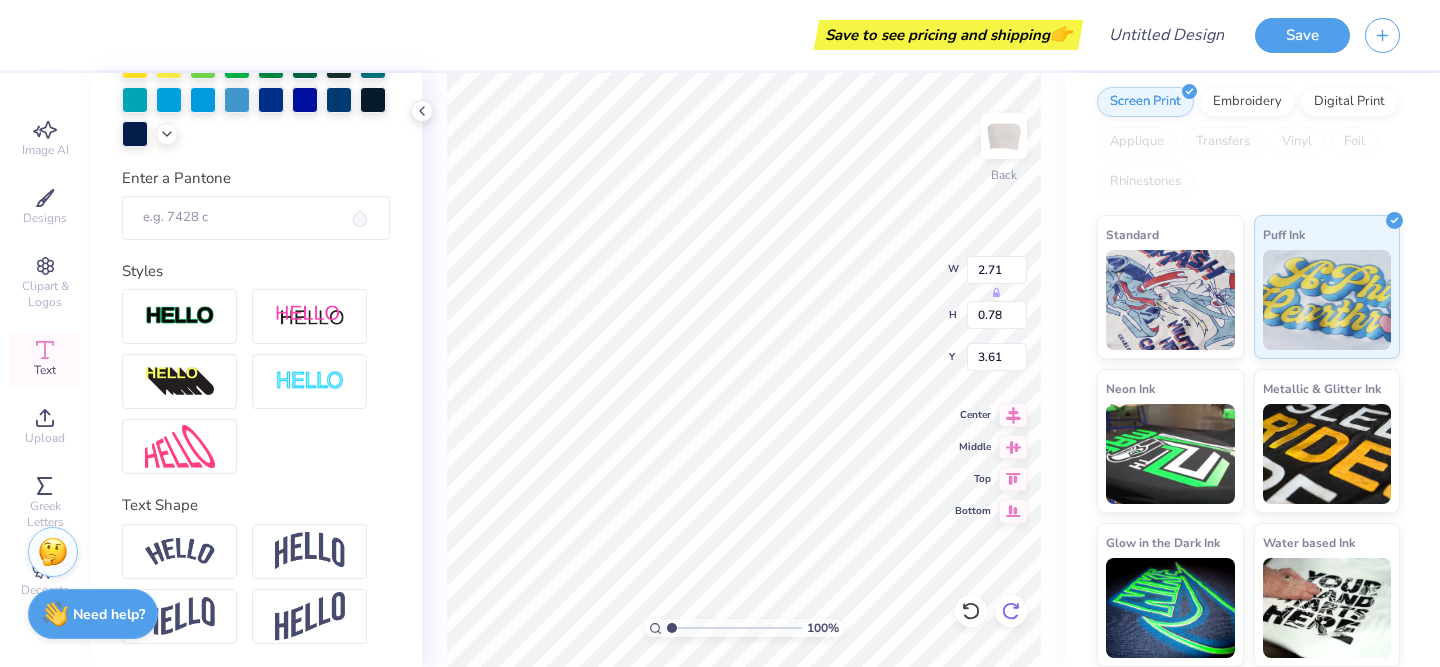 click 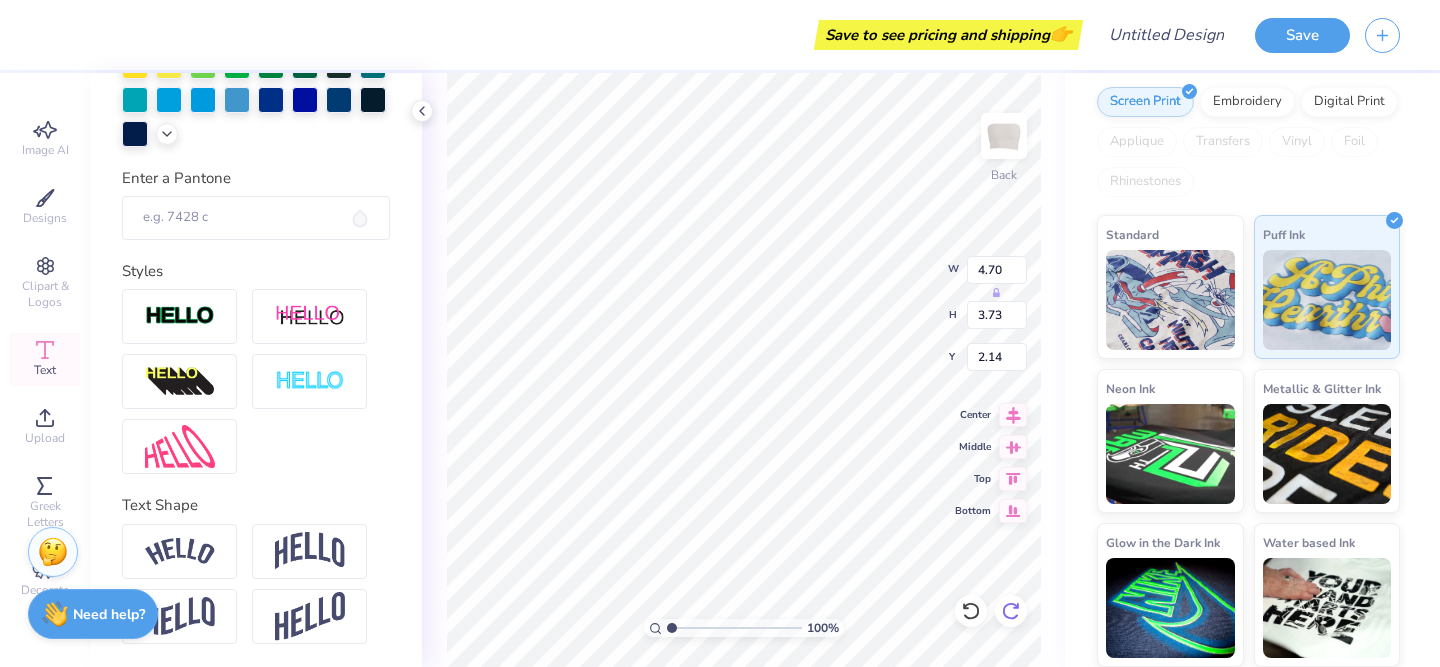 type on "4.70" 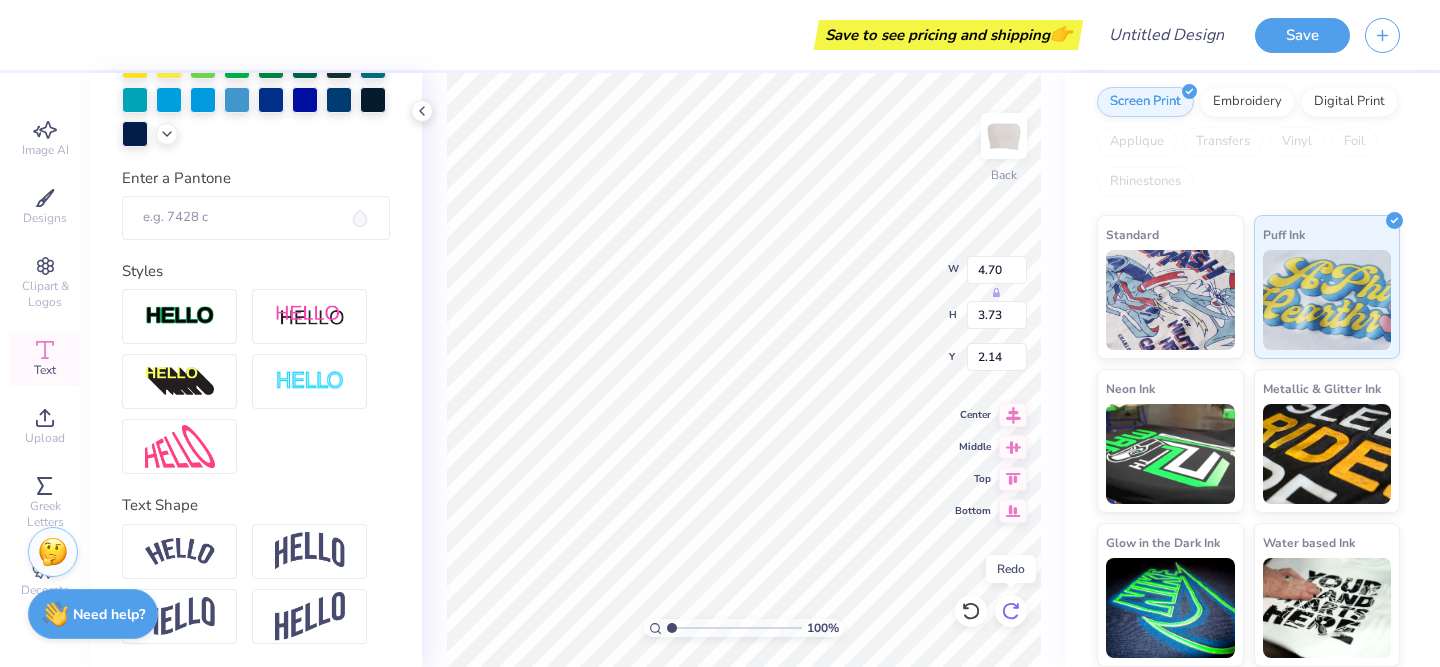 click 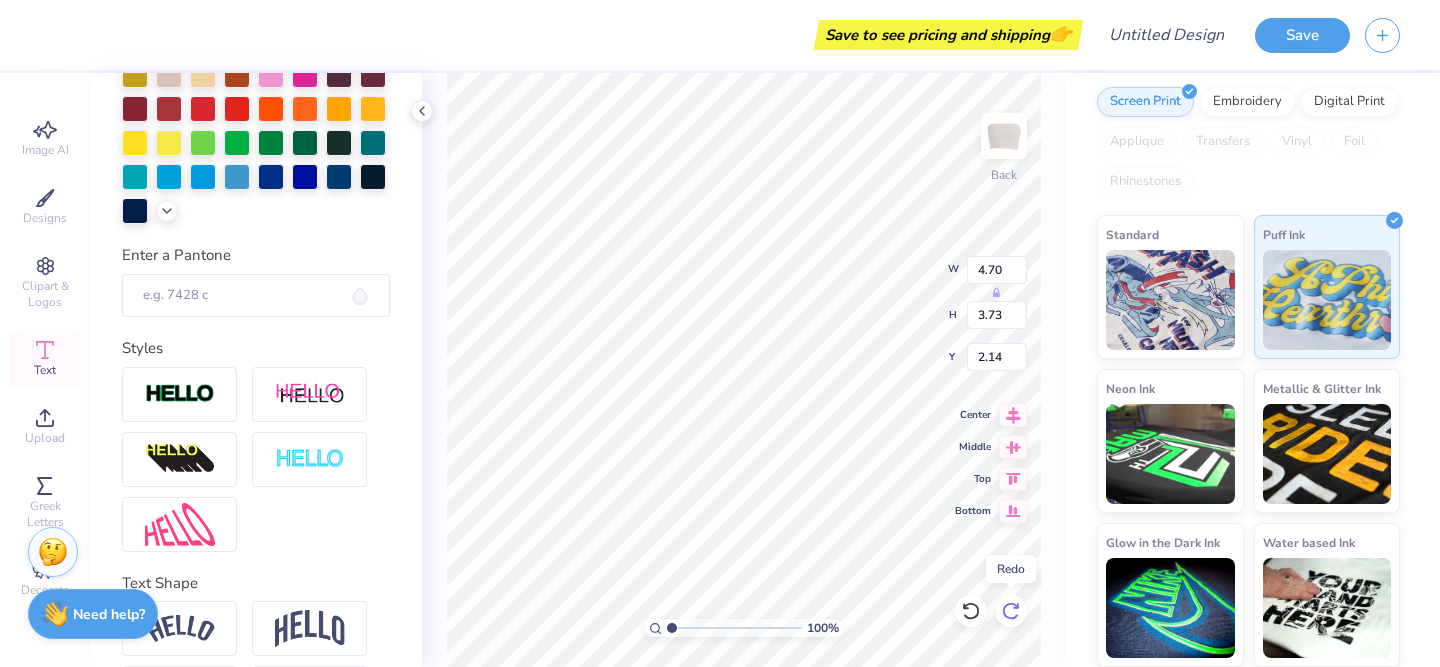 type on "4.42" 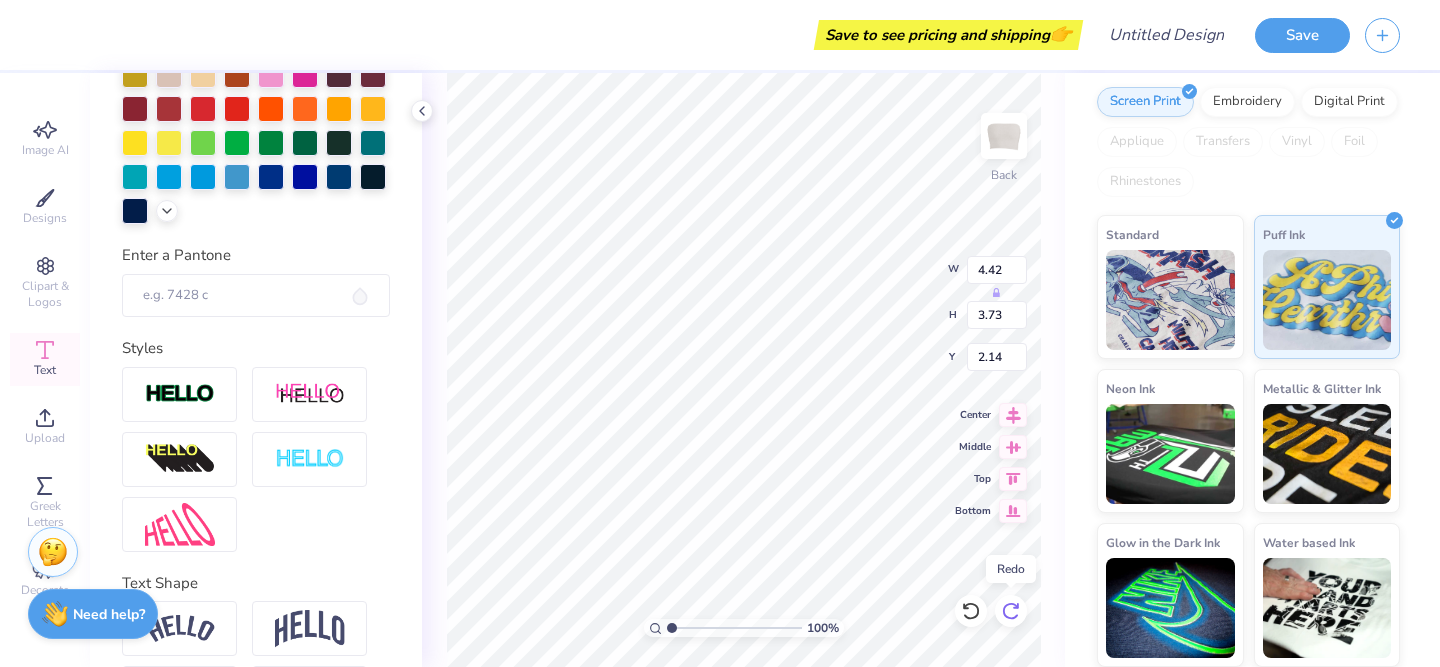 type on "3.65" 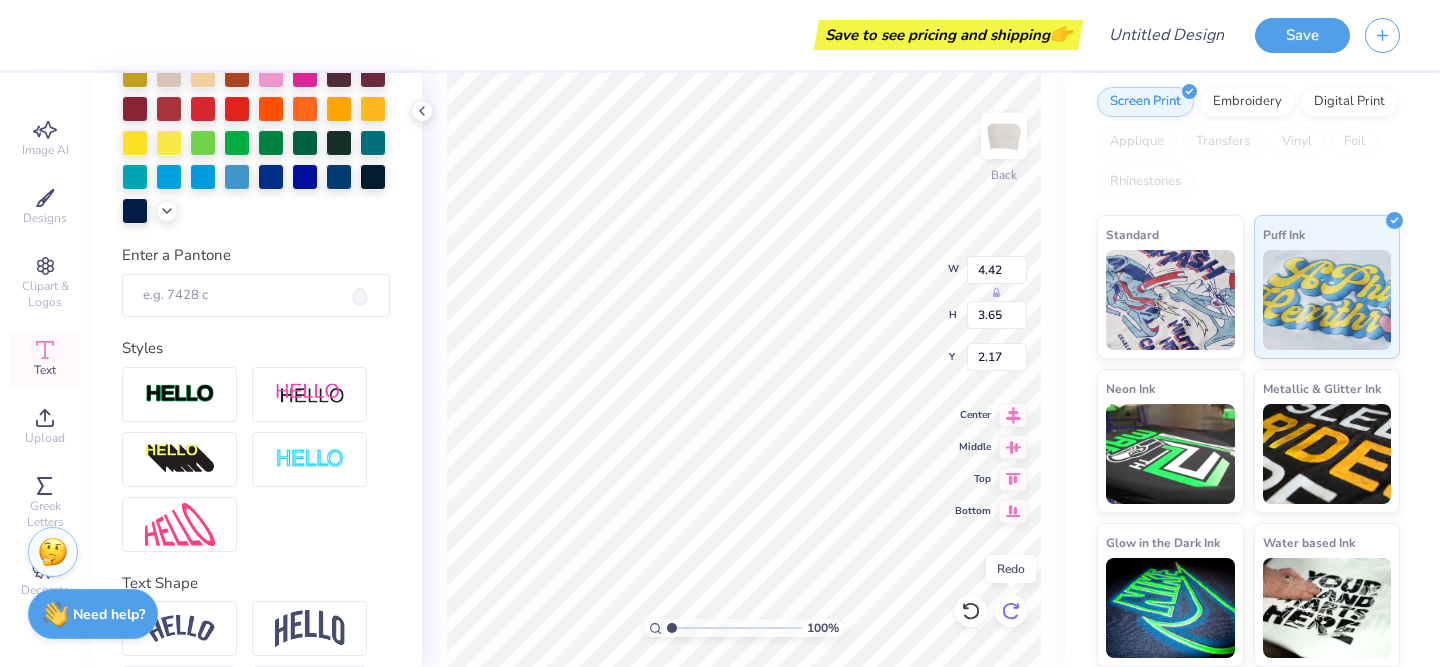scroll, scrollTop: 574, scrollLeft: 0, axis: vertical 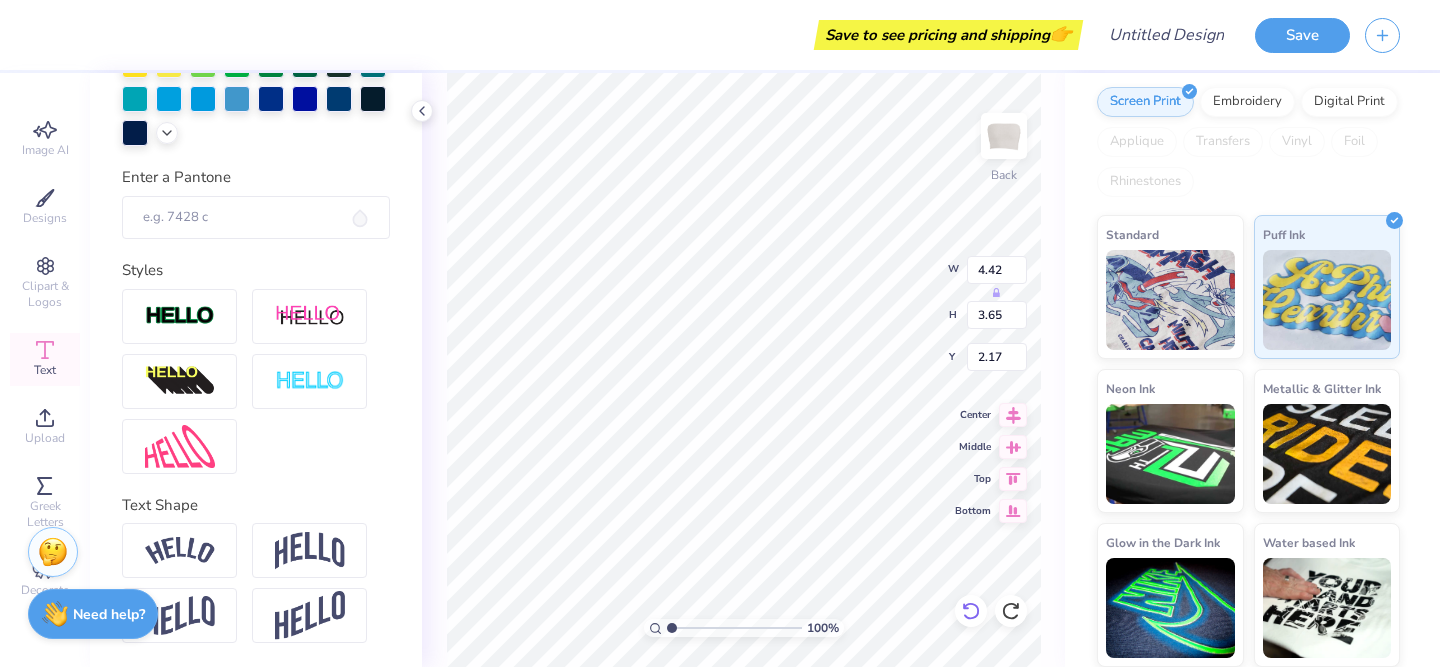 click 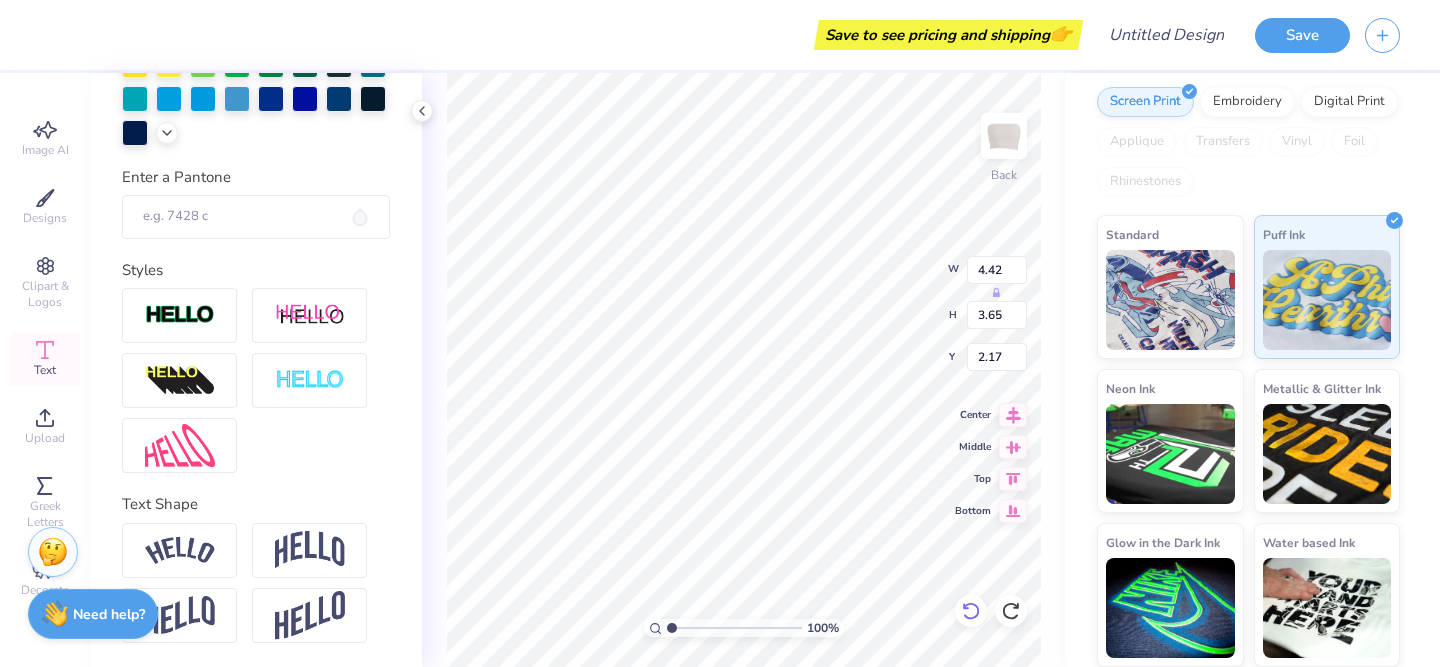 type on "4.70" 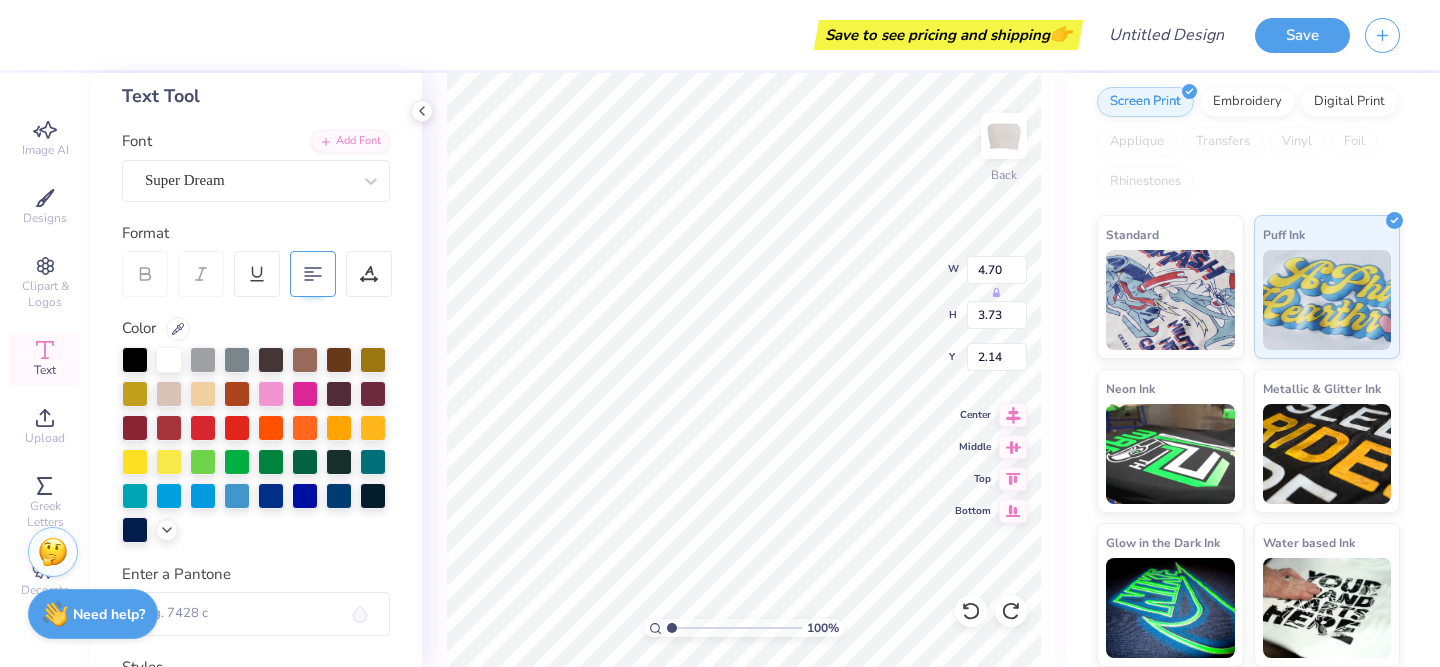 scroll, scrollTop: 0, scrollLeft: 0, axis: both 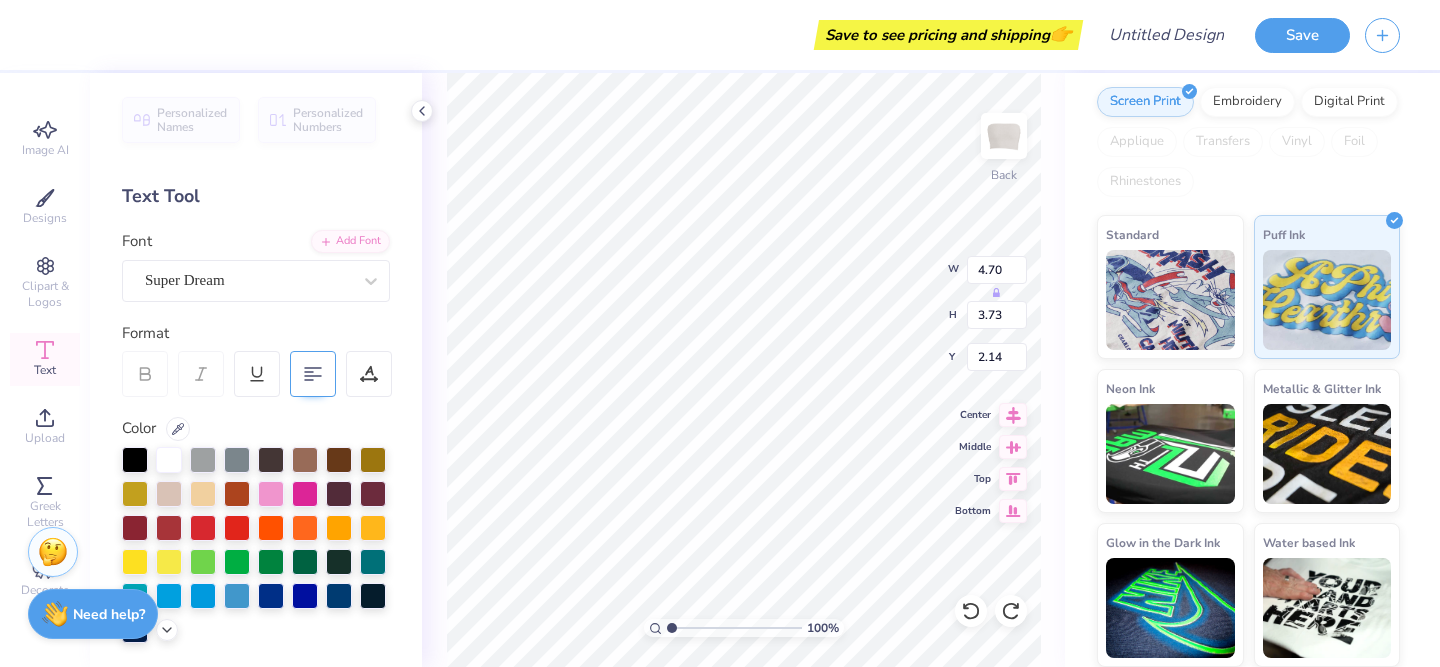 click at bounding box center (313, 374) 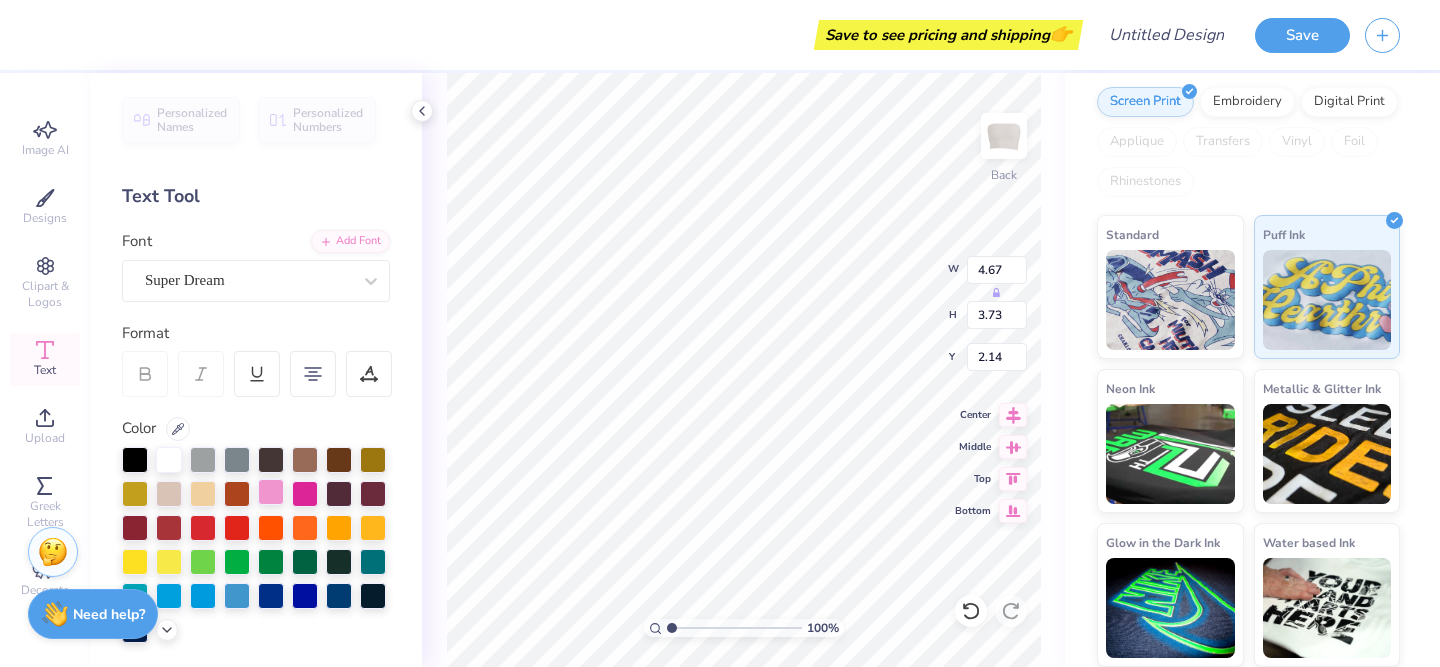 click at bounding box center (256, 545) 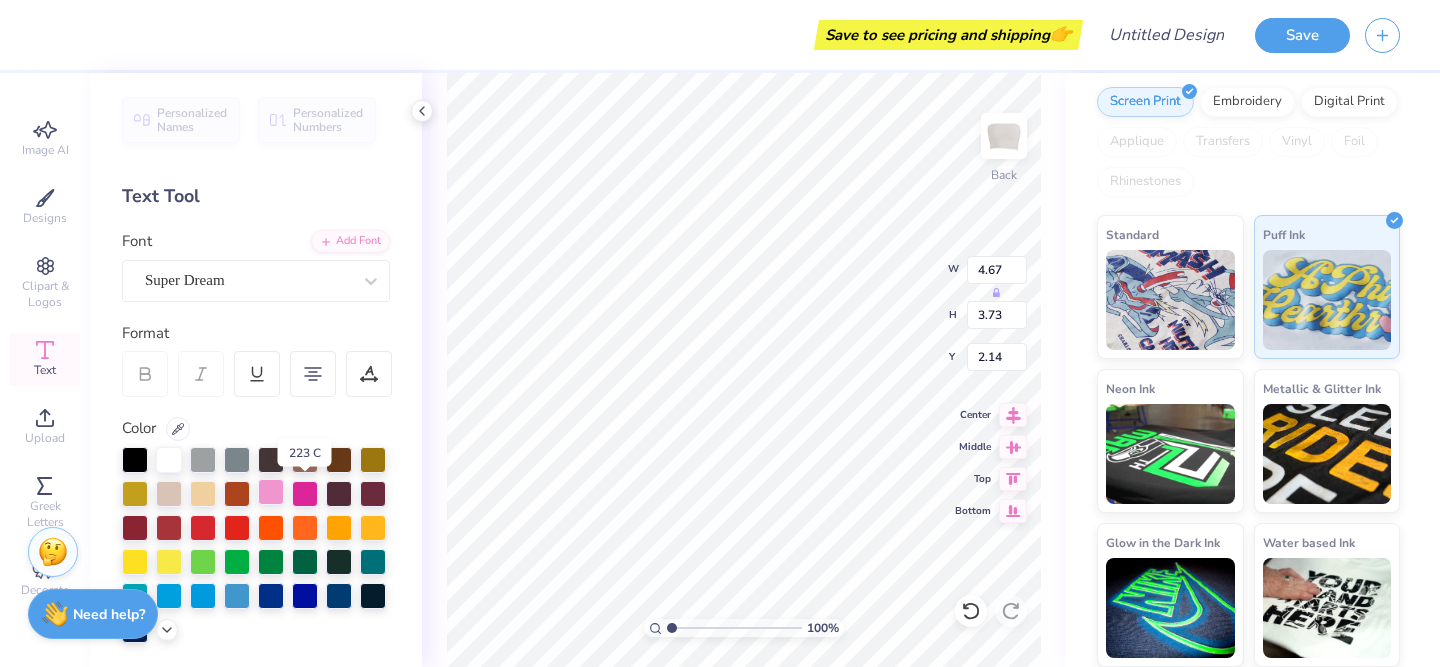 click at bounding box center [271, 492] 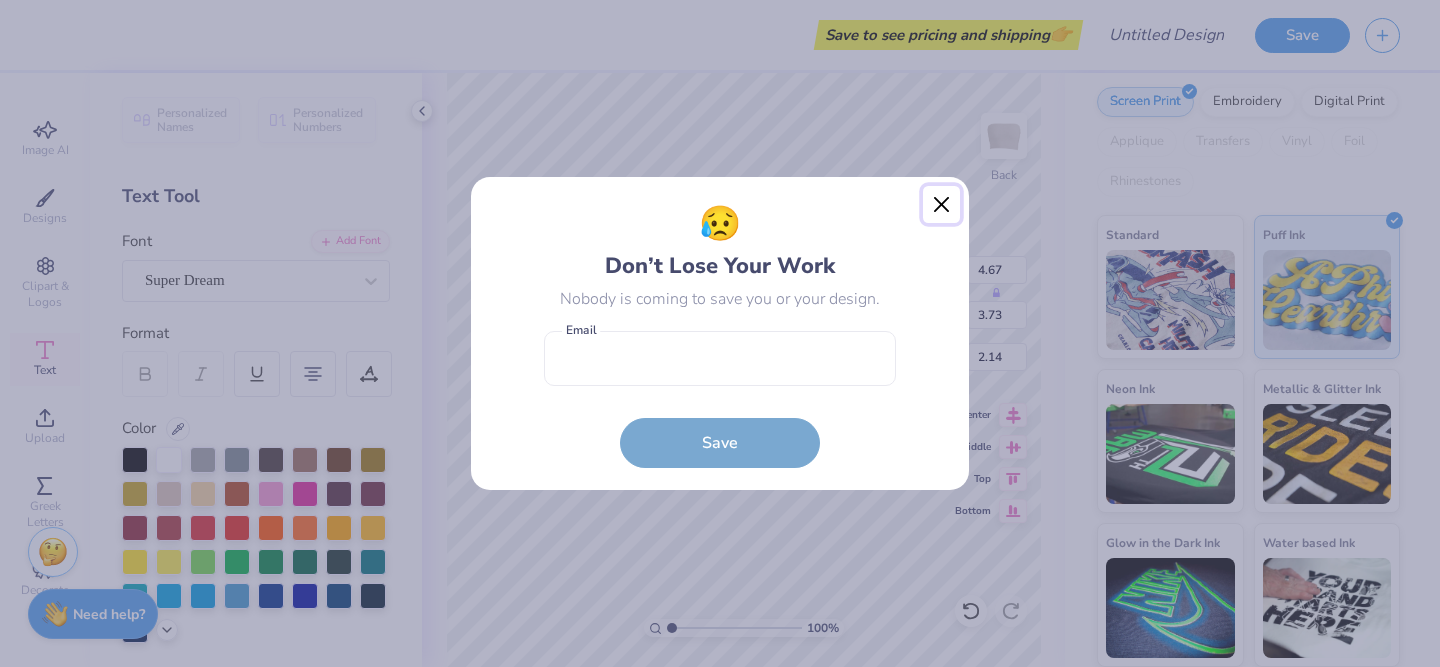 click at bounding box center [942, 205] 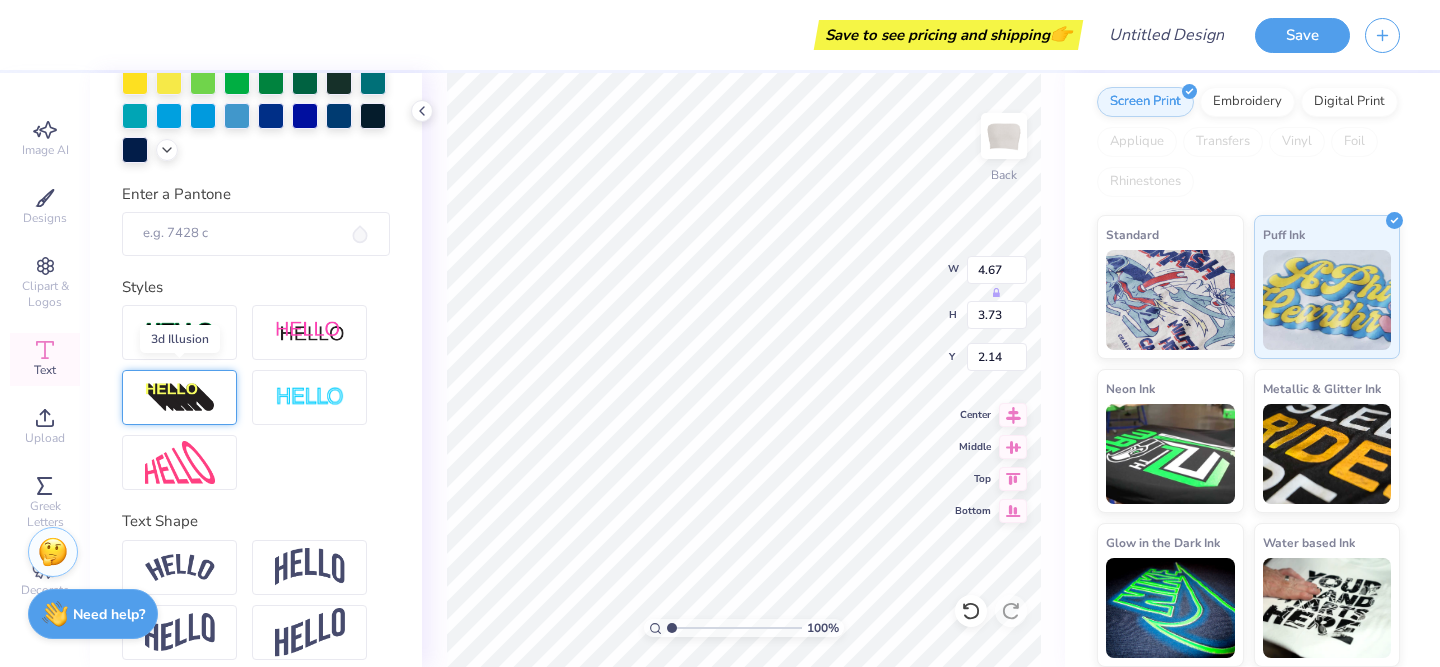 scroll, scrollTop: 496, scrollLeft: 0, axis: vertical 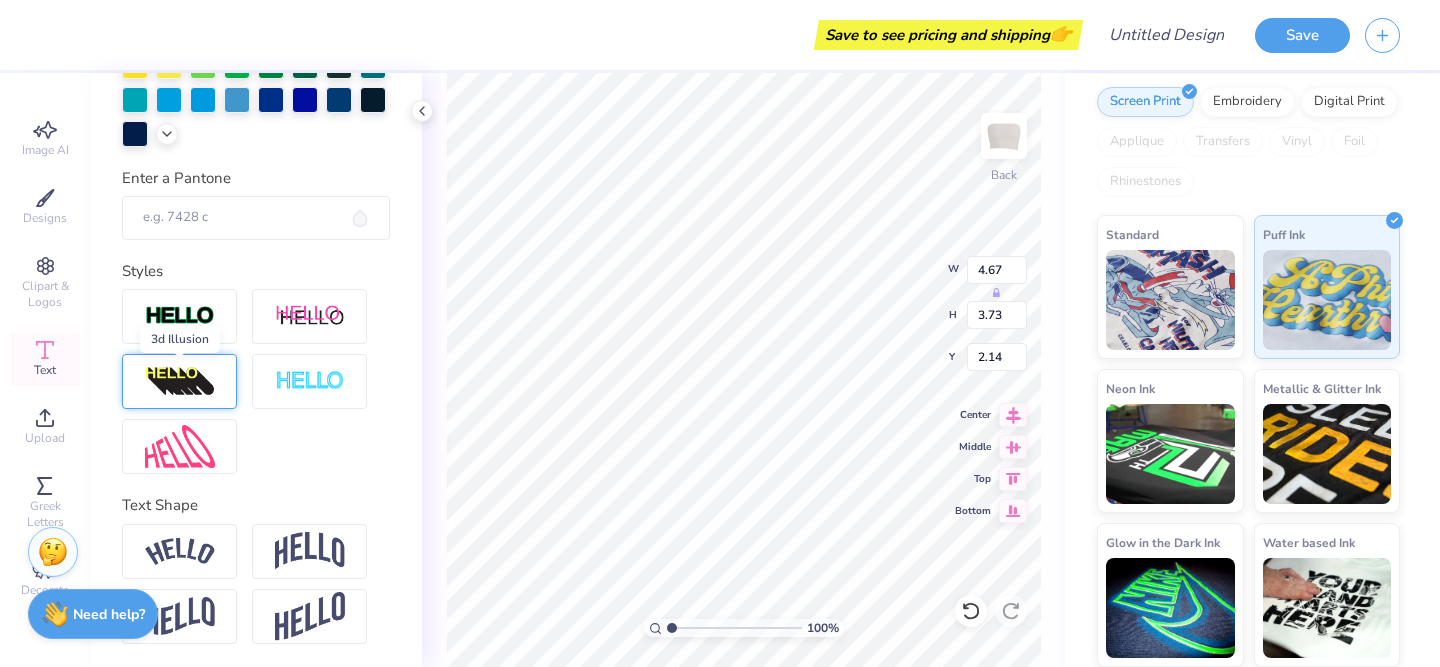 click at bounding box center (180, 382) 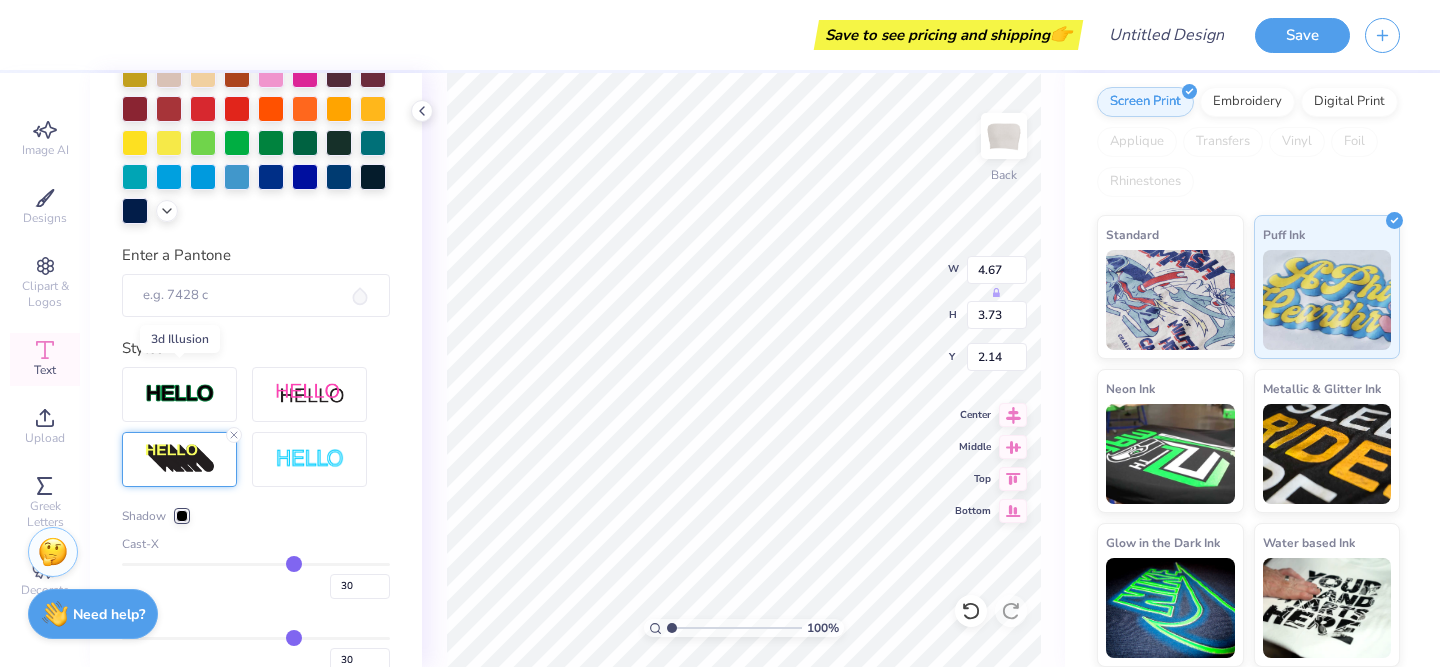 type on "6.07" 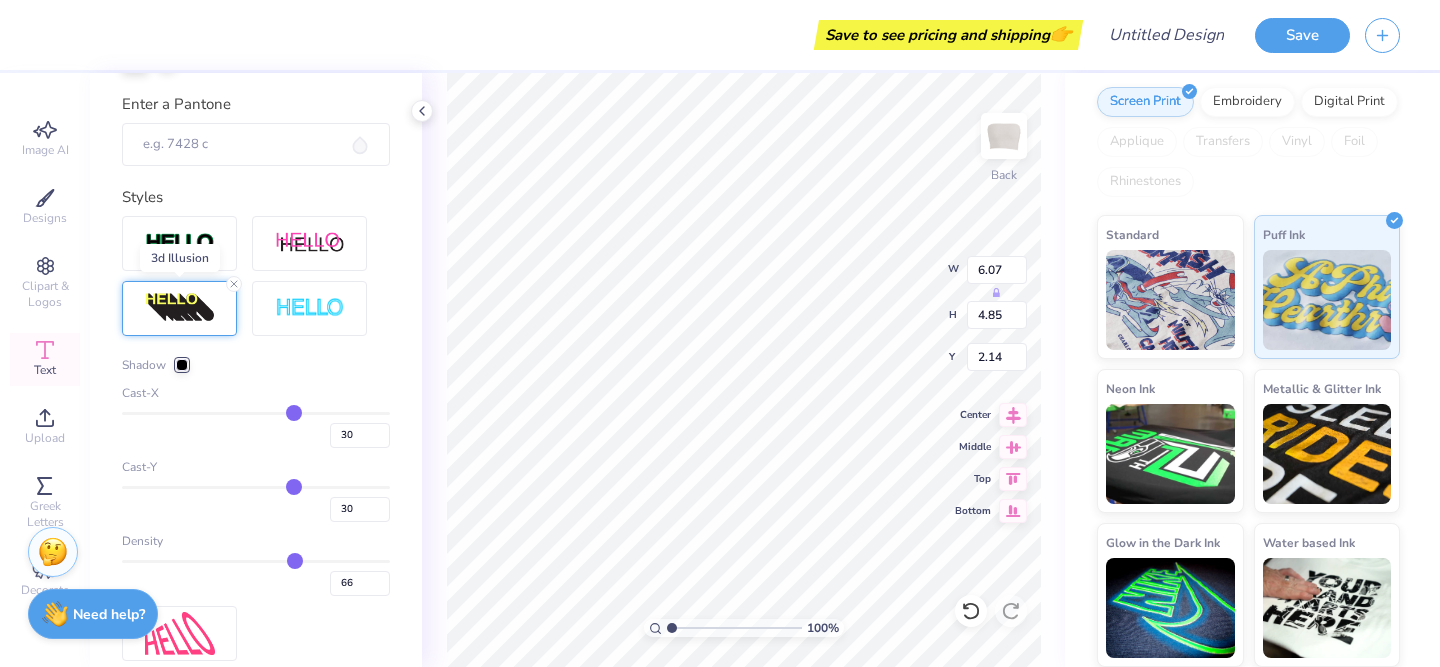 scroll, scrollTop: 655, scrollLeft: 0, axis: vertical 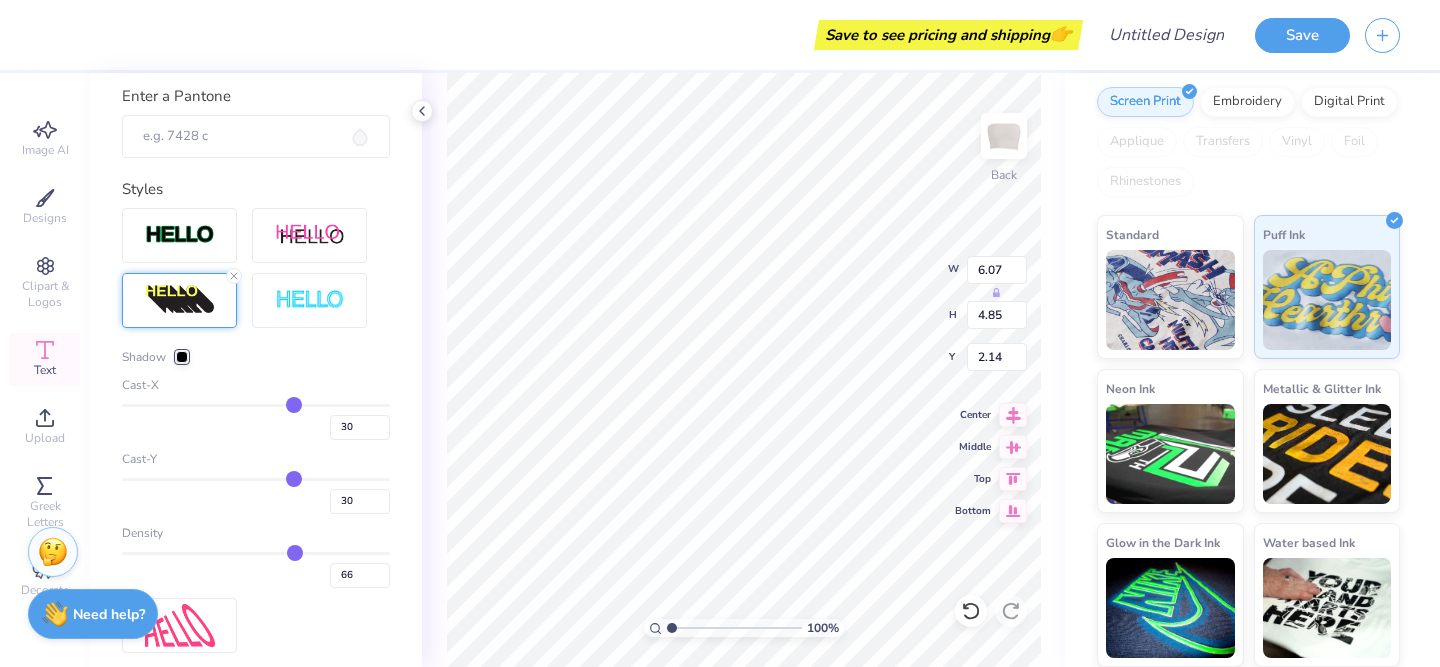 type on "29" 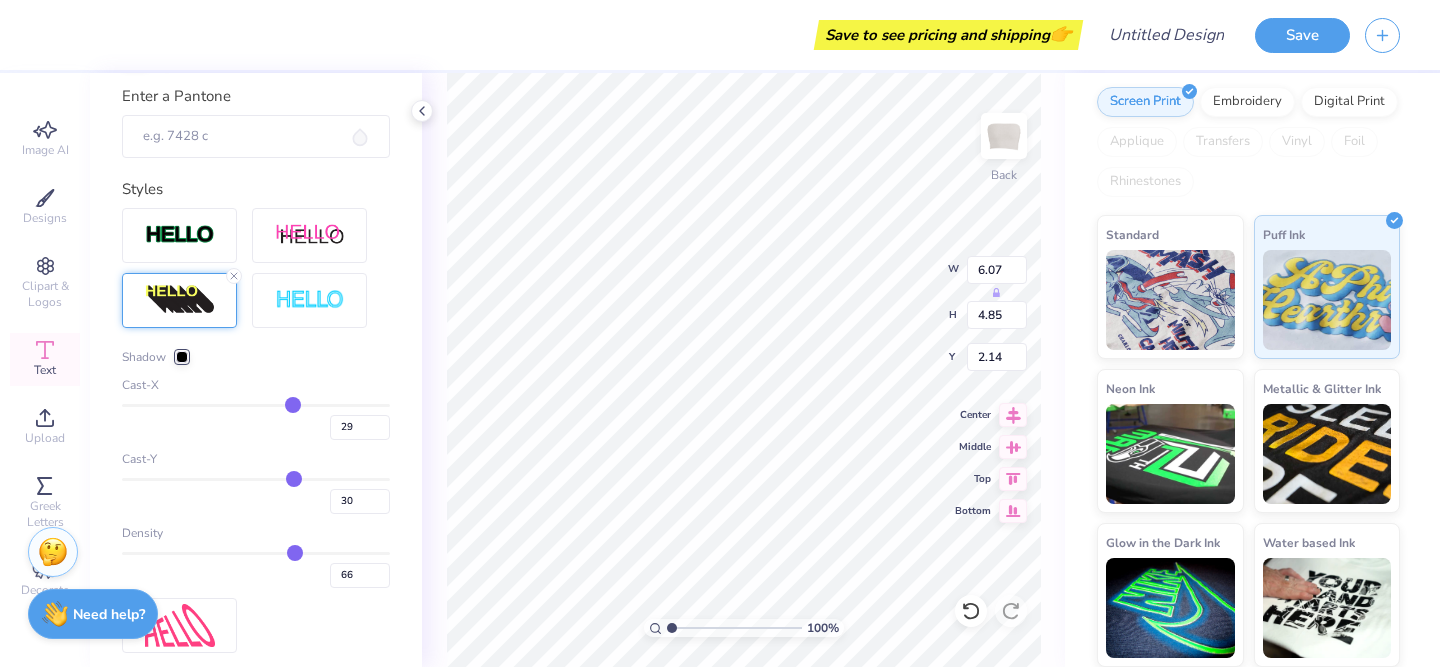 type on "28" 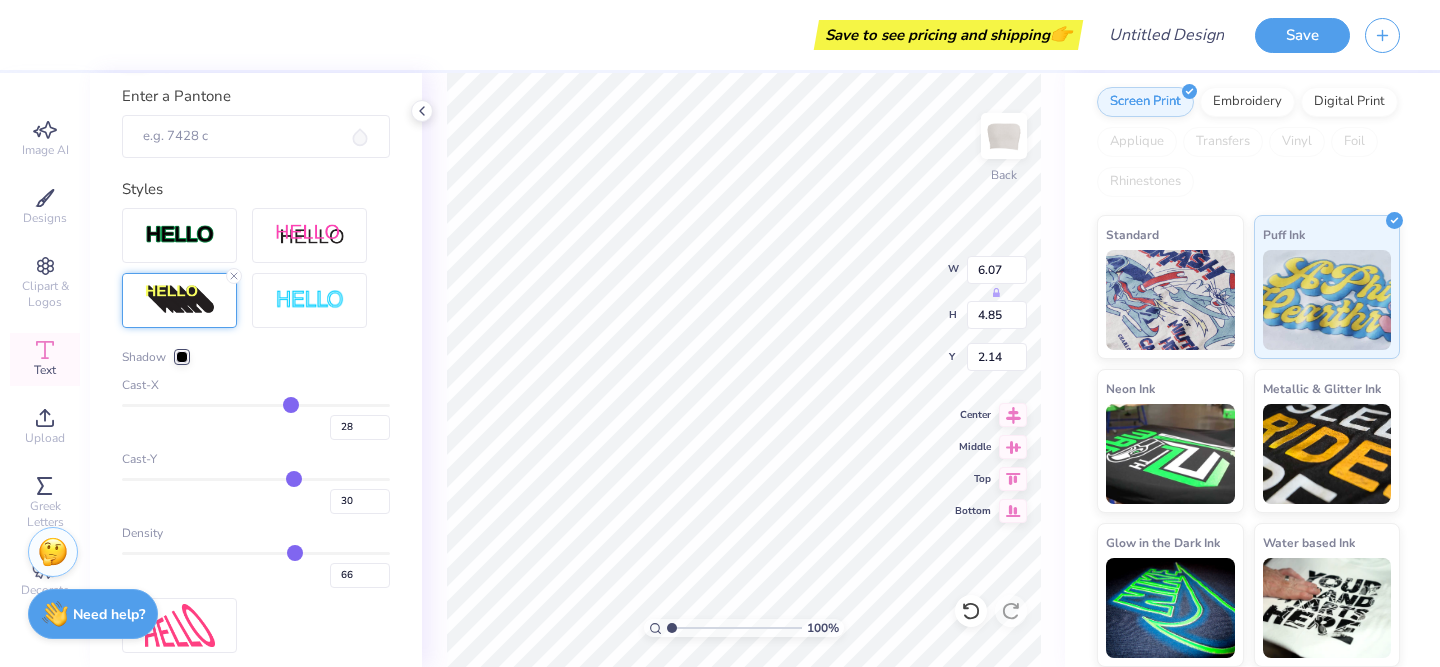 type on "26" 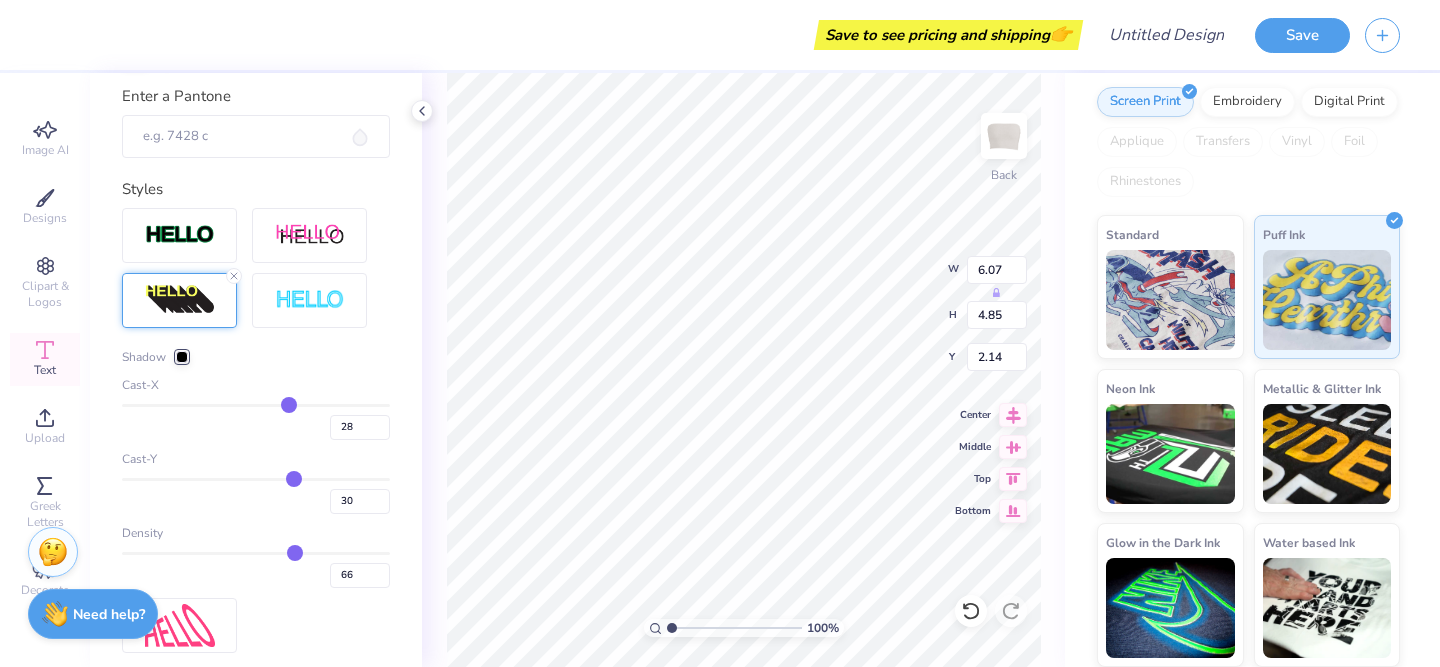 type on "26" 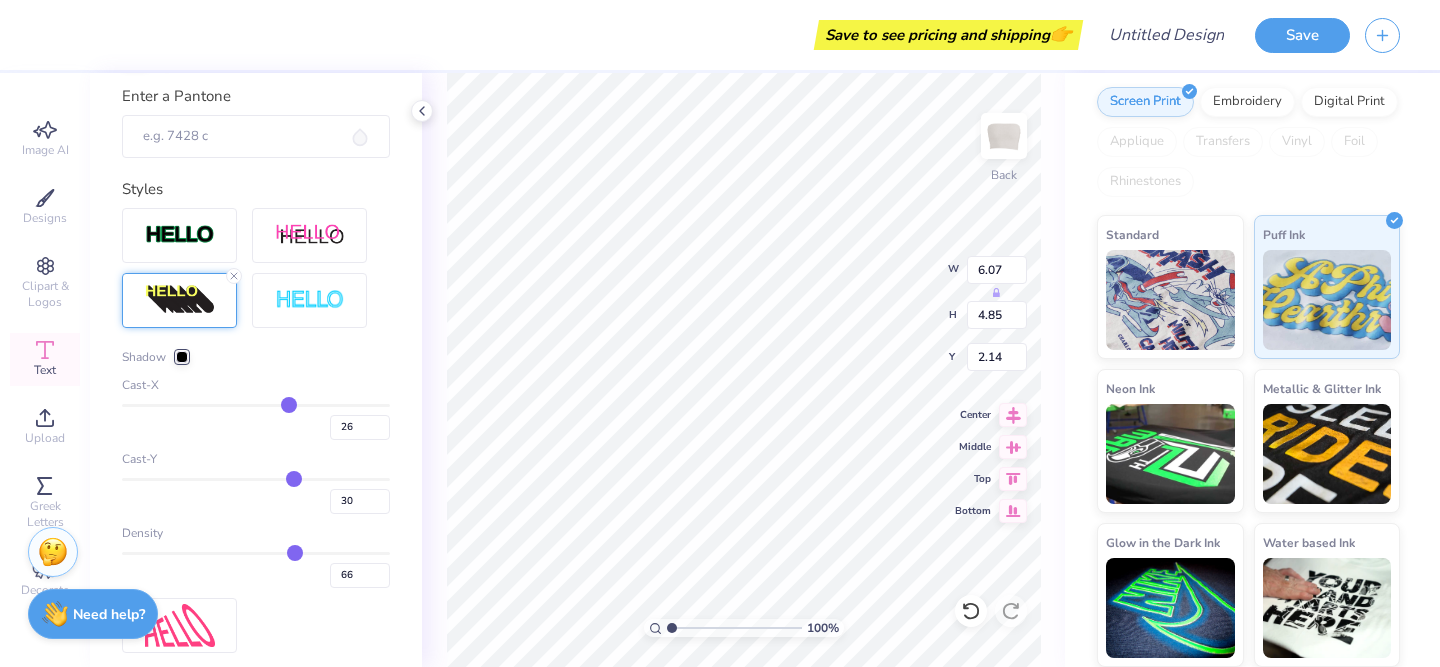type on "25" 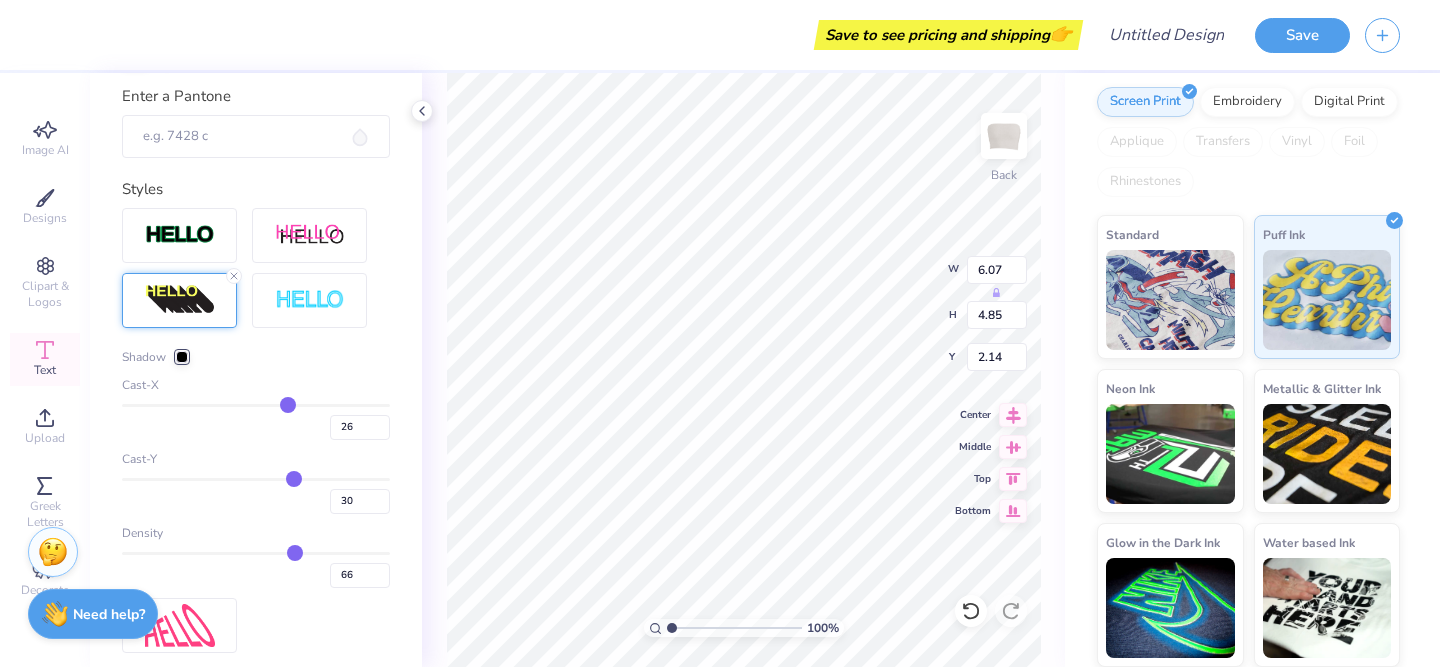 type on "25" 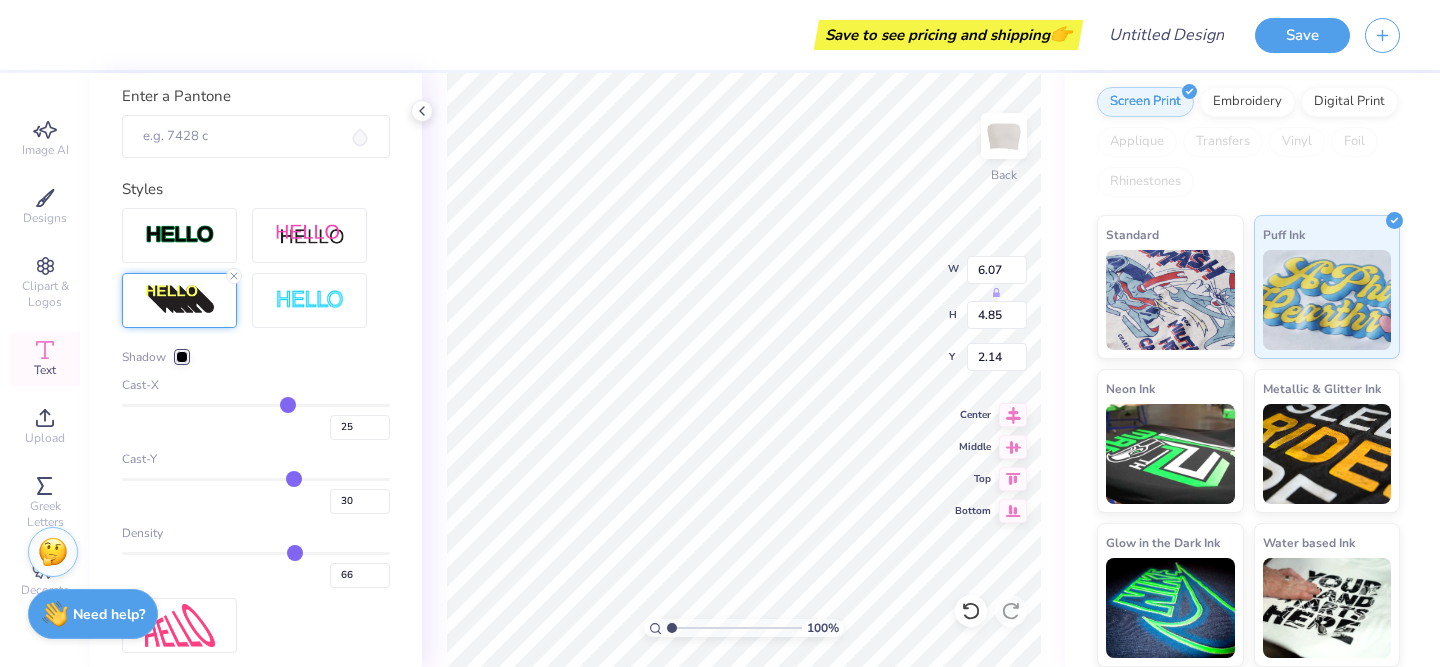 type on "24" 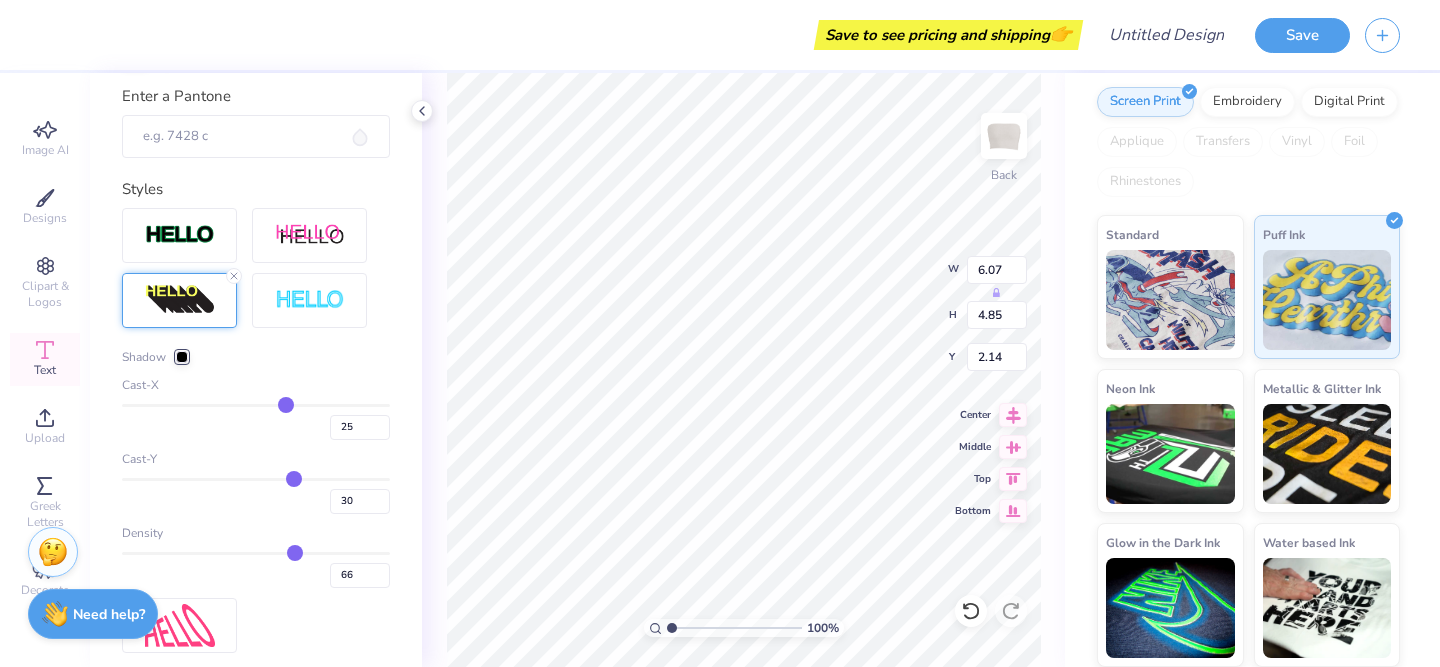 type on "24" 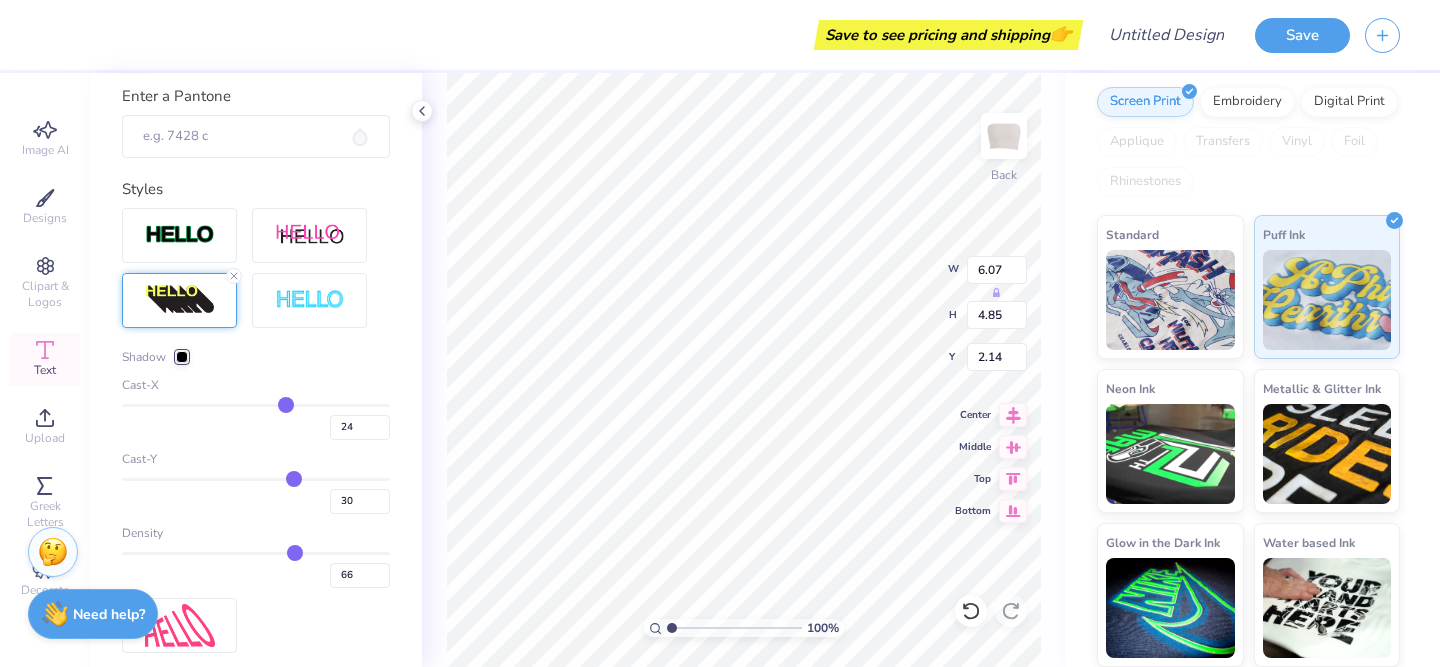 type on "23" 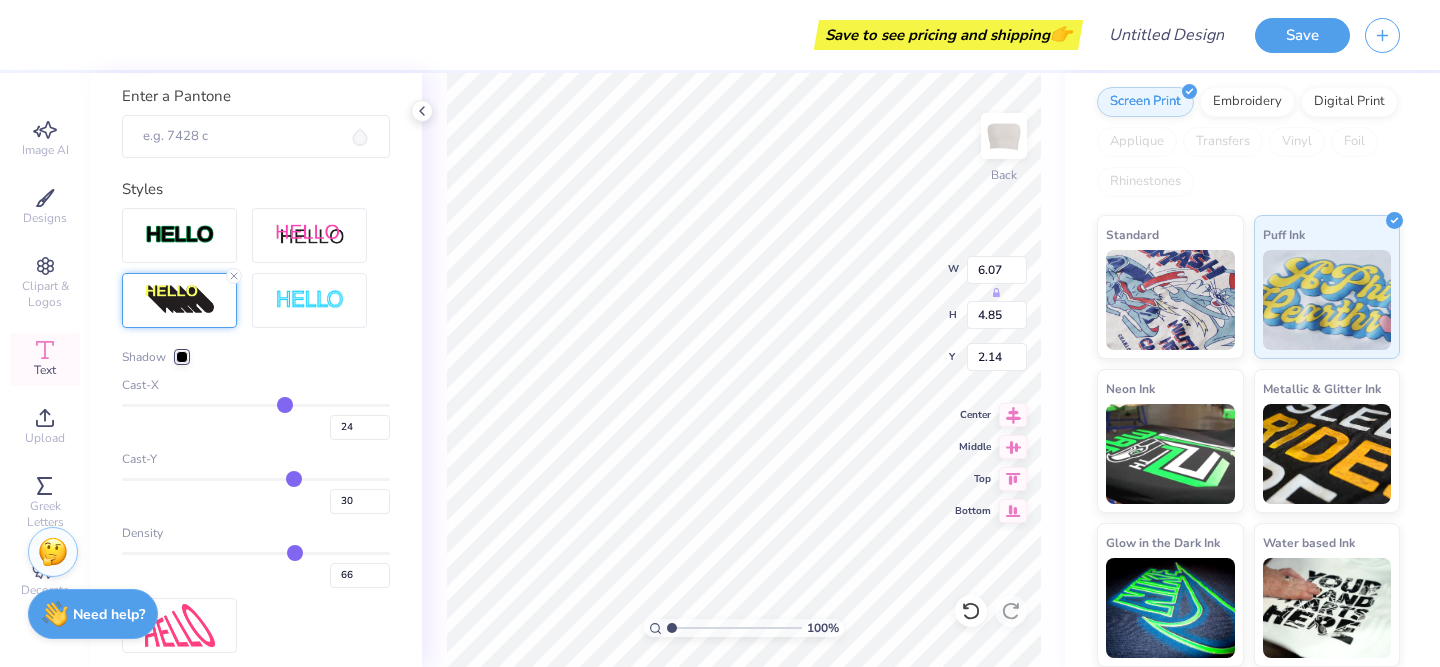 type on "23" 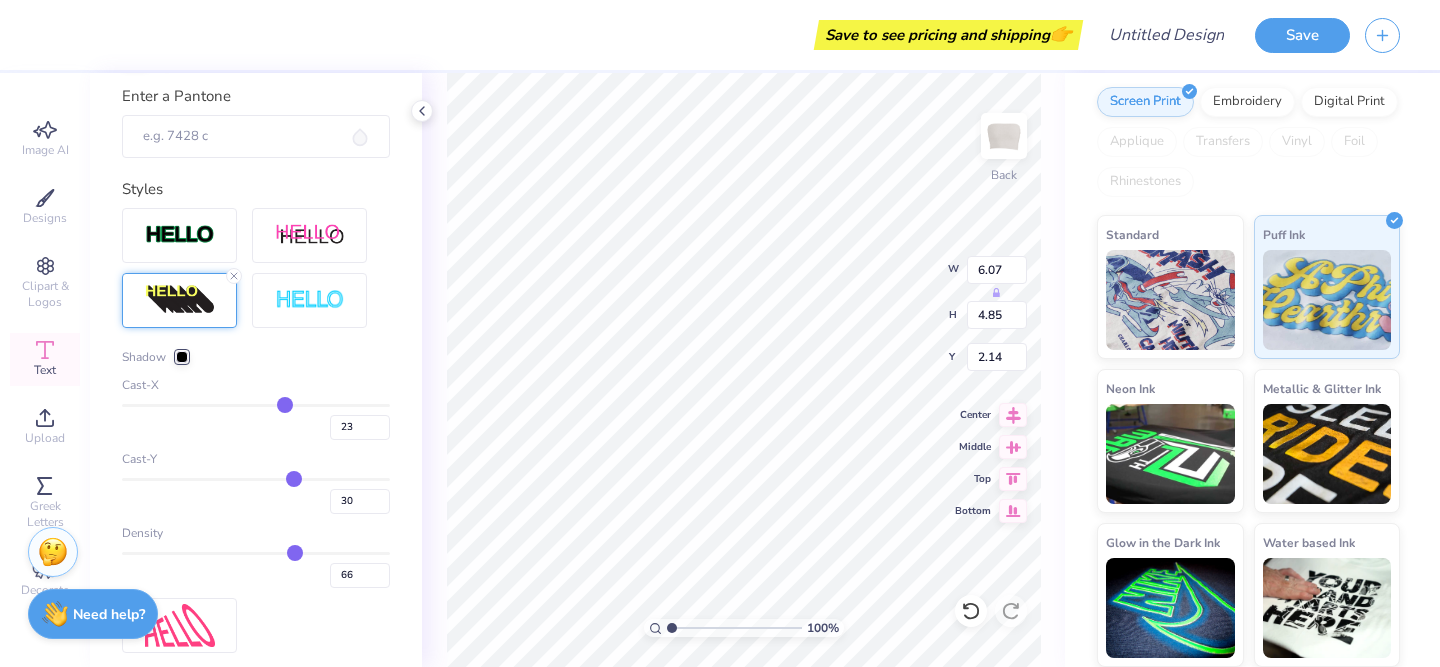 type on "22" 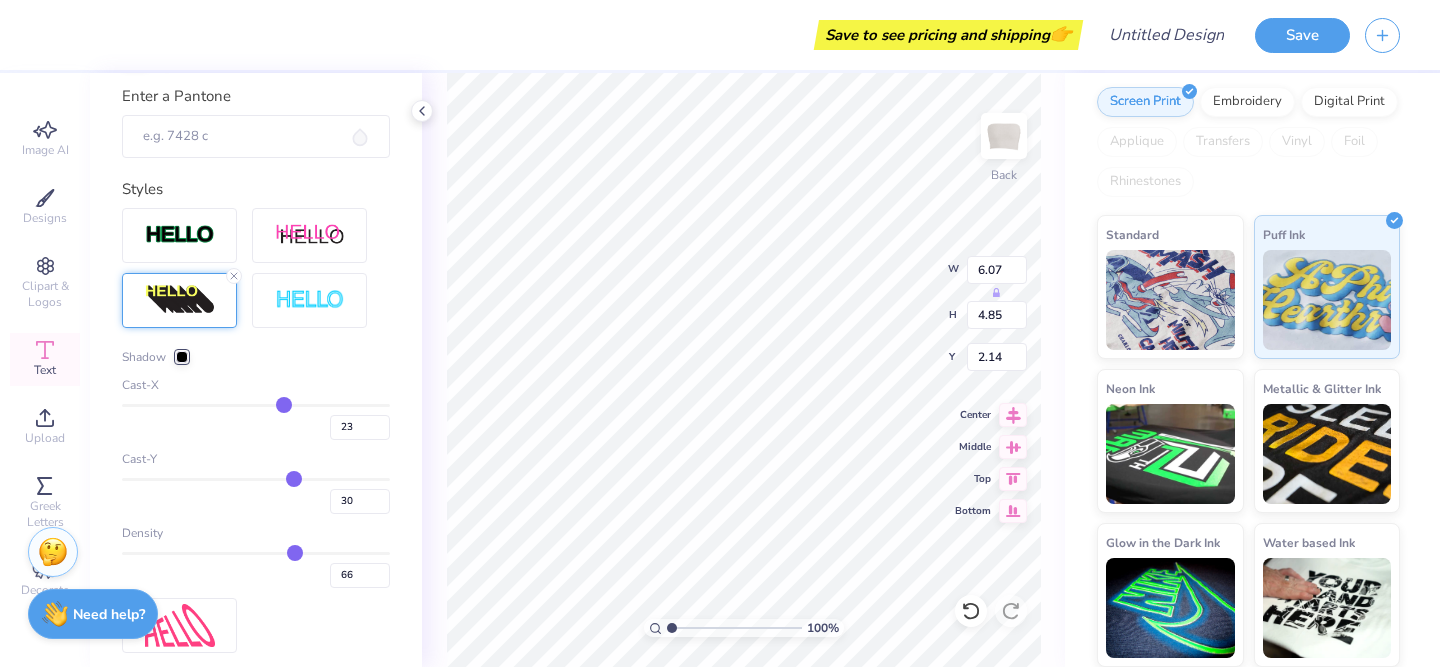 type on "22" 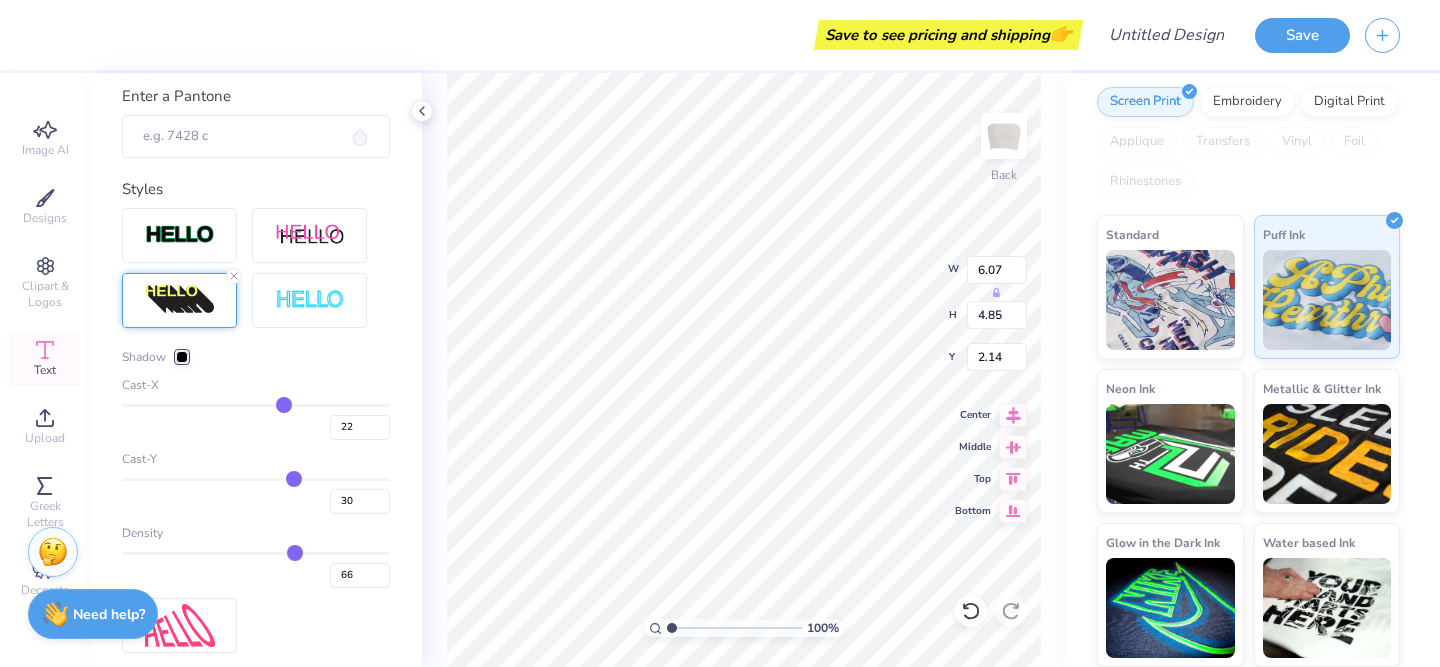 type on "21" 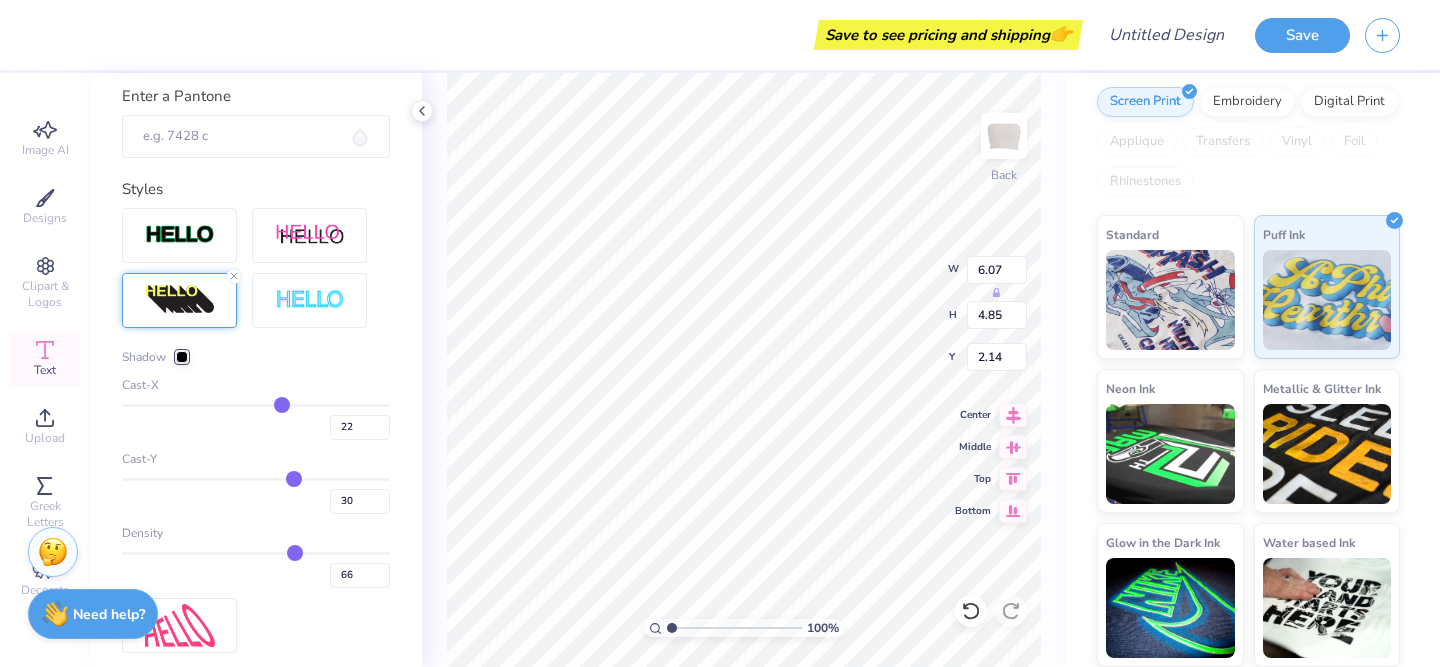 type on "21" 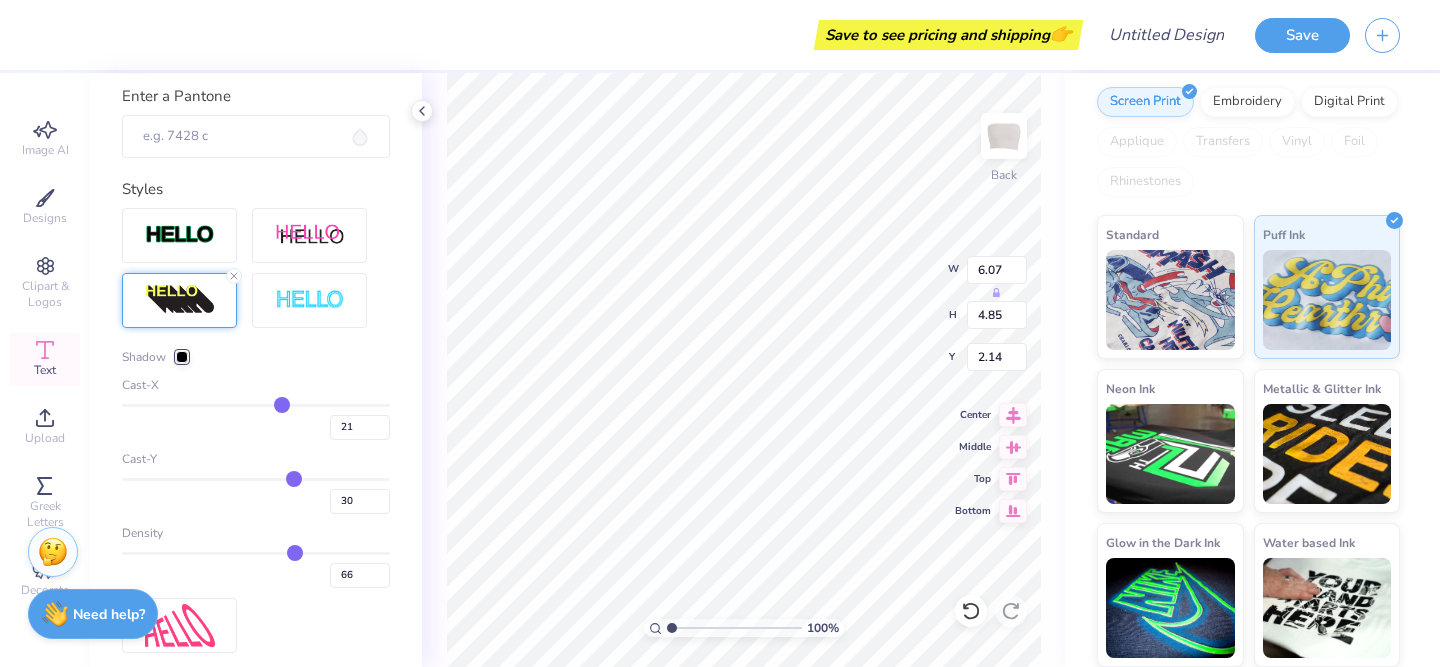 type on "19" 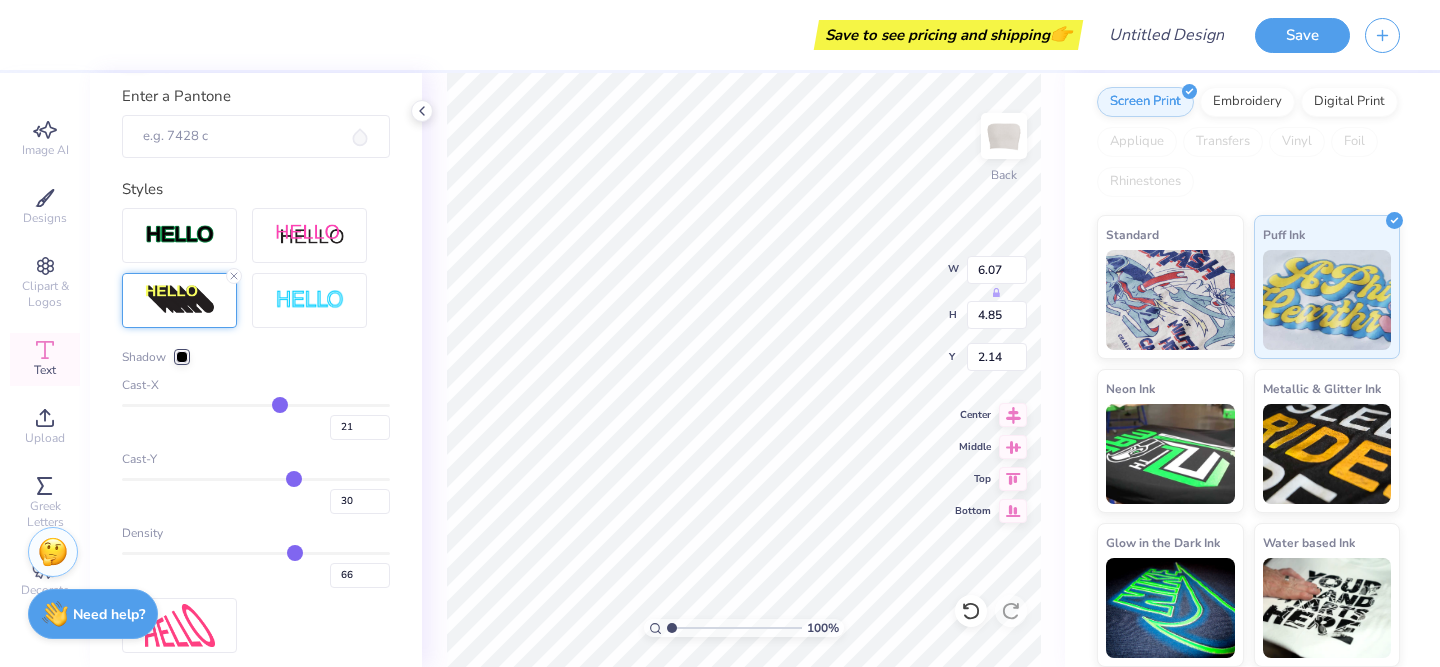 type on "19" 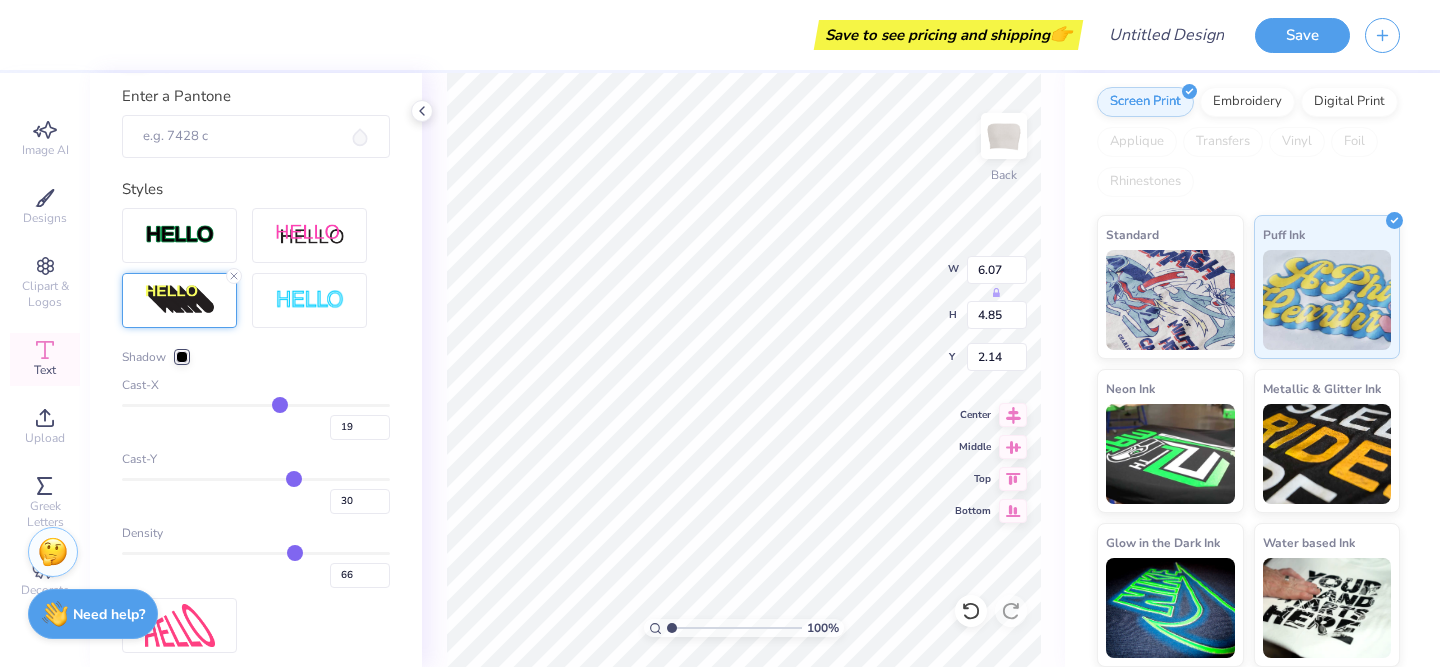 type on "17" 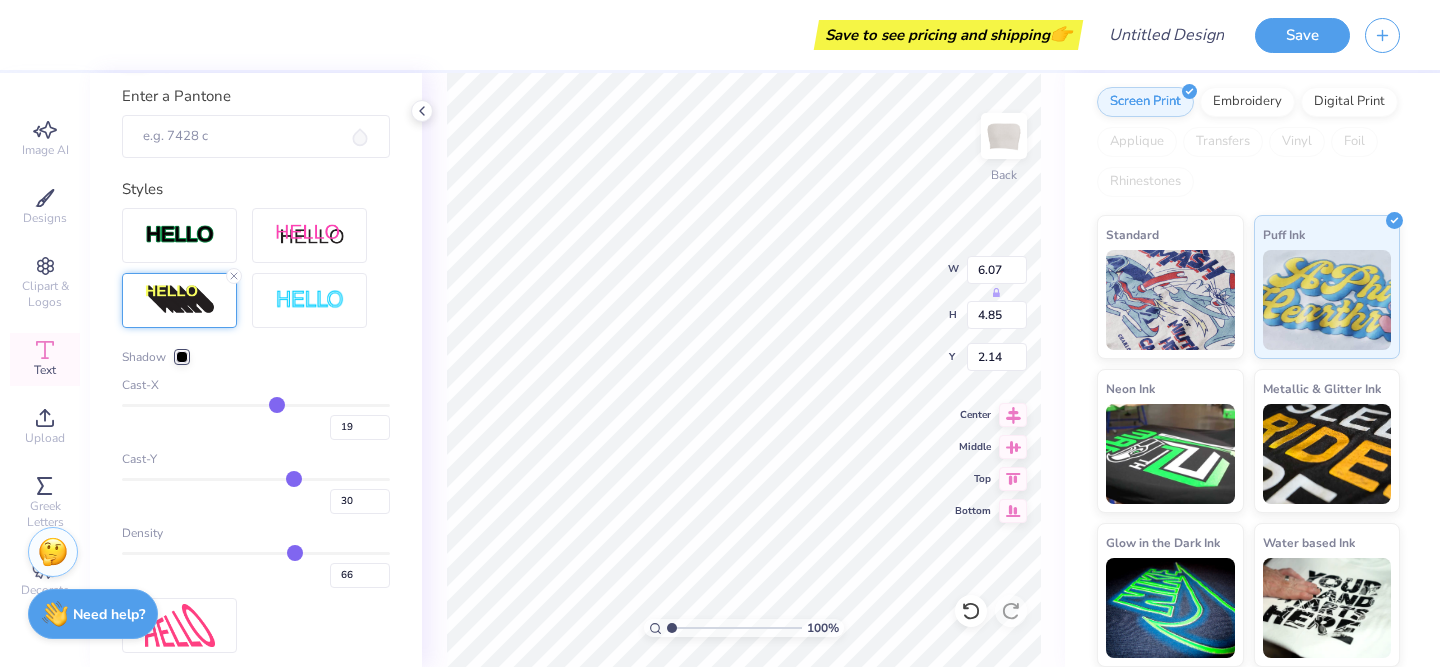 type on "17" 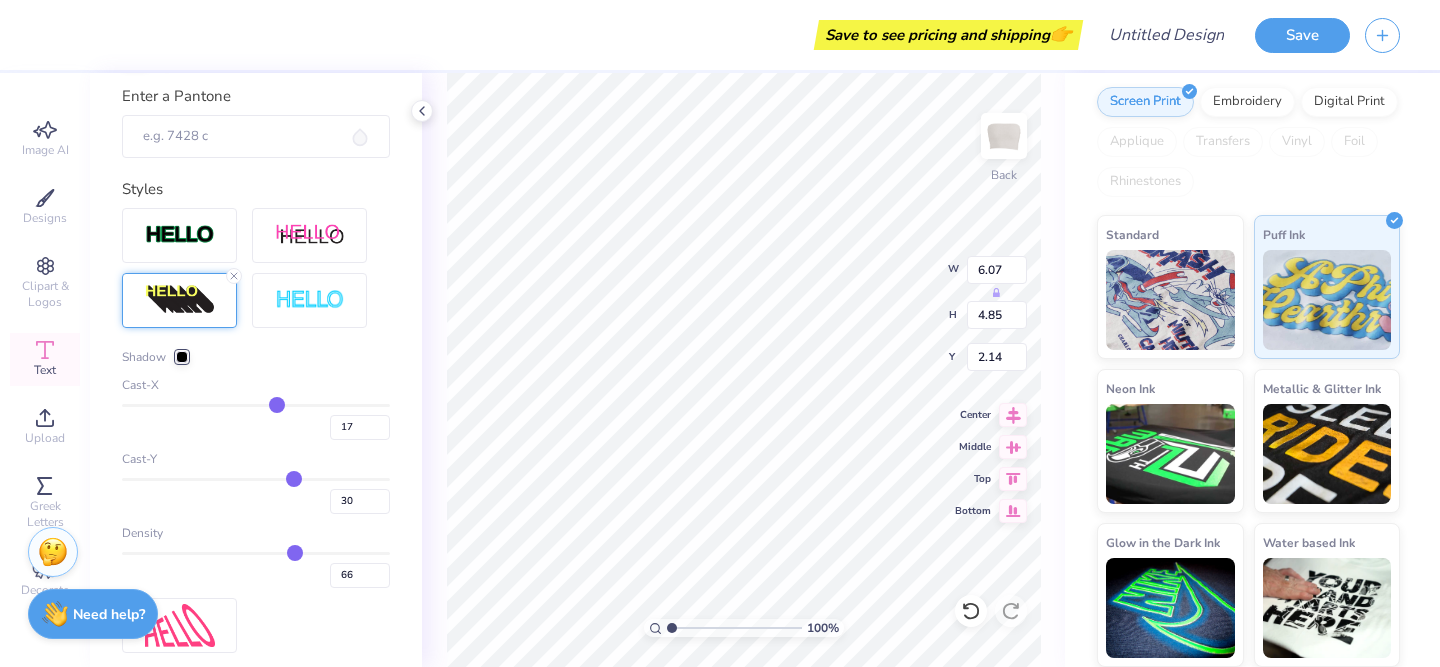 type on "15" 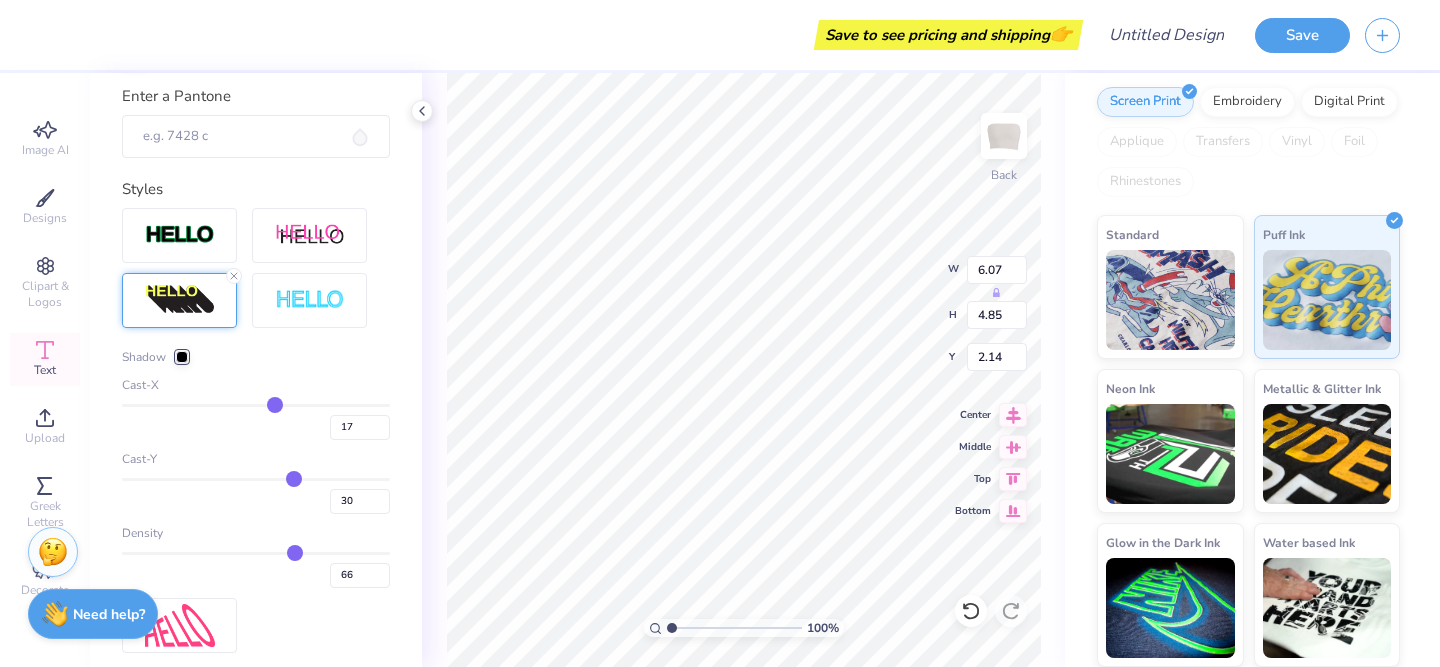 type on "15" 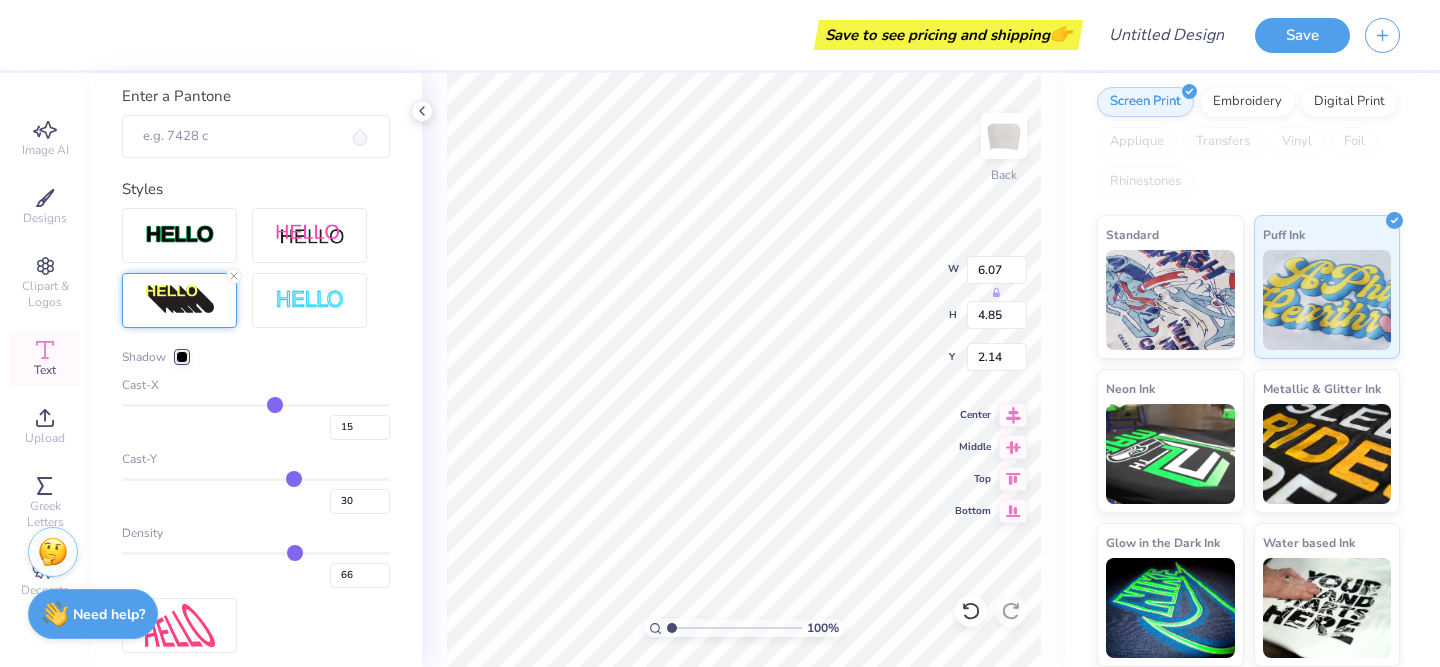 type on "12" 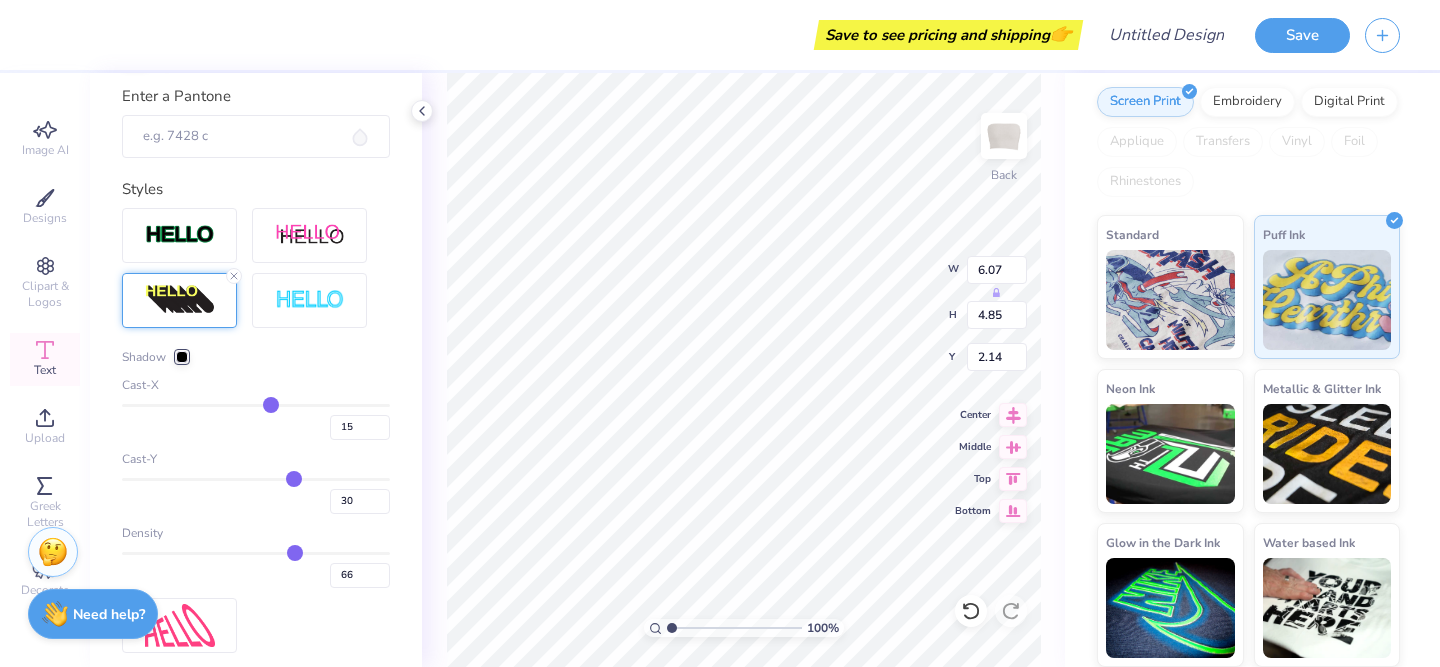 type on "12" 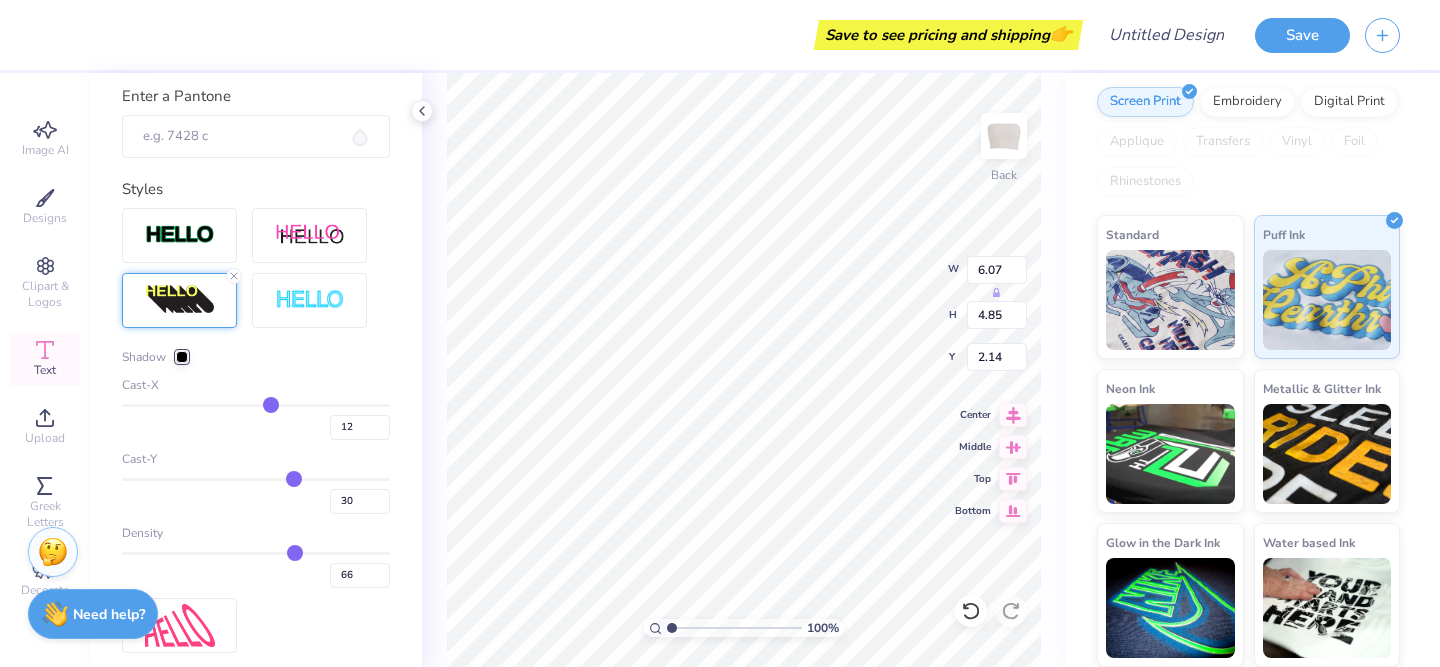 type on "10" 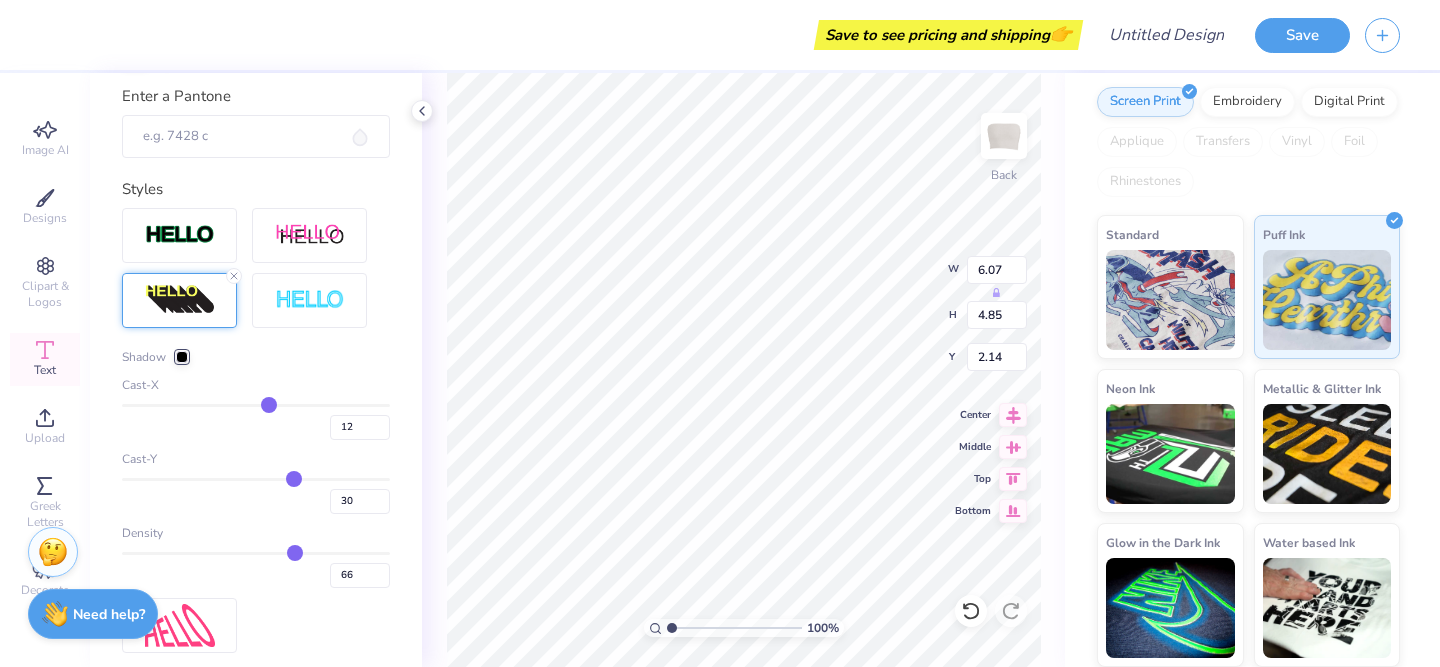 type on "10" 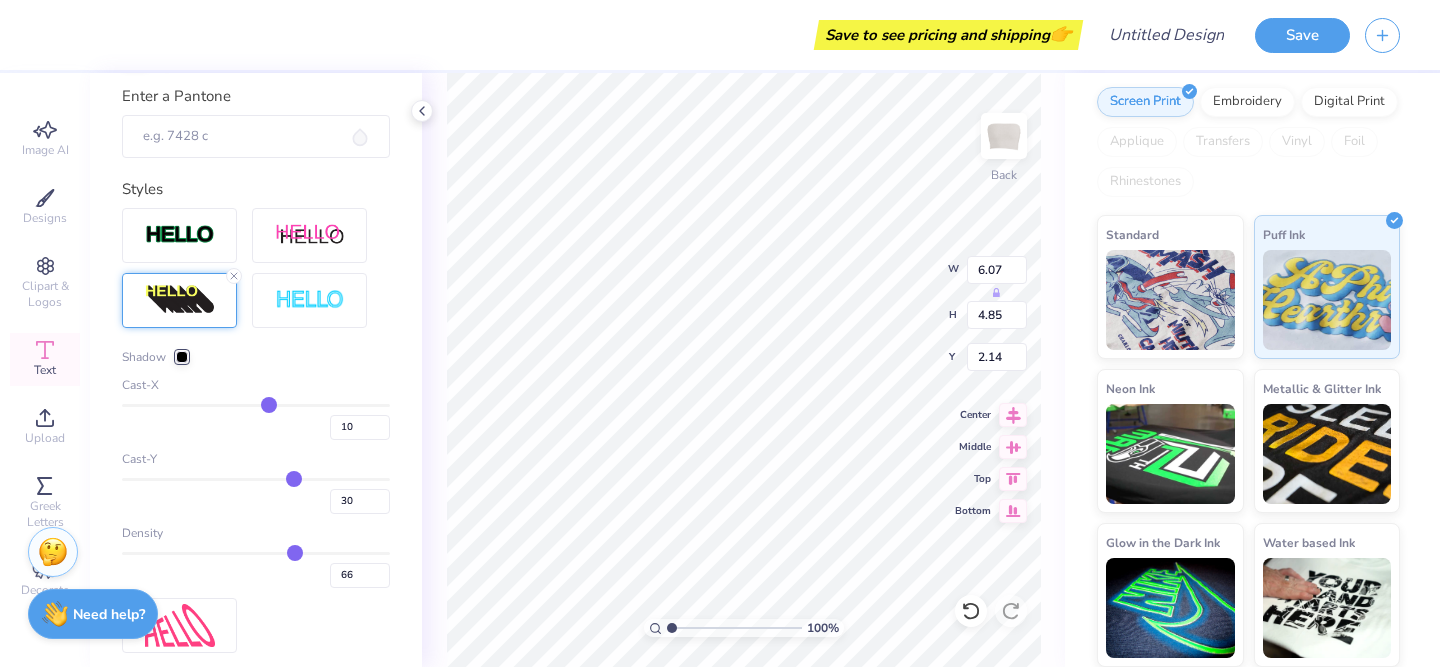 type on "9" 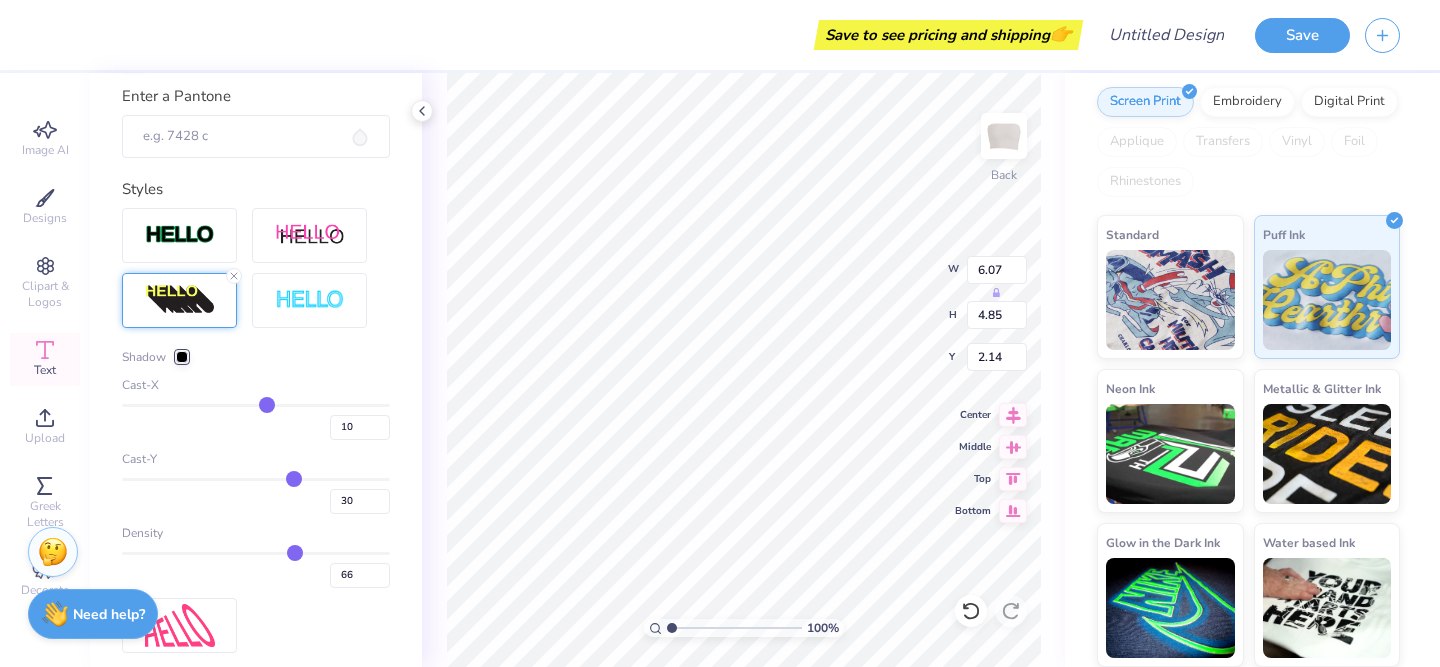 type on "9" 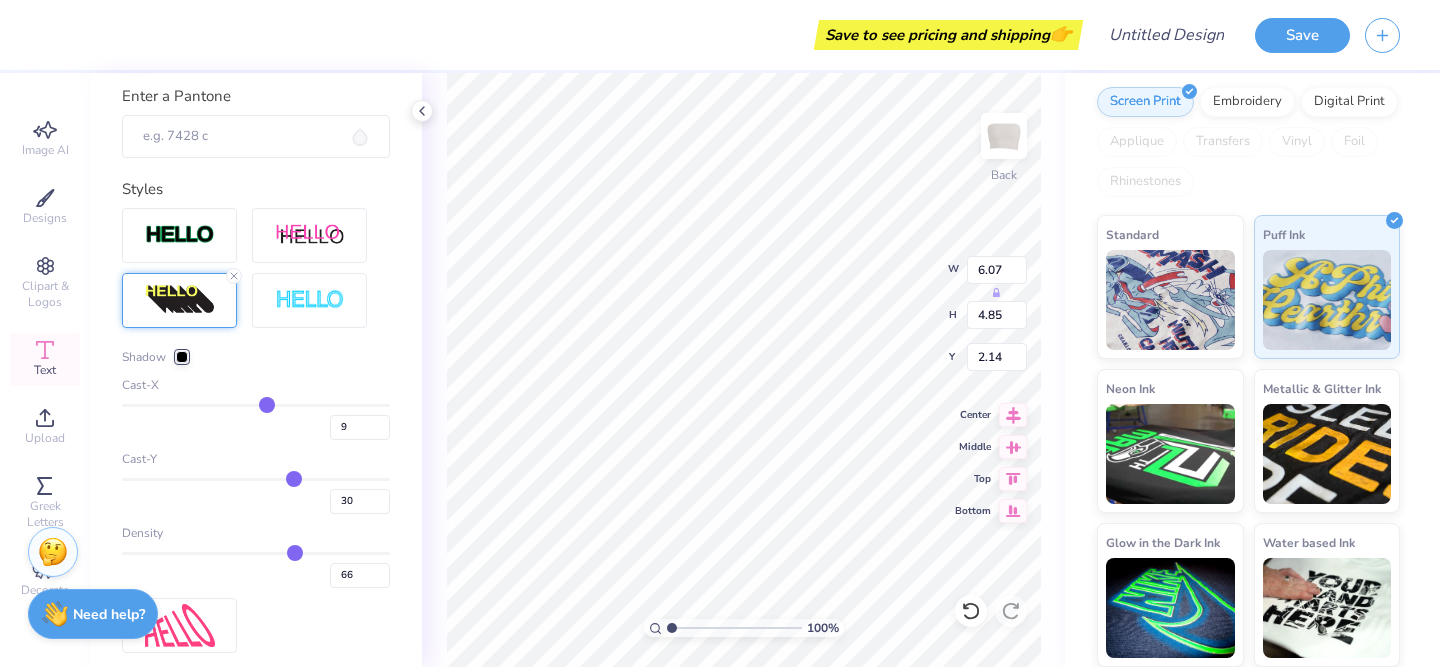 type on "8" 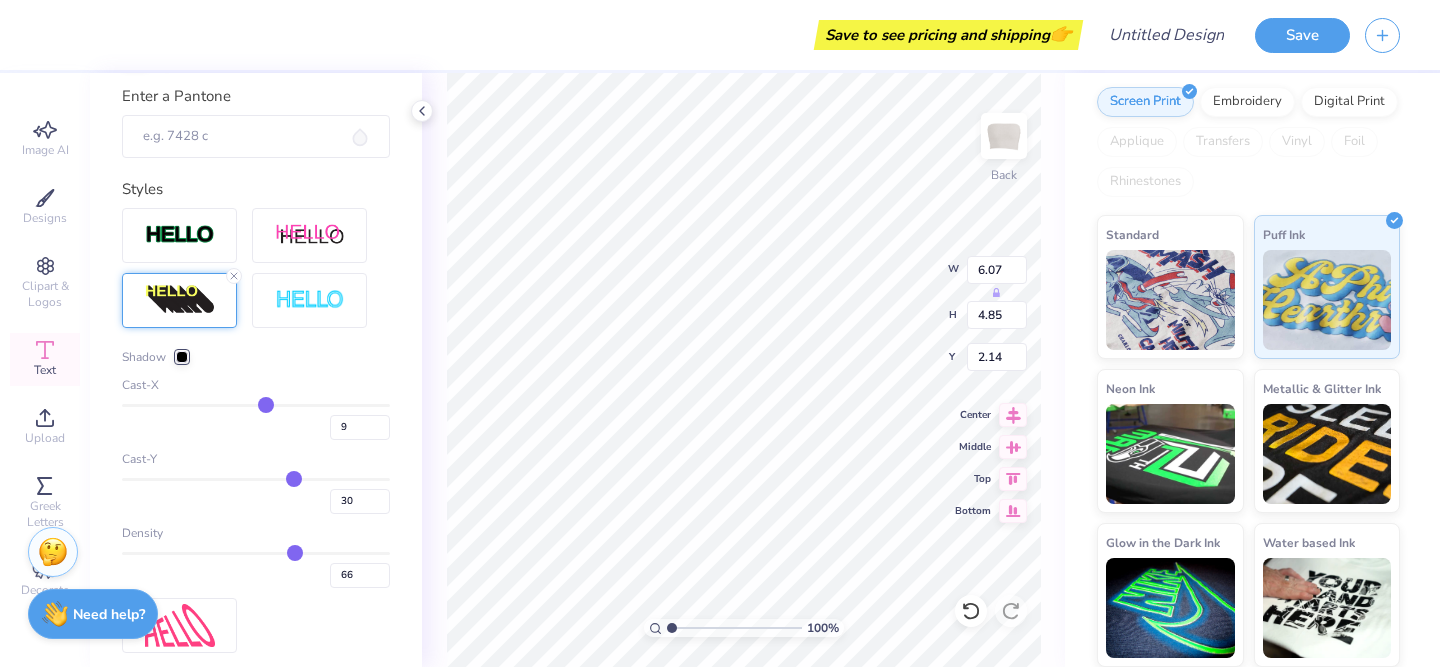 type on "8" 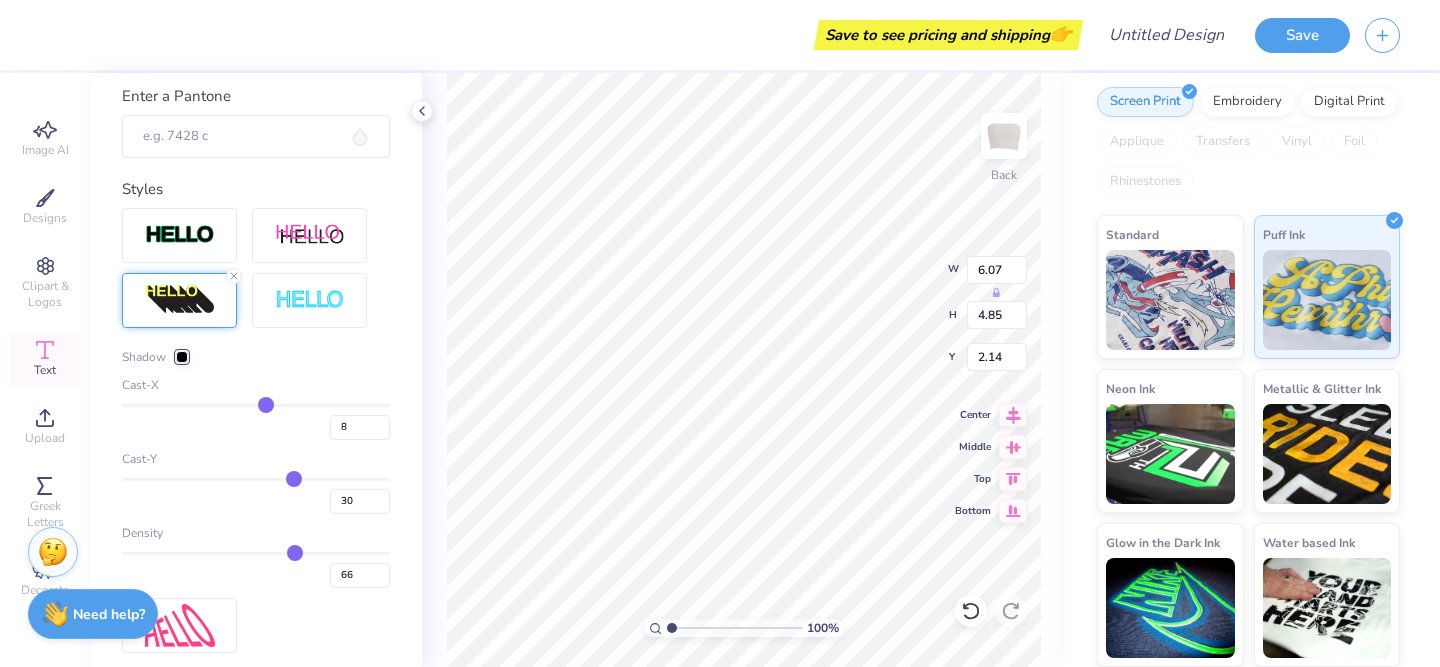 type on "7" 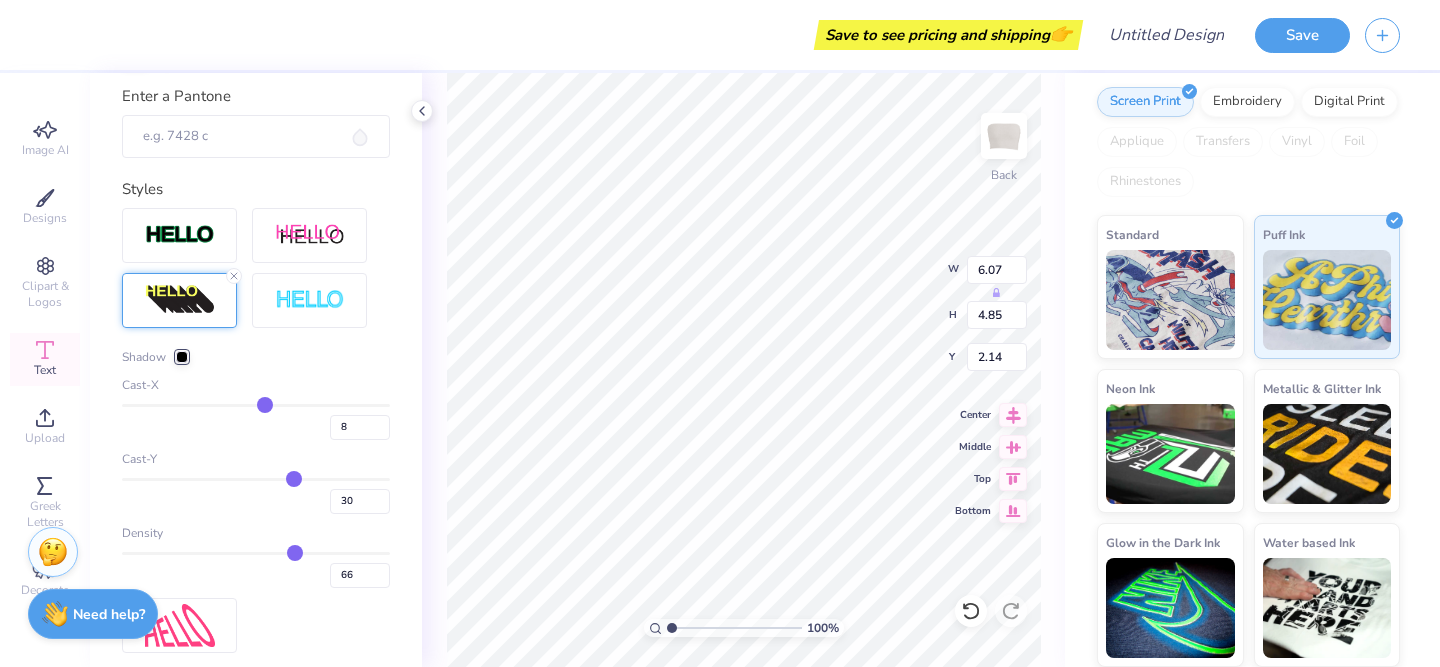type on "7" 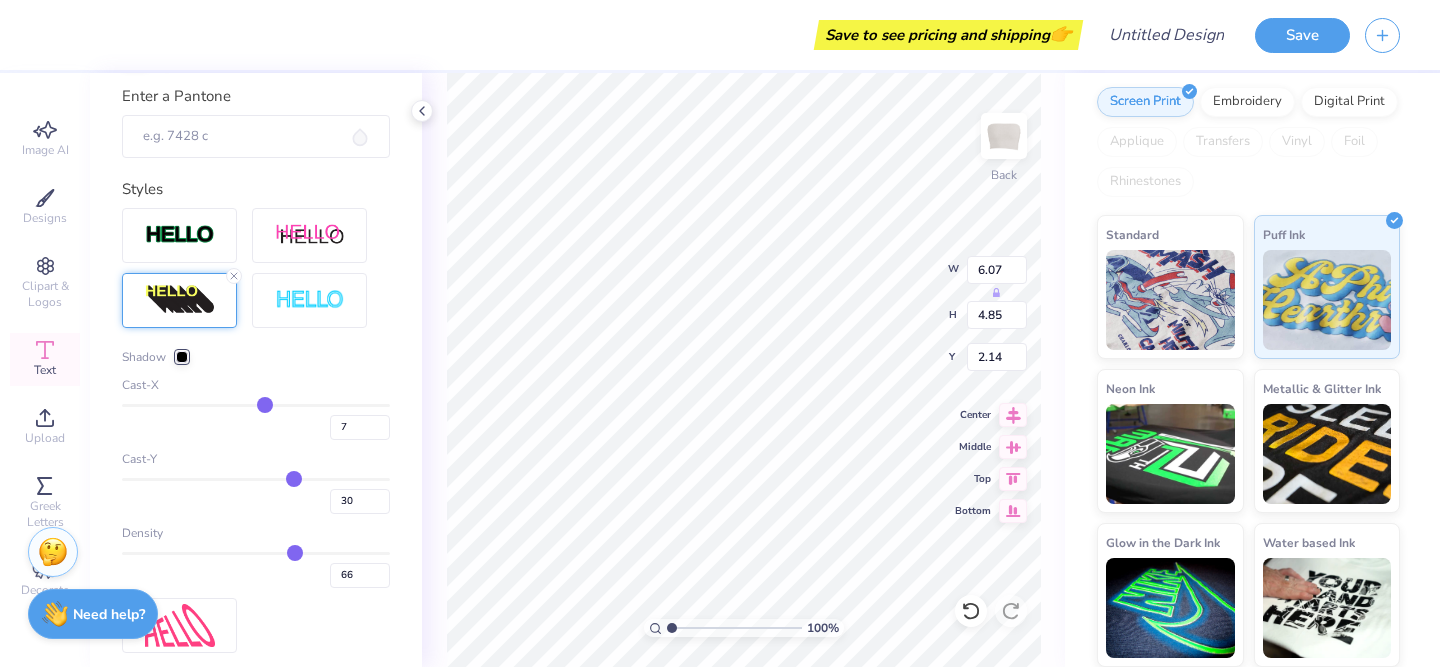 type on "6" 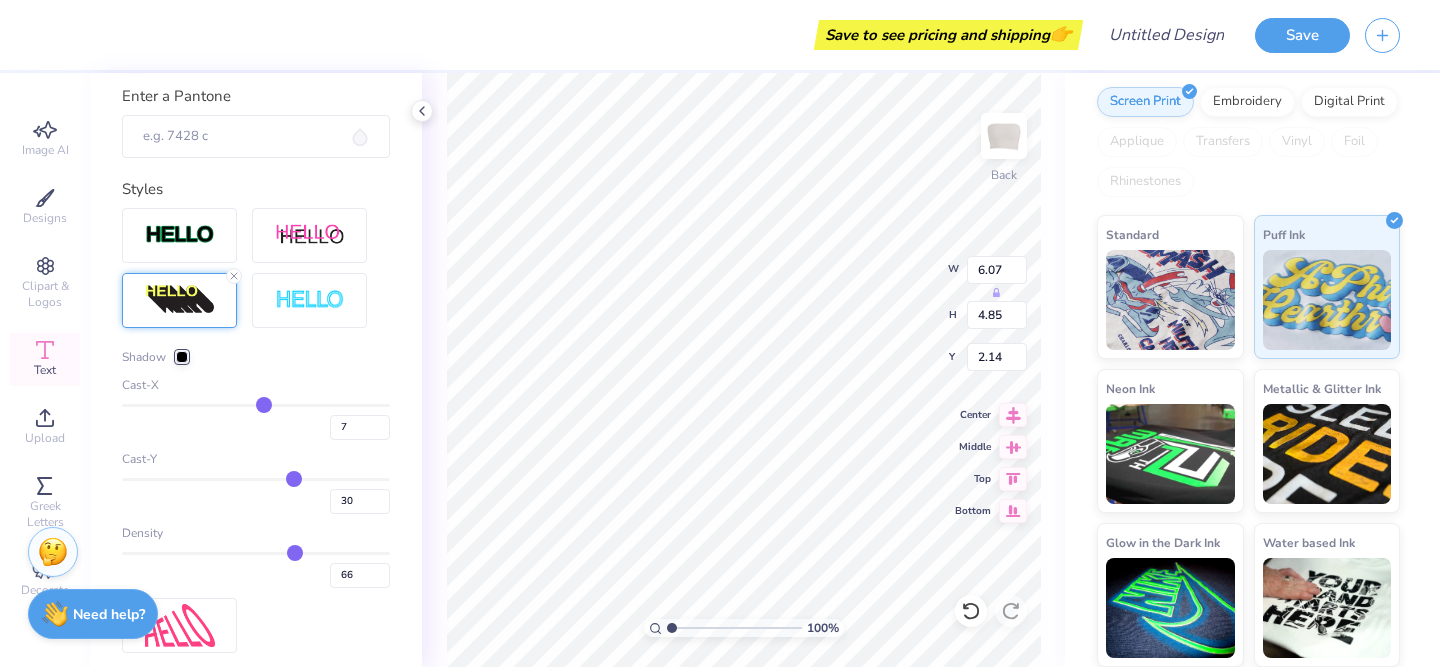 type on "6" 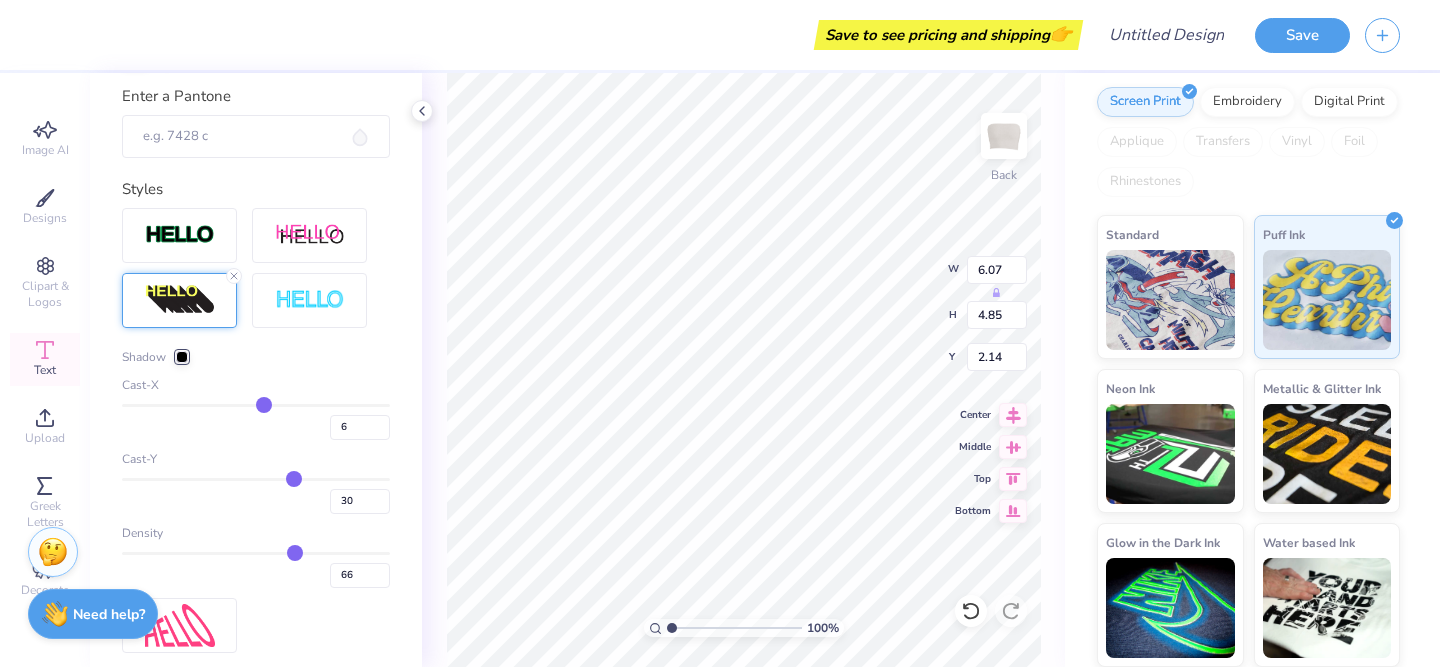 type on "5" 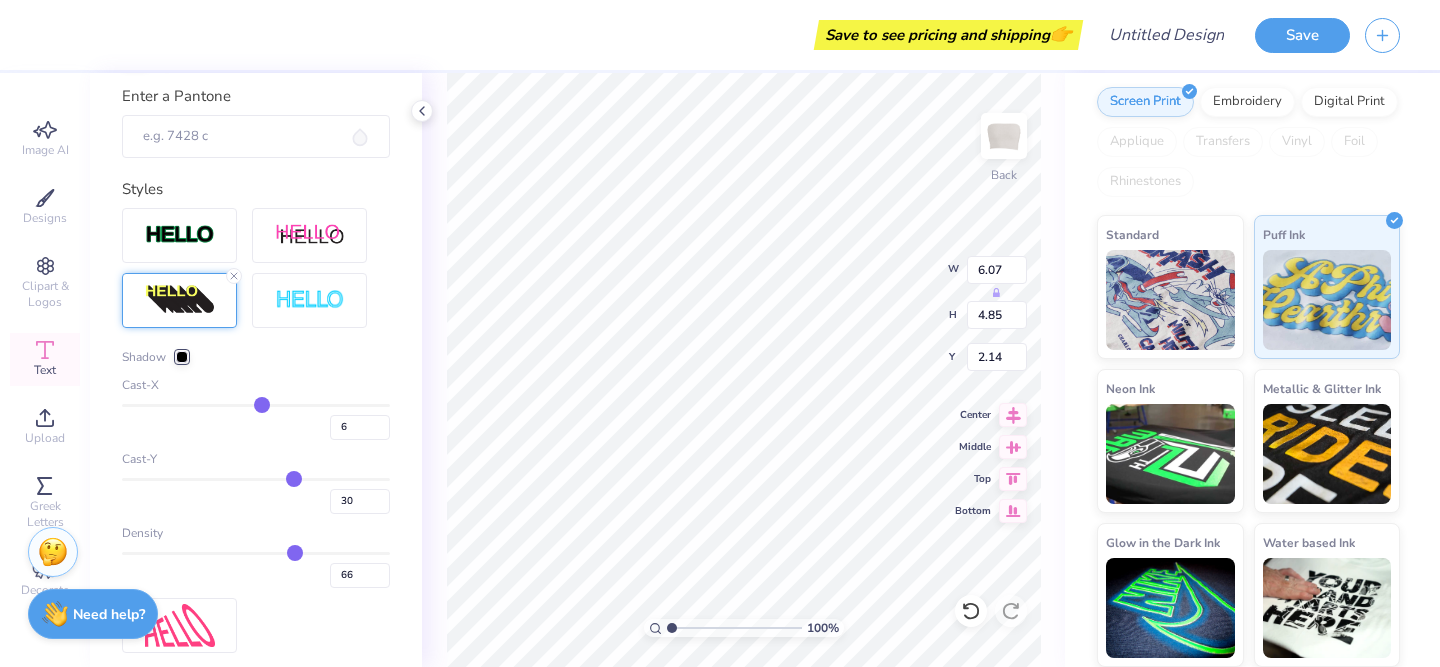 type on "5" 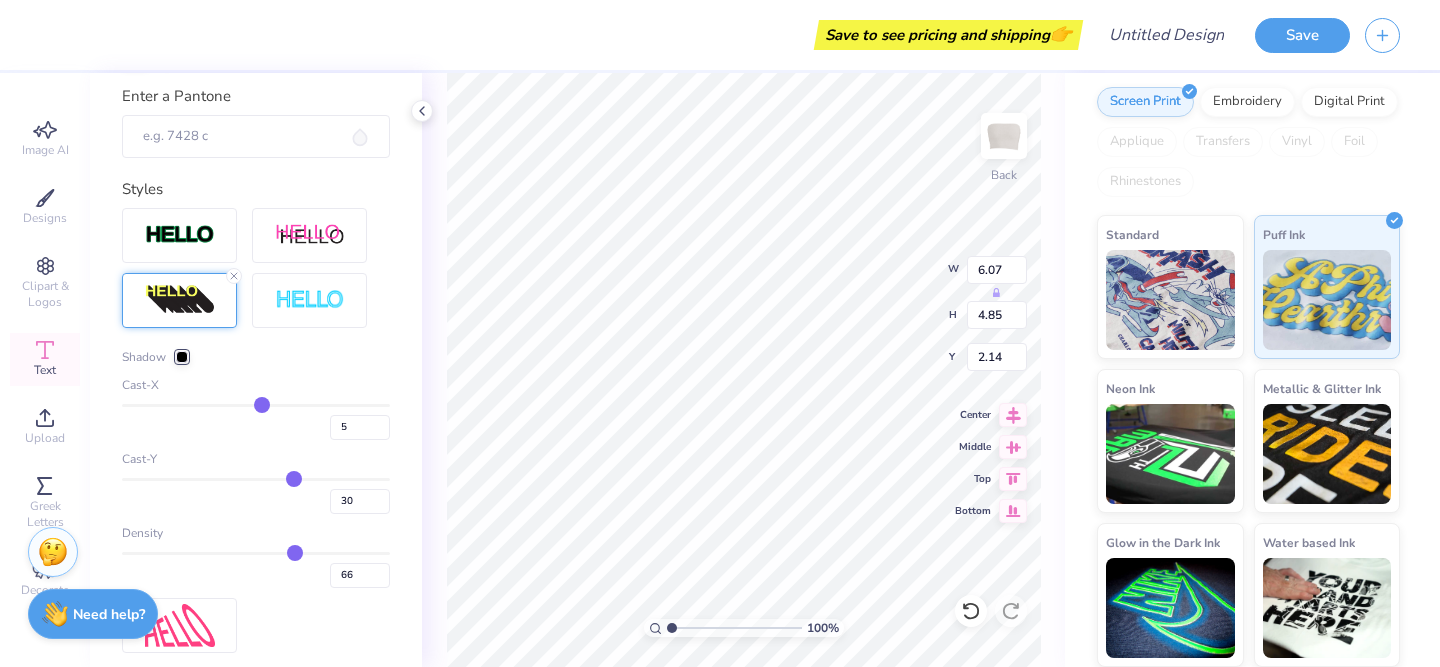 type on "4" 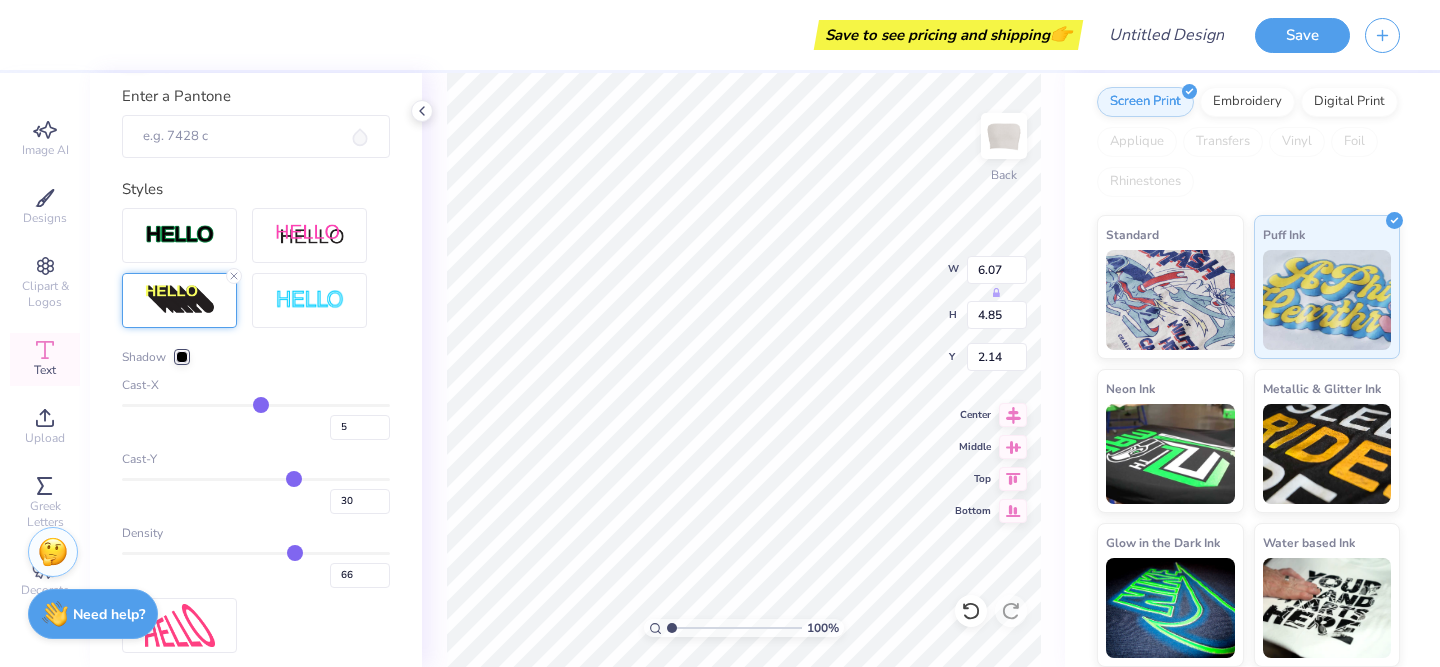 type on "4" 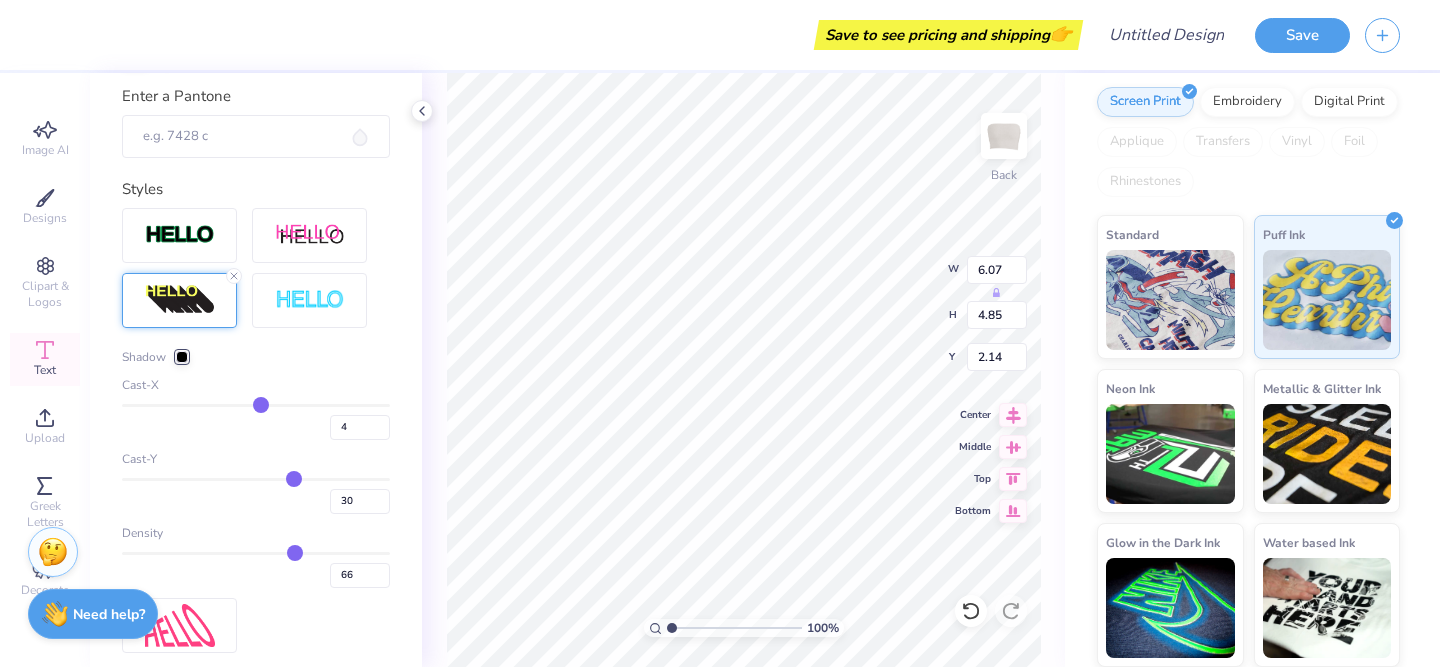 type on "3" 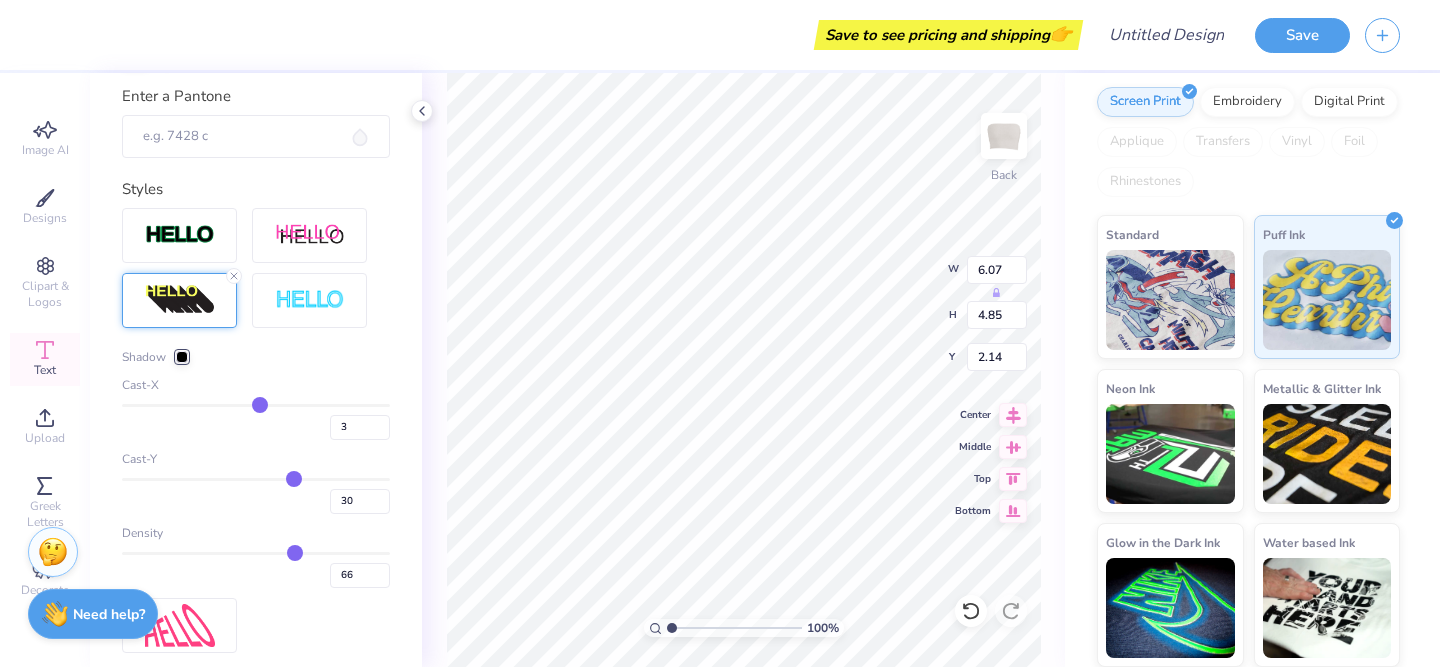 type on "2" 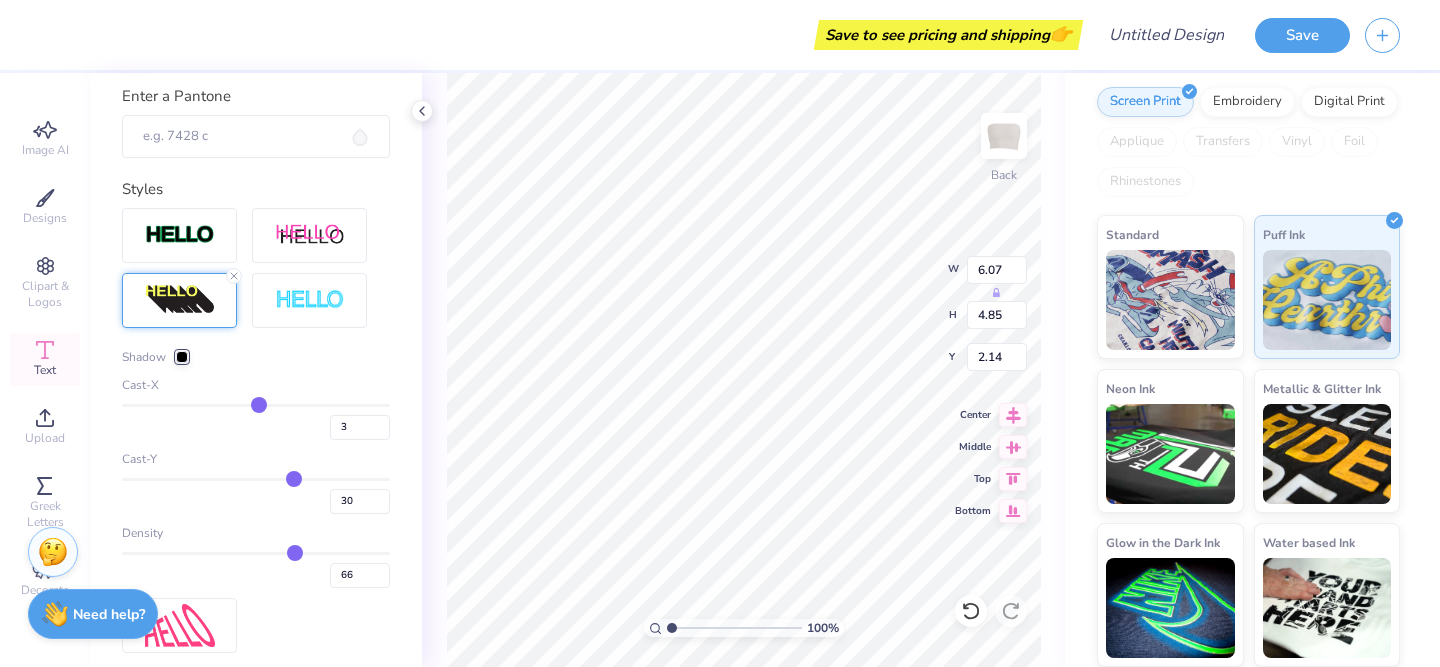 type on "2" 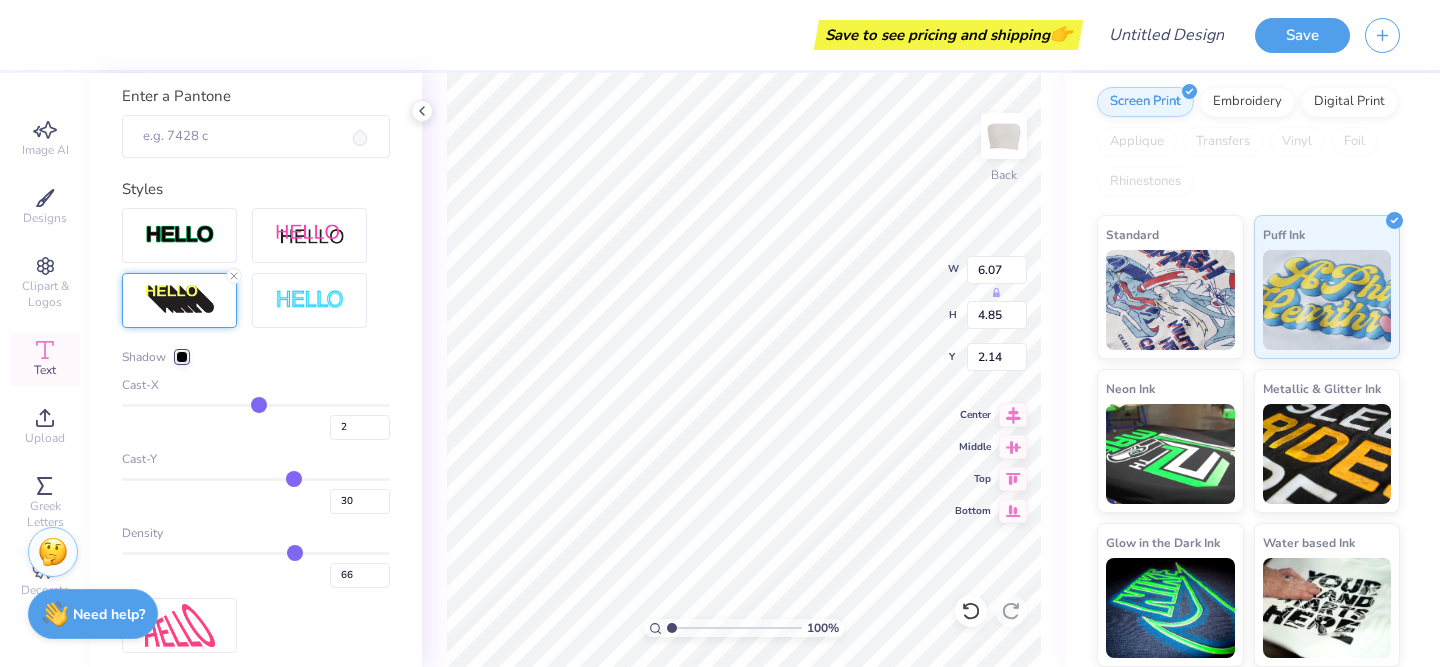 type on "0" 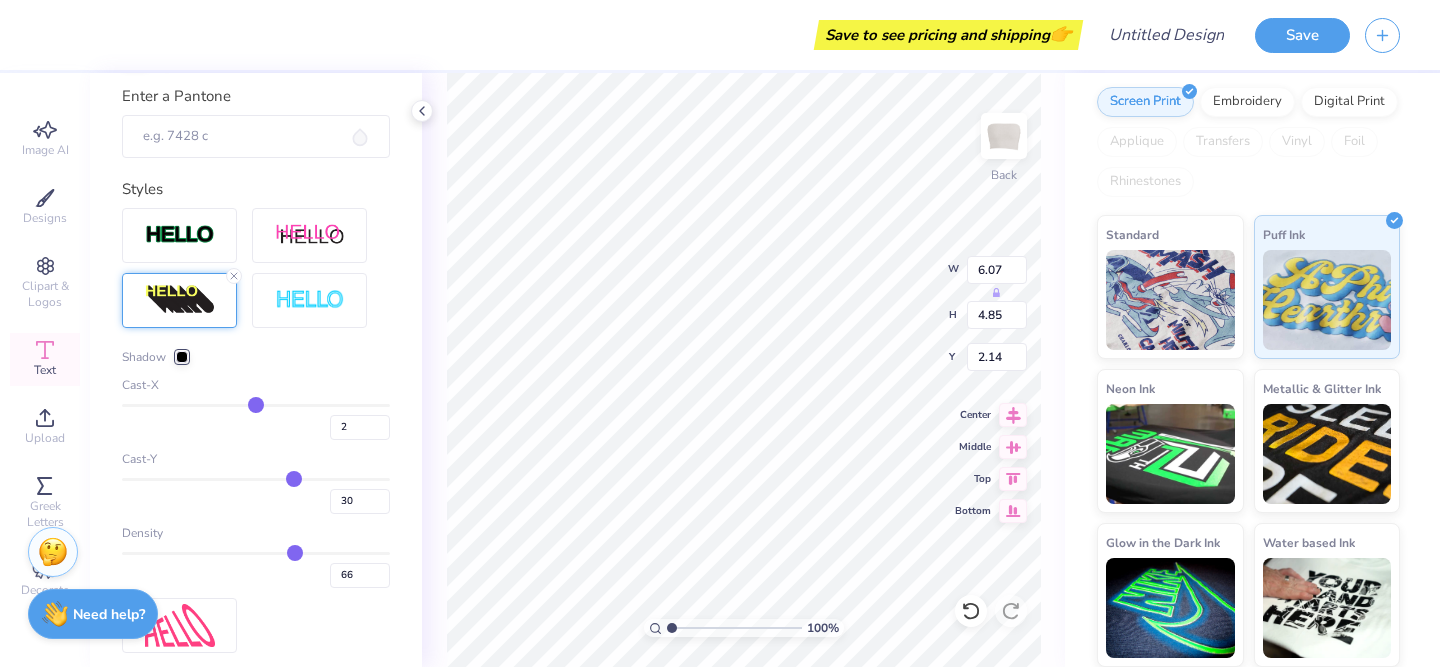 type on "0" 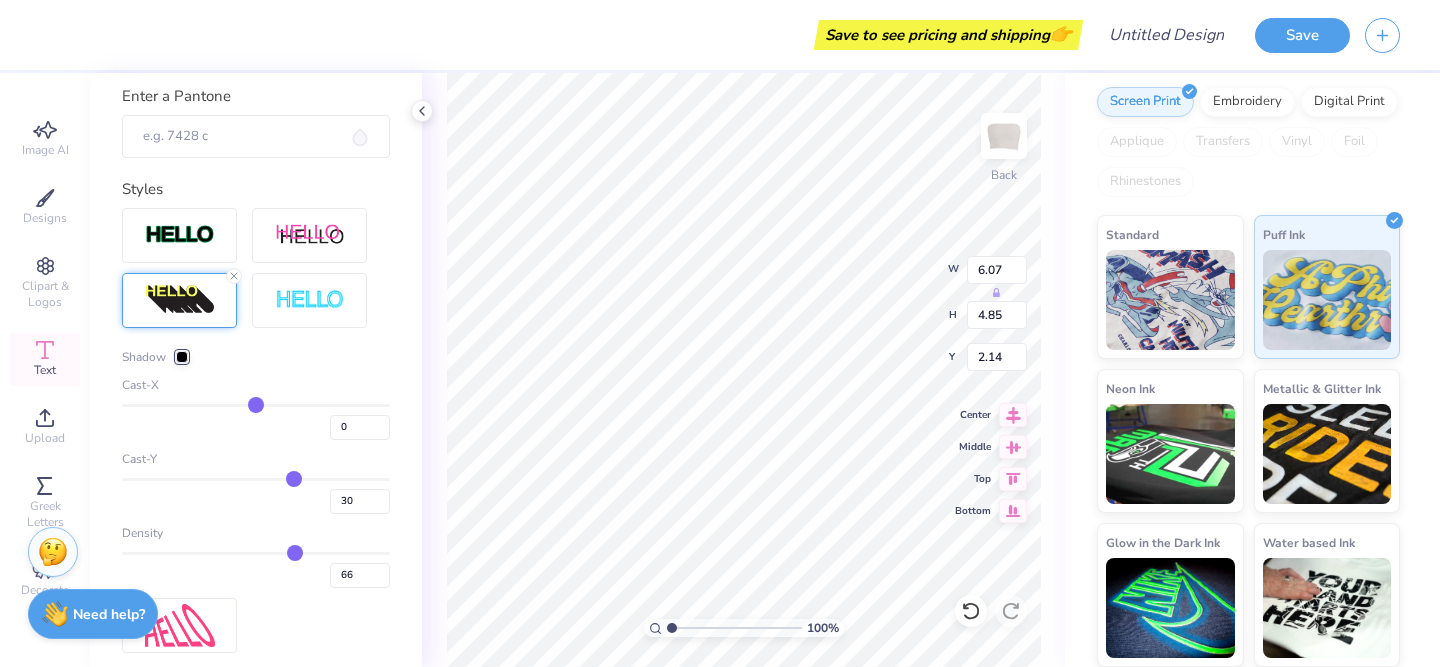 type on "-2" 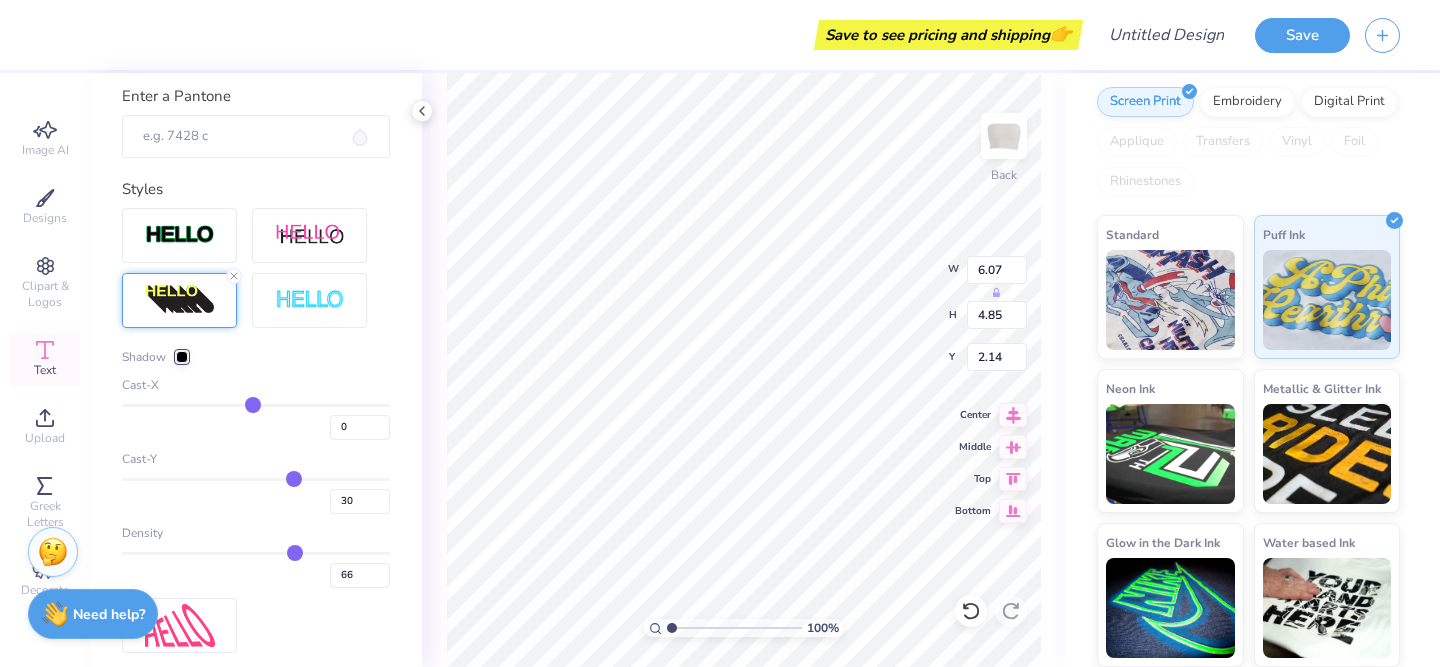 type on "-2" 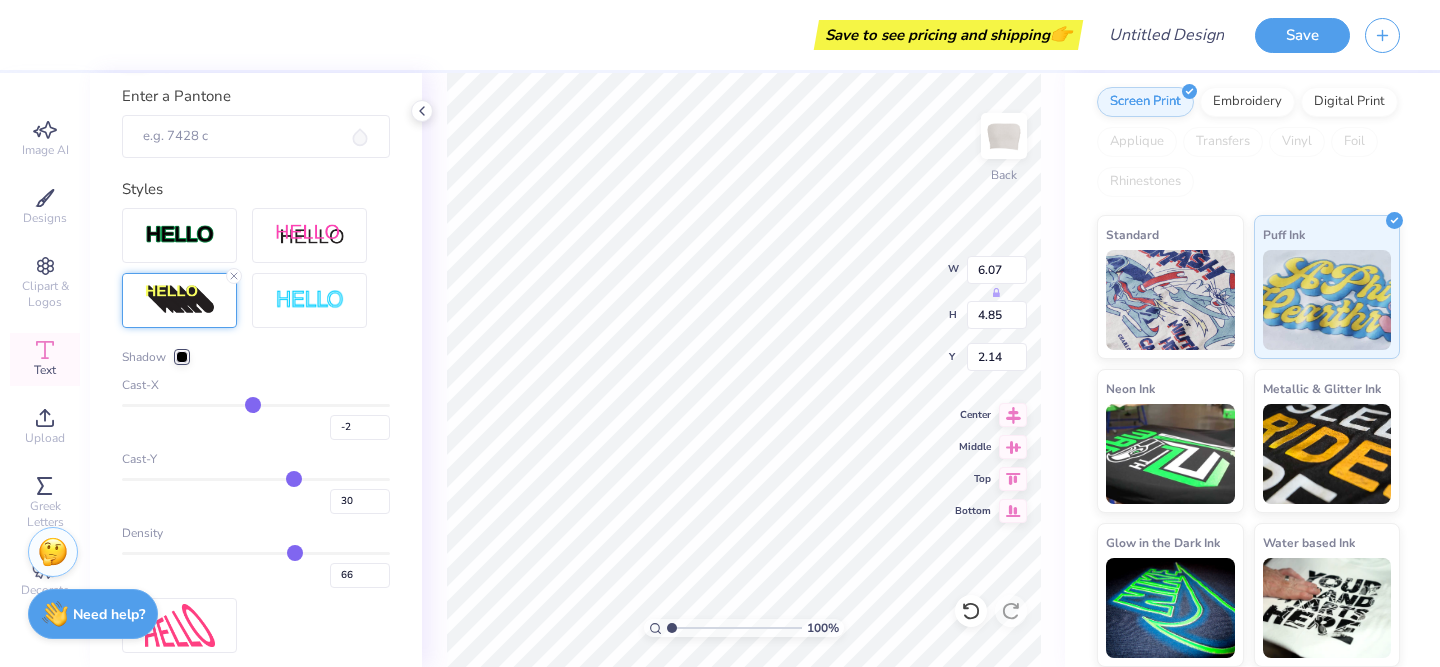 type on "-5" 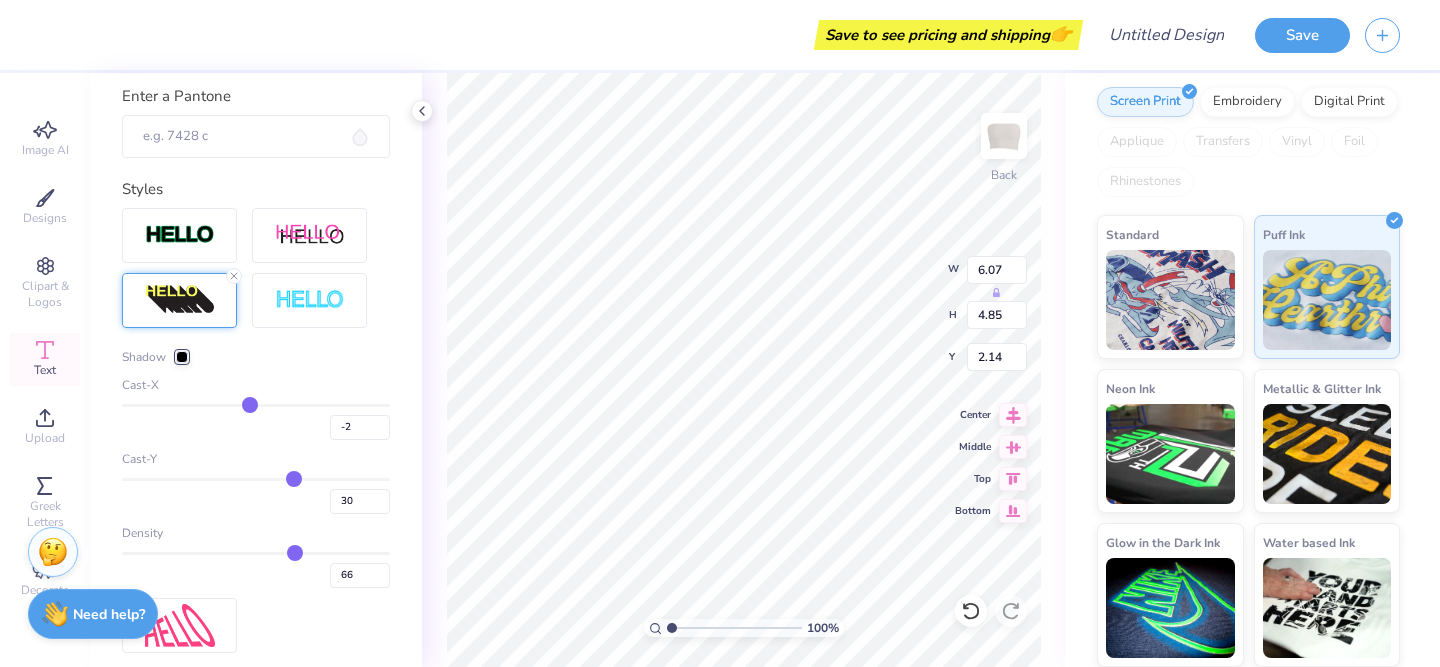 type on "-5" 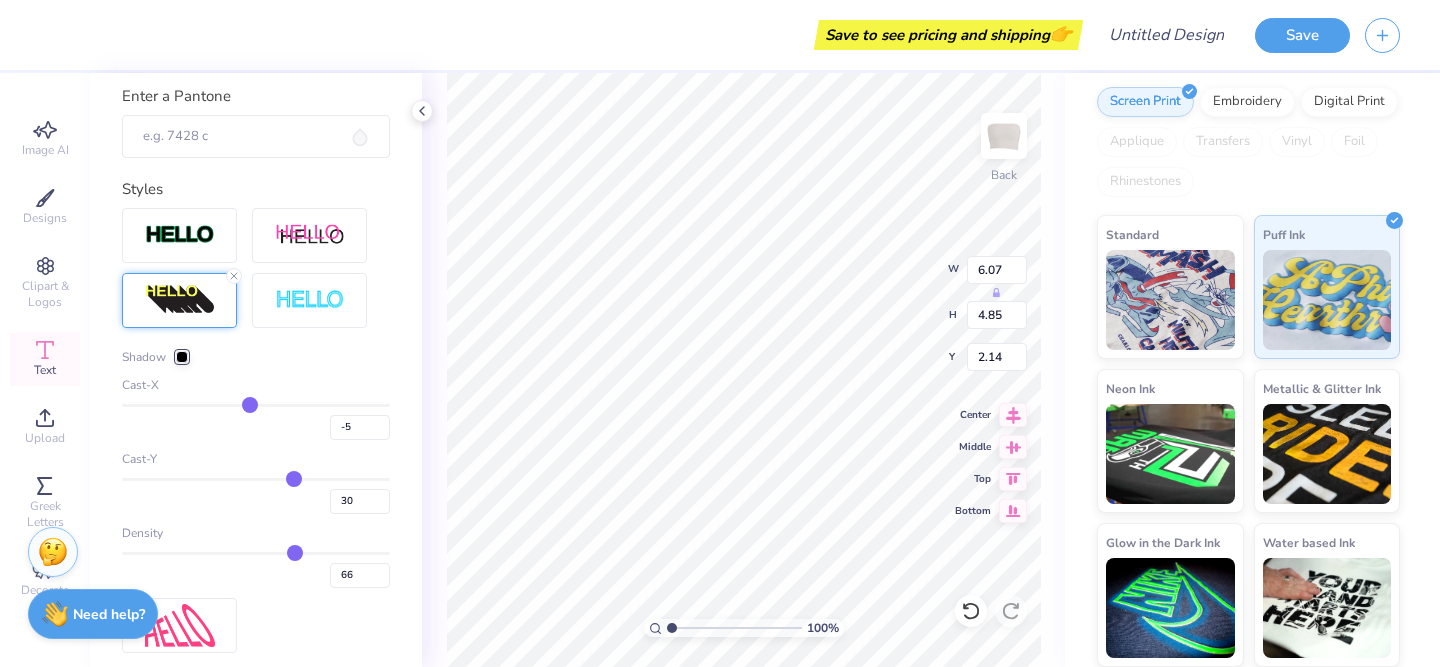 type on "-7" 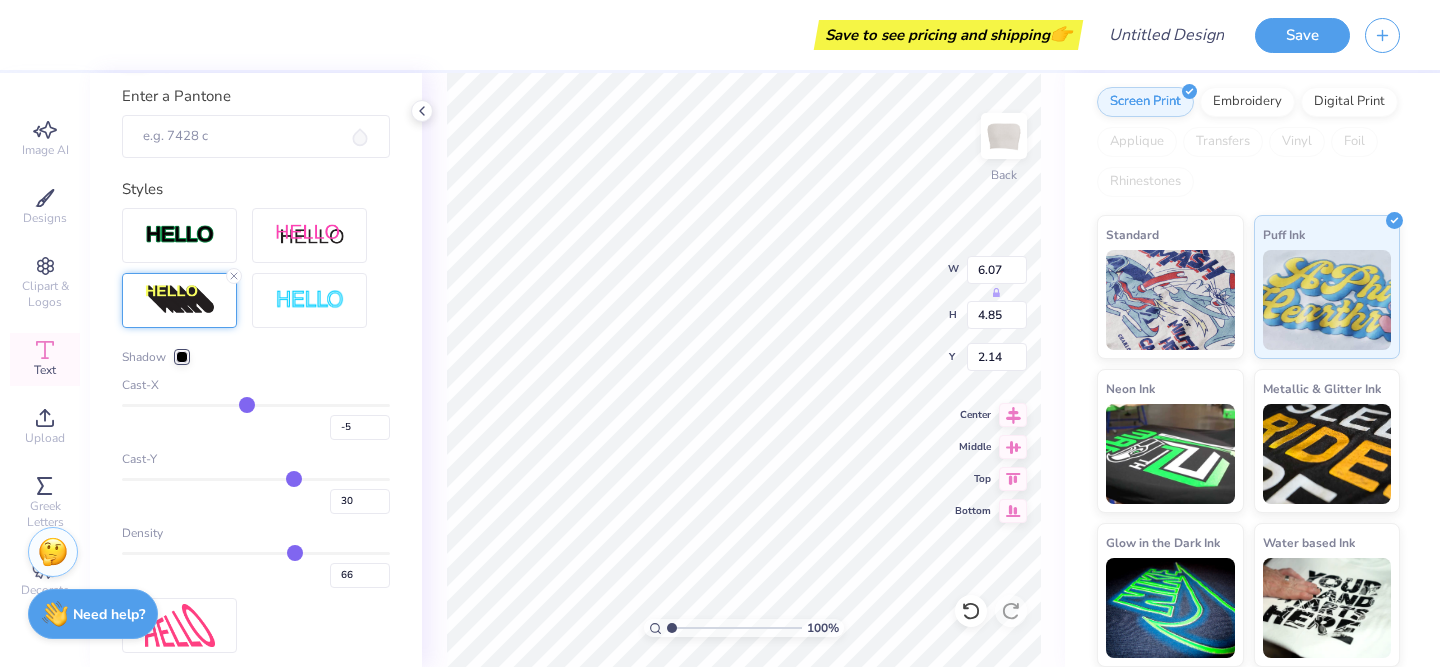 type on "-7" 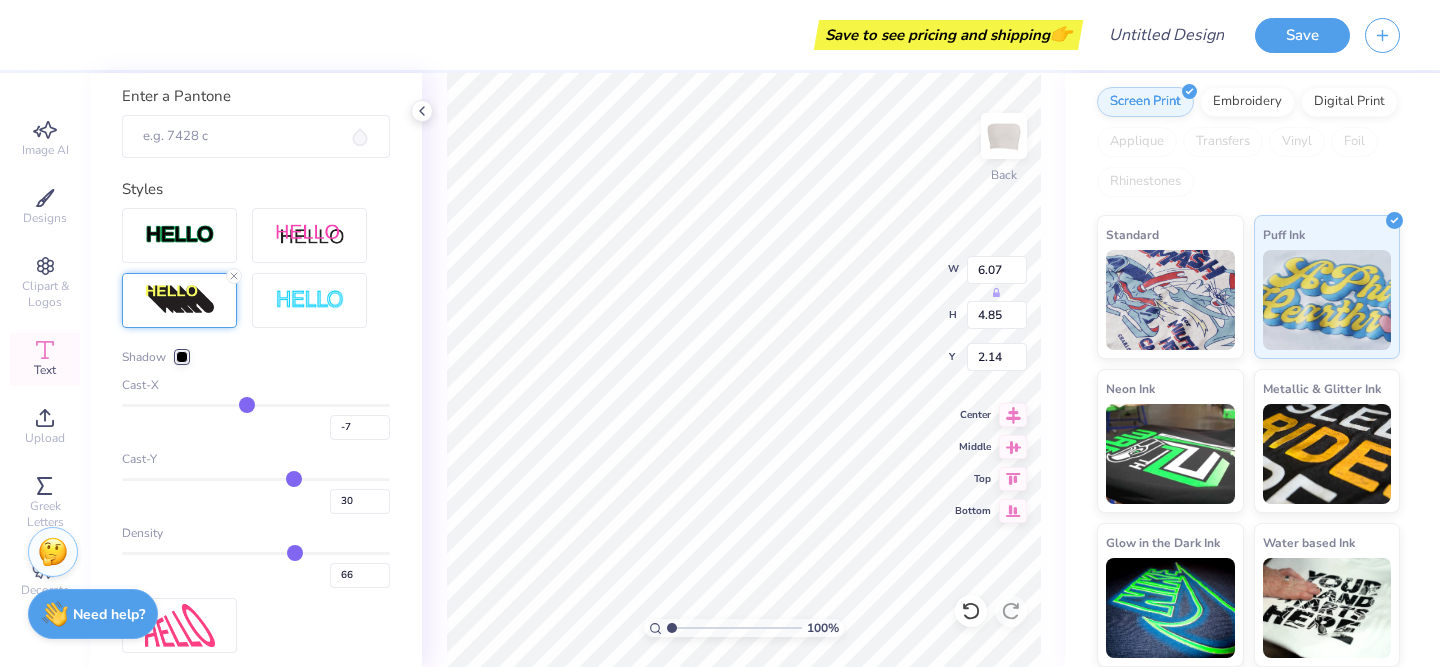 type on "-9" 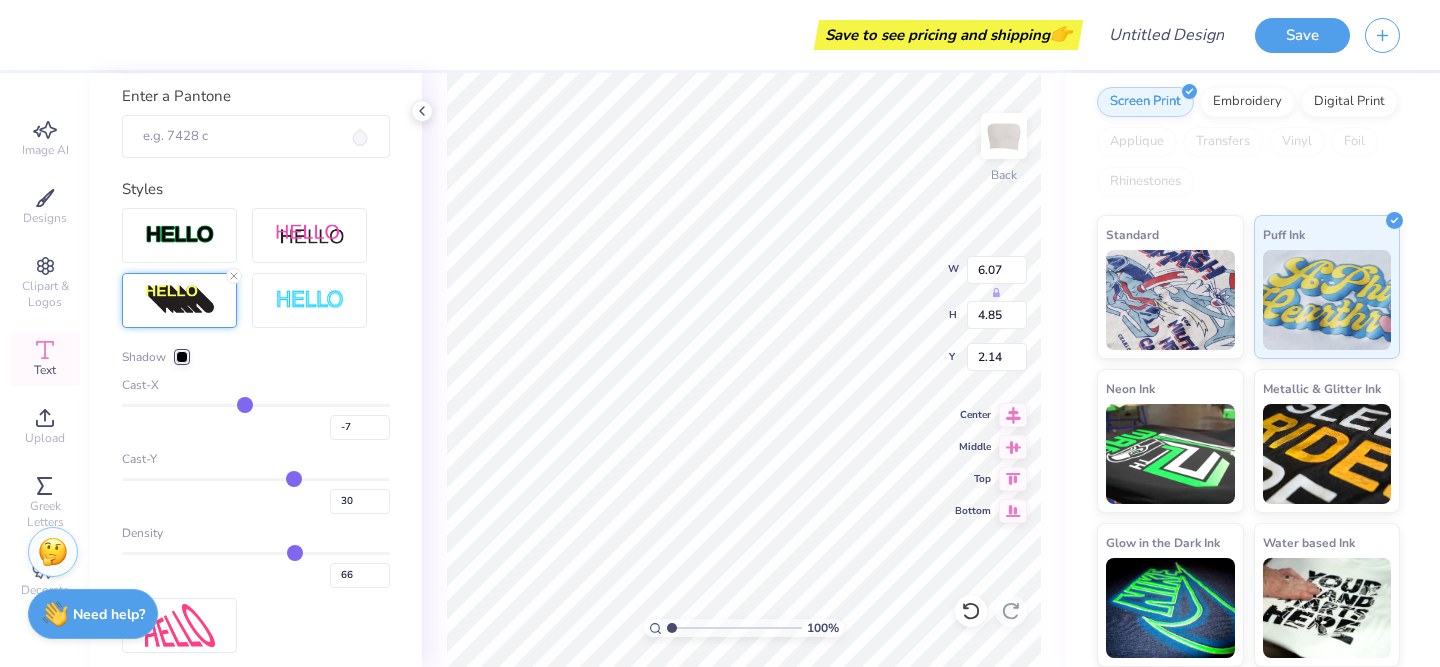 type on "-9" 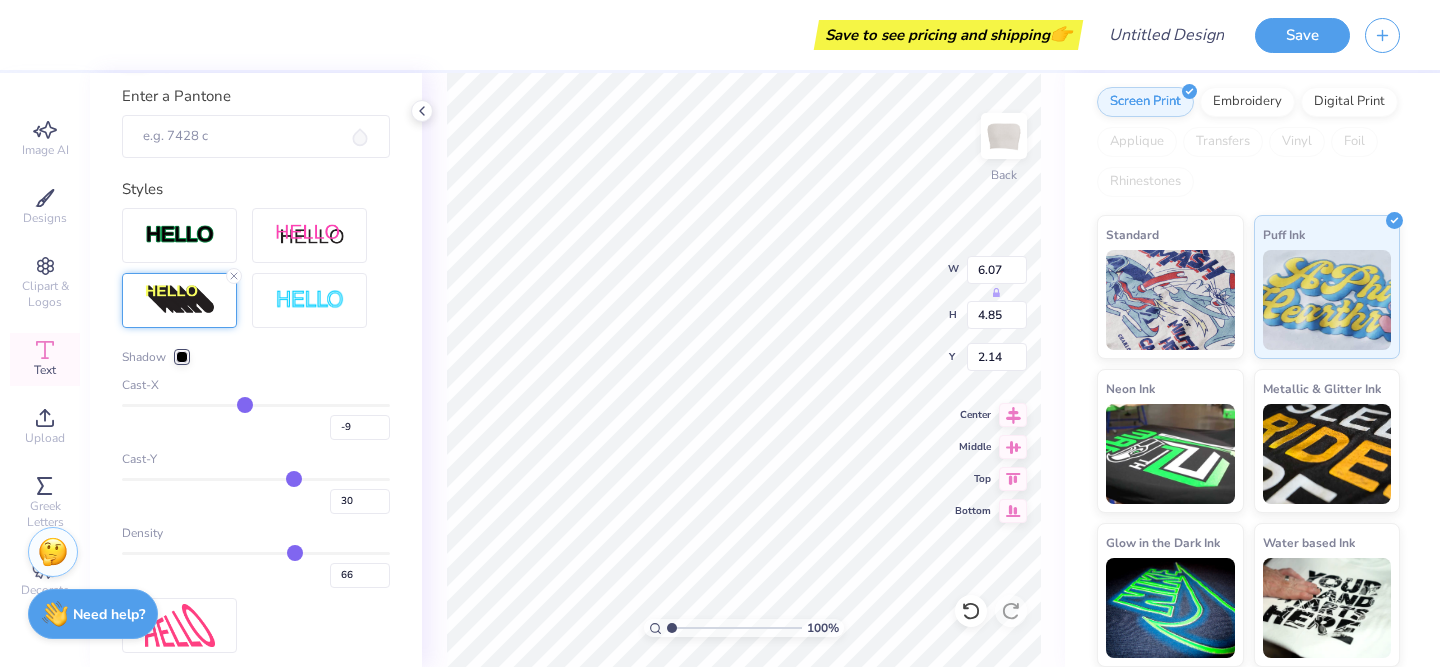 type on "-11" 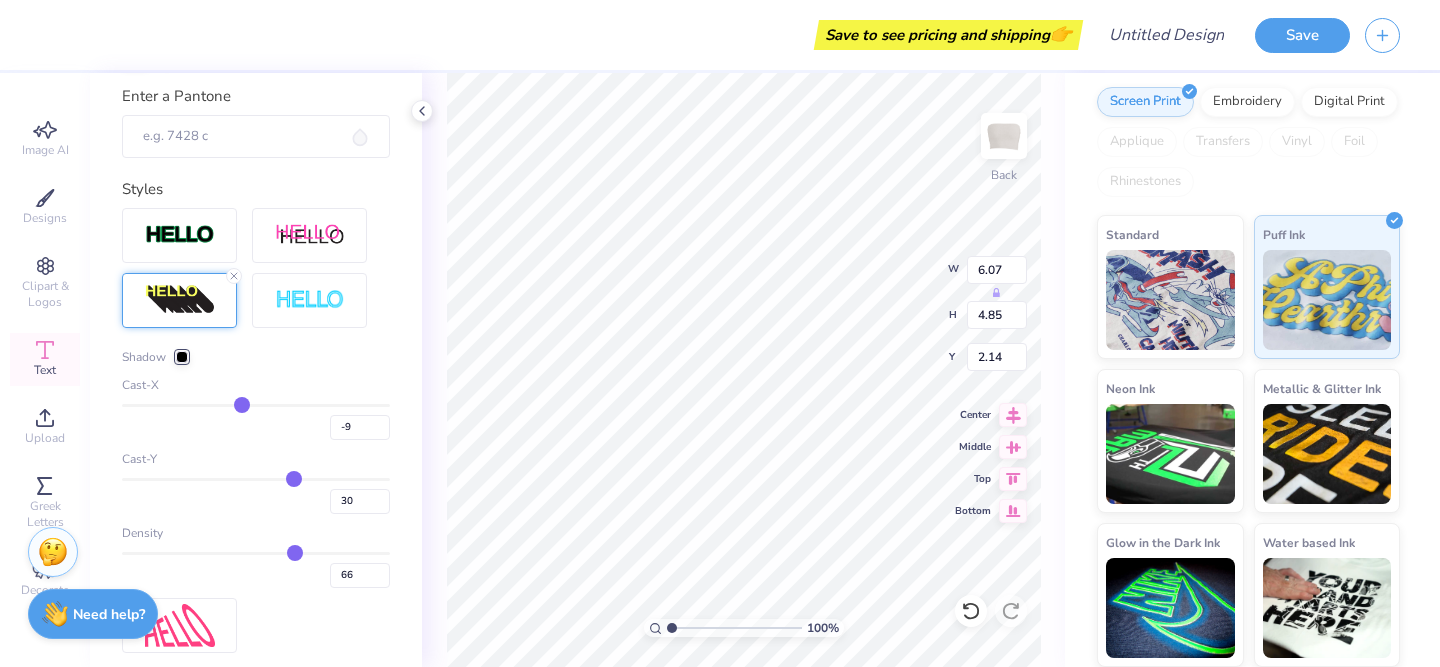 type on "-11" 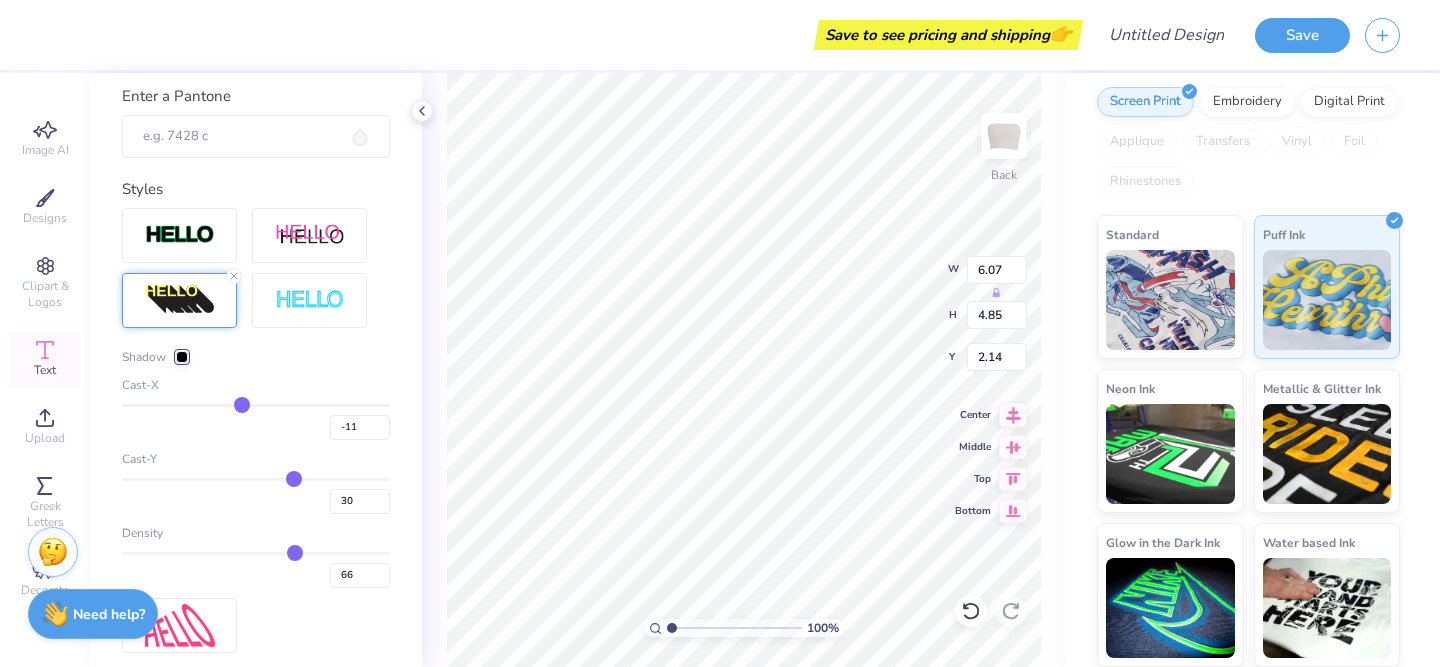 type on "-12" 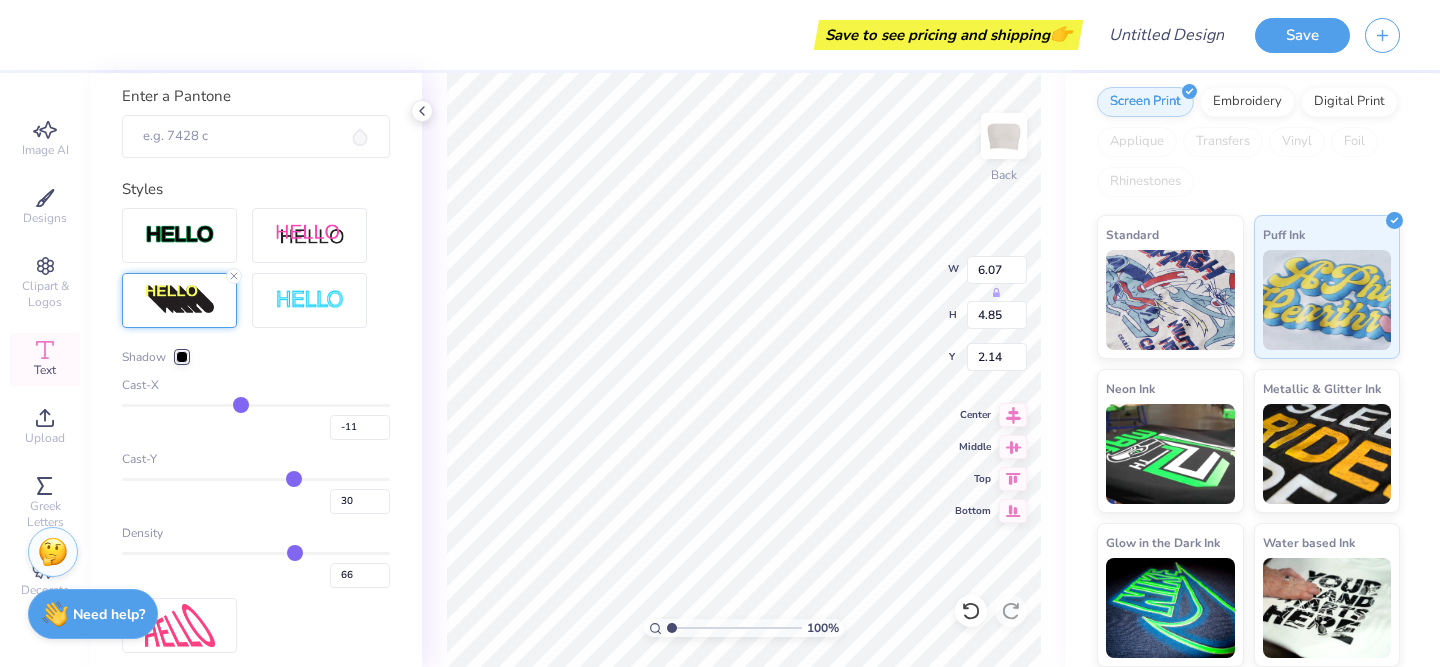 type on "-12" 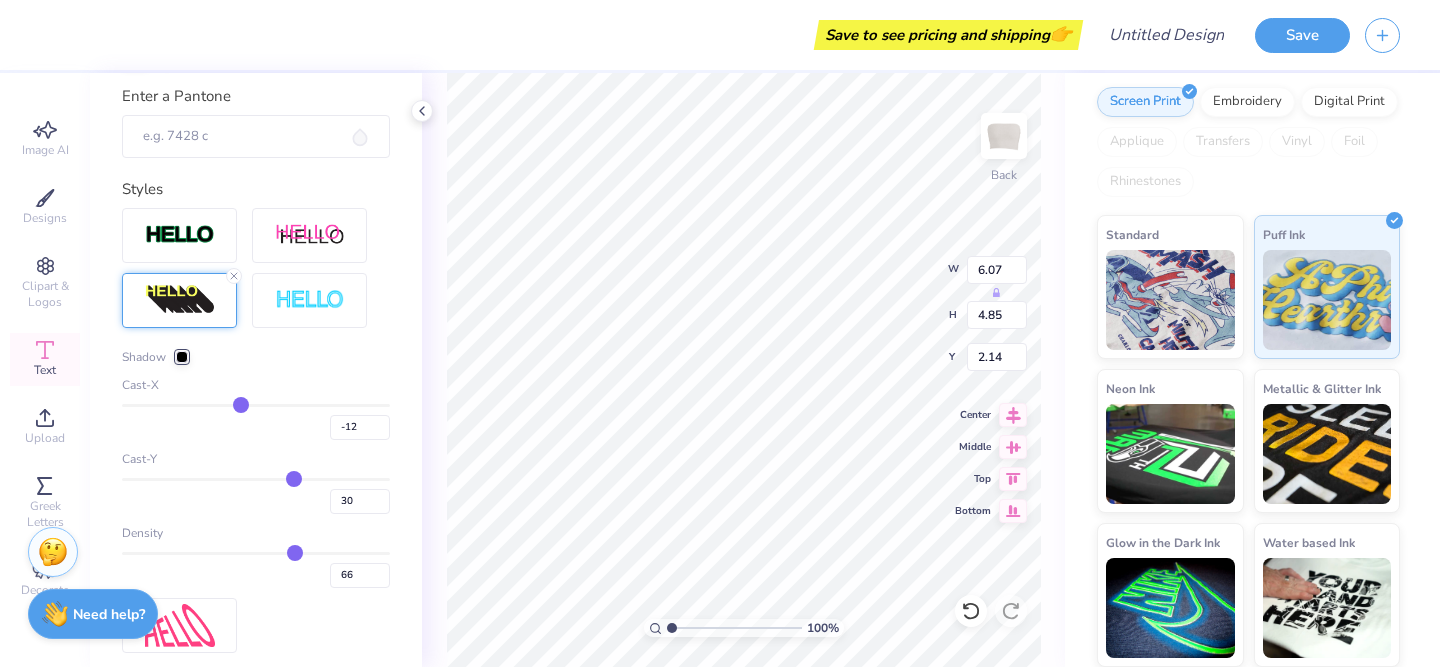 type on "-13" 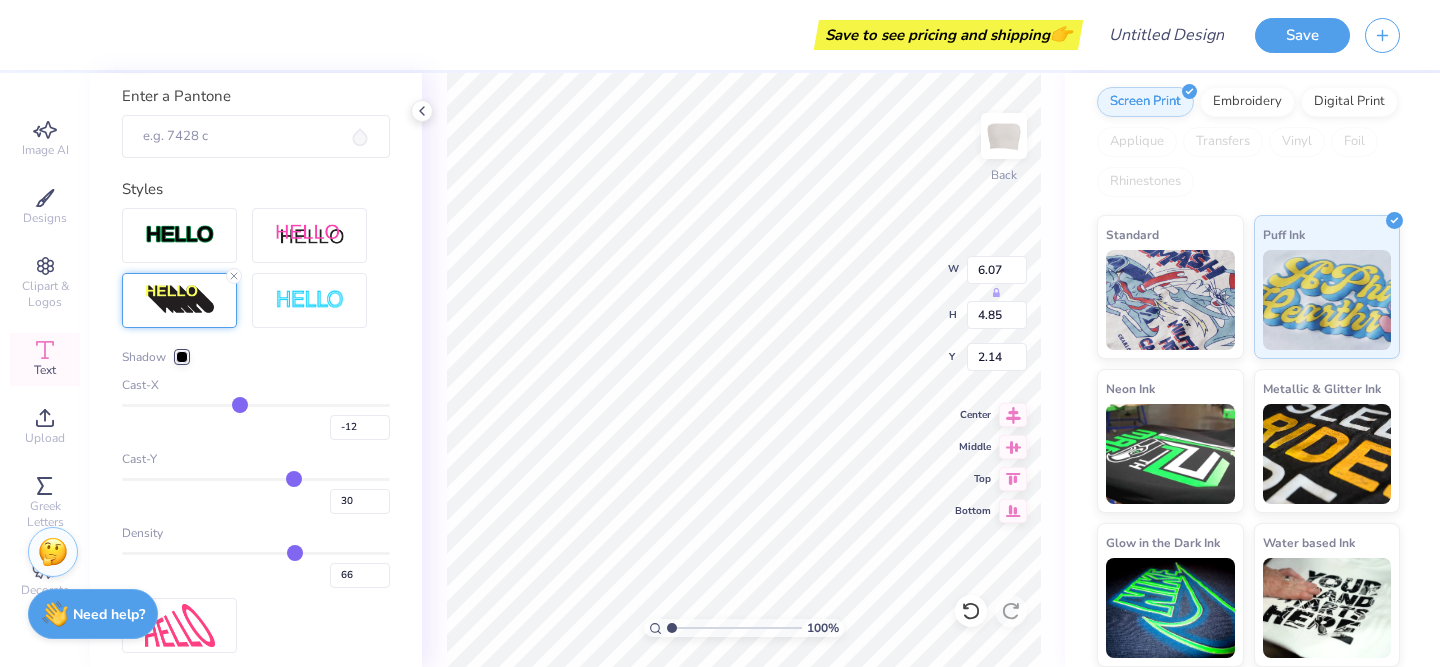 type on "-13" 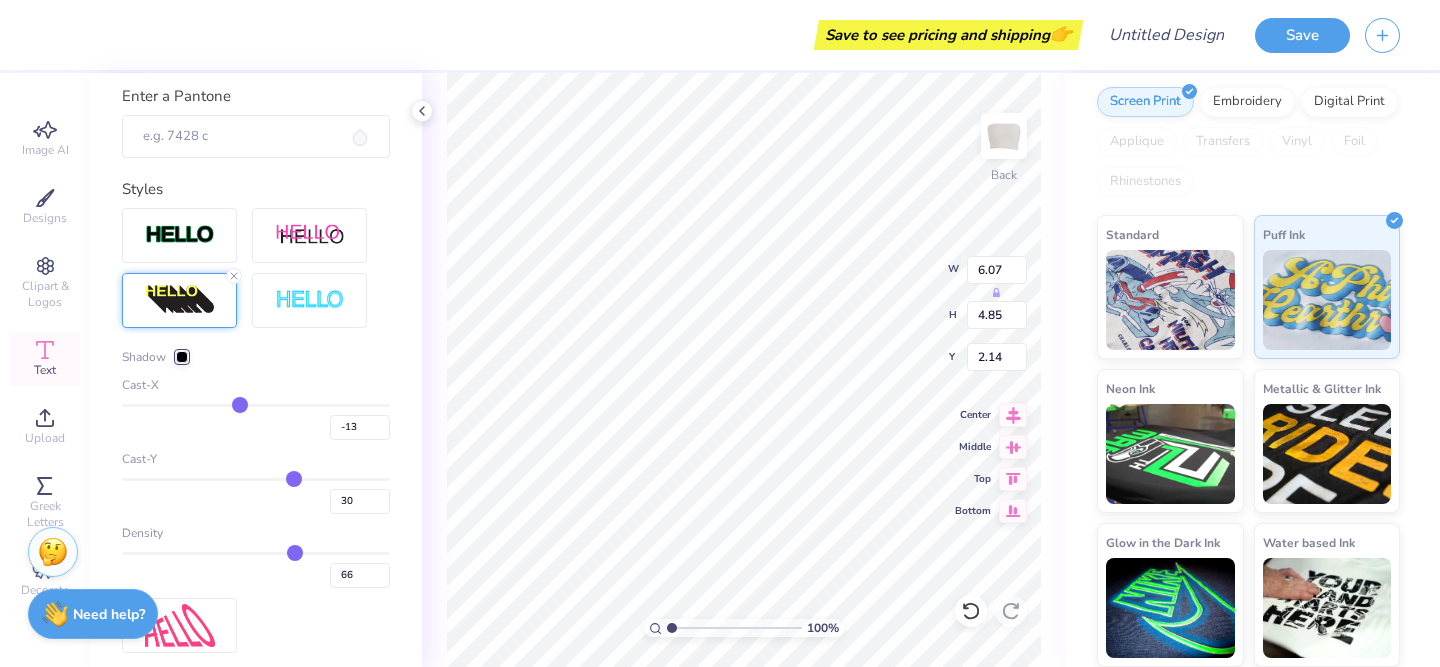 type on "-14" 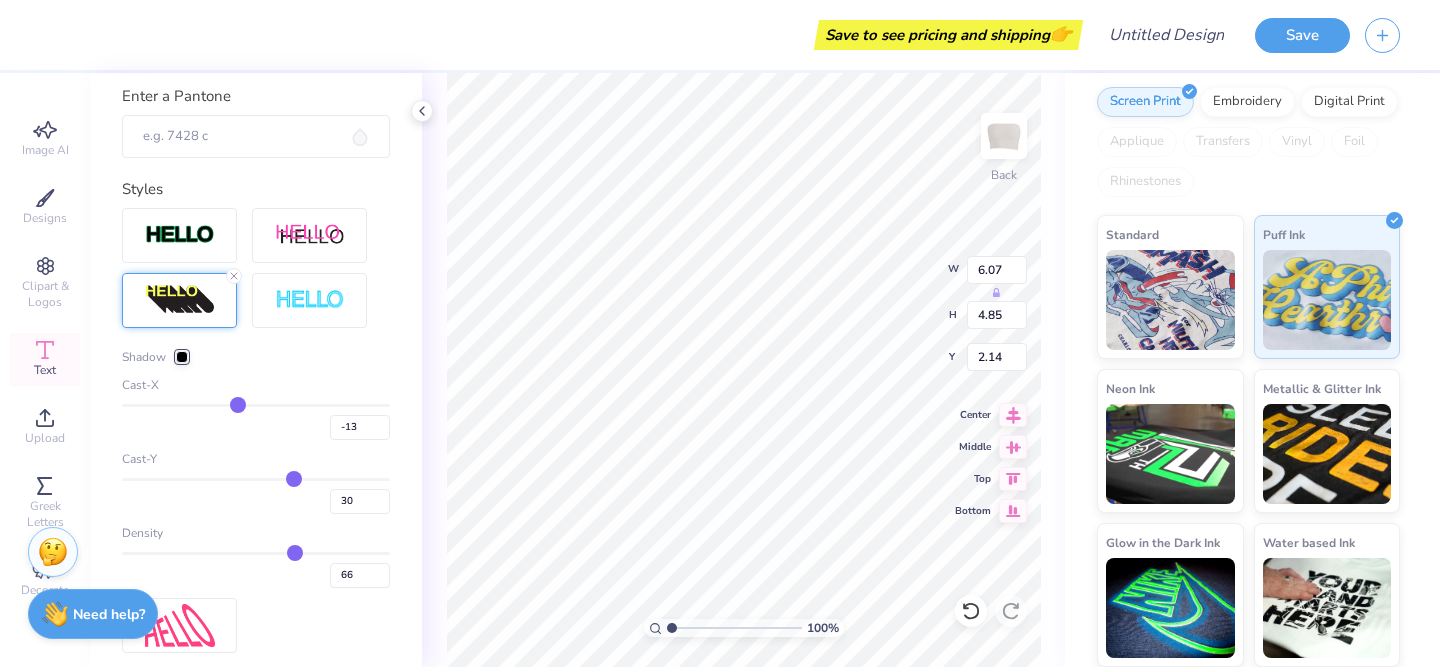 type on "-14" 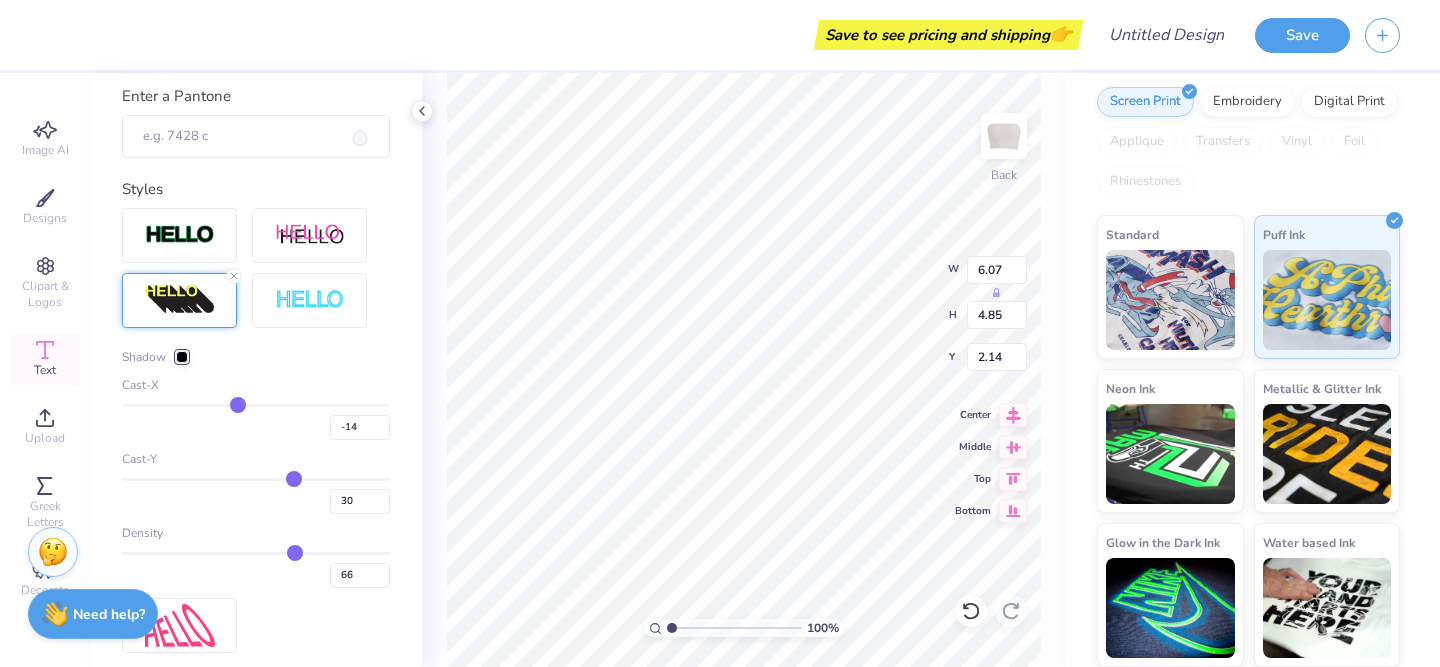 type on "-15" 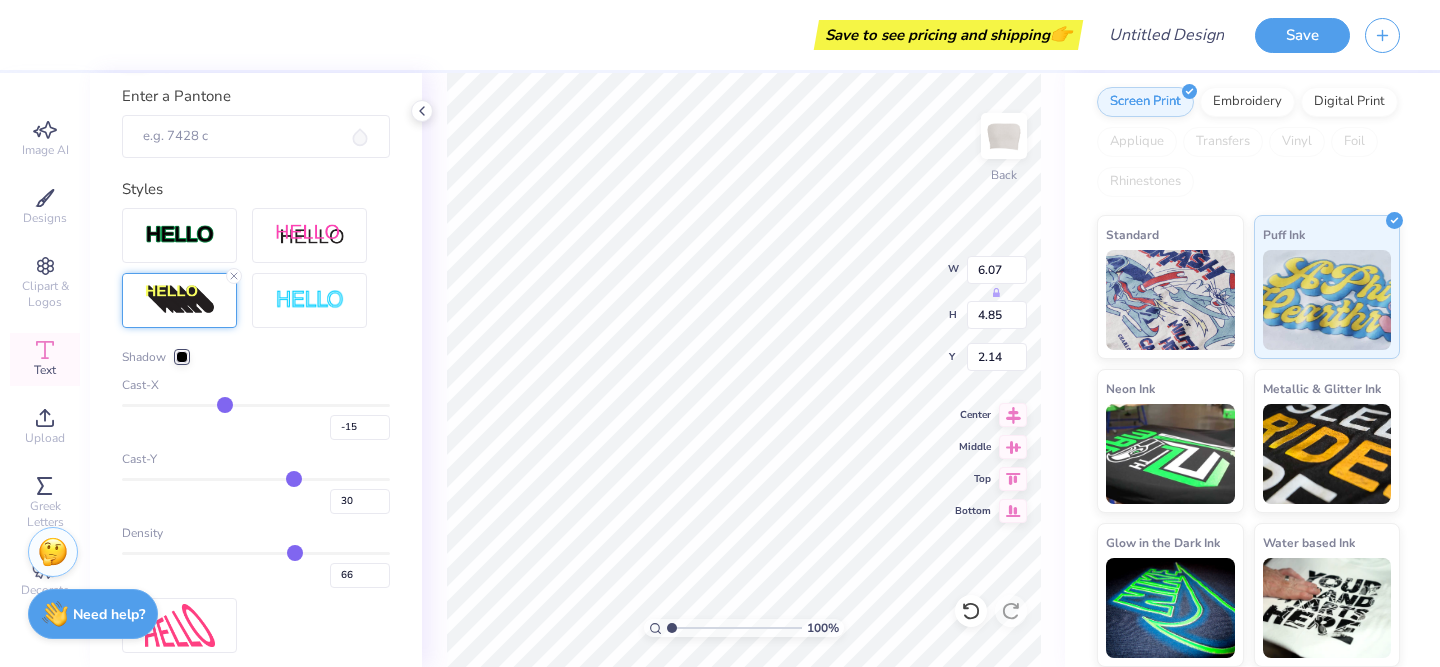 type on "-28" 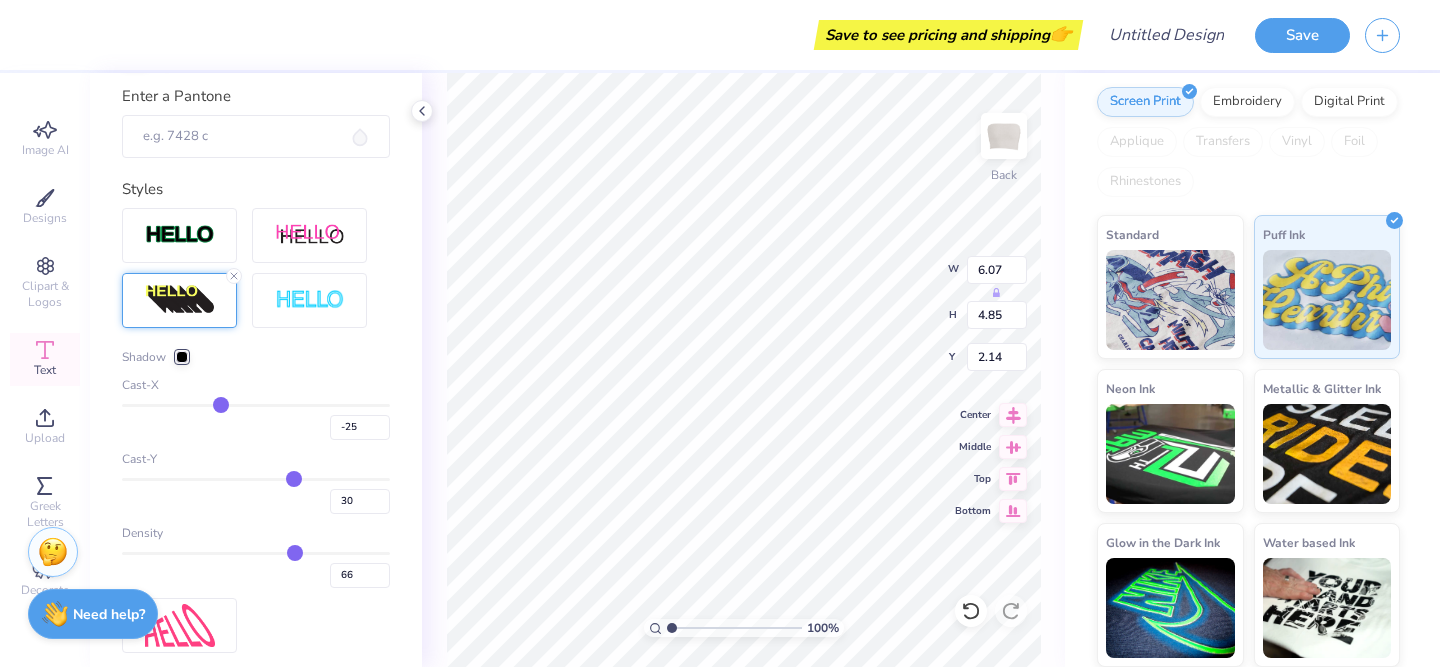 type on "-28" 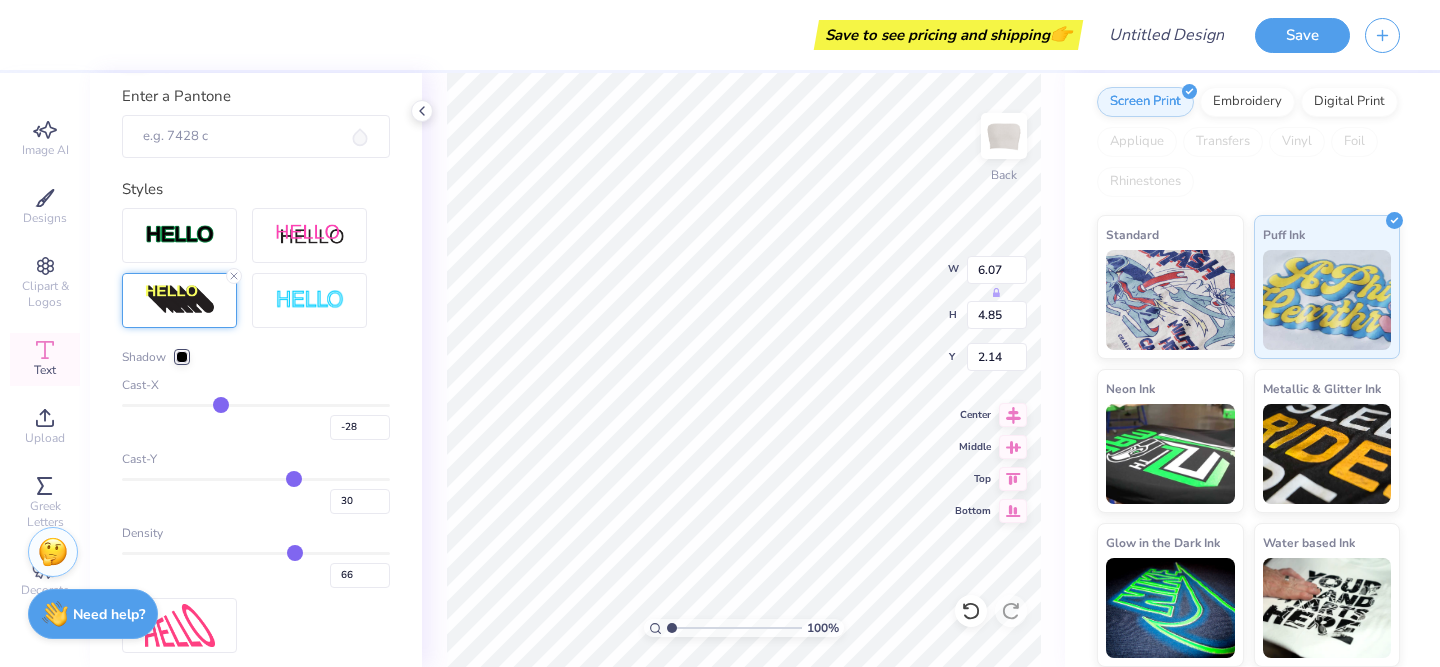 type on "-29" 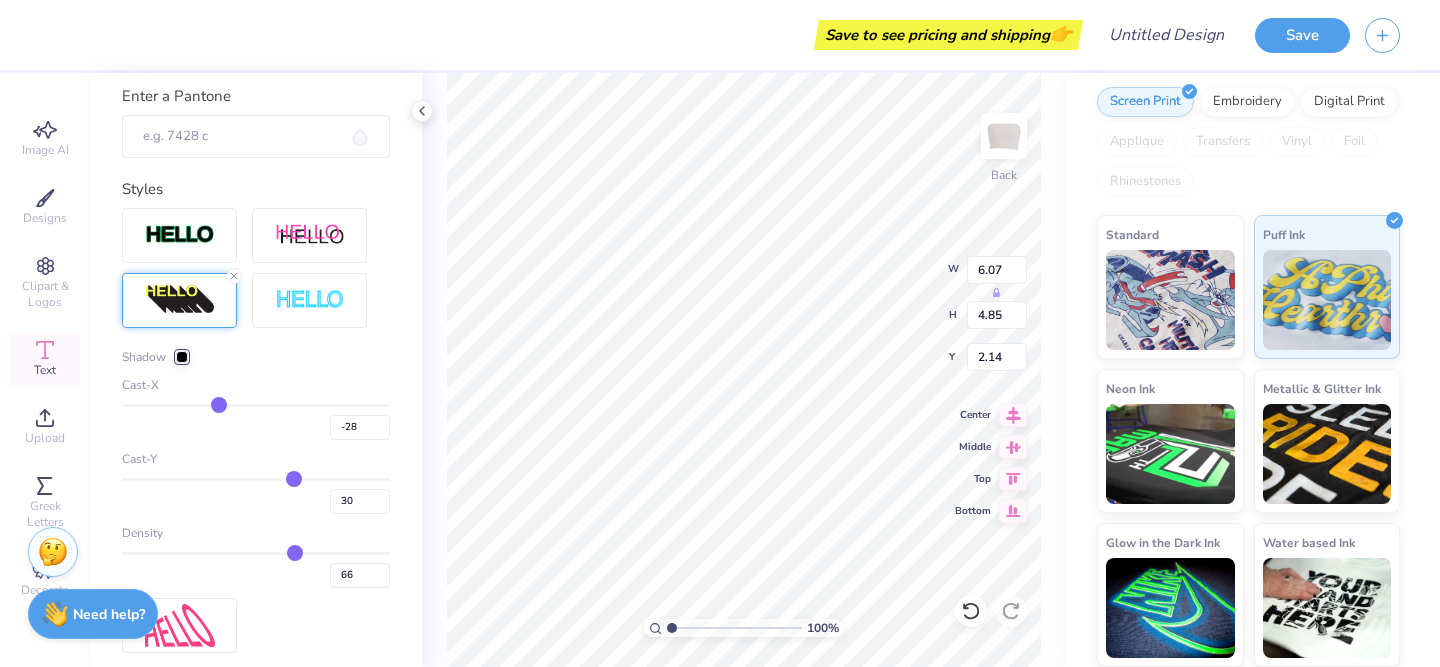 type on "-29" 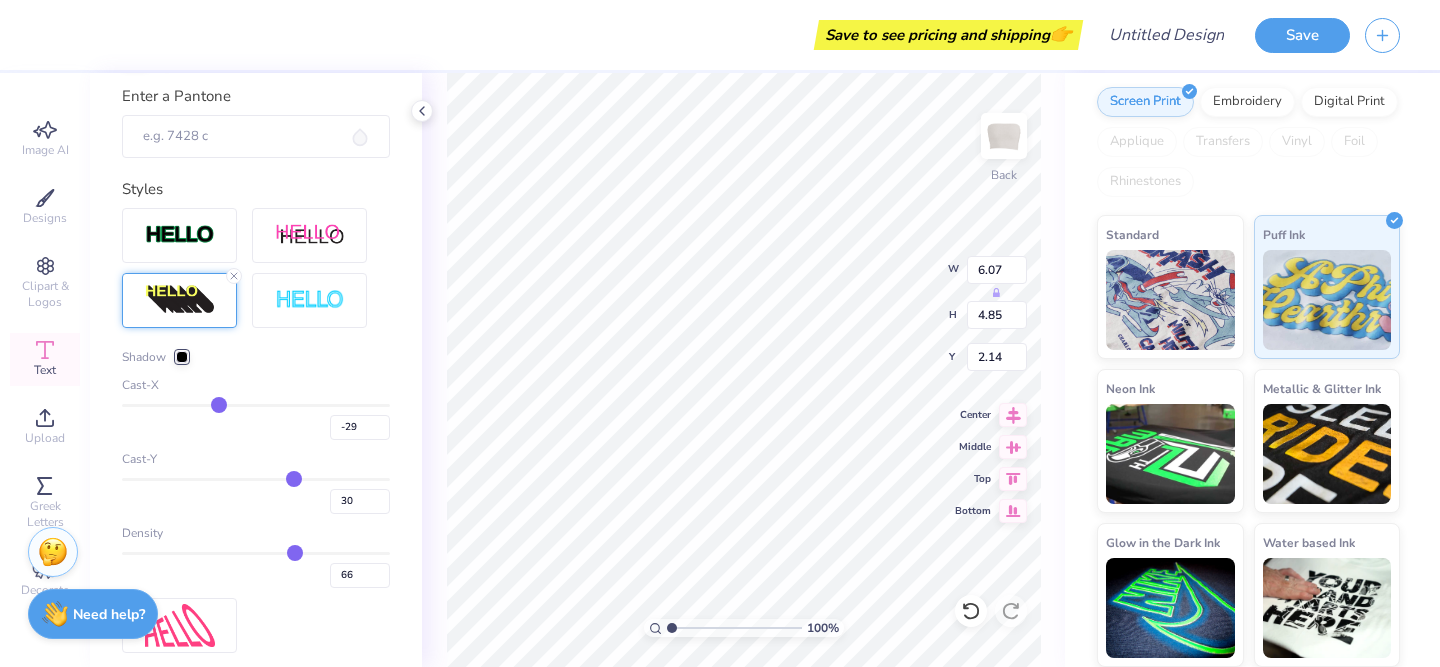type on "-30" 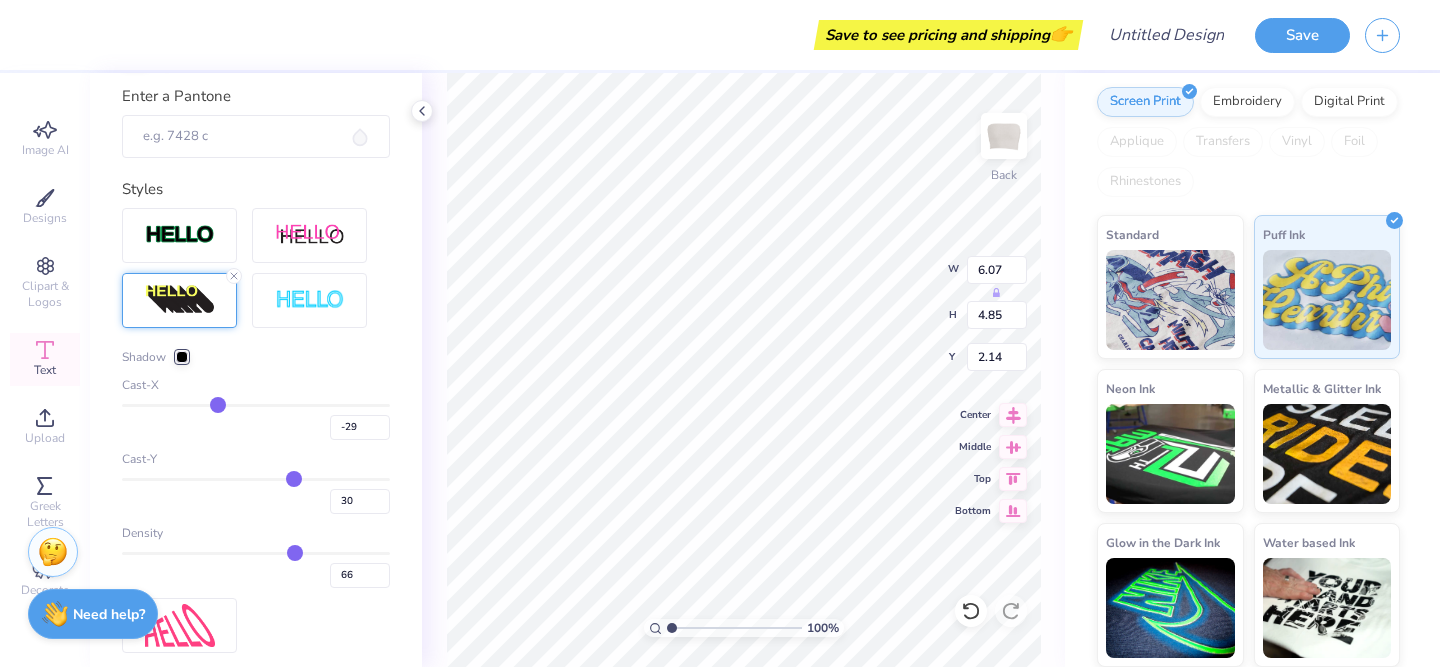 type on "-30" 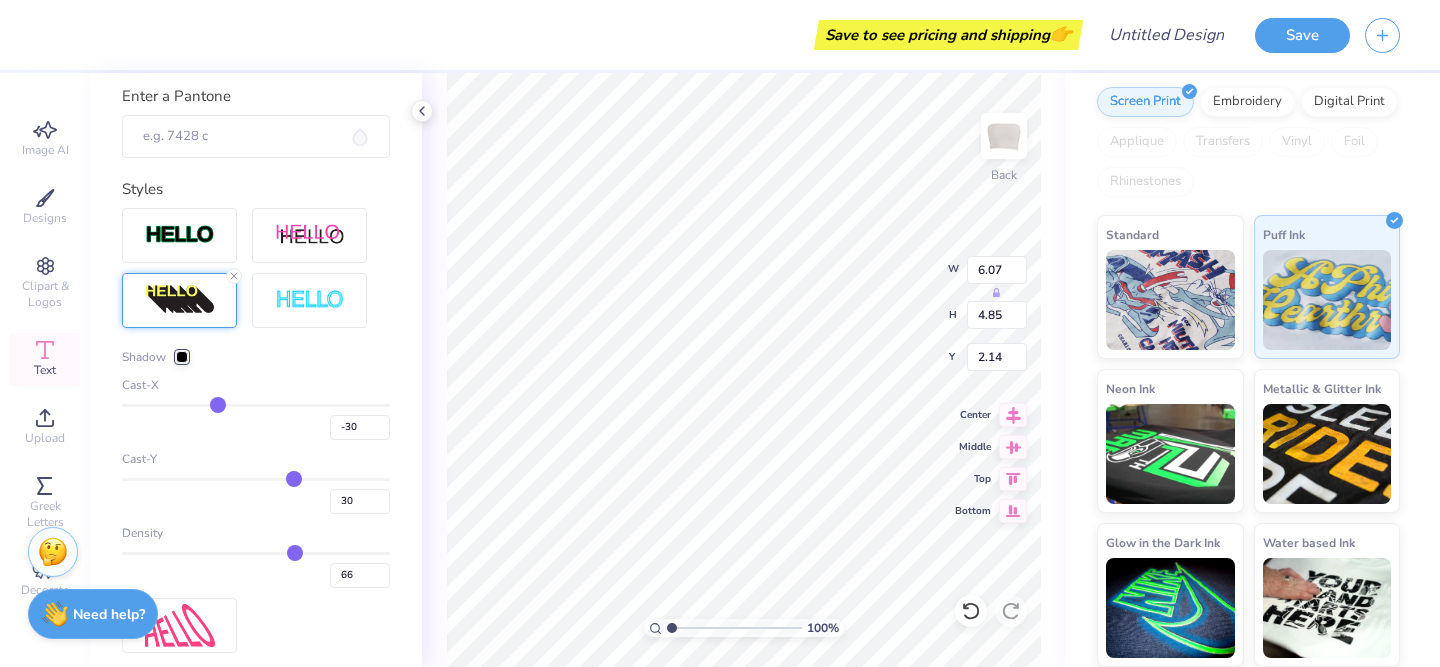 type on "-31" 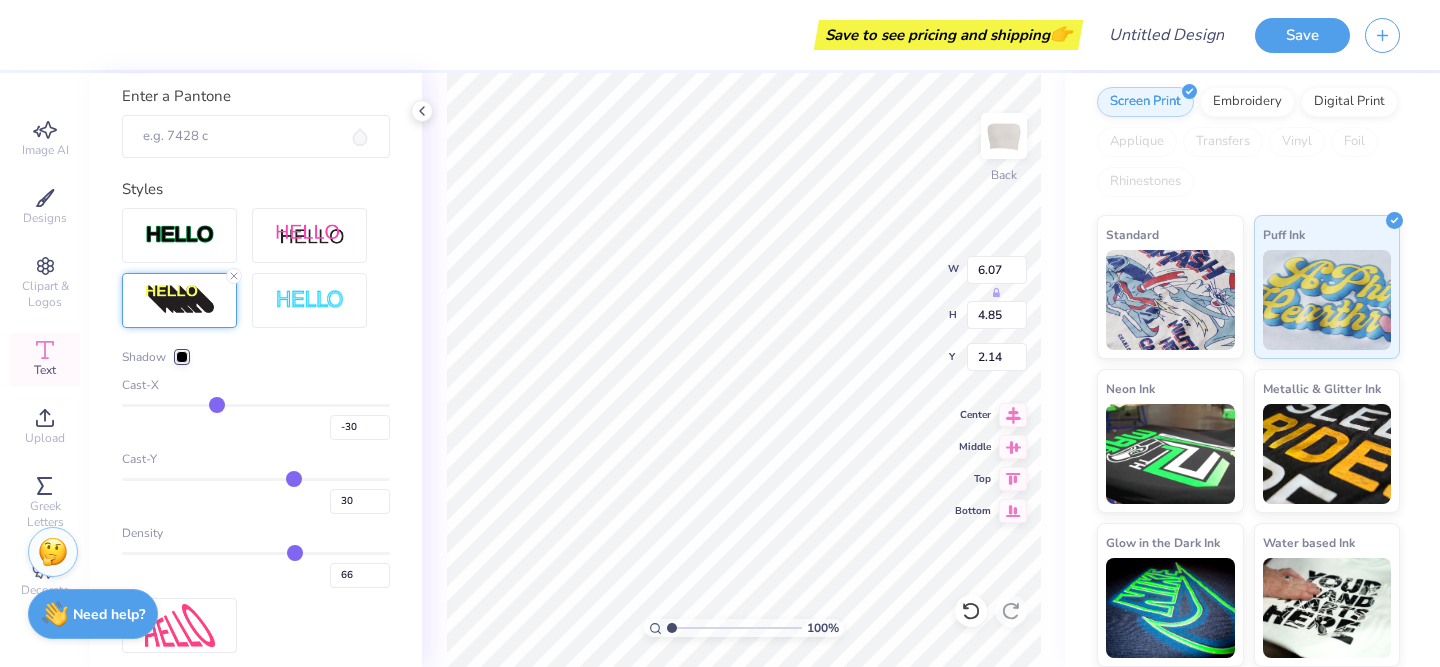 type on "-31" 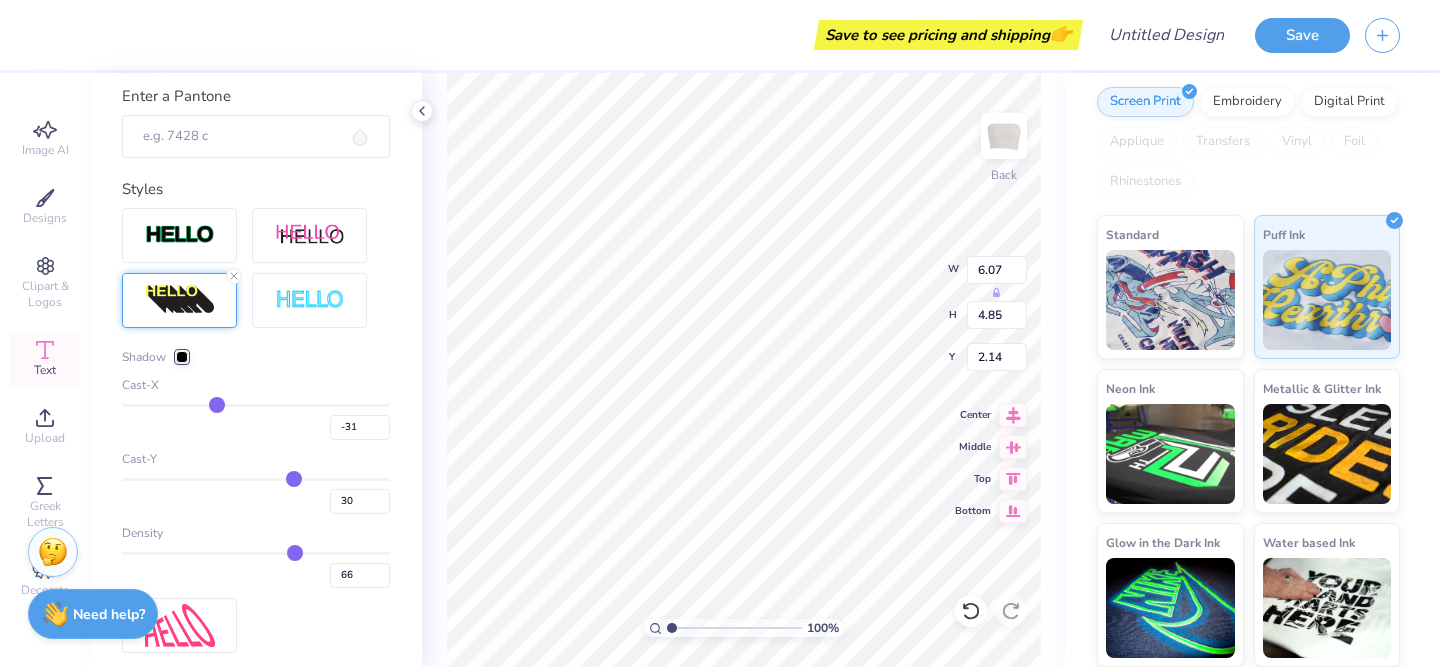 type on "-32" 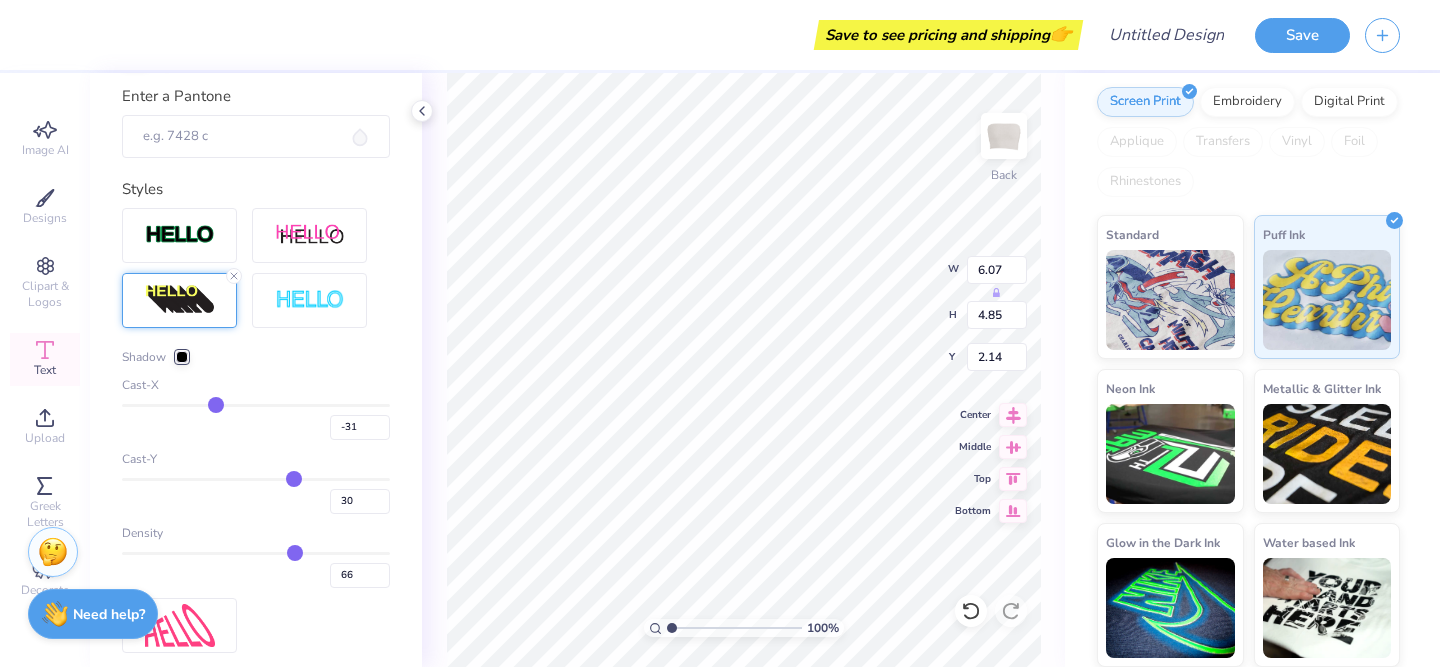 type on "-32" 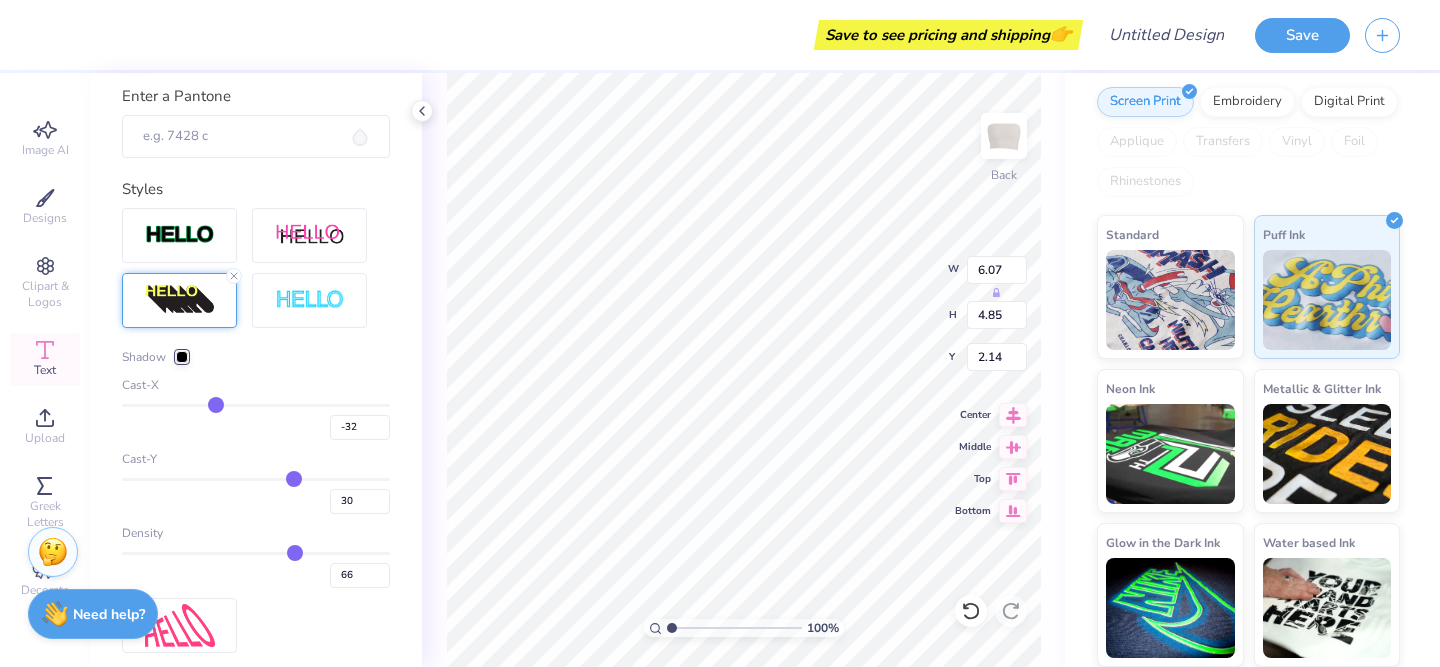 type on "-33" 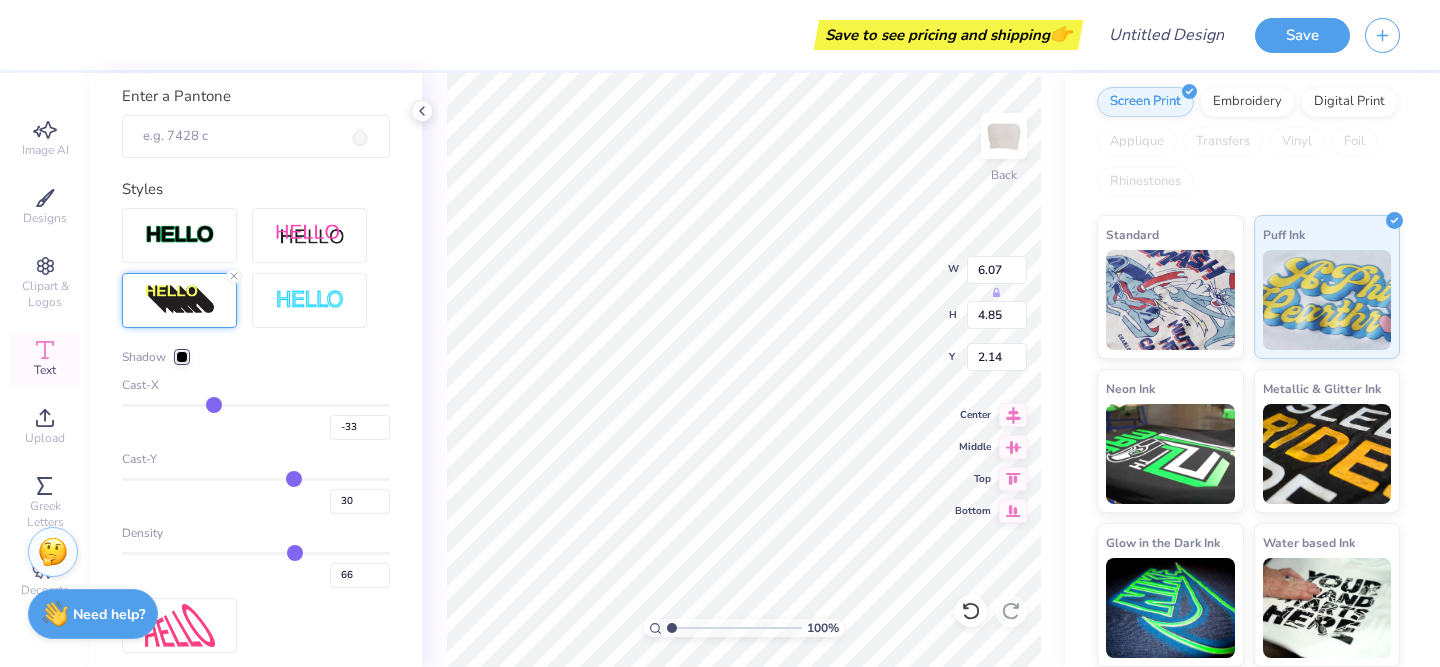 type on "-34" 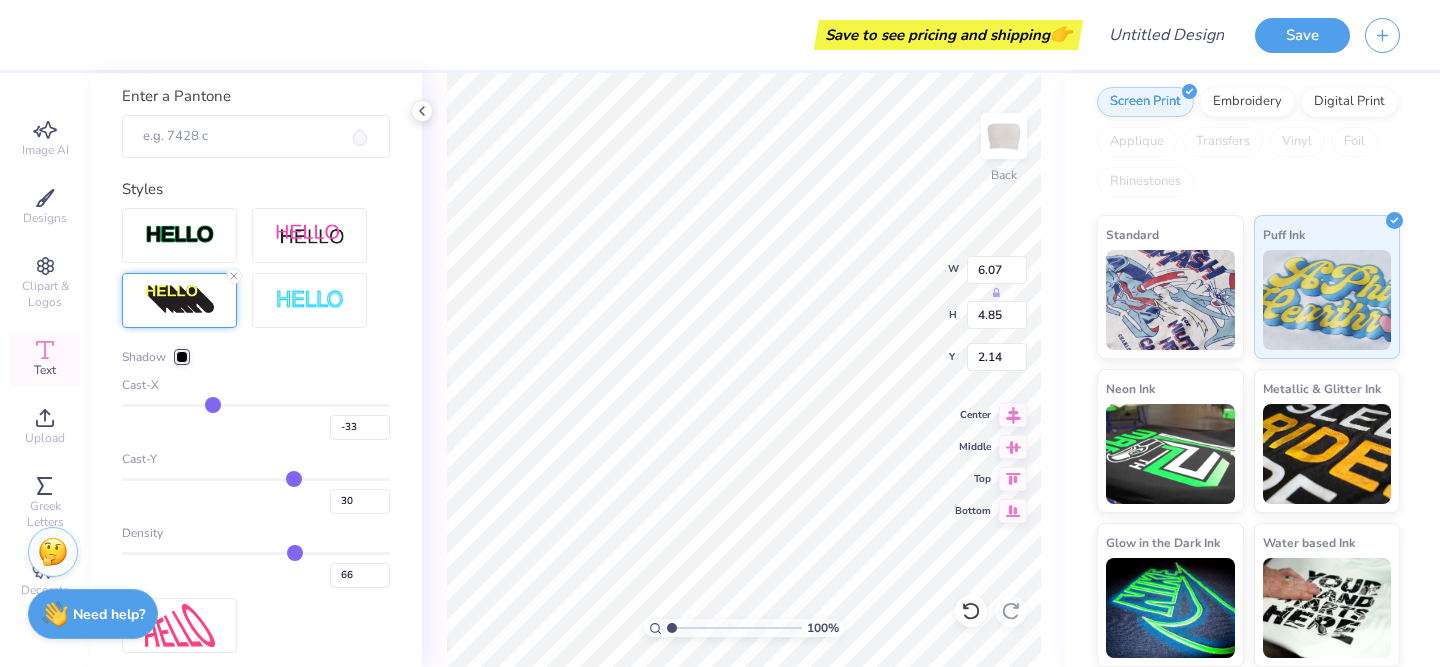 type on "-34" 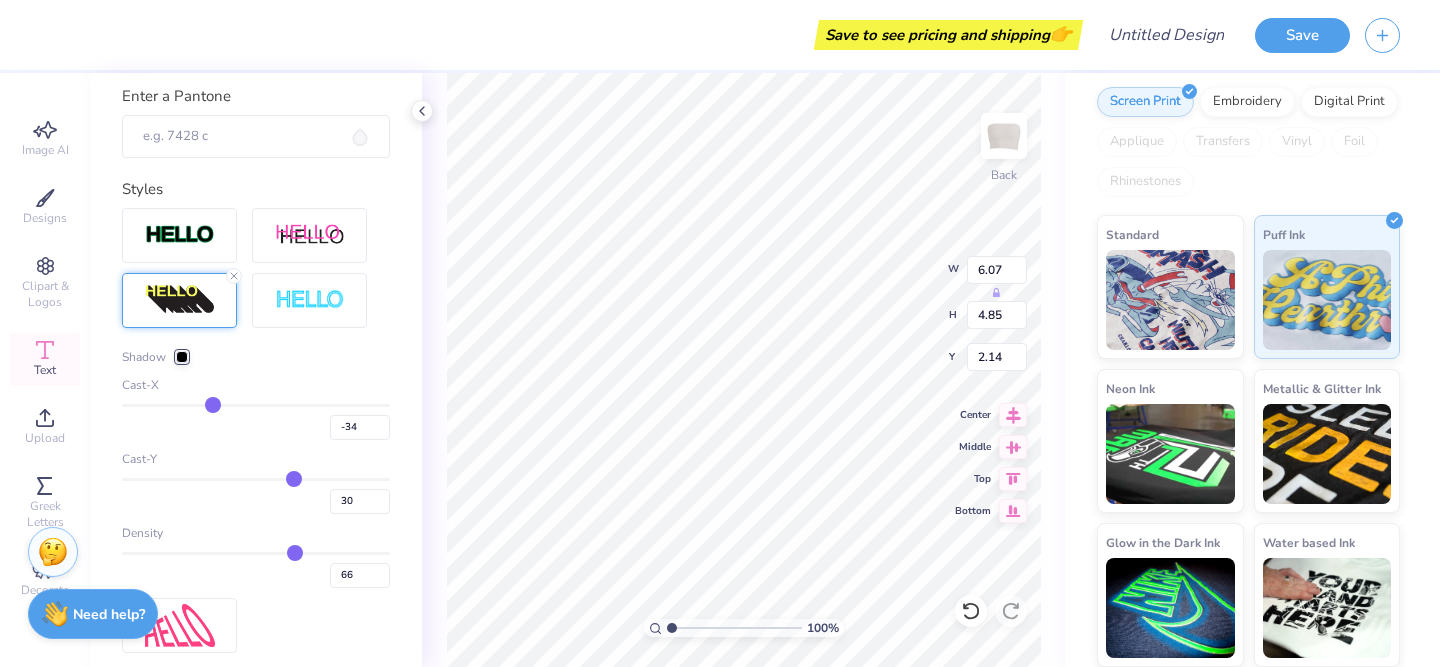 type on "-36" 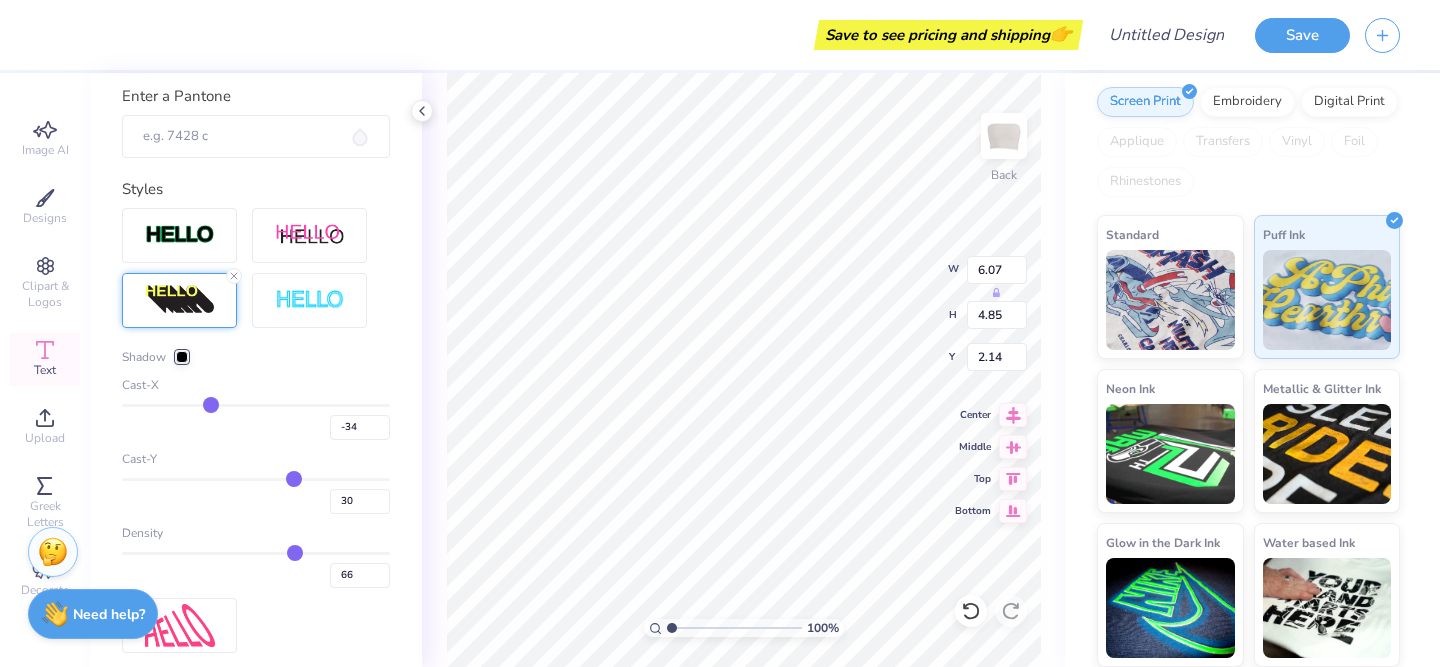 type on "-36" 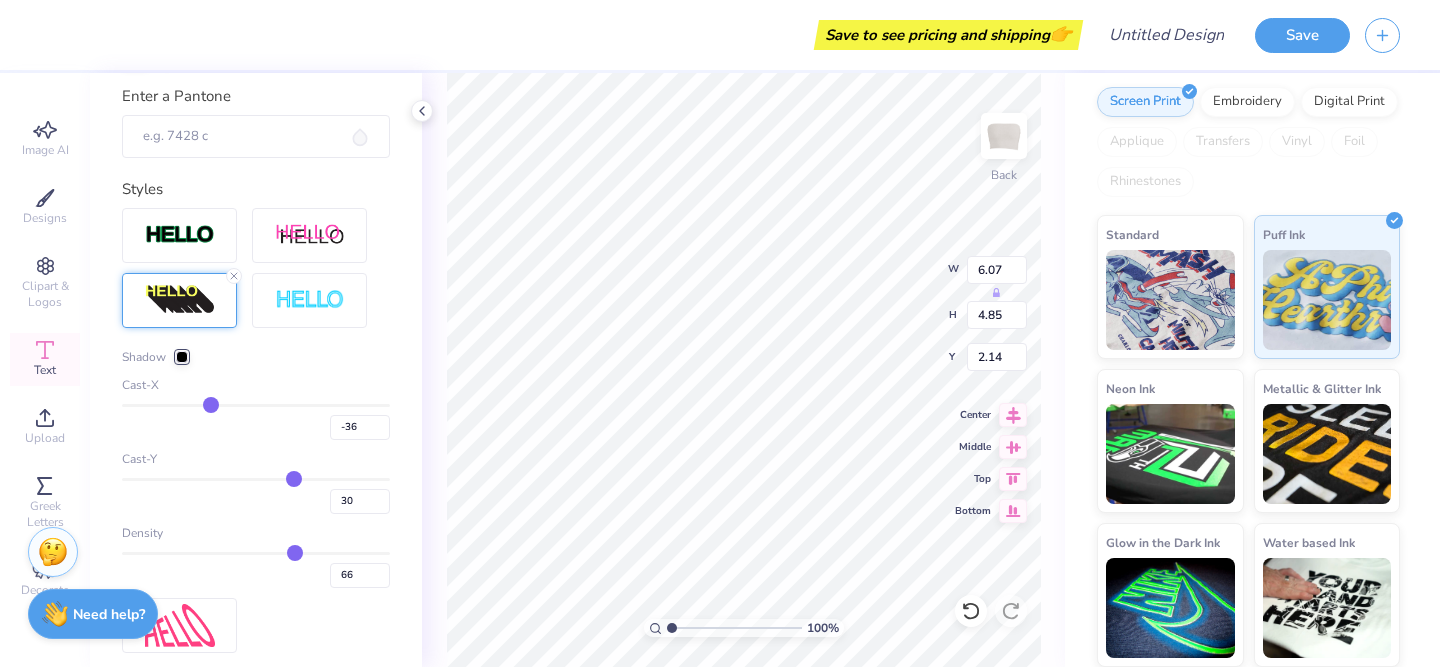 type on "-37" 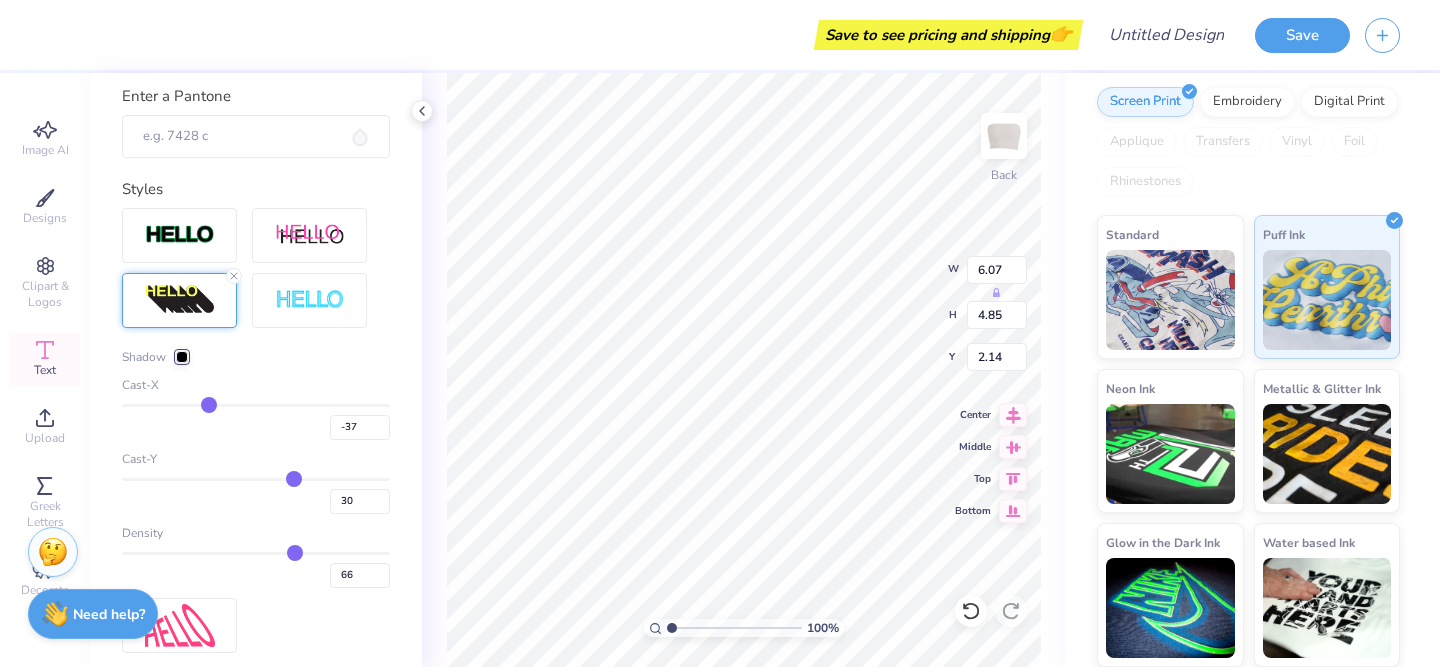 type on "-39" 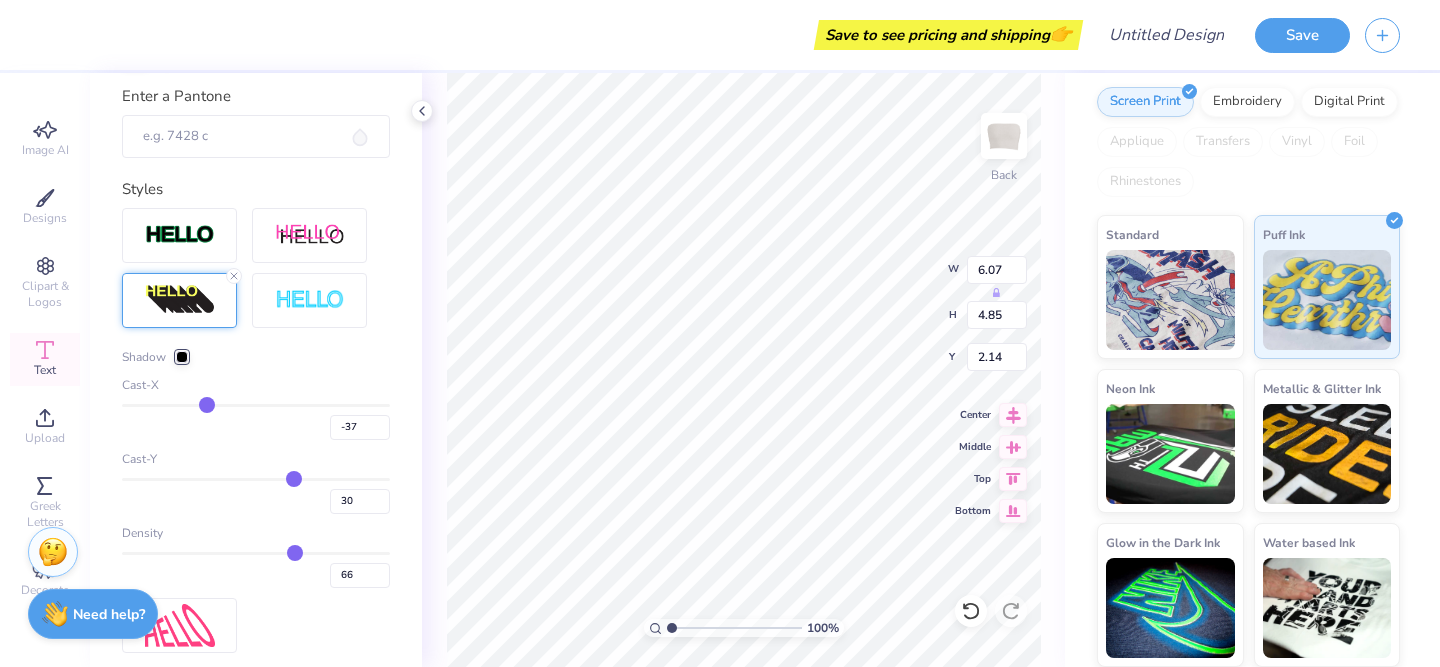type on "-39" 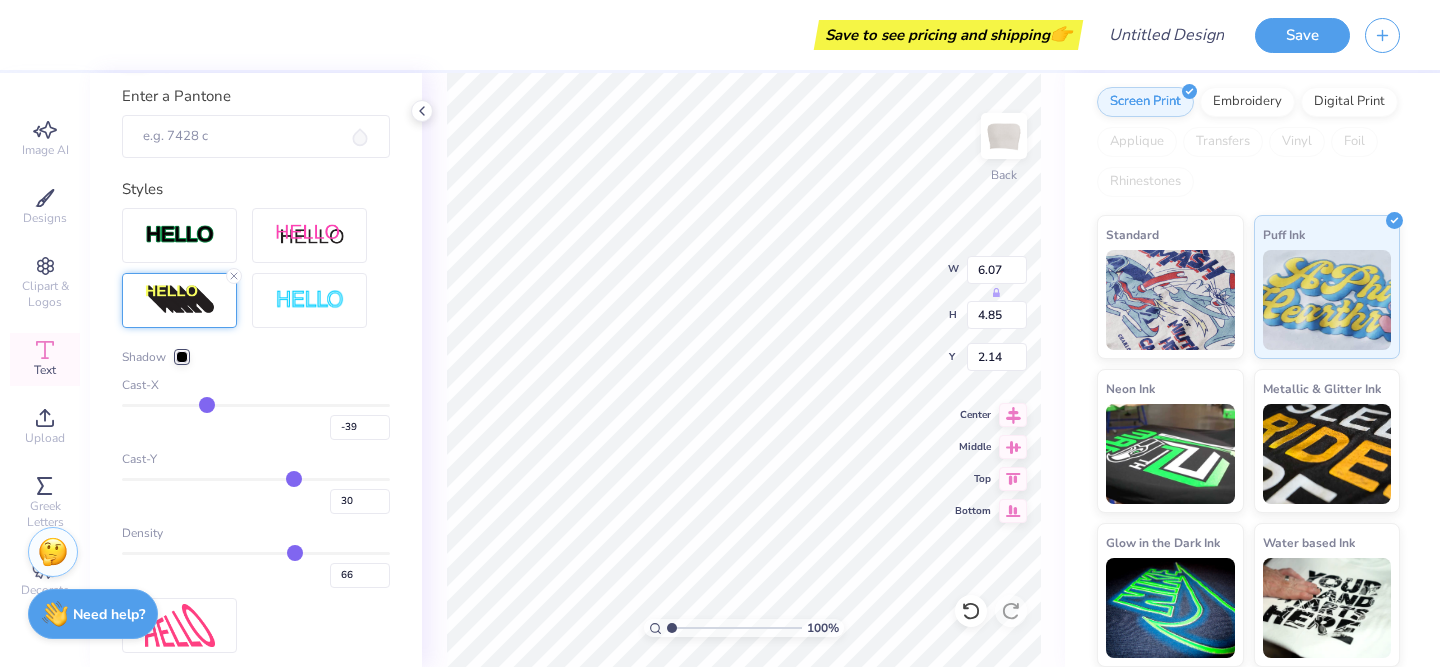 type on "-40" 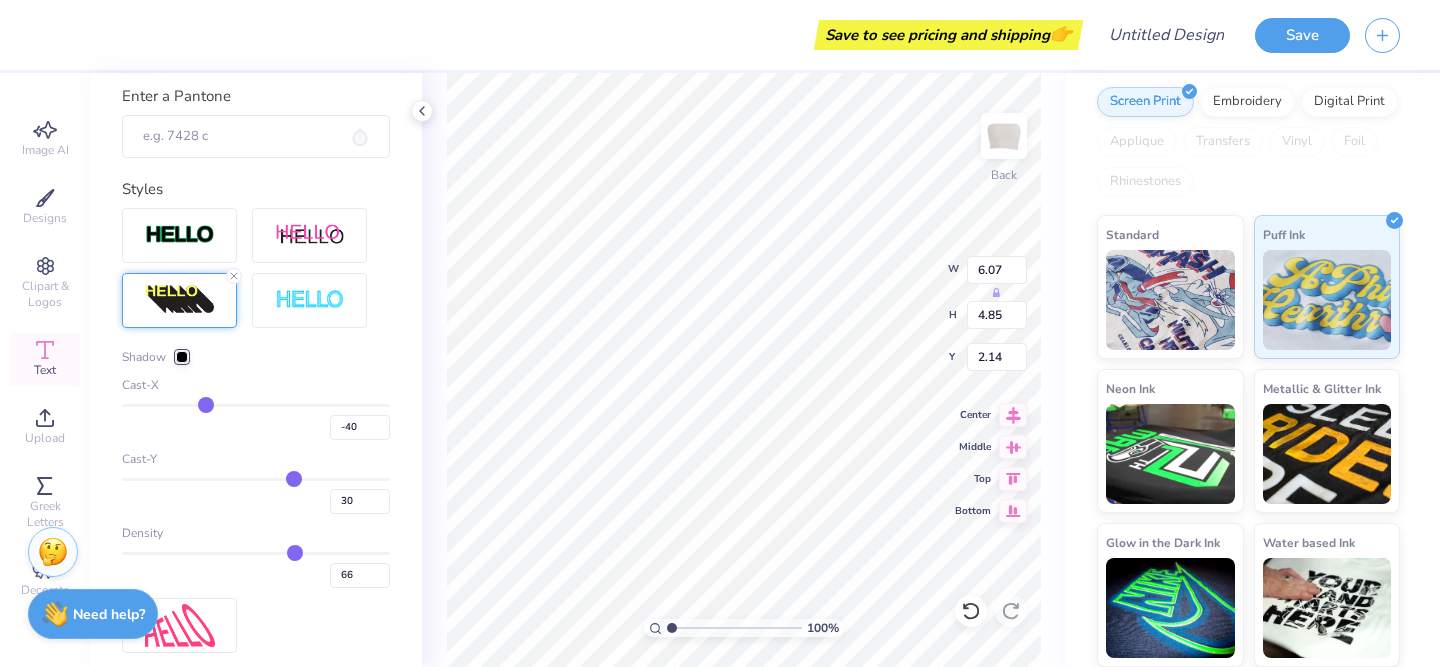 type on "-41" 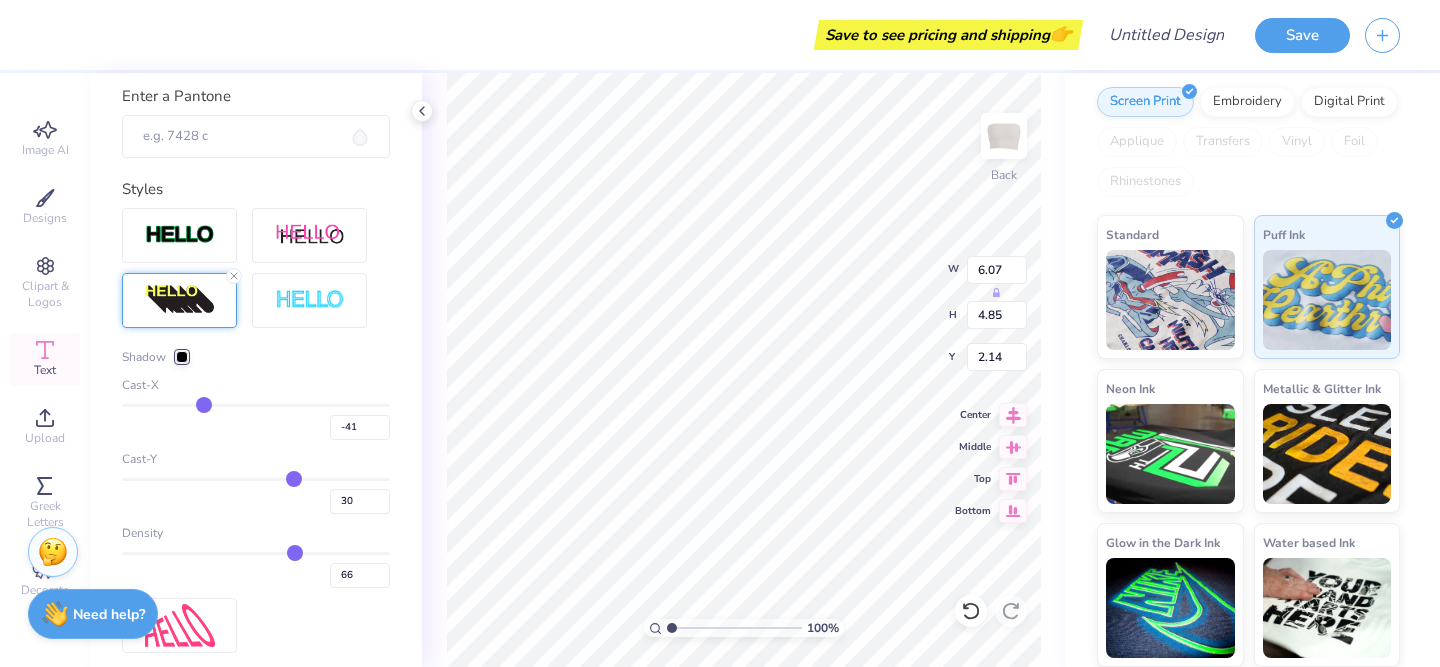 type on "-42" 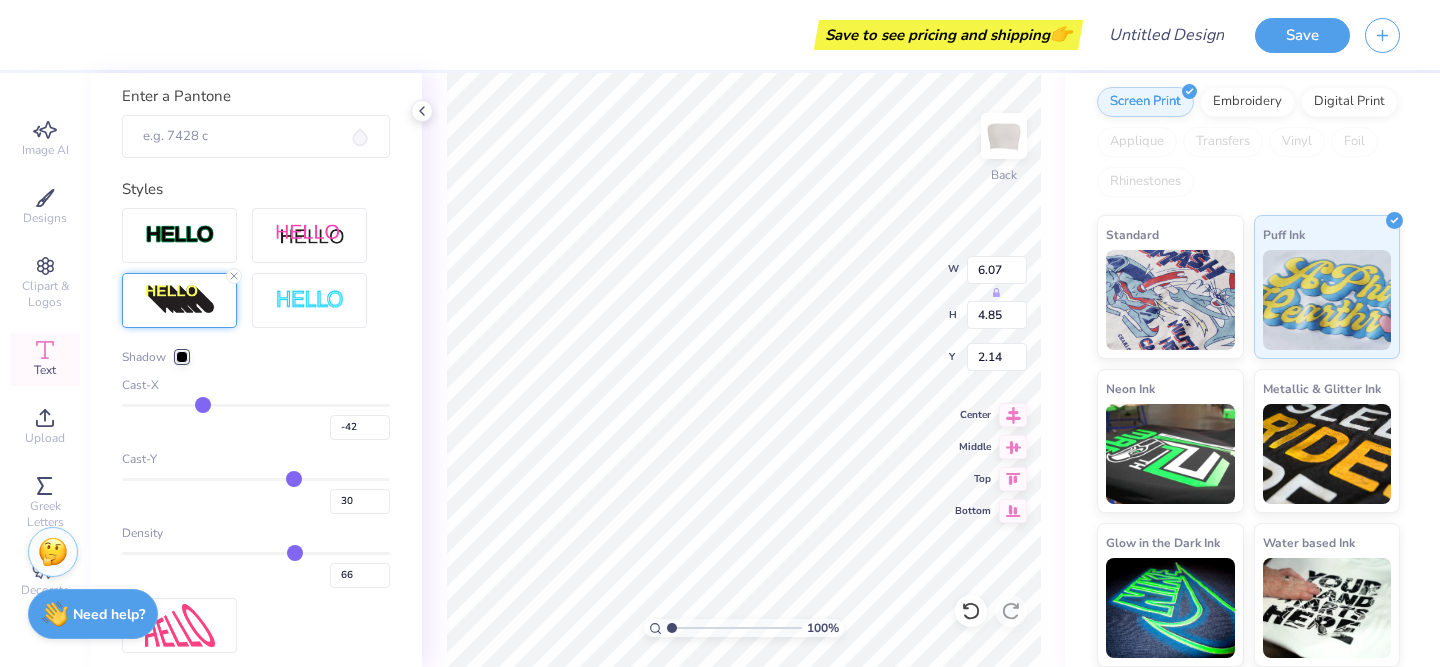 type on "-43" 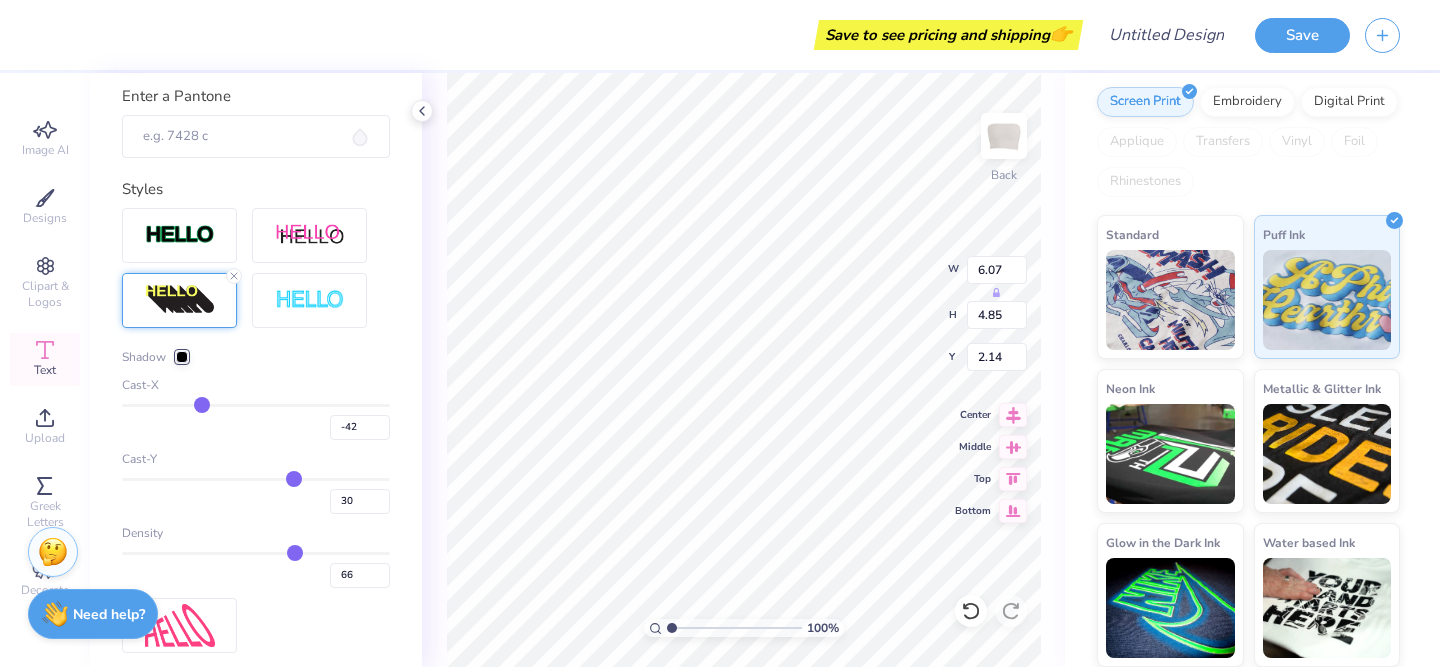 type on "-43" 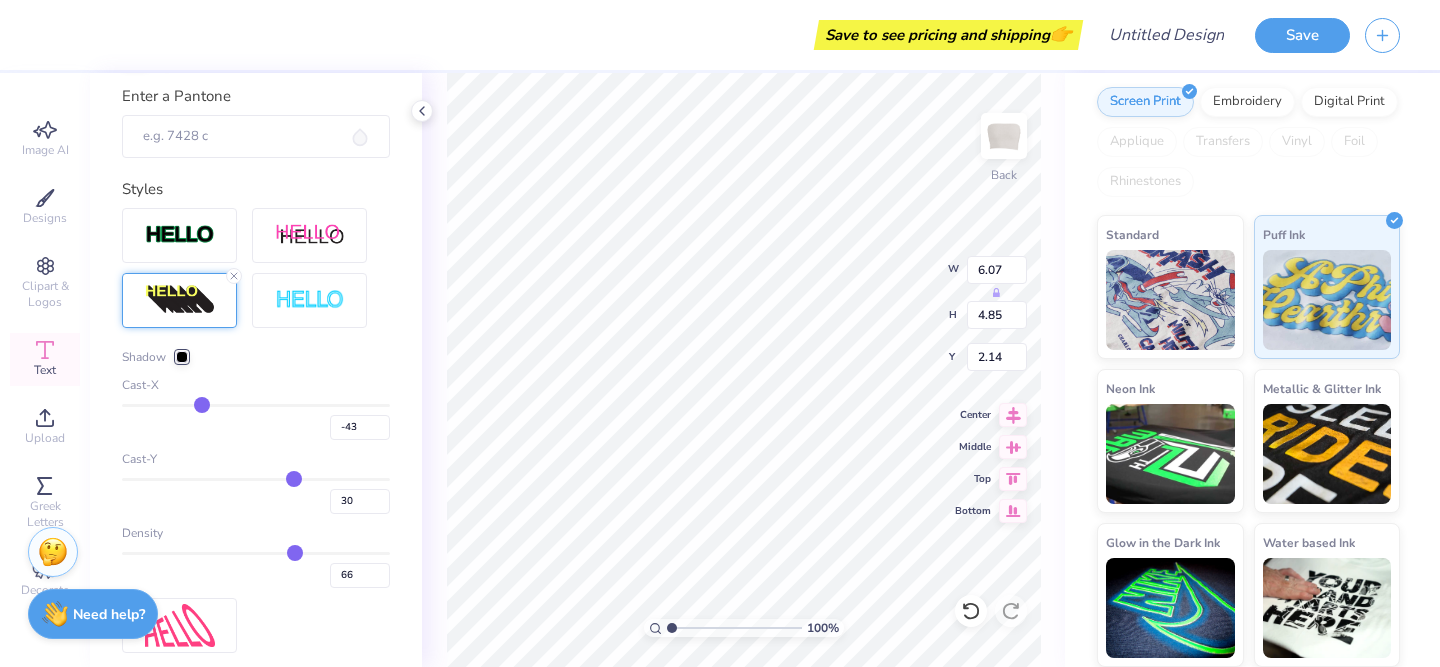 type on "-44" 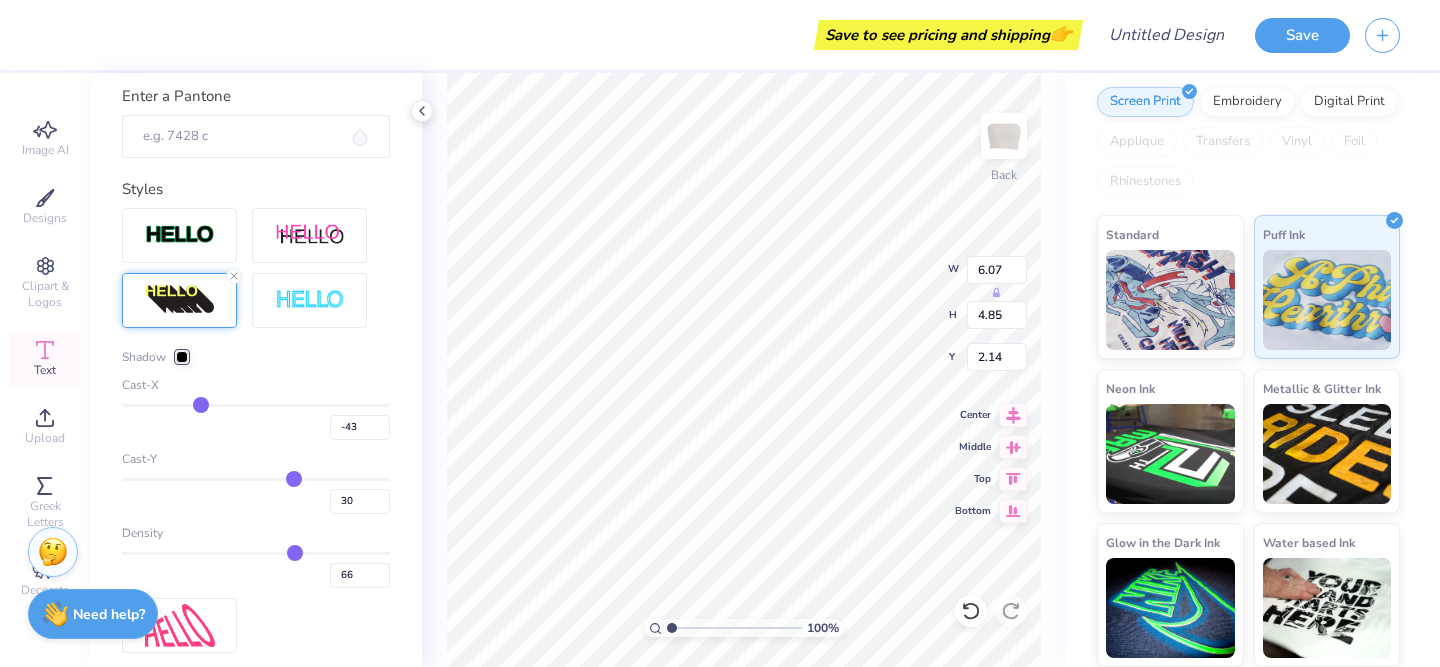 type on "-44" 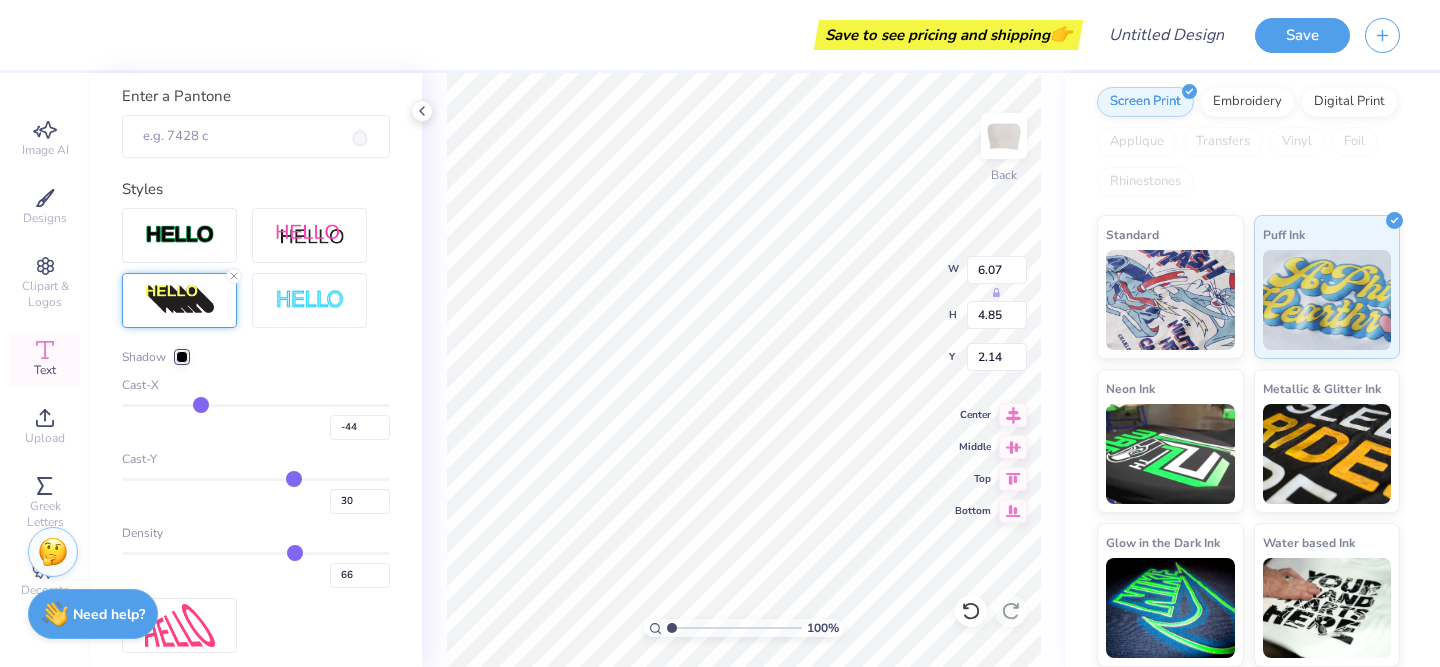 type on "-45" 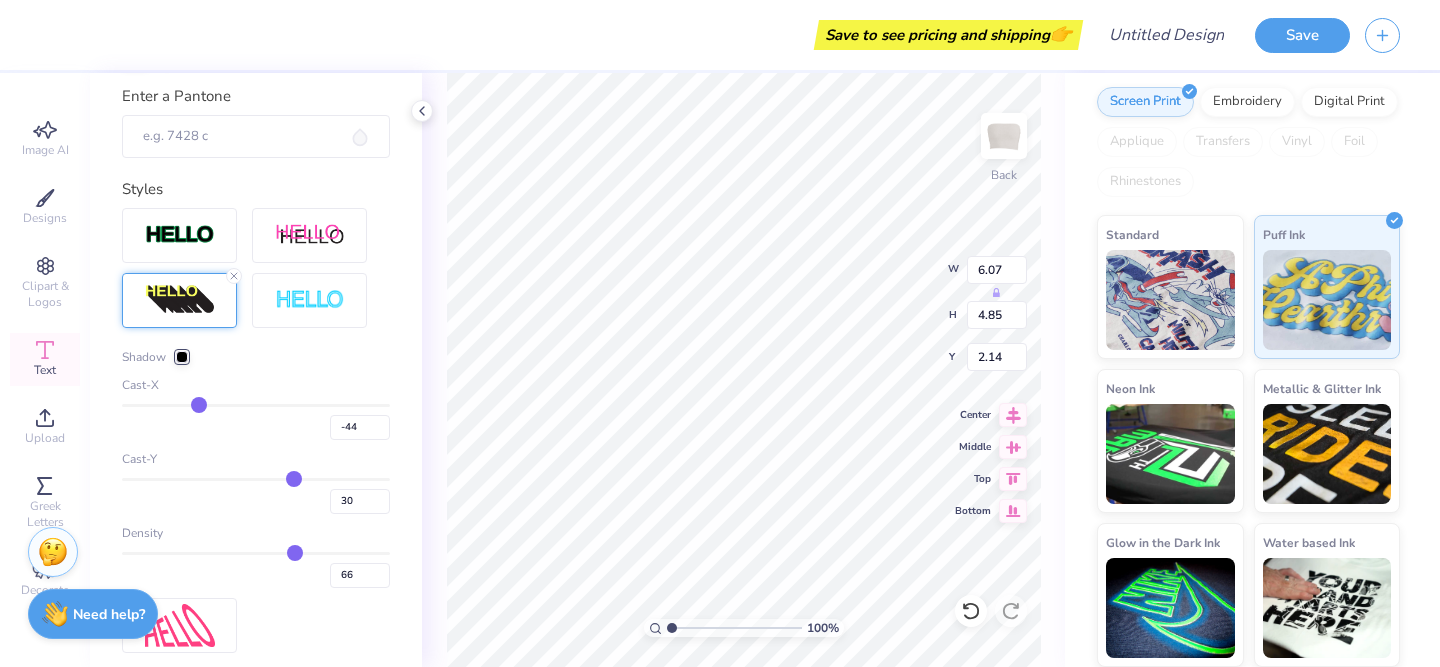 type on "-45" 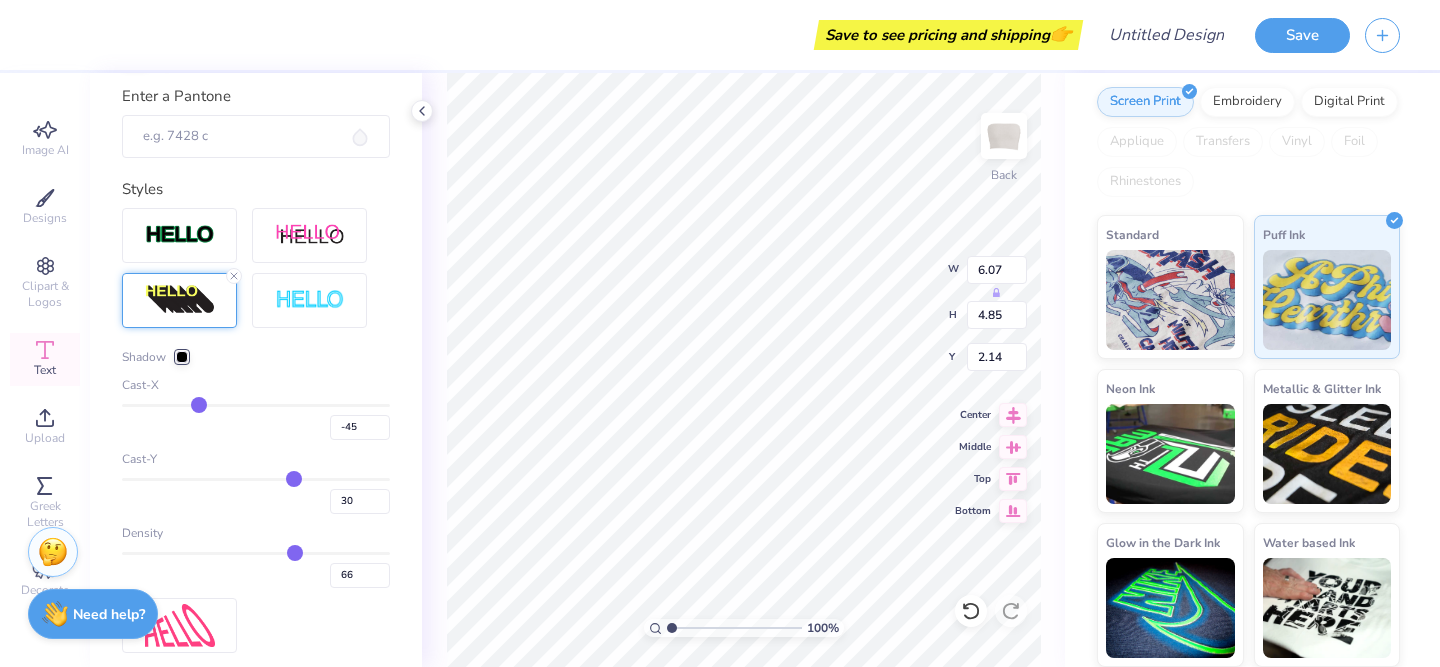 type on "-46" 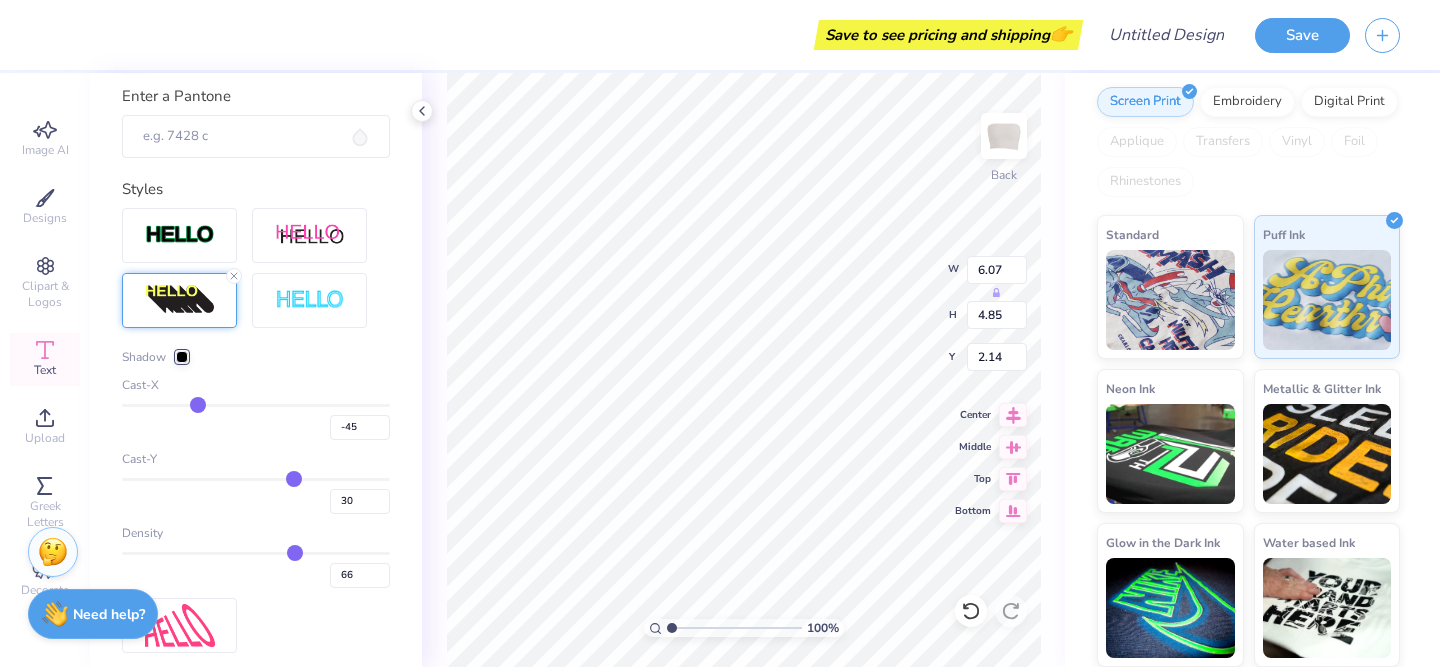 type on "-46" 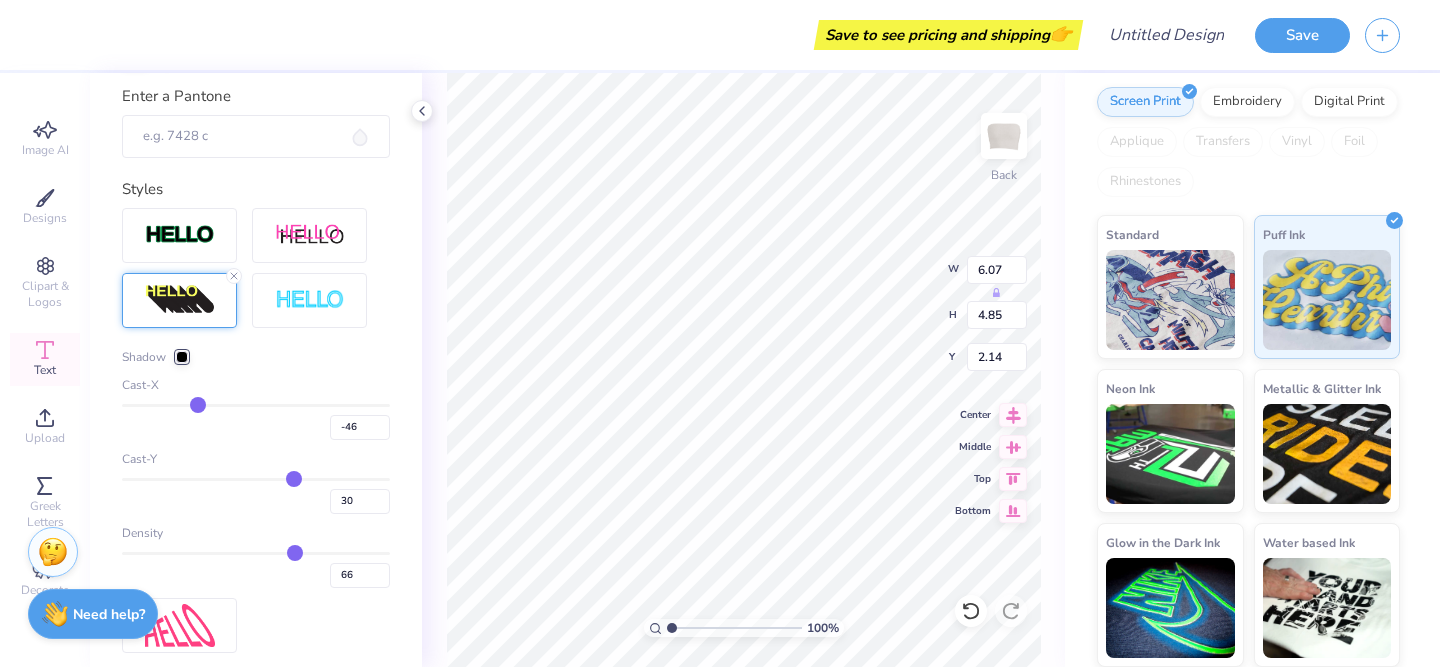 type on "-47" 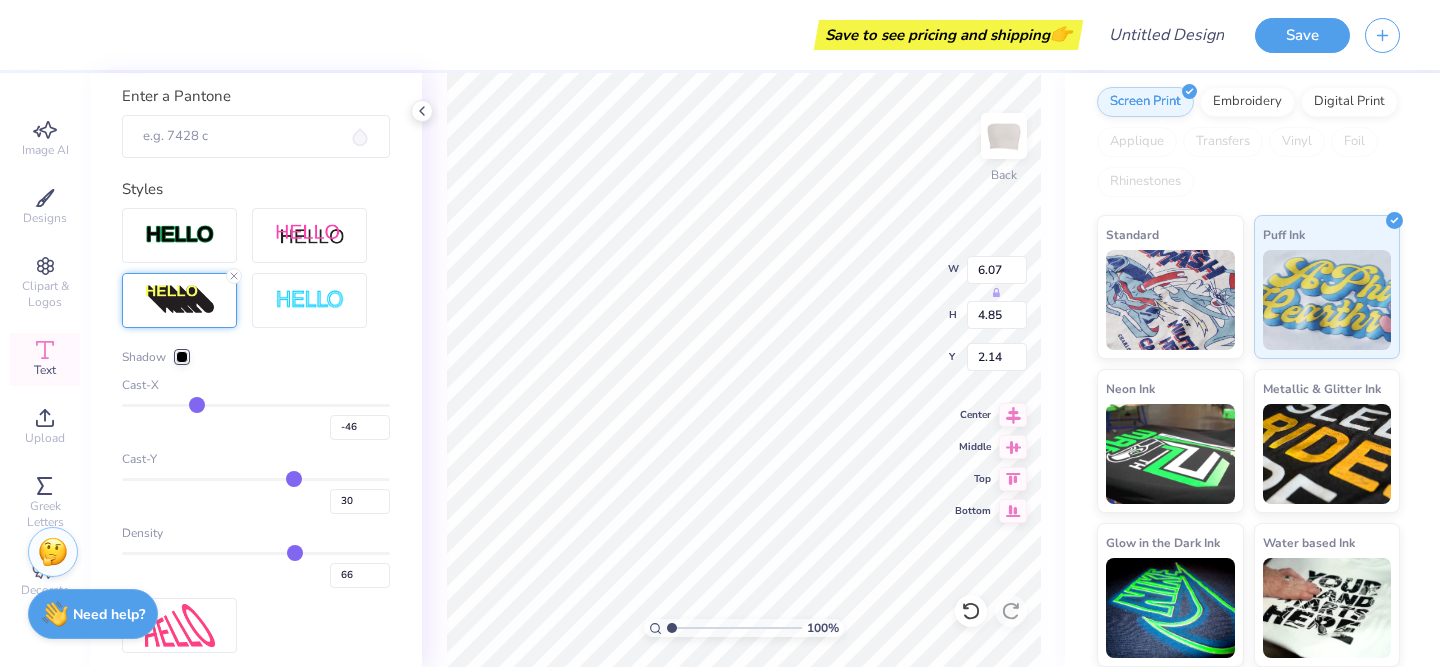 type on "-47" 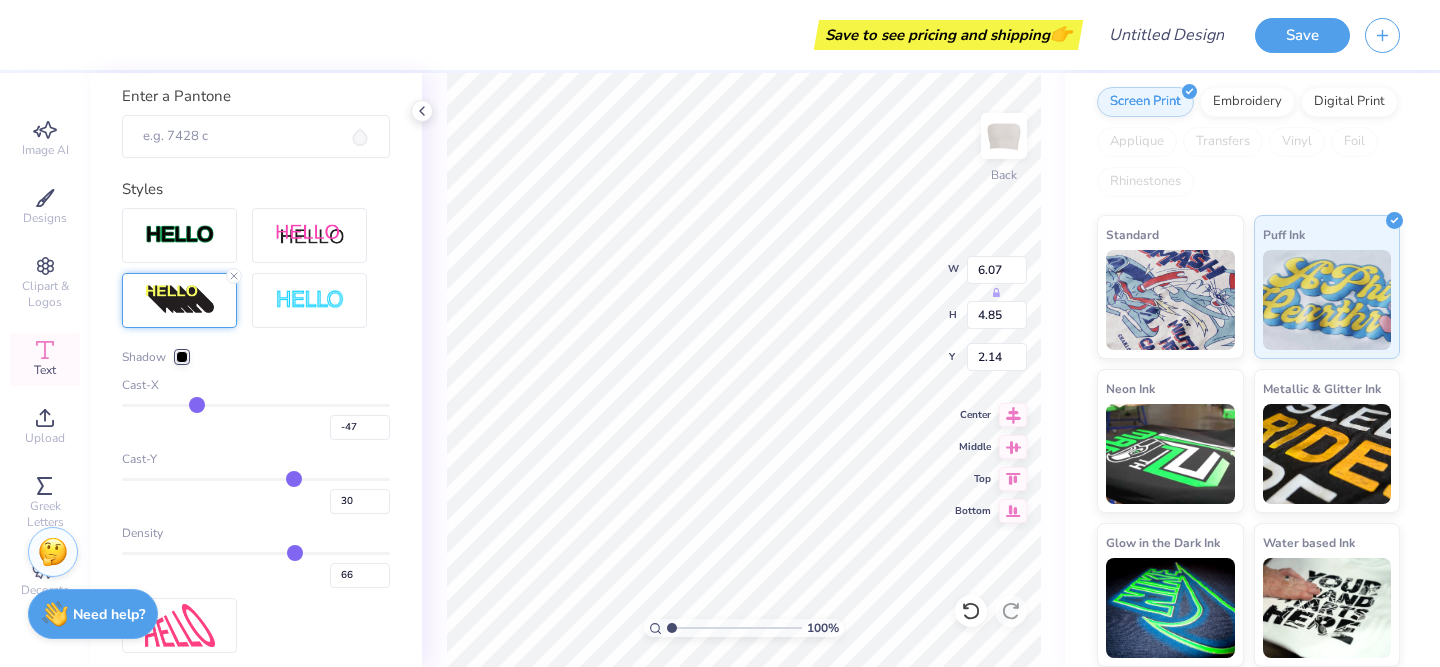 type on "-49" 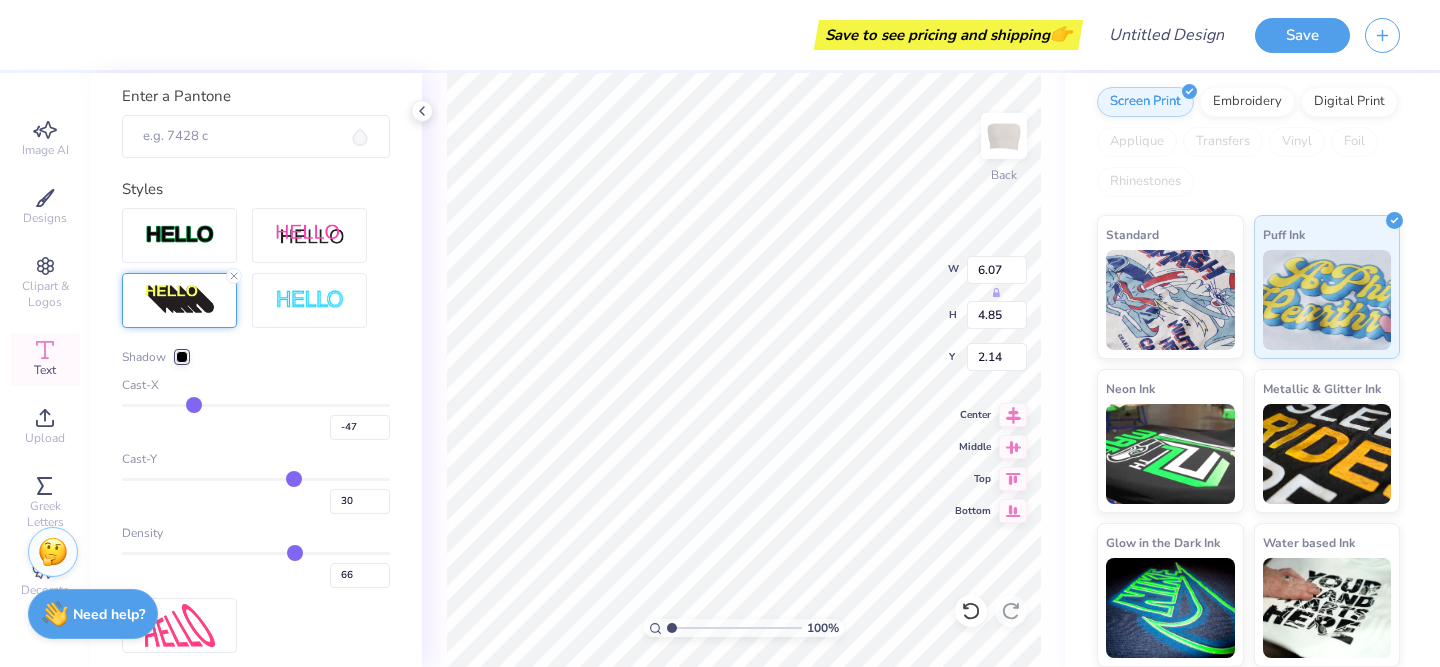 type on "-49" 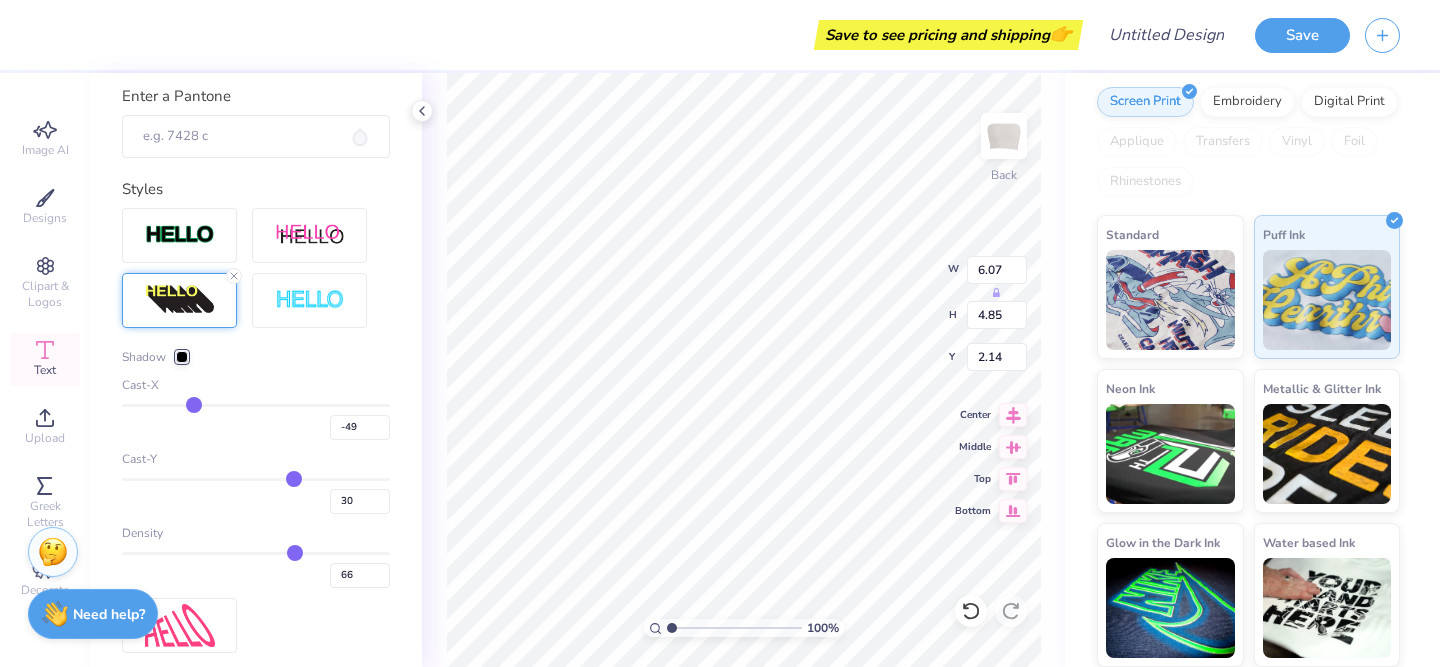type on "-50" 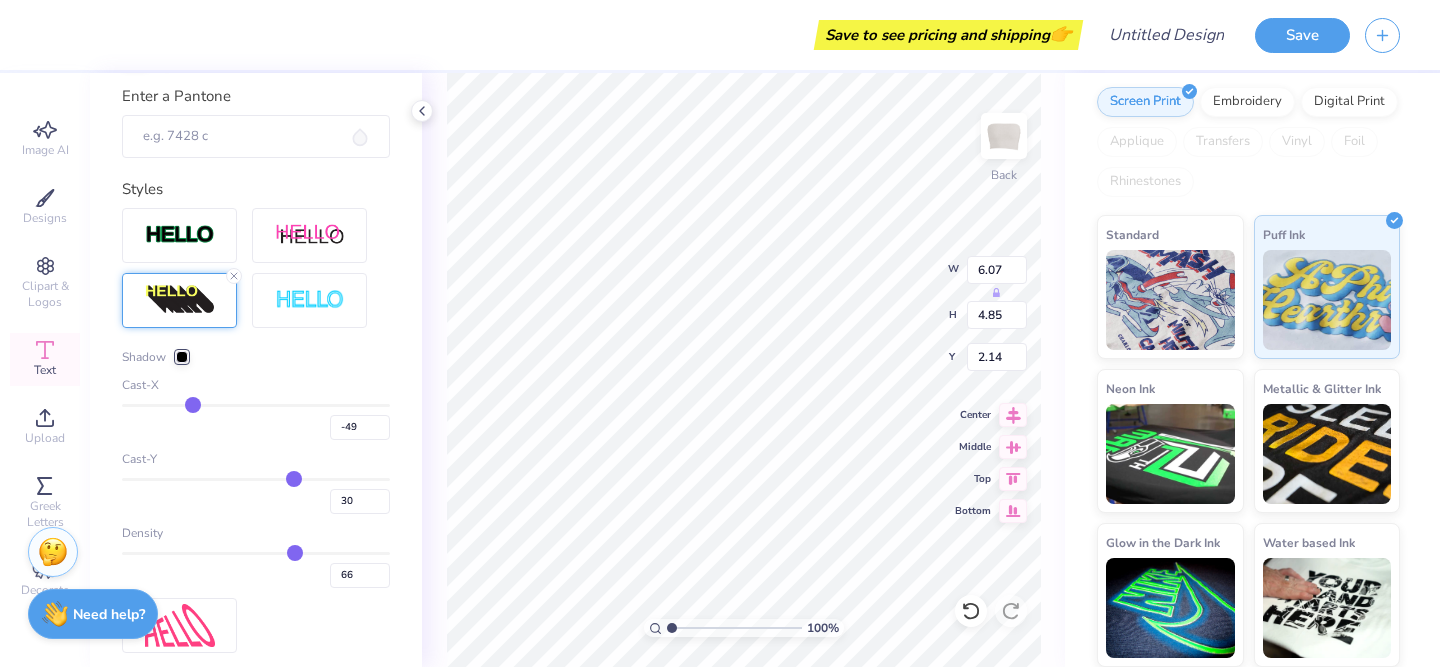 type on "-50" 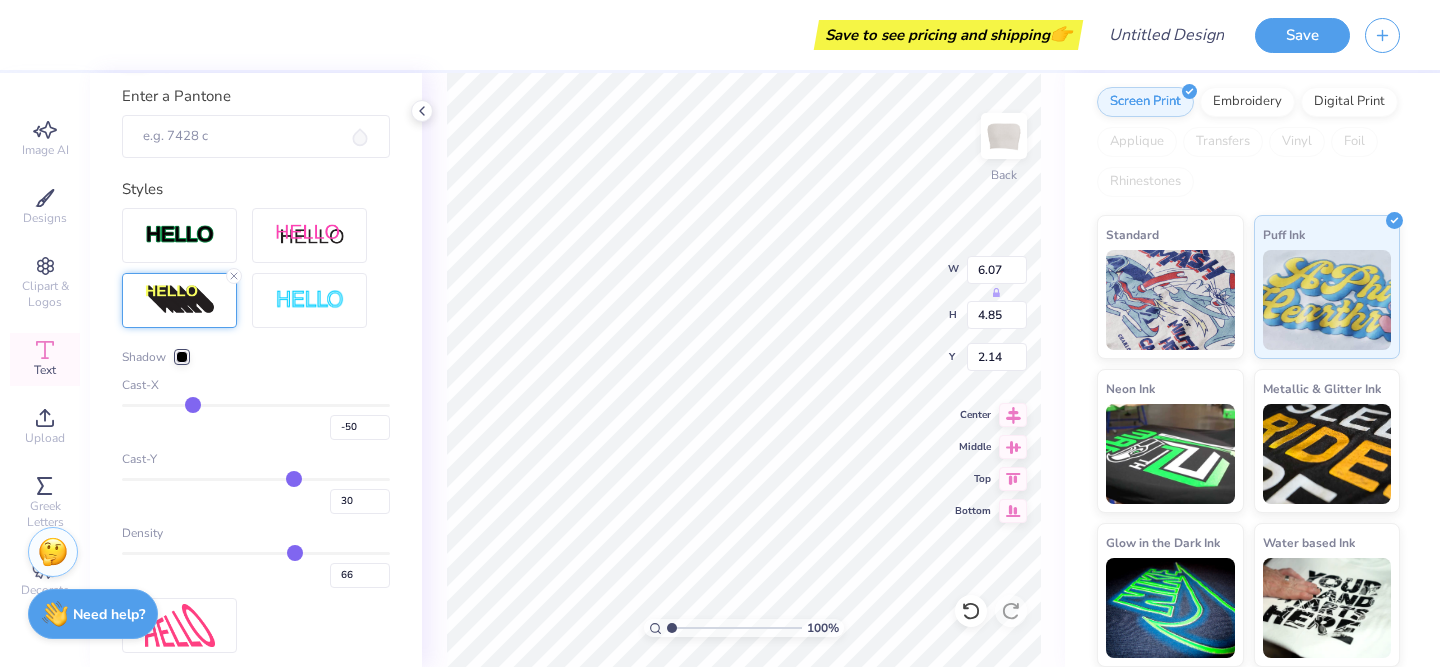type on "-54" 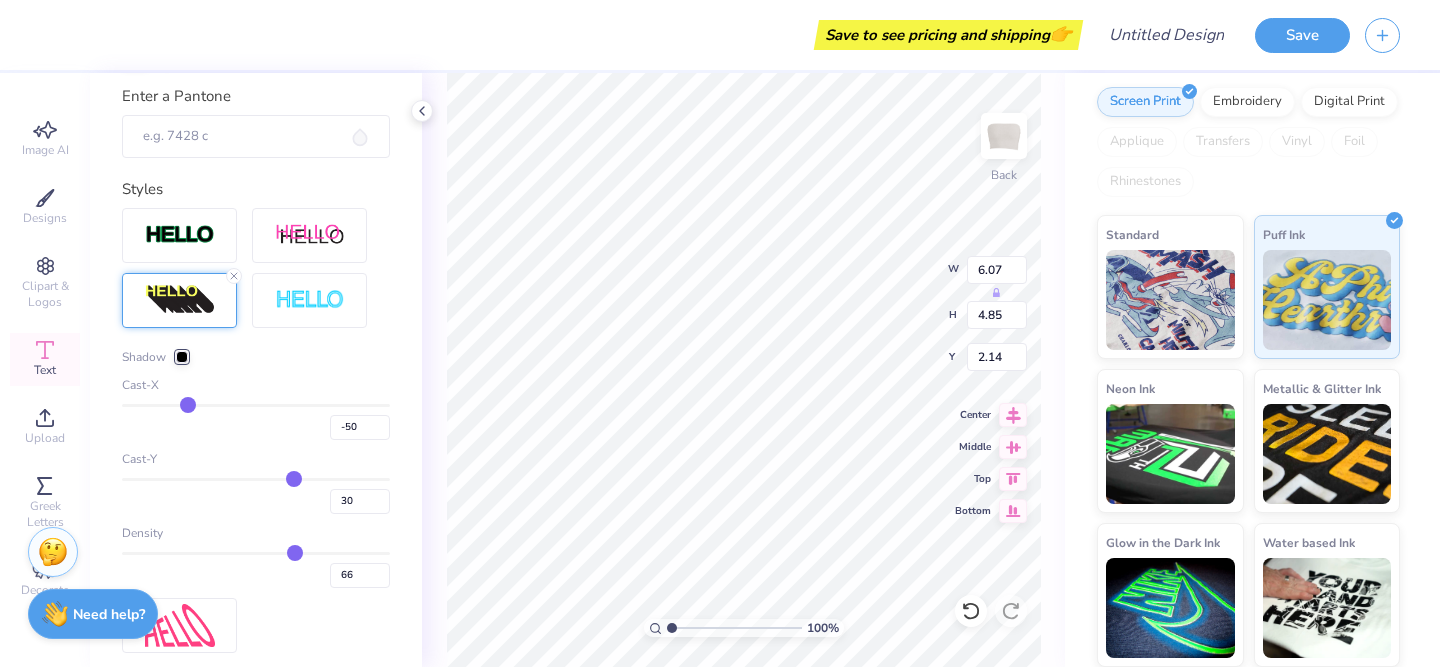 type on "-54" 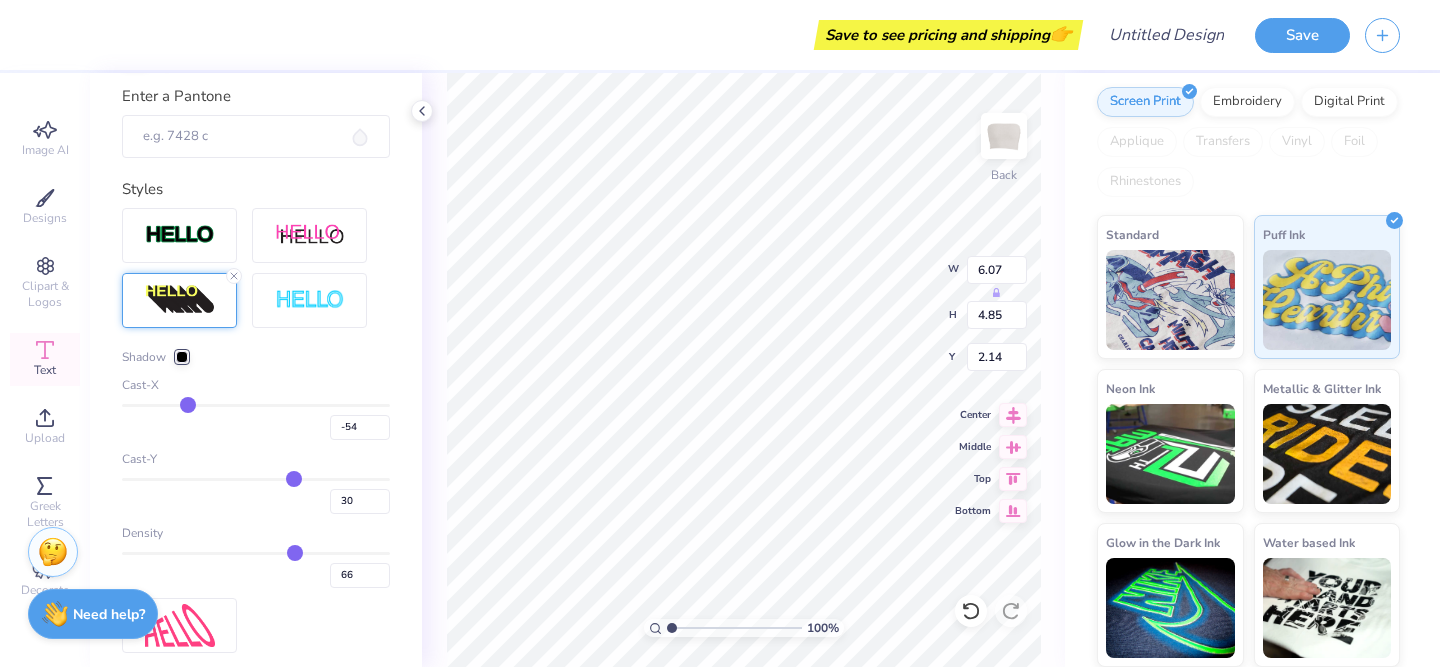 type on "-55" 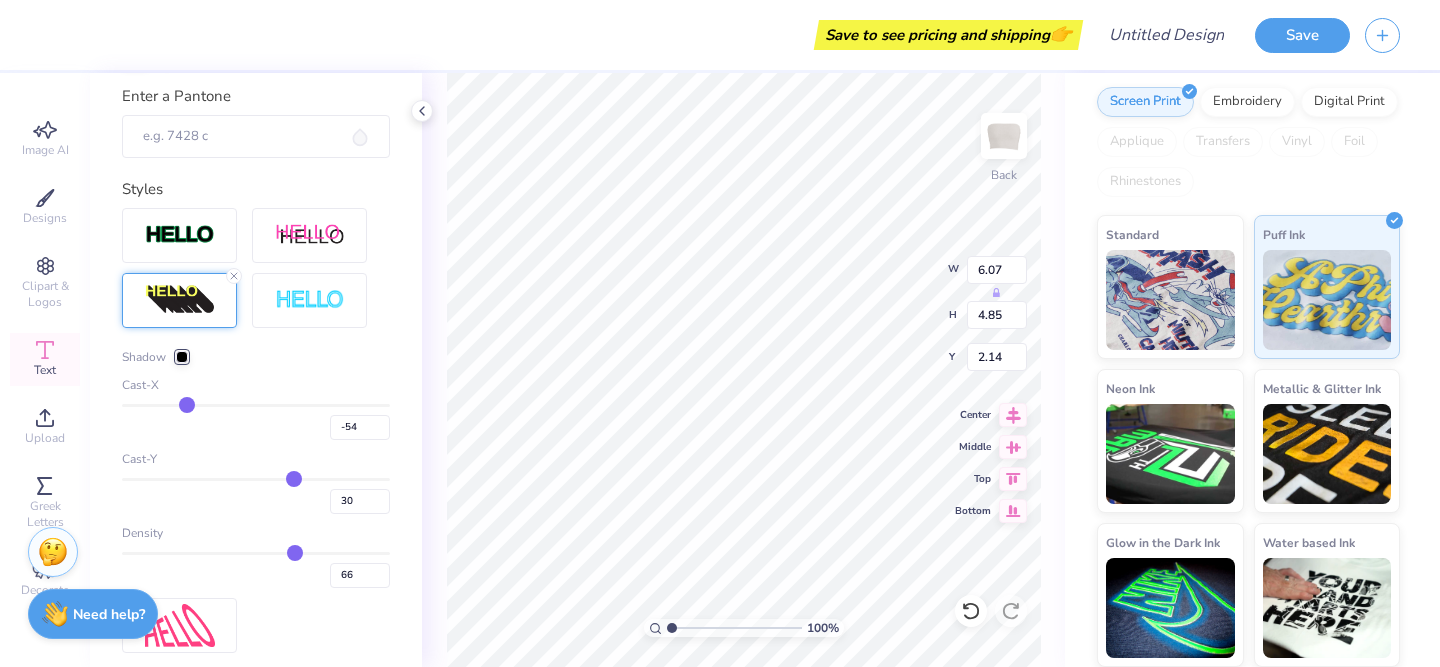type on "-55" 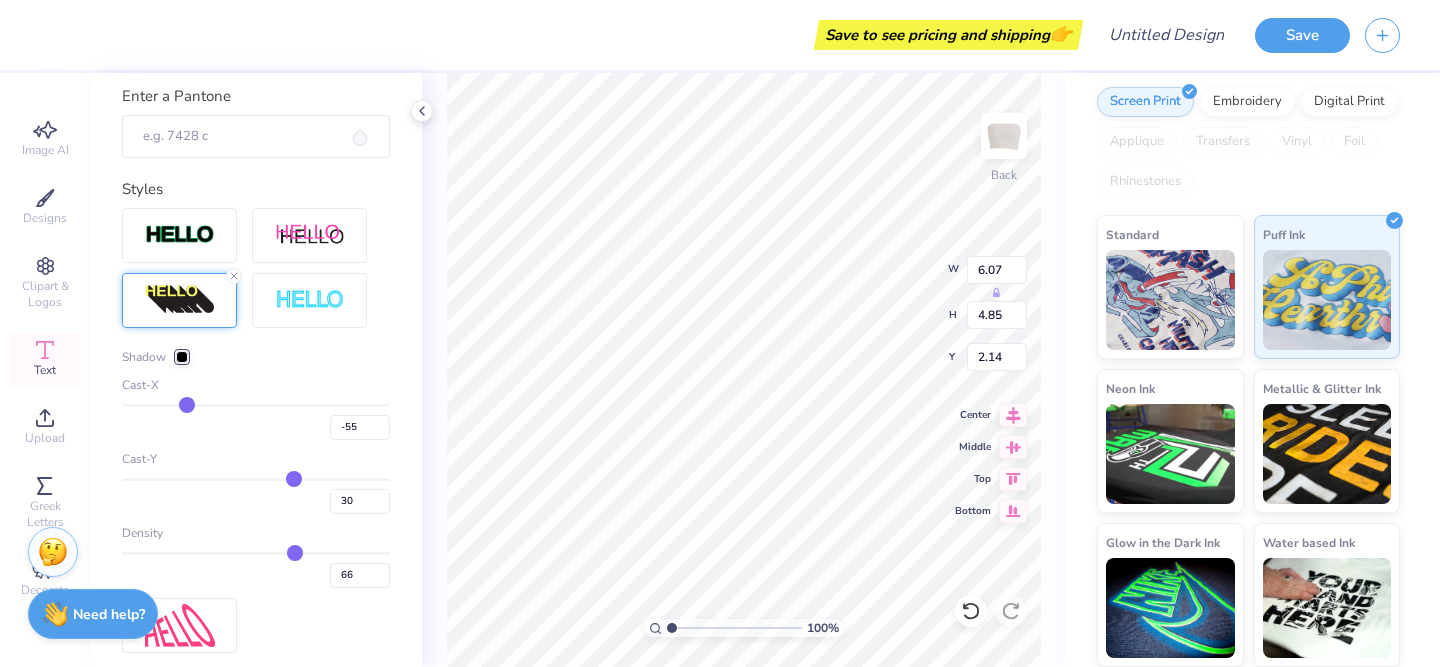drag, startPoint x: 284, startPoint y: 407, endPoint x: 183, endPoint y: 392, distance: 102.10779 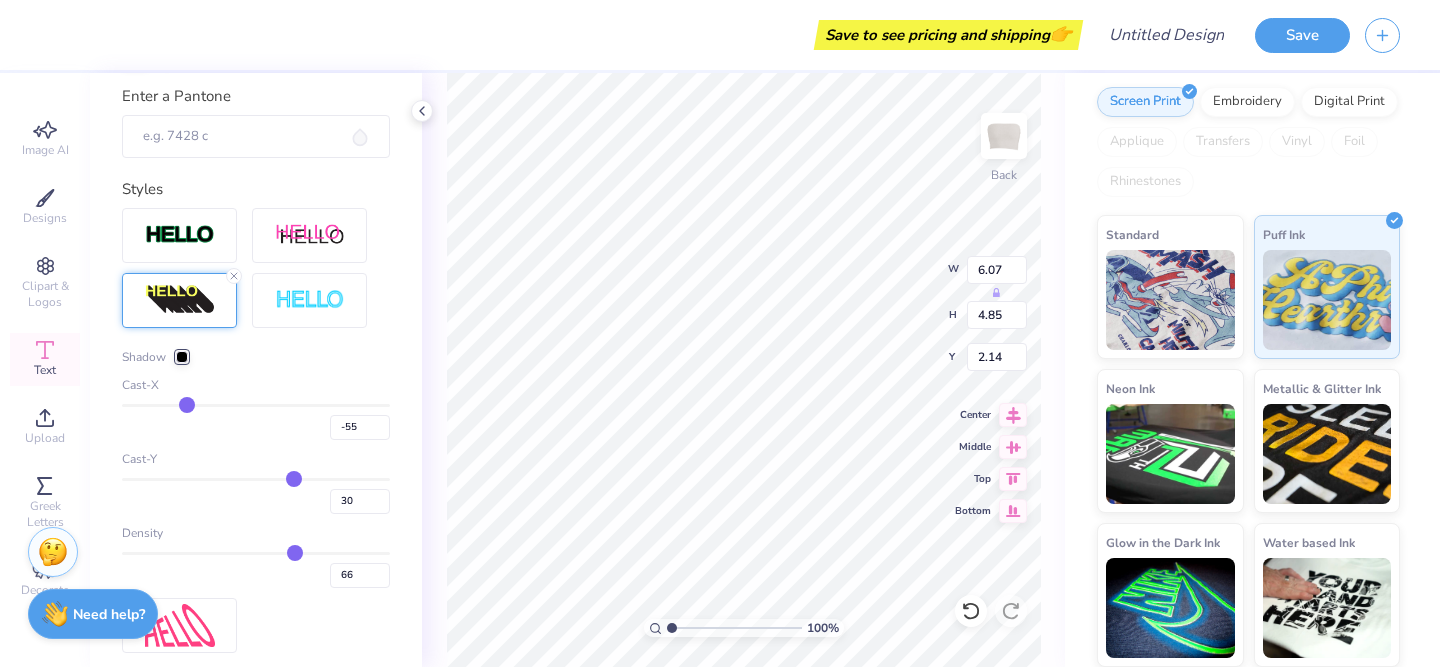 type on "-94" 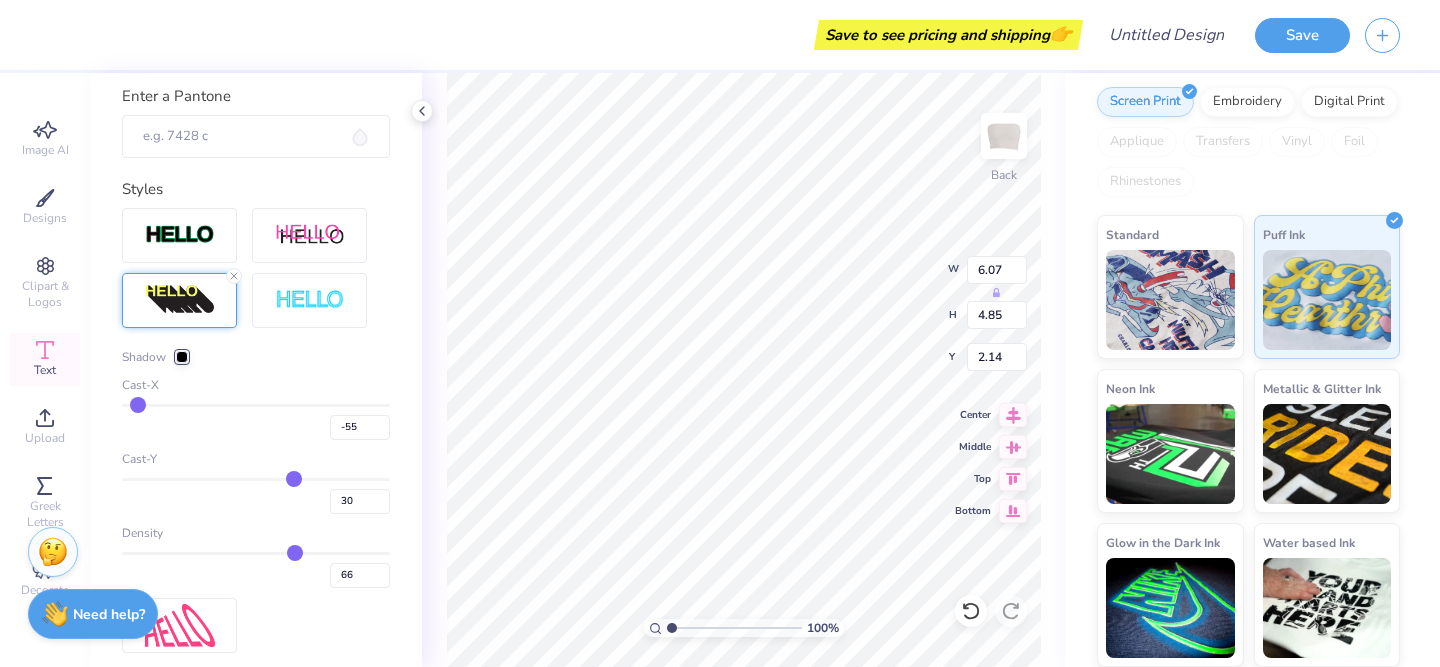 click at bounding box center [256, 405] 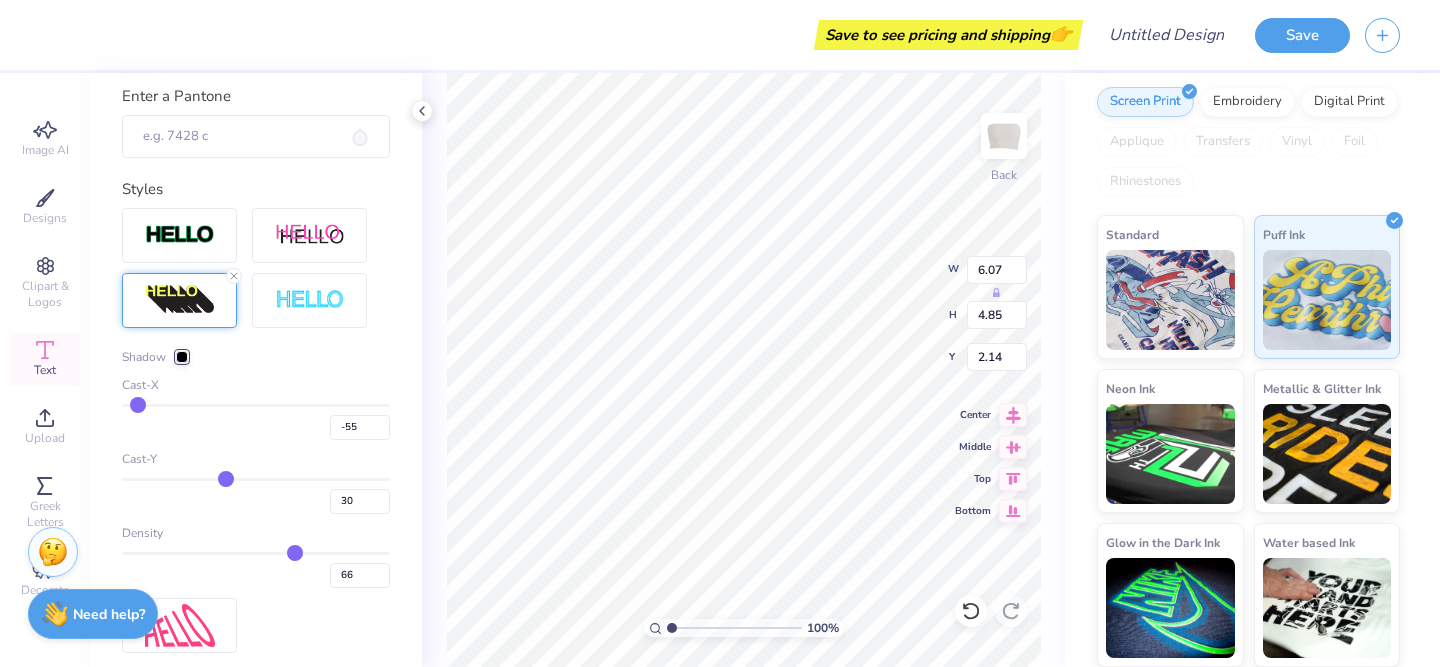 click at bounding box center (256, 479) 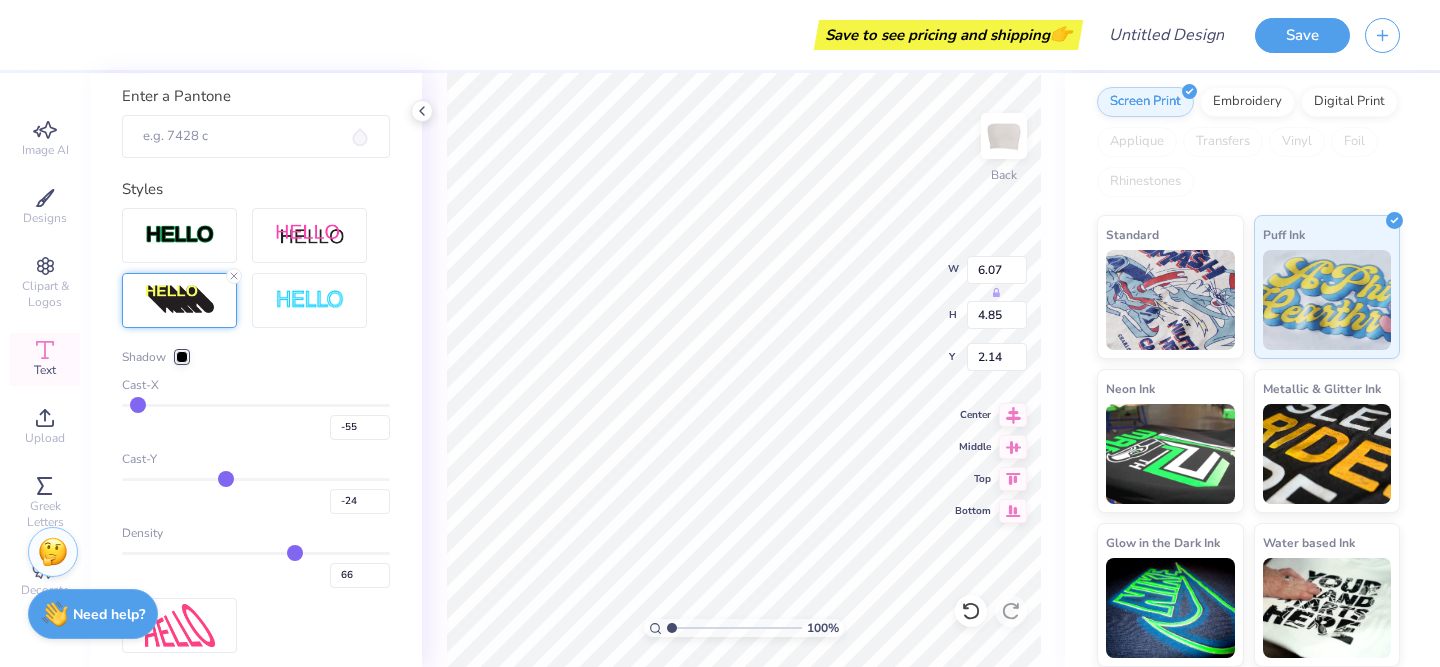 type on "-94" 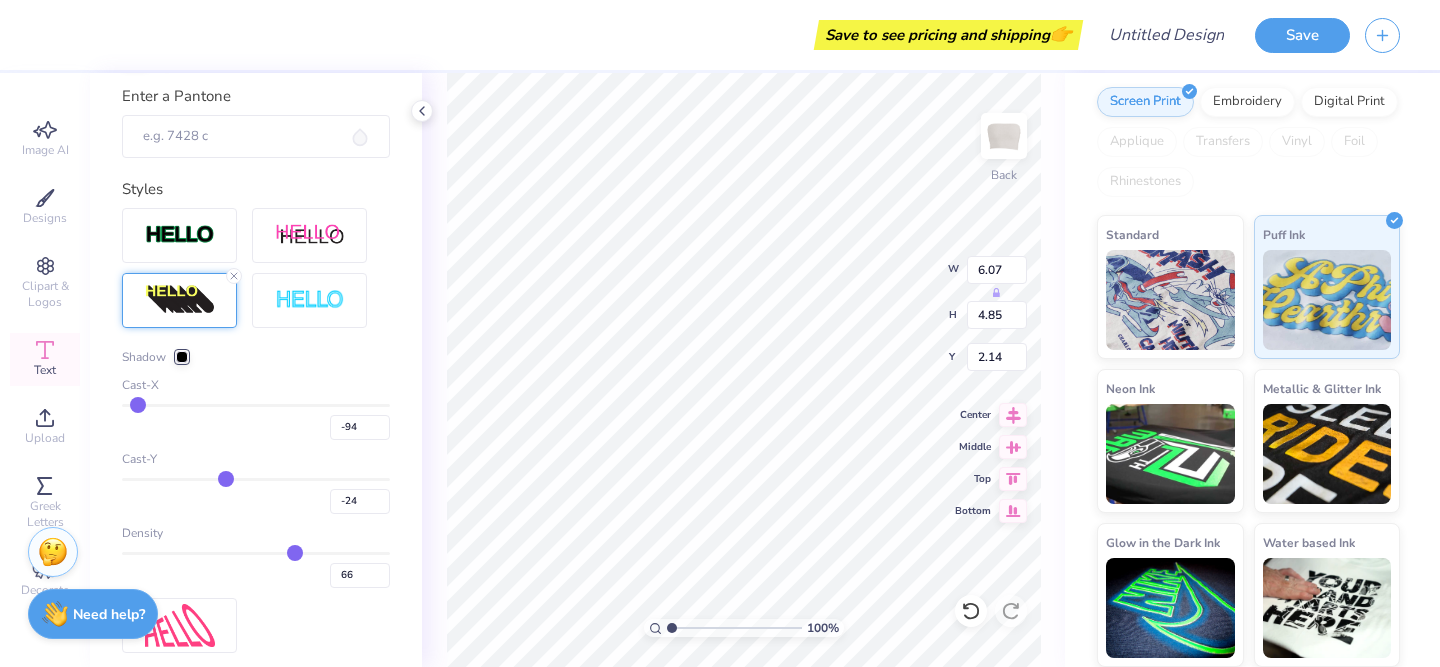 type on "7.24" 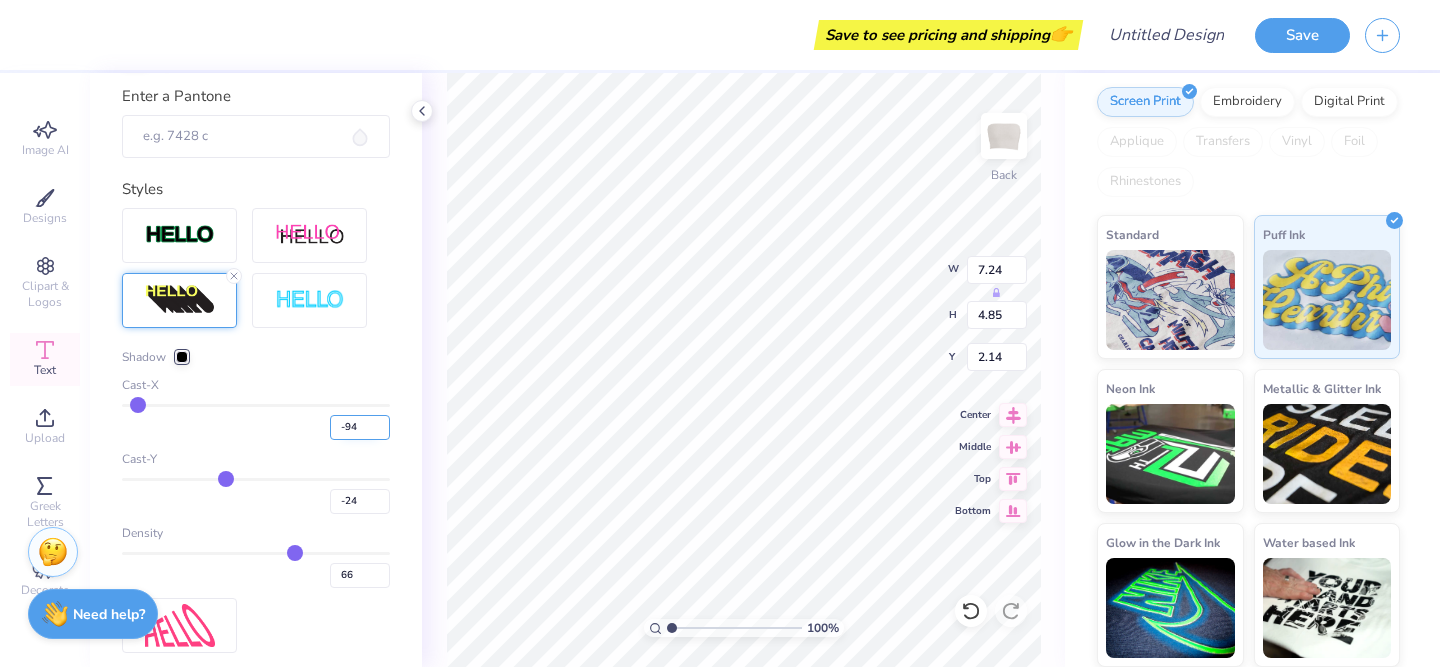type on "-34" 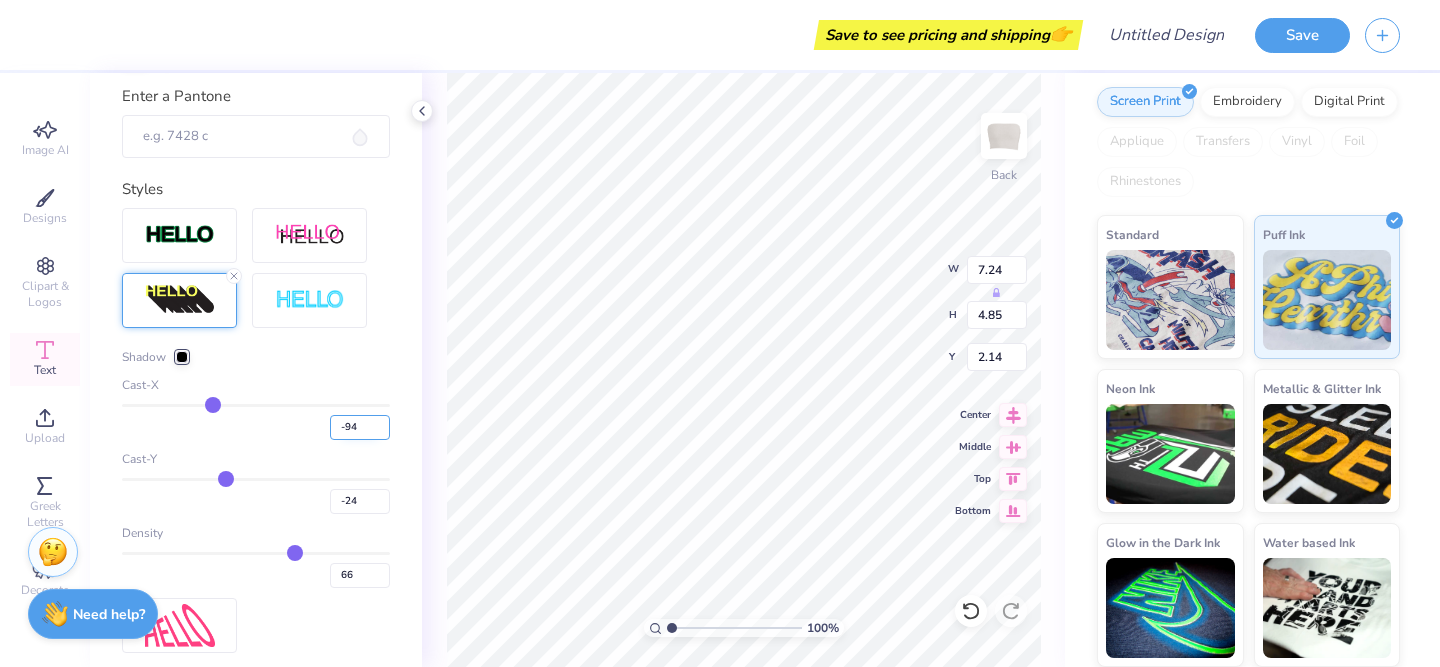 click at bounding box center (256, 405) 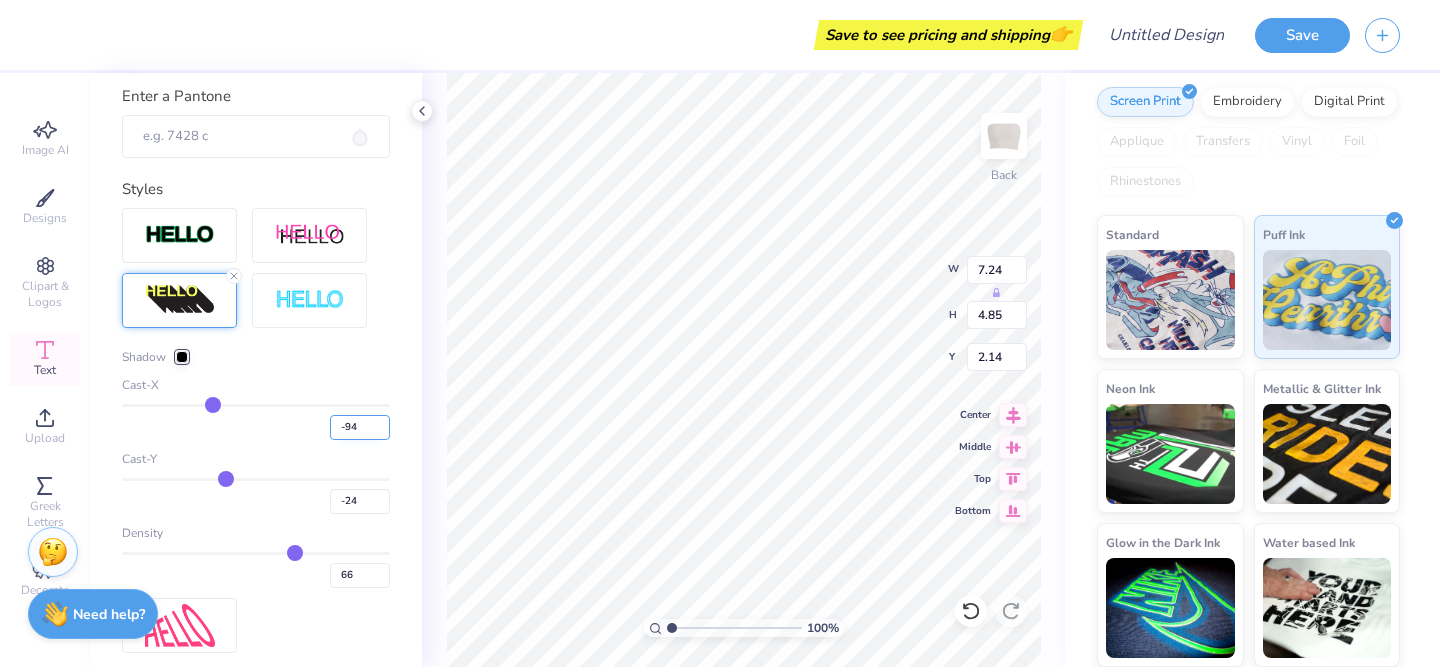 click on "-94" at bounding box center (360, 427) 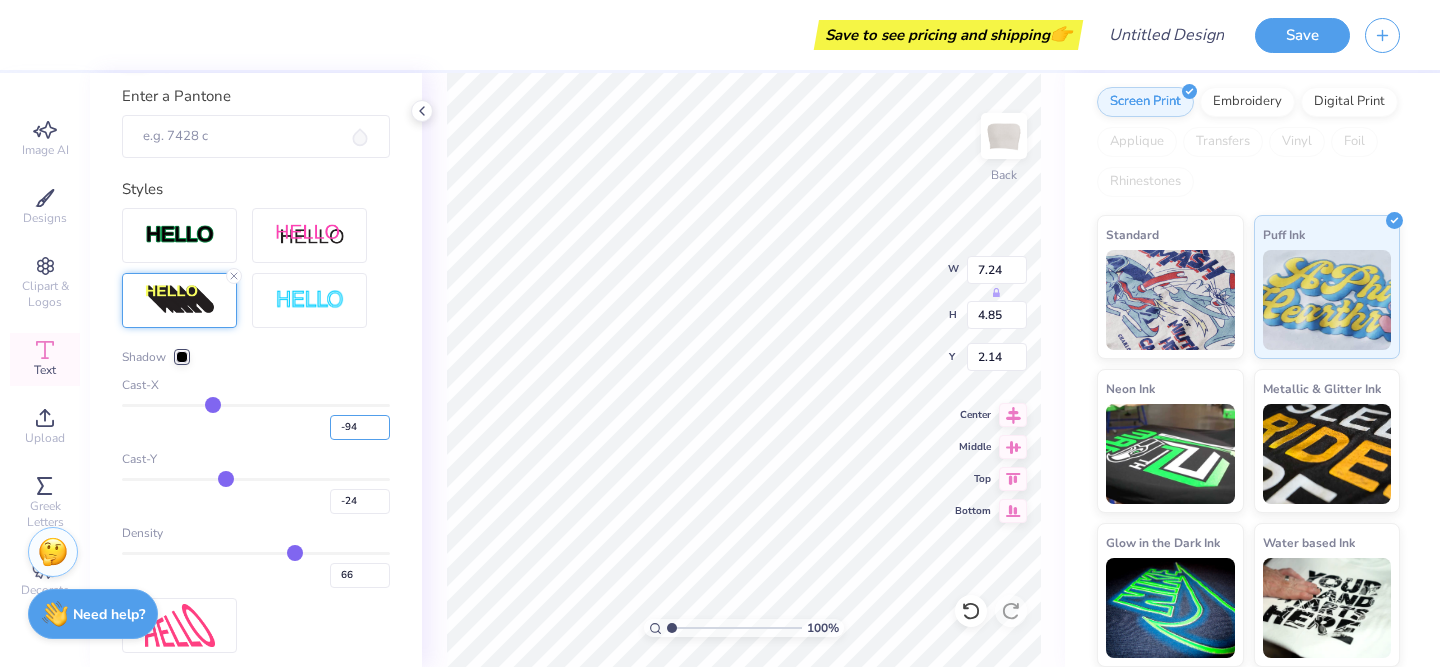 type on "8.97" 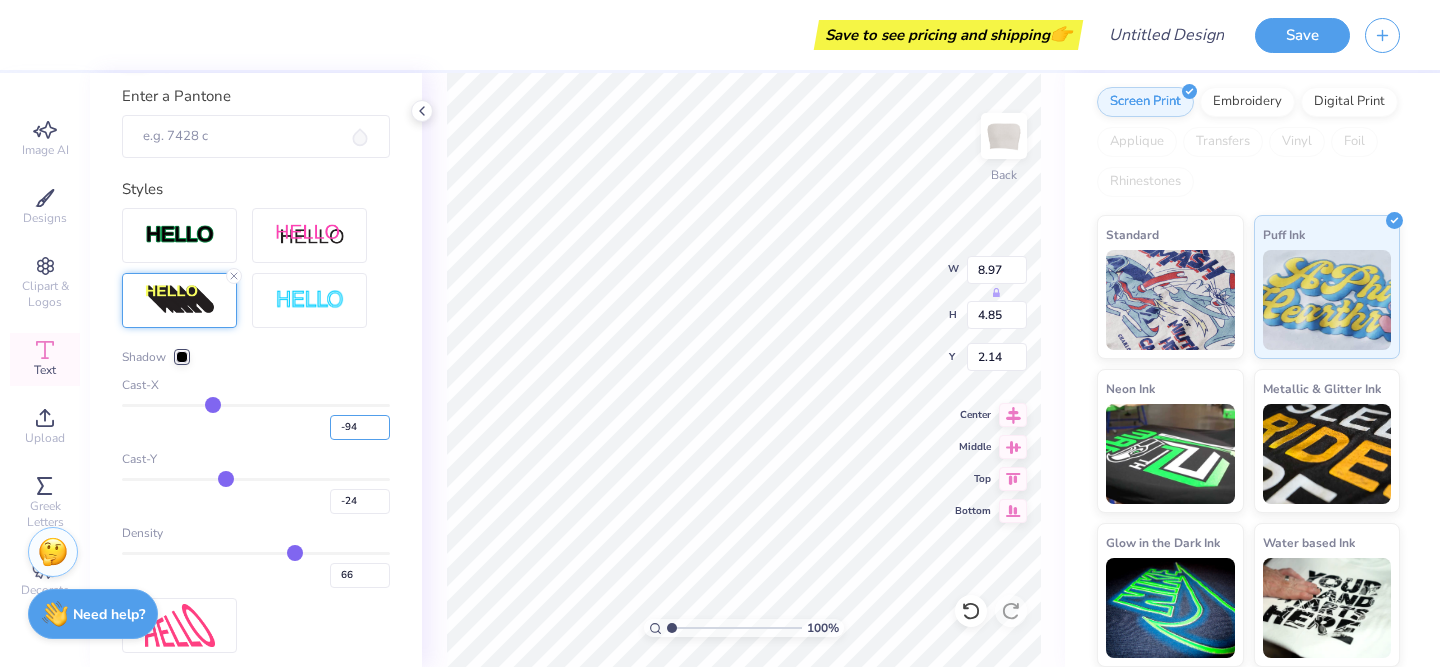 type on "4.58" 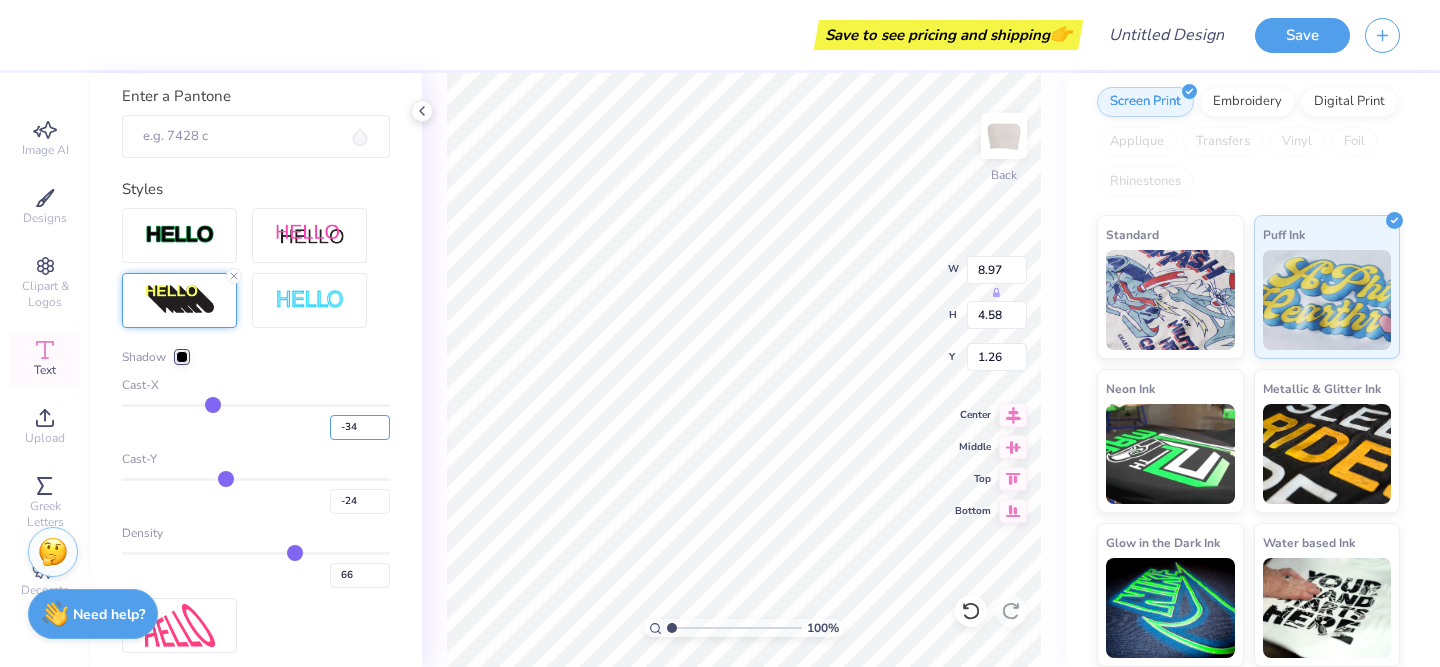 click on "-34" at bounding box center (360, 427) 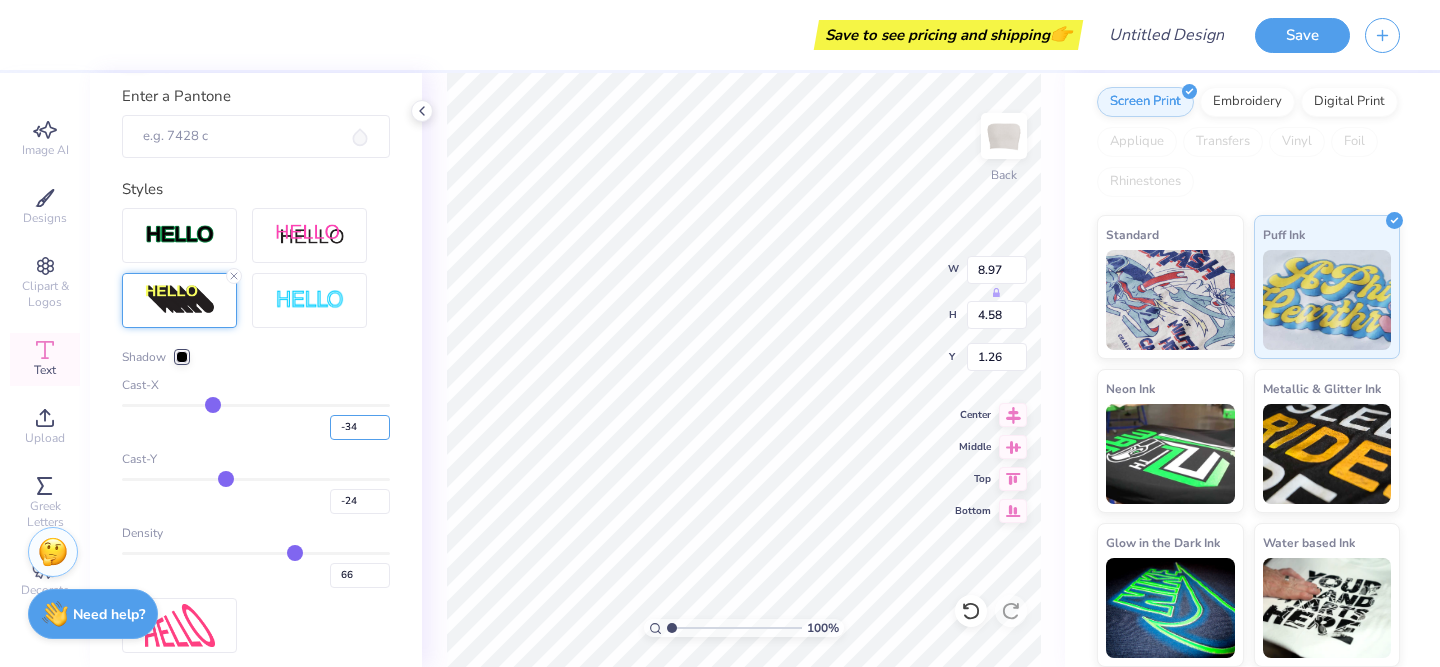 type on "6.20" 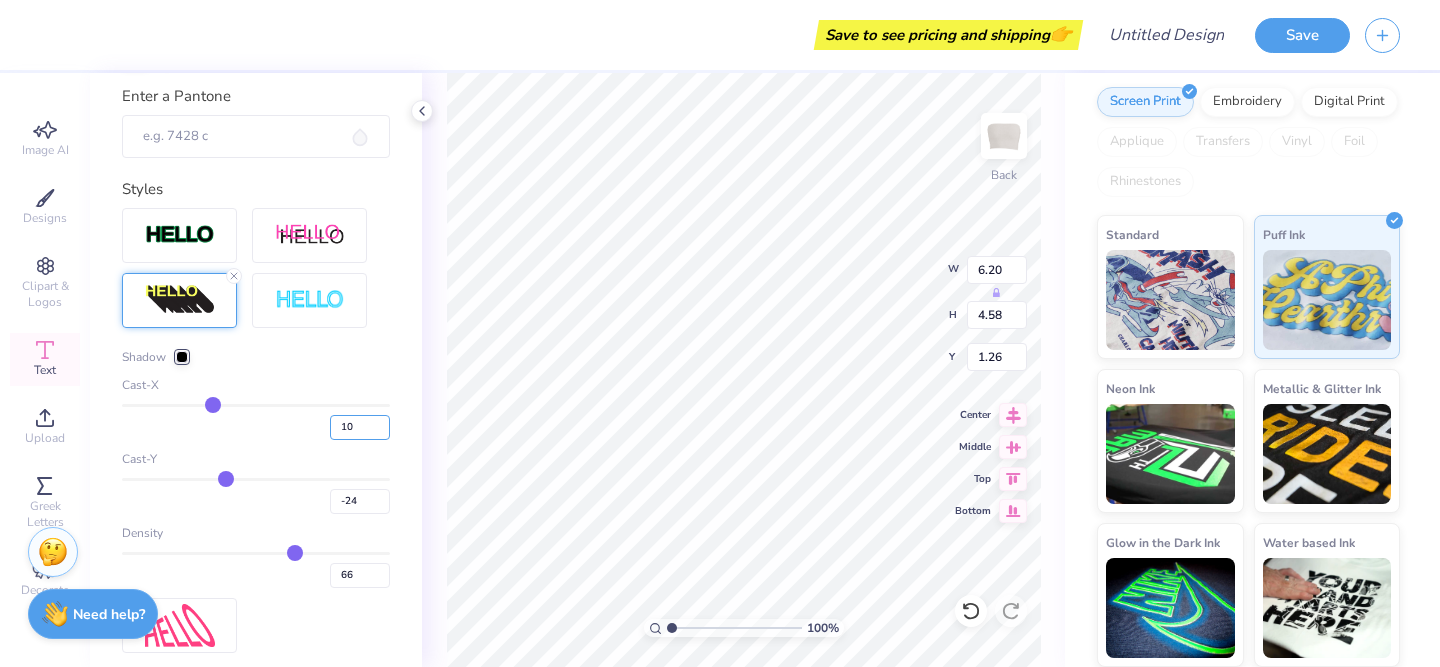 type on "10" 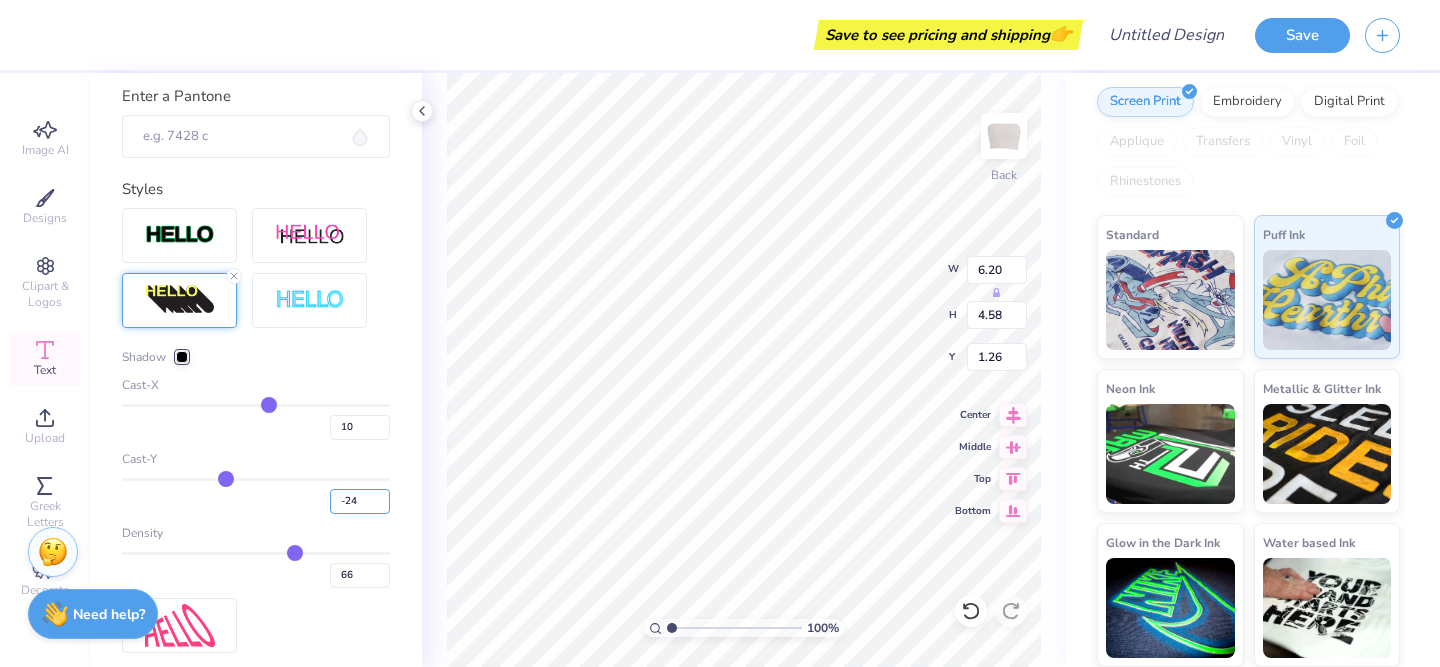 click on "-24" at bounding box center (360, 501) 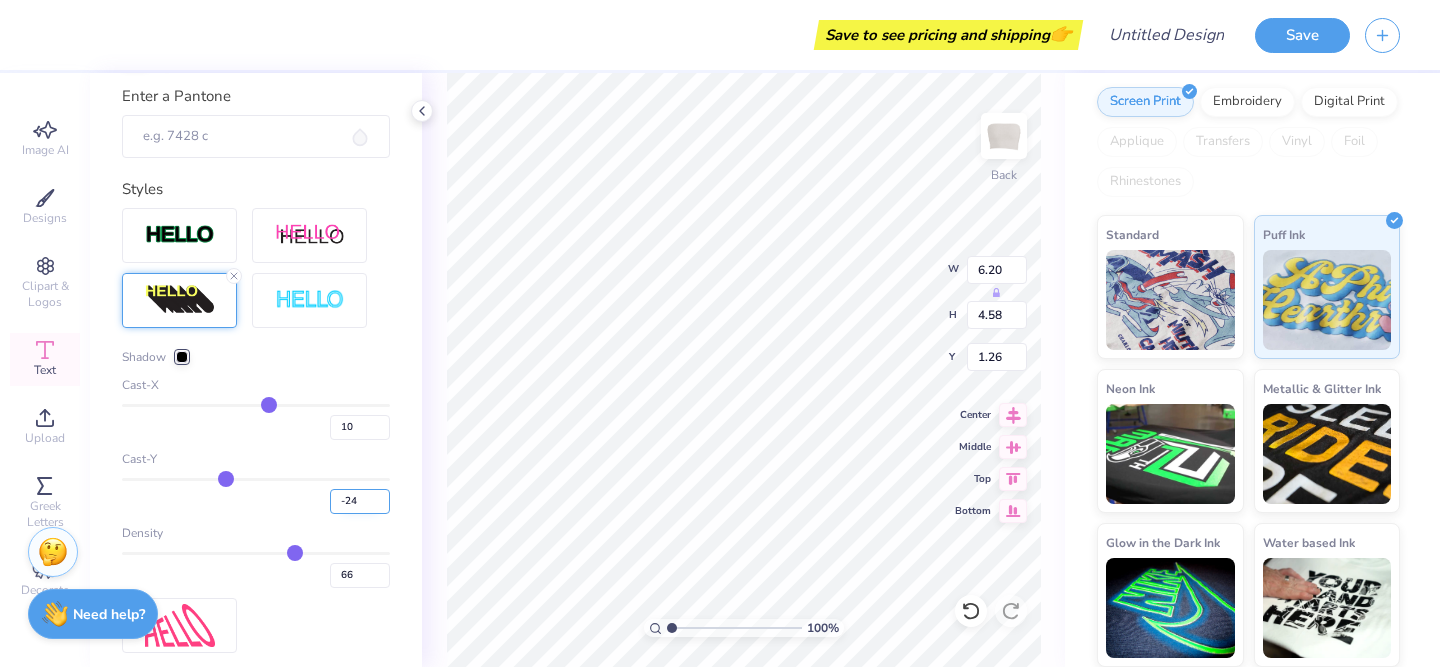 type on "5.09" 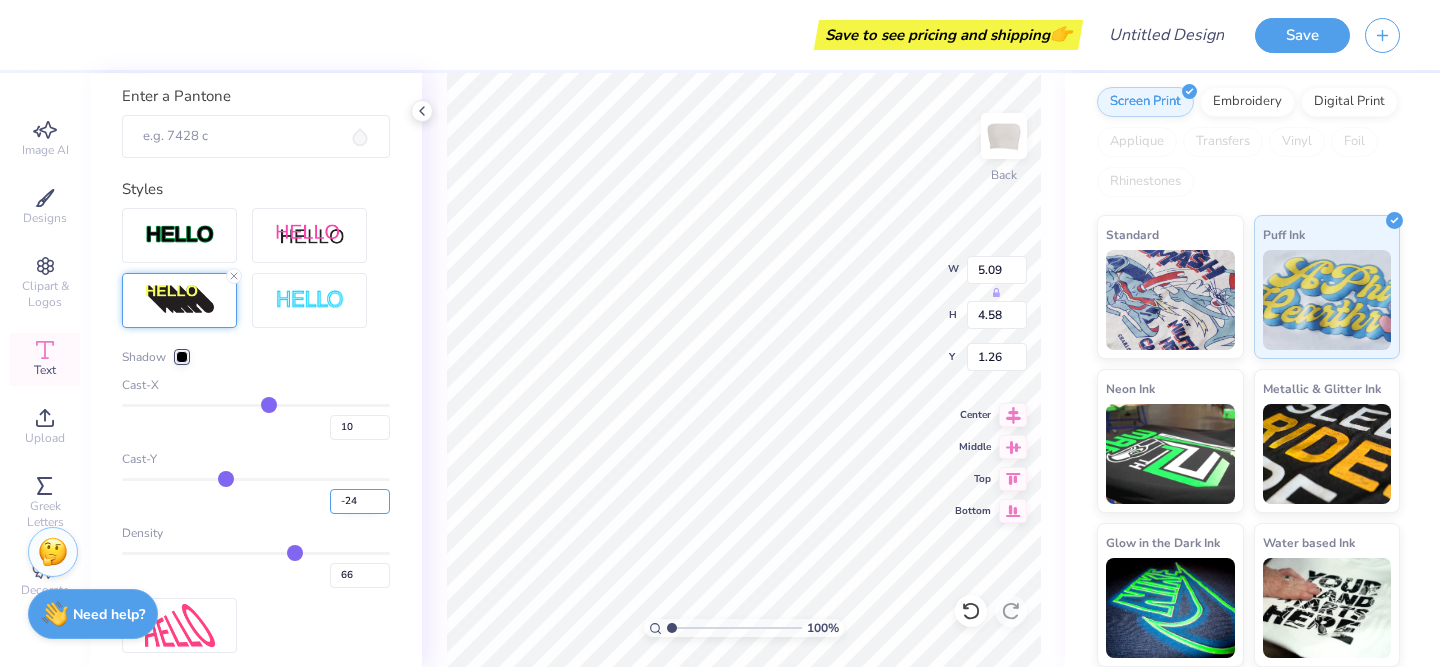 click on "-24" at bounding box center [360, 501] 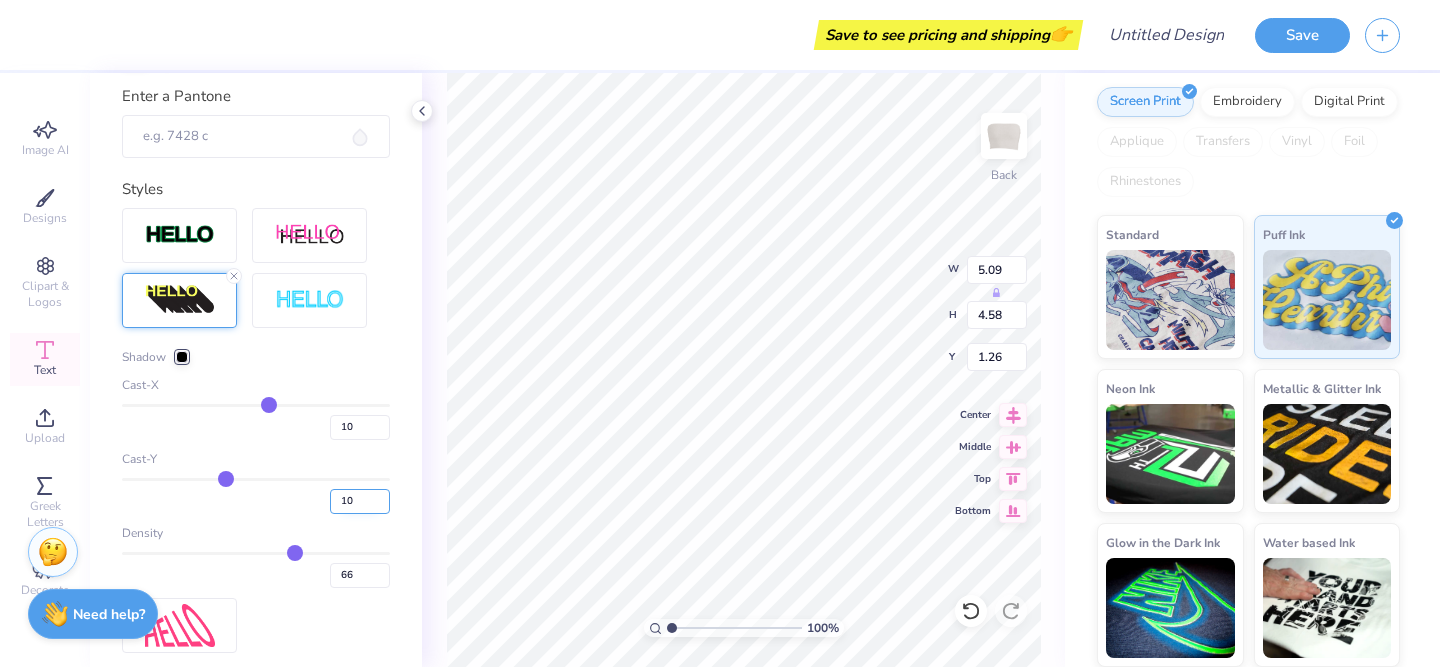 type on "10" 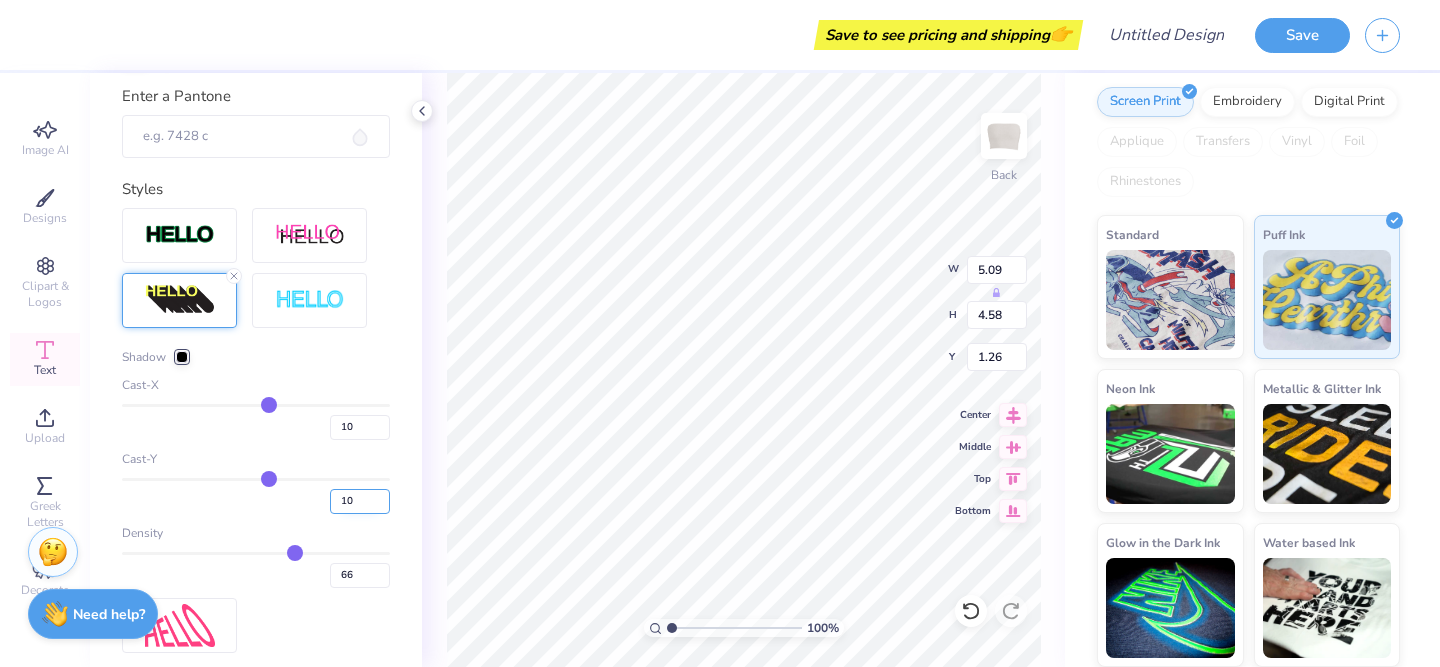 type on "4.06" 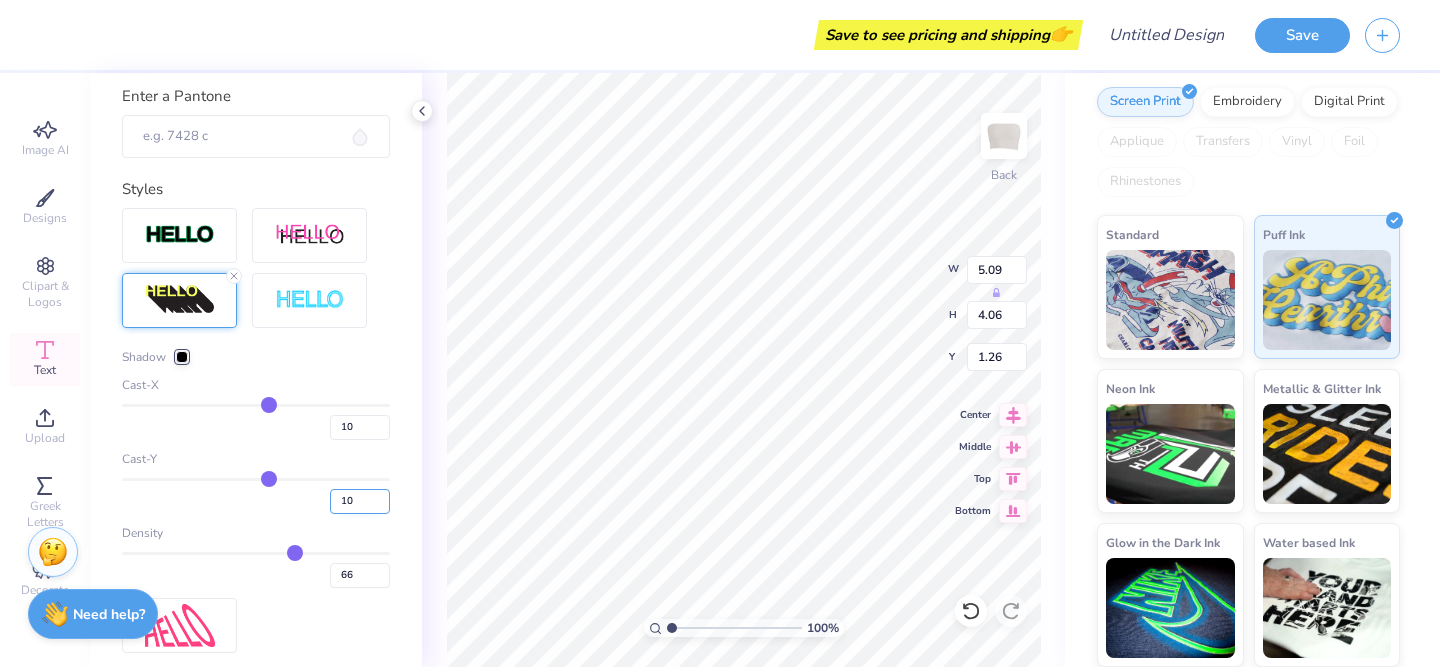 type on "2.15" 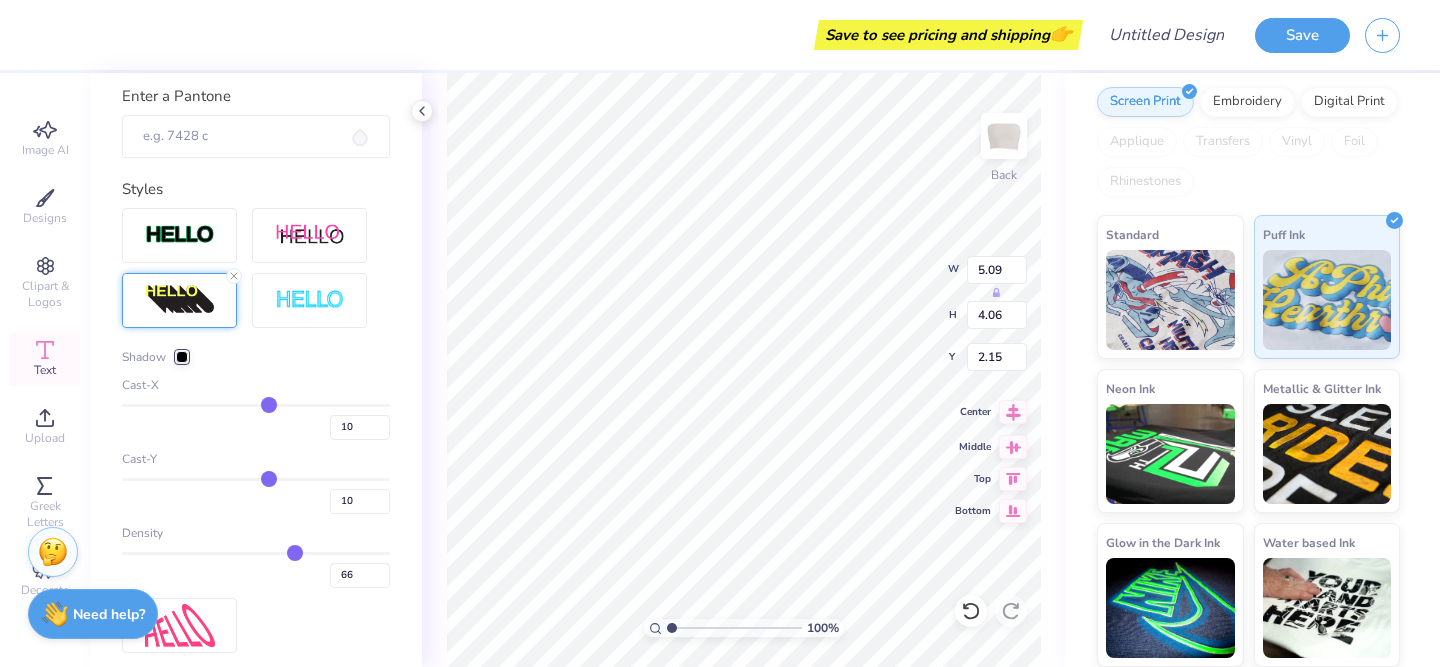 click 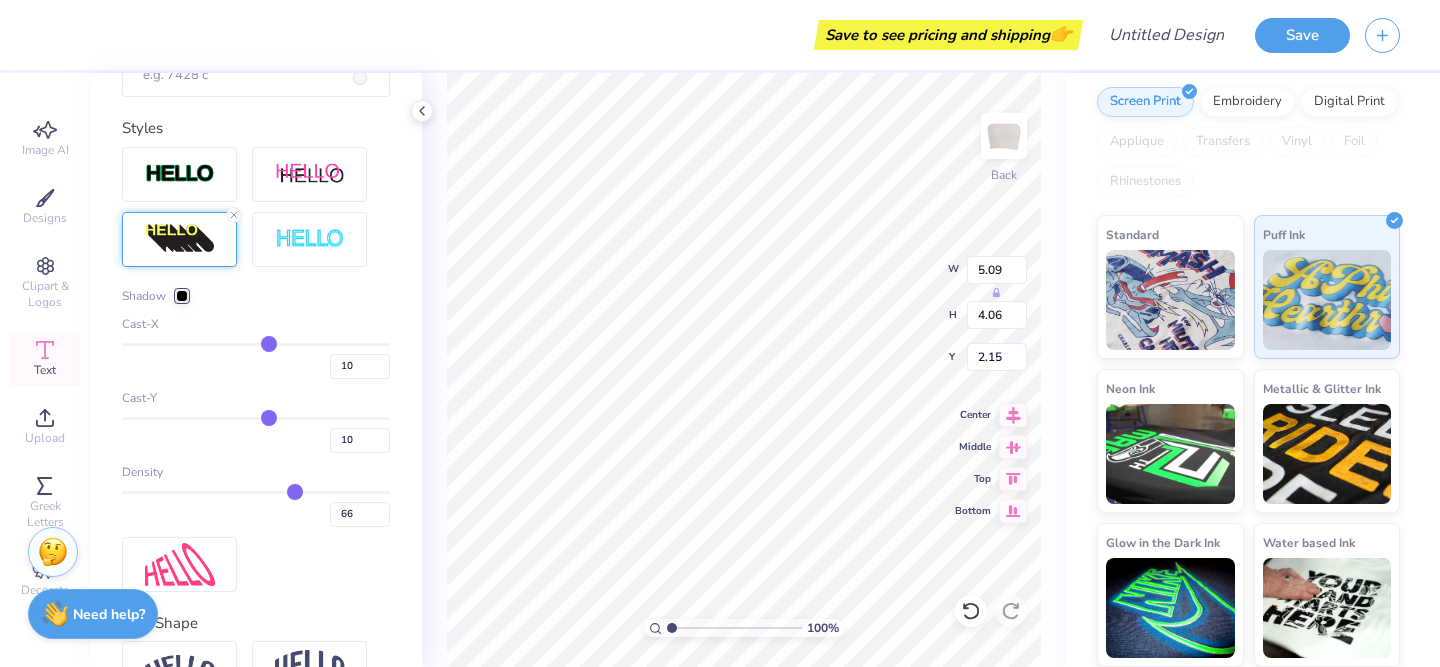 scroll, scrollTop: 695, scrollLeft: 0, axis: vertical 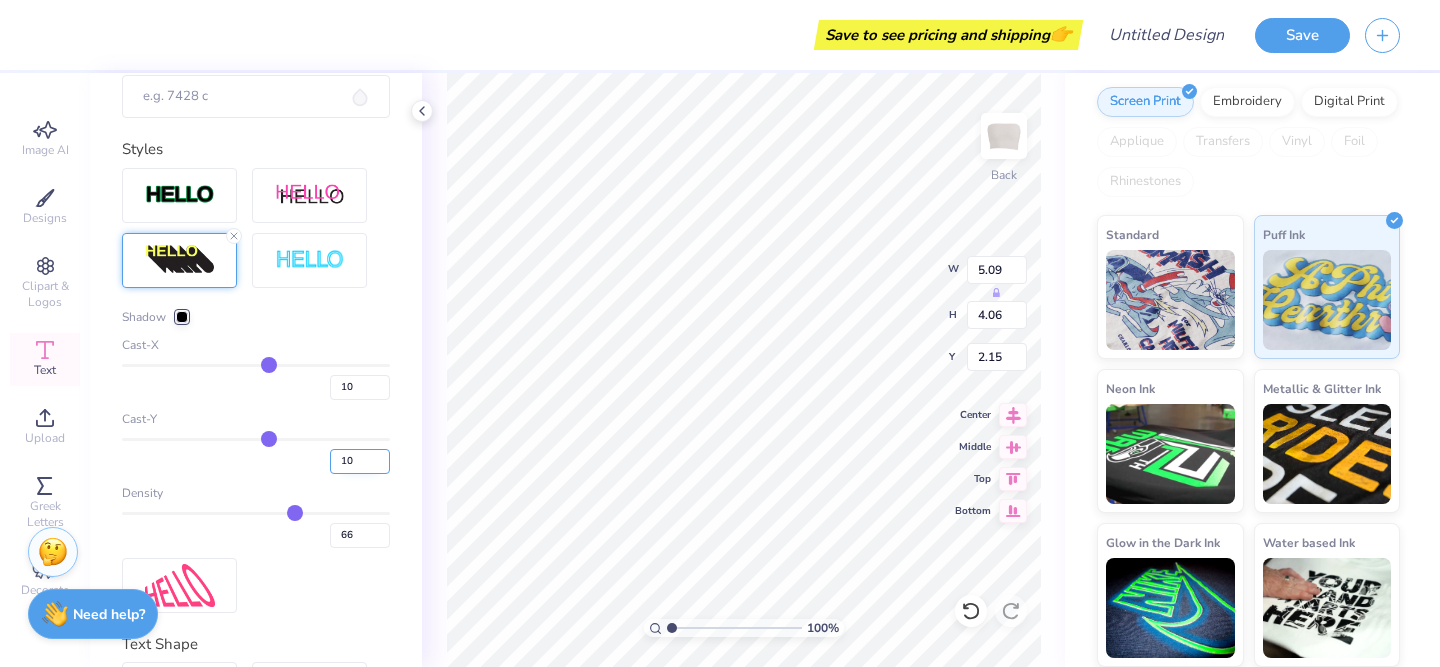 click on "10" at bounding box center [360, 461] 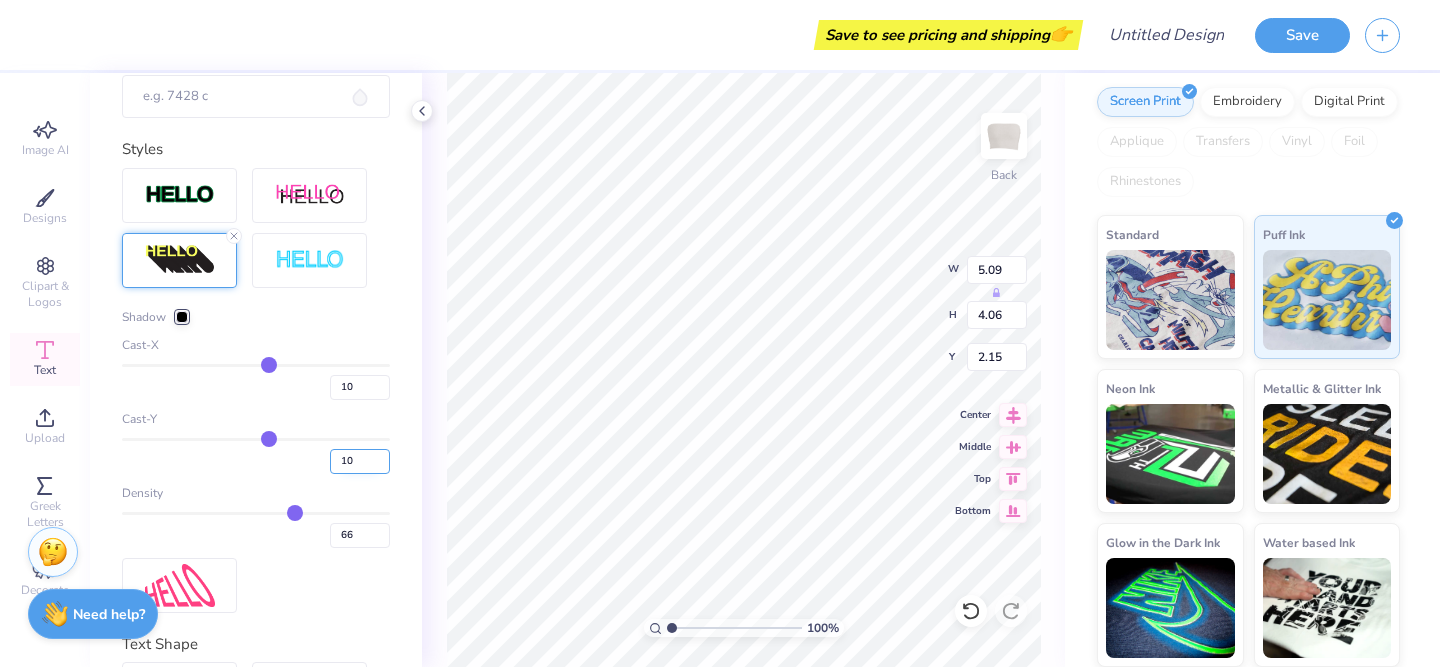 type on "1" 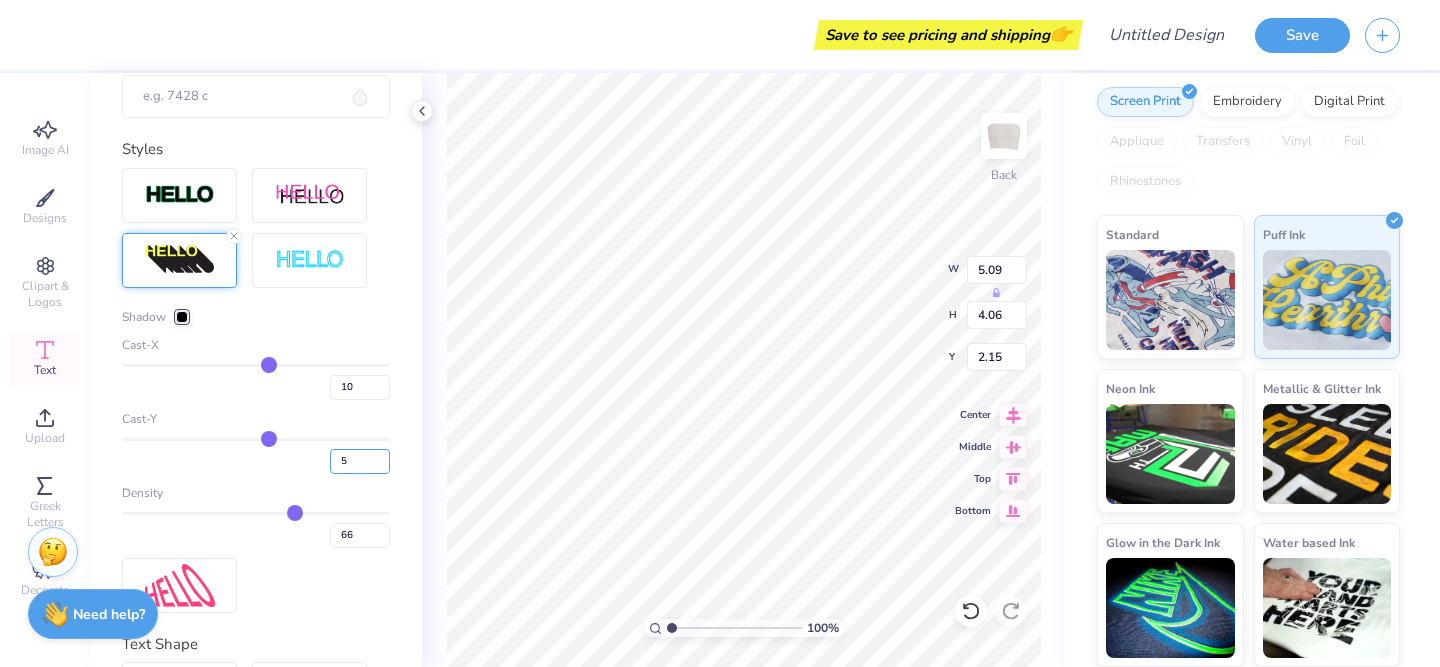 type on "5" 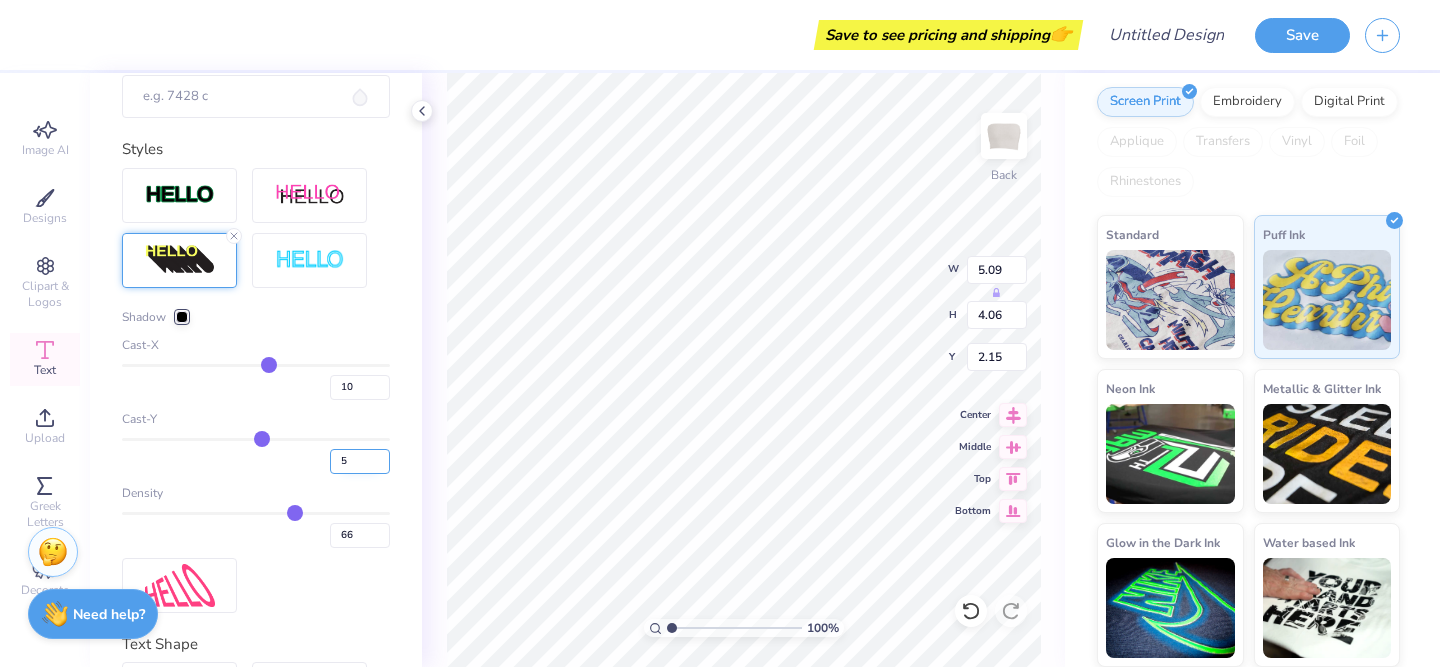 type on "3.88" 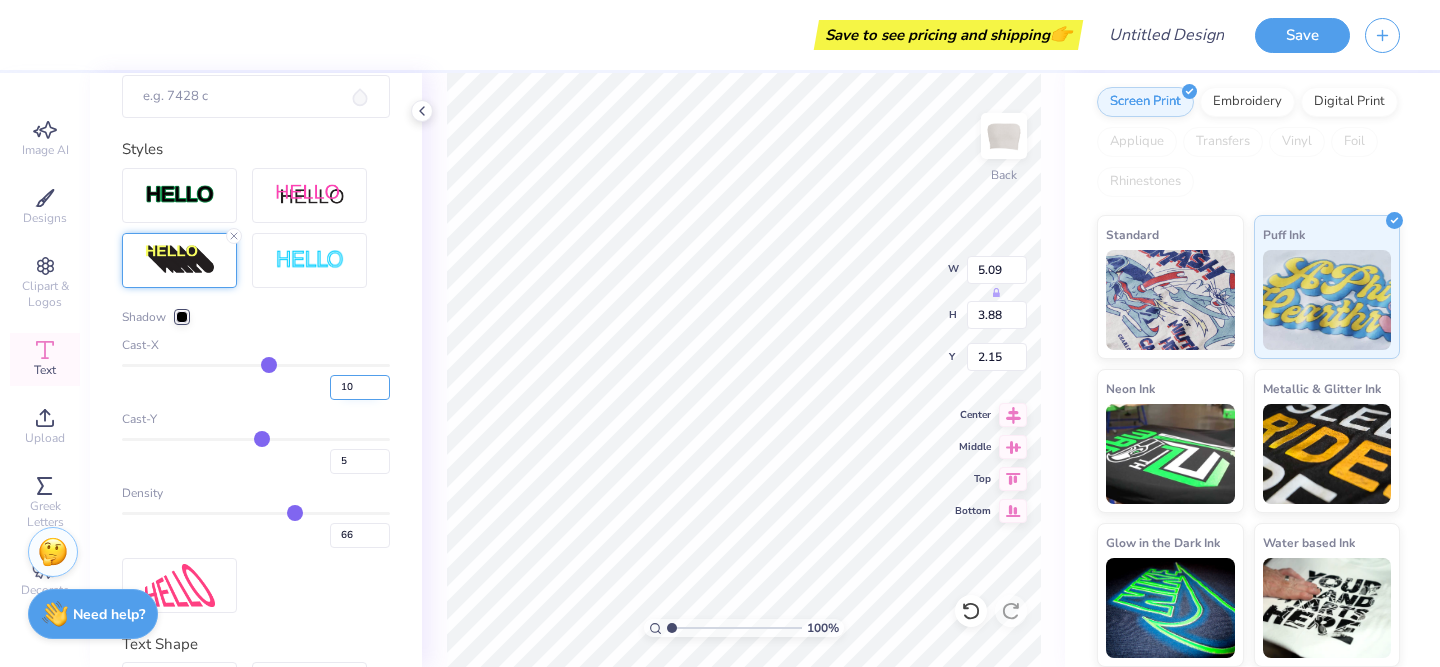 click on "10" at bounding box center [360, 387] 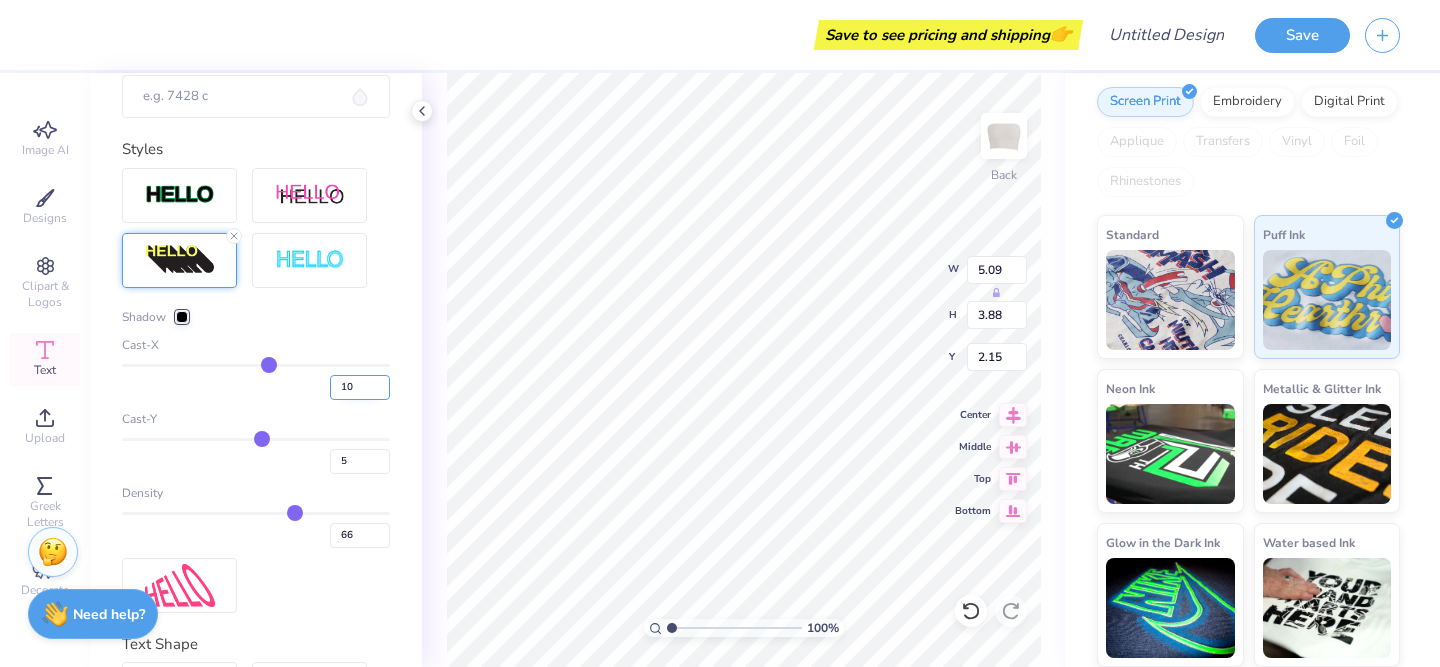 type on "1" 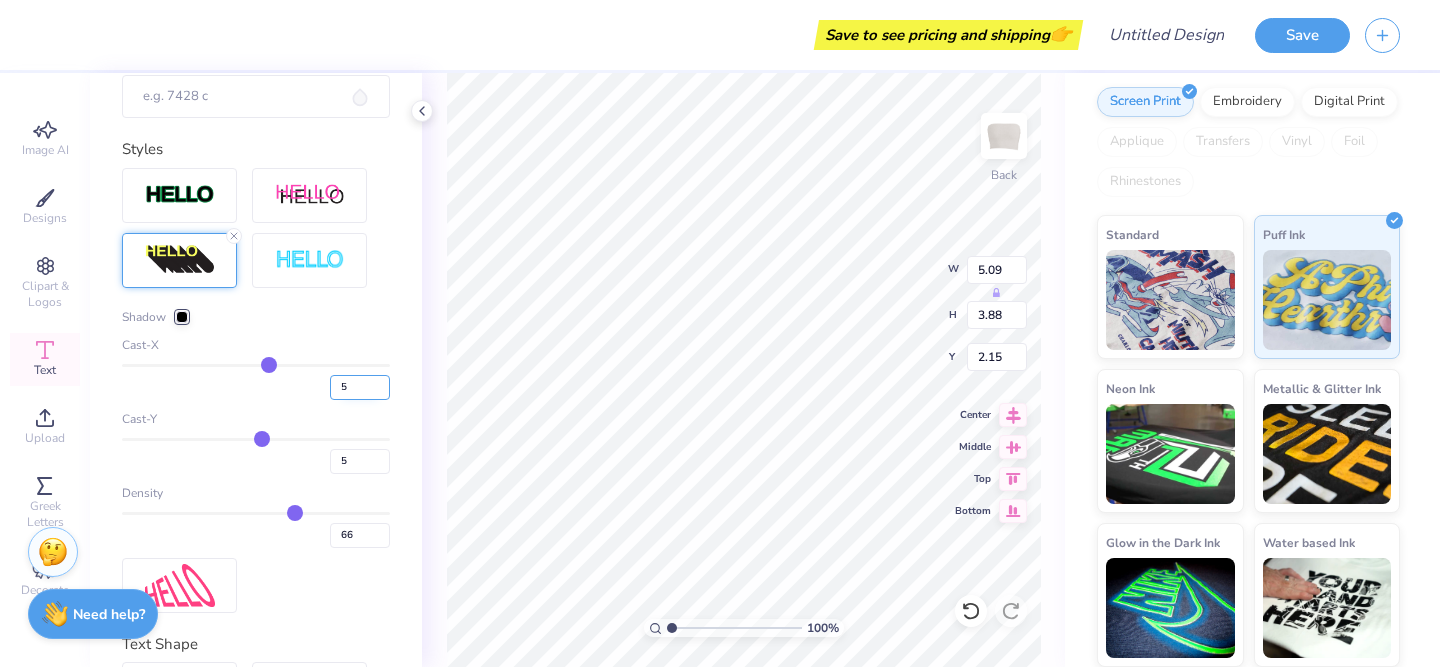 type on "5" 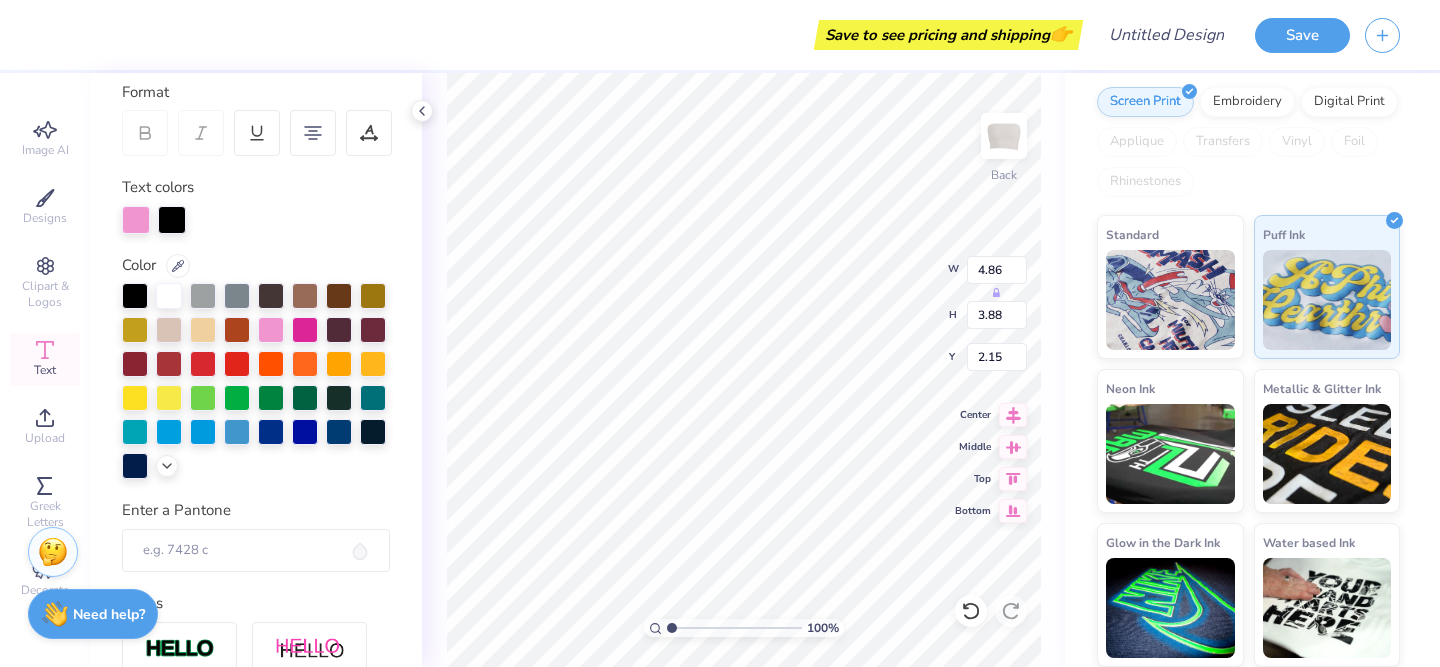 scroll, scrollTop: 0, scrollLeft: 0, axis: both 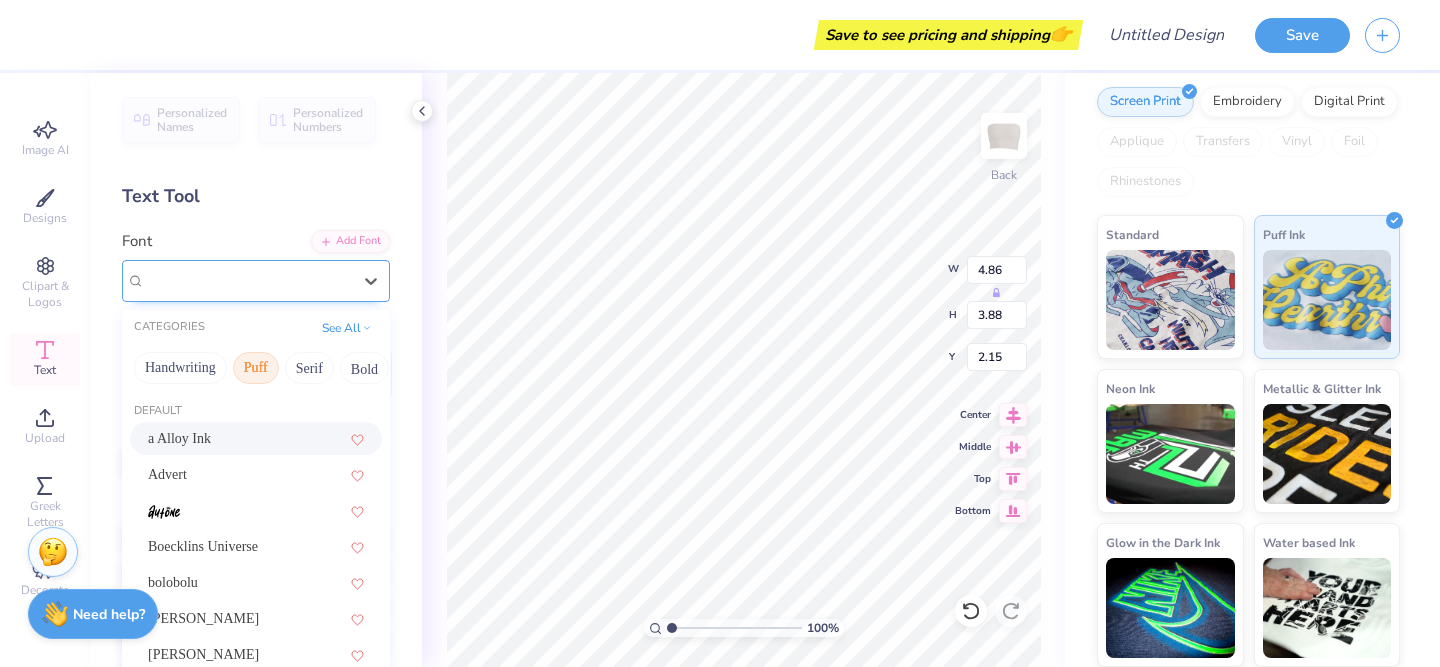 click on "Super Dream" at bounding box center [248, 280] 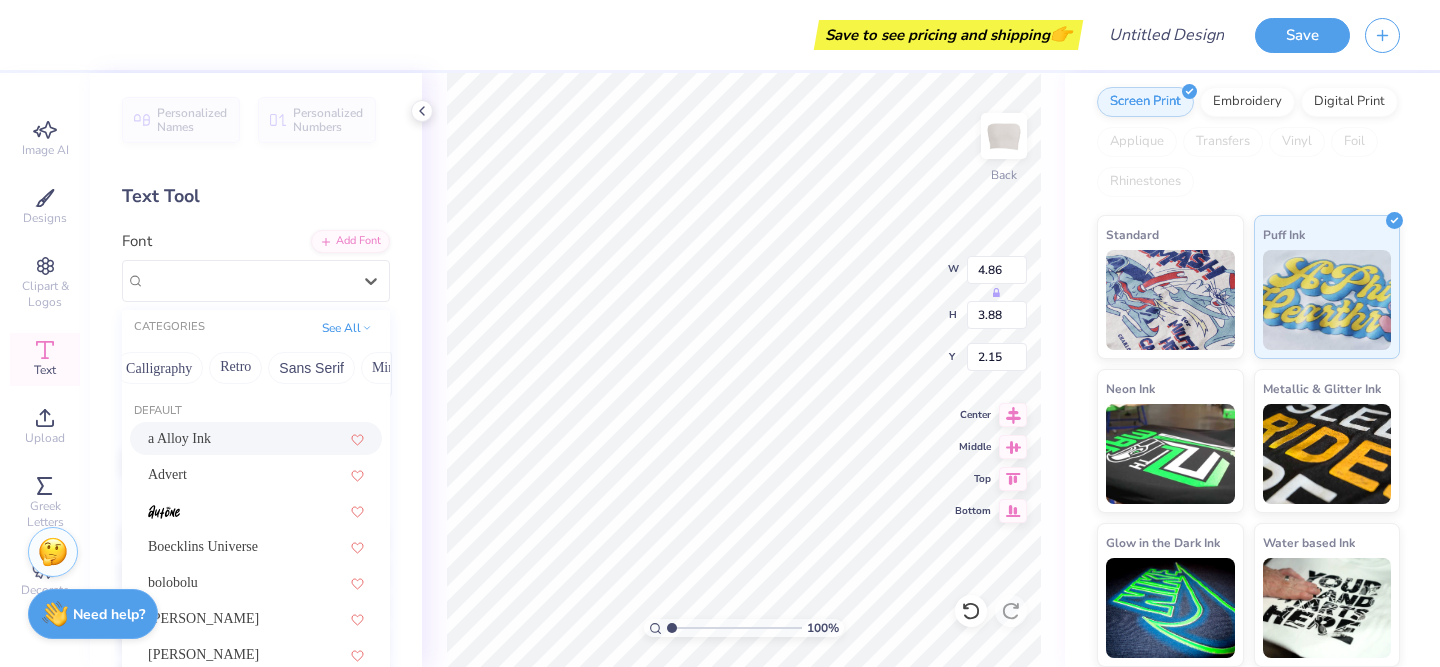 scroll, scrollTop: 0, scrollLeft: 284, axis: horizontal 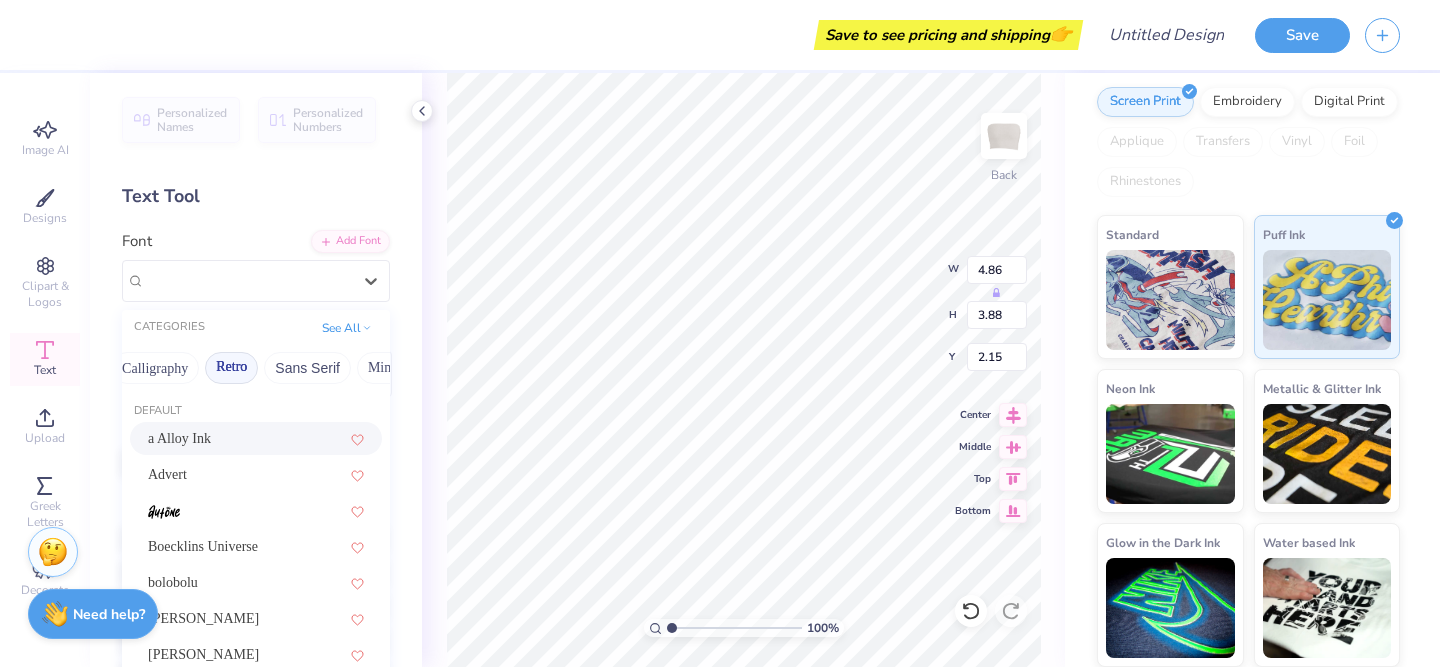click on "Retro" at bounding box center [231, 368] 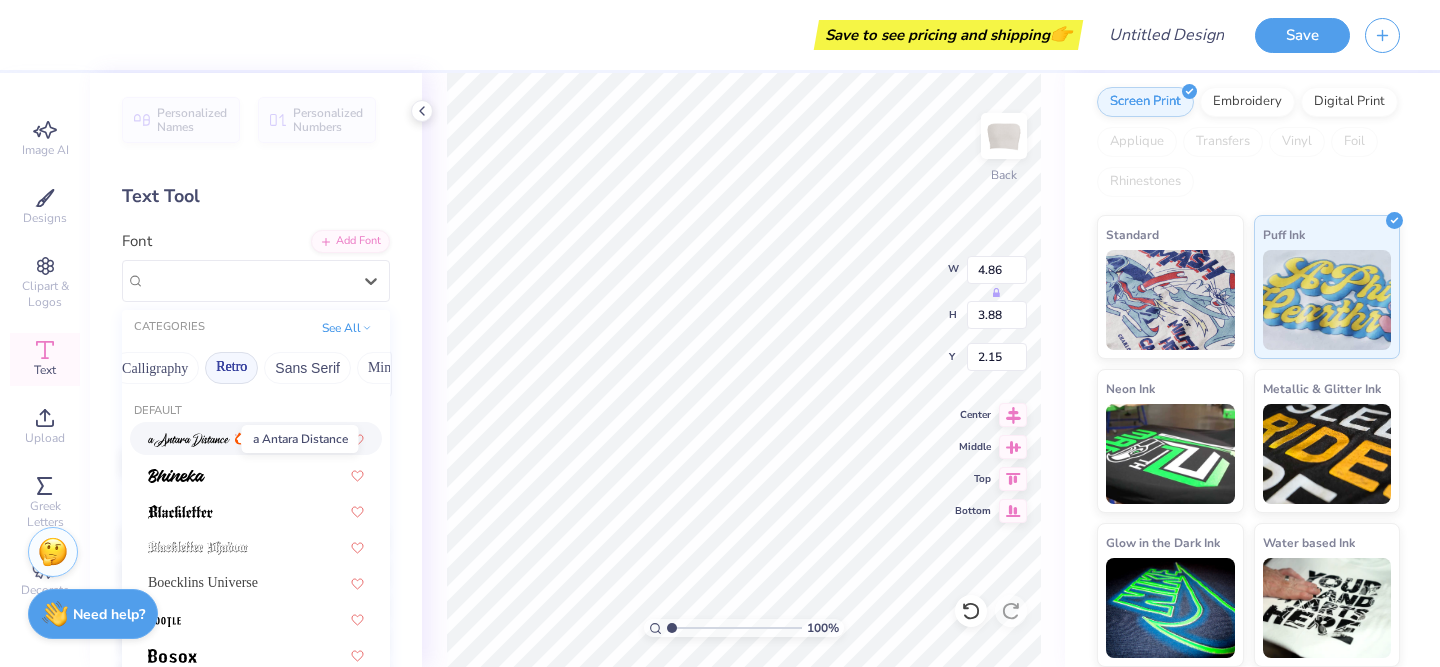 click at bounding box center (189, 440) 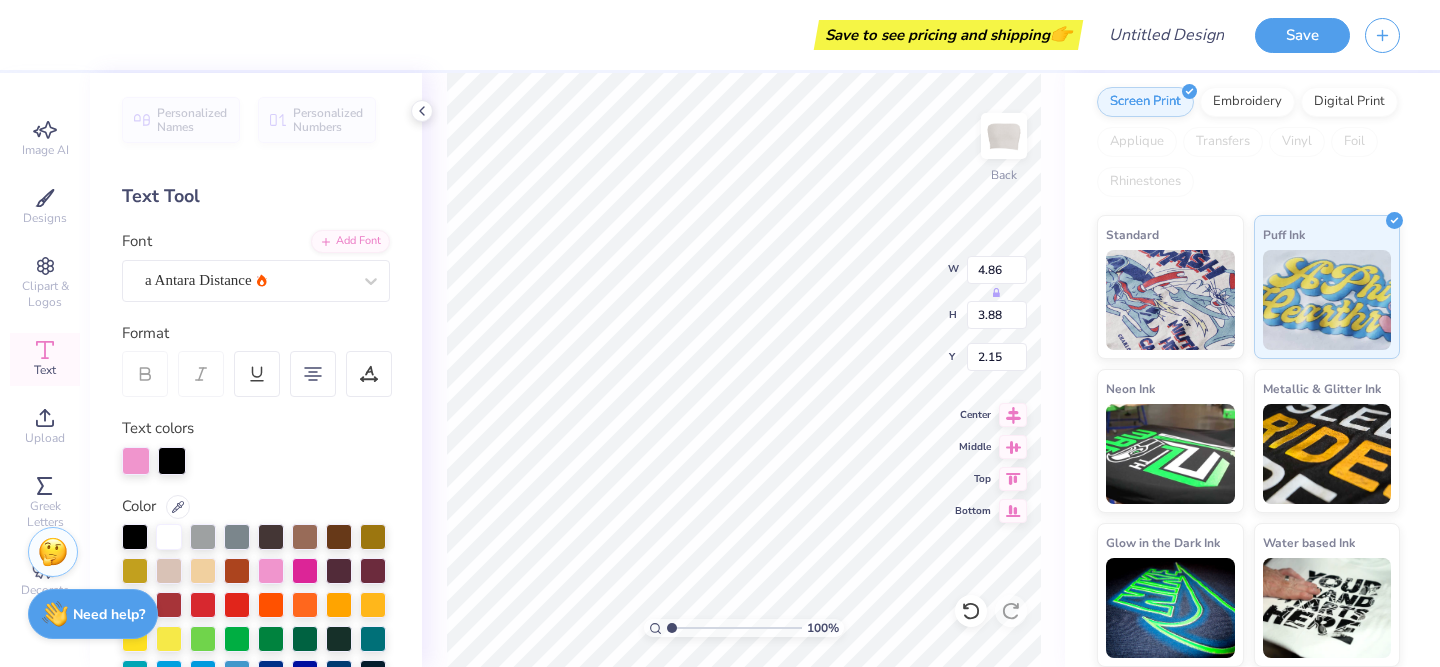type on "5.14" 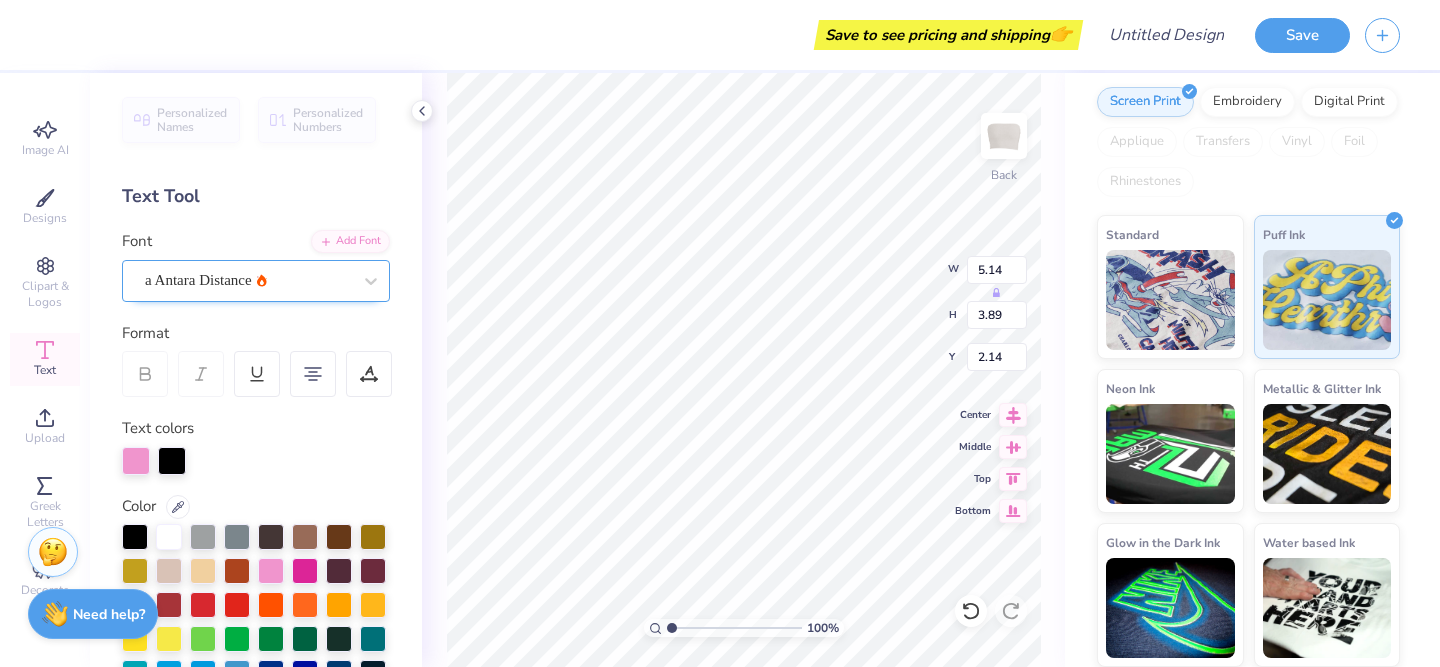 click on "a Antara Distance" at bounding box center (248, 280) 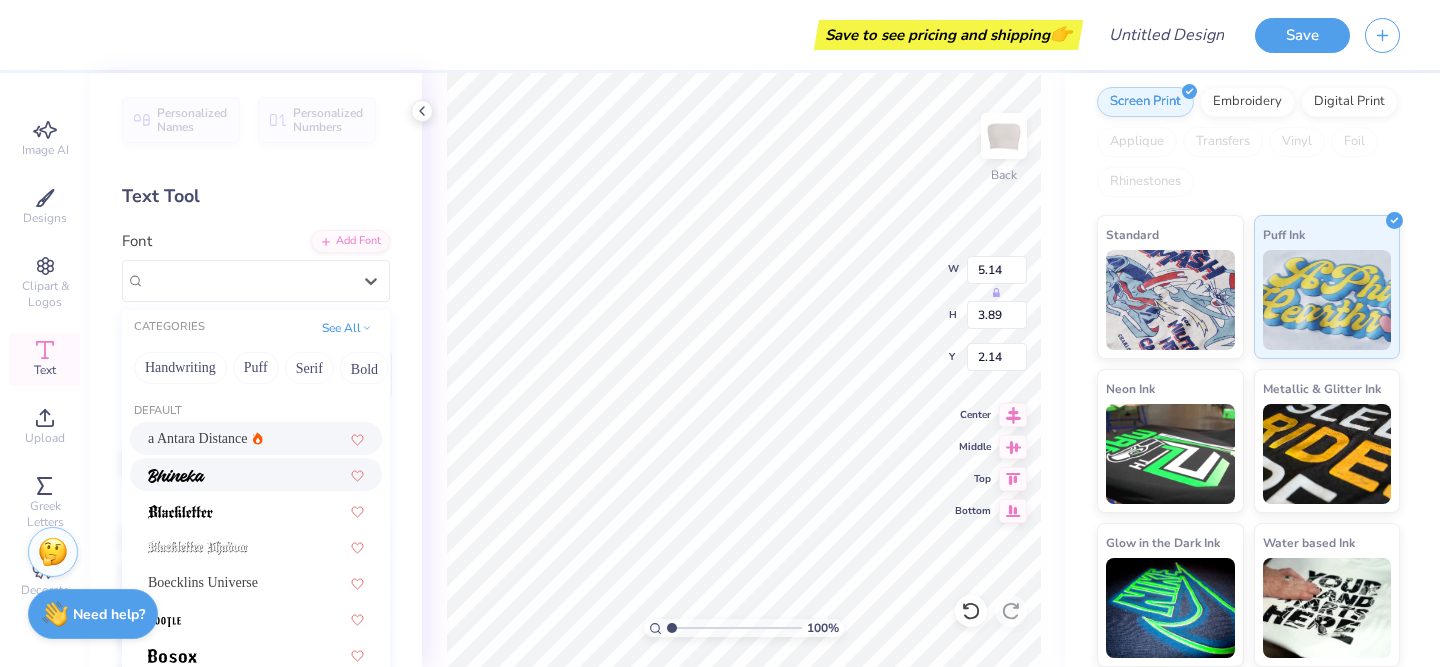 click at bounding box center [256, 474] 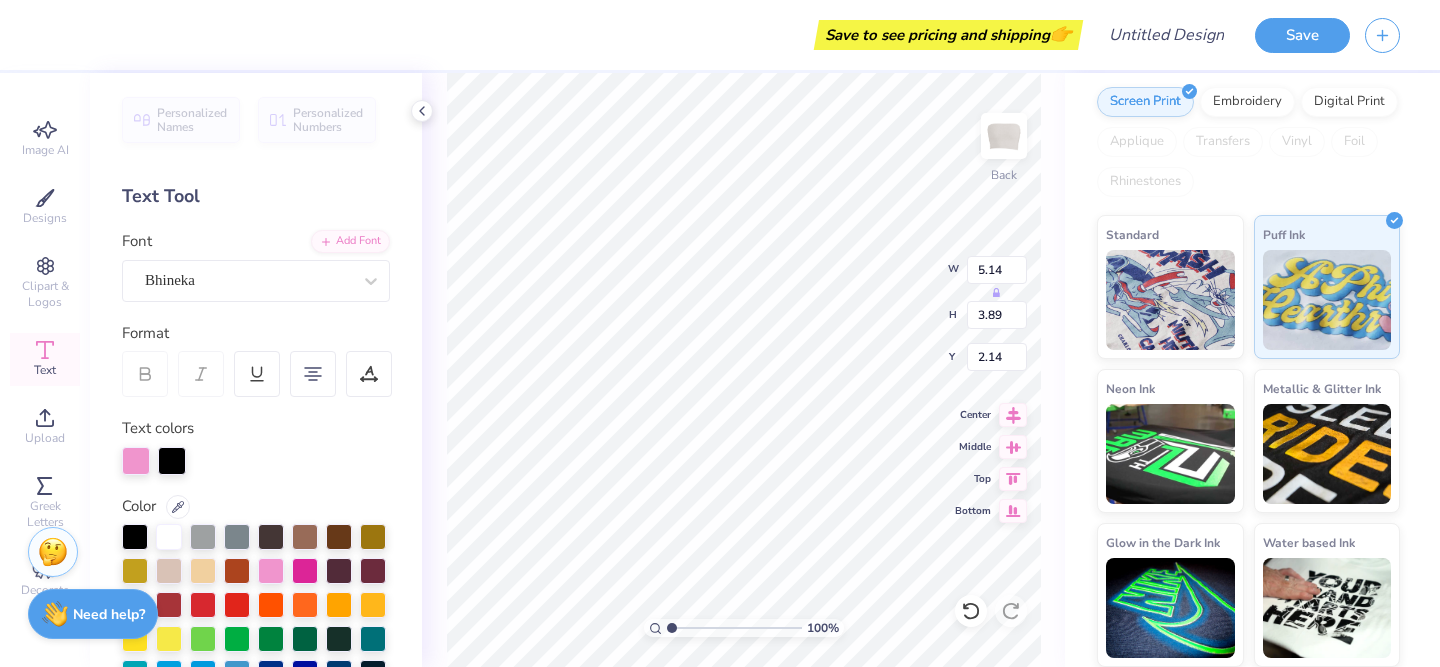 type on "4.39" 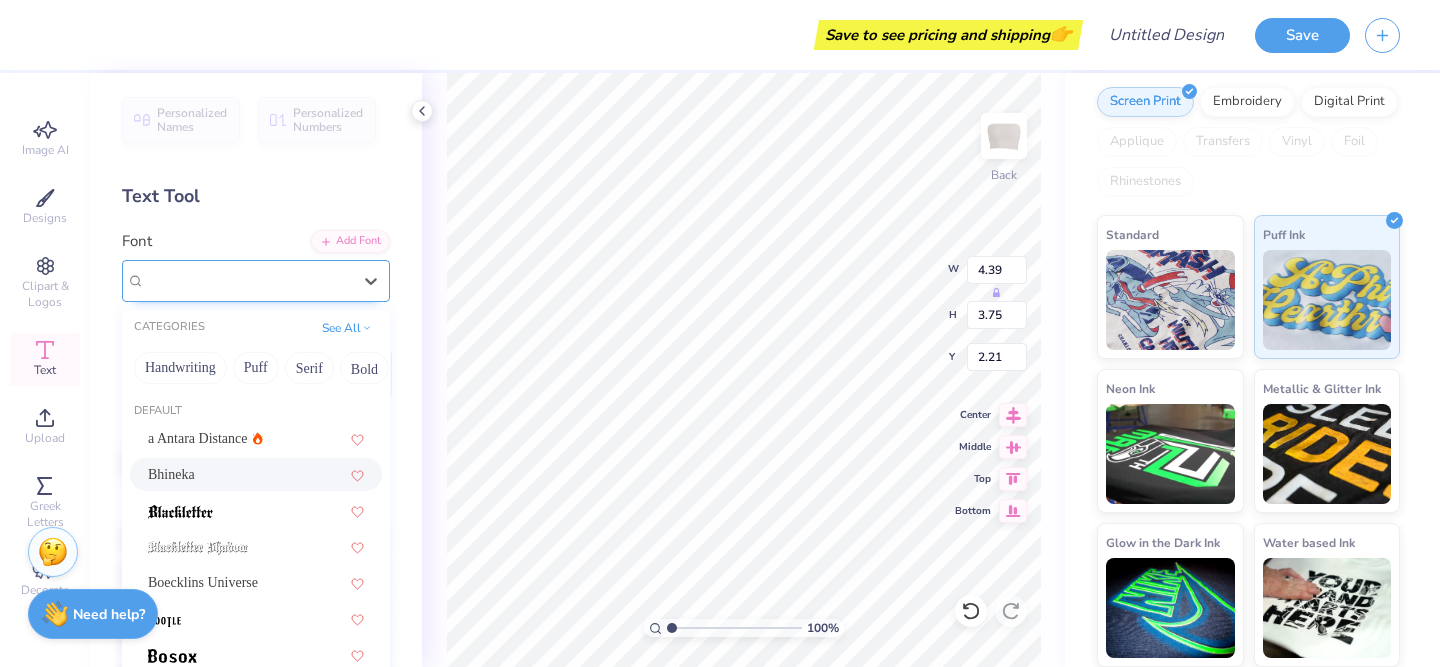 click on "Bhineka" at bounding box center (248, 280) 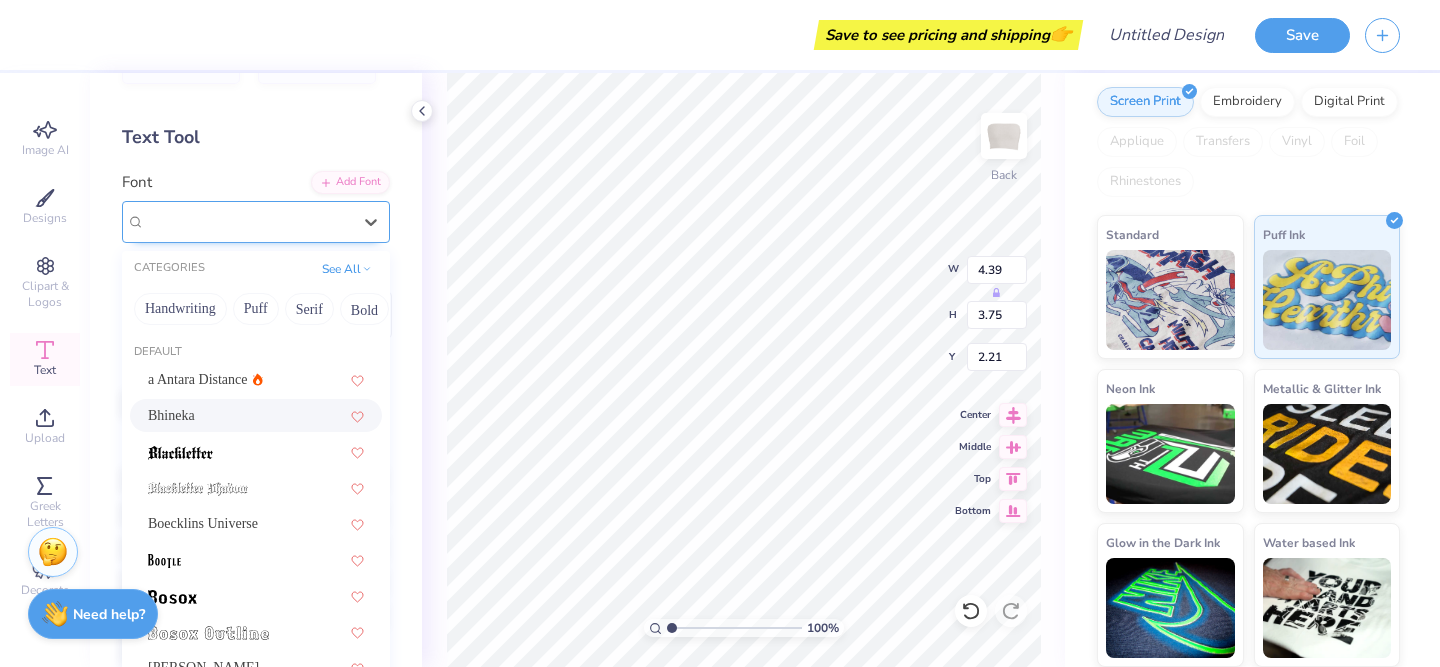scroll, scrollTop: 65, scrollLeft: 0, axis: vertical 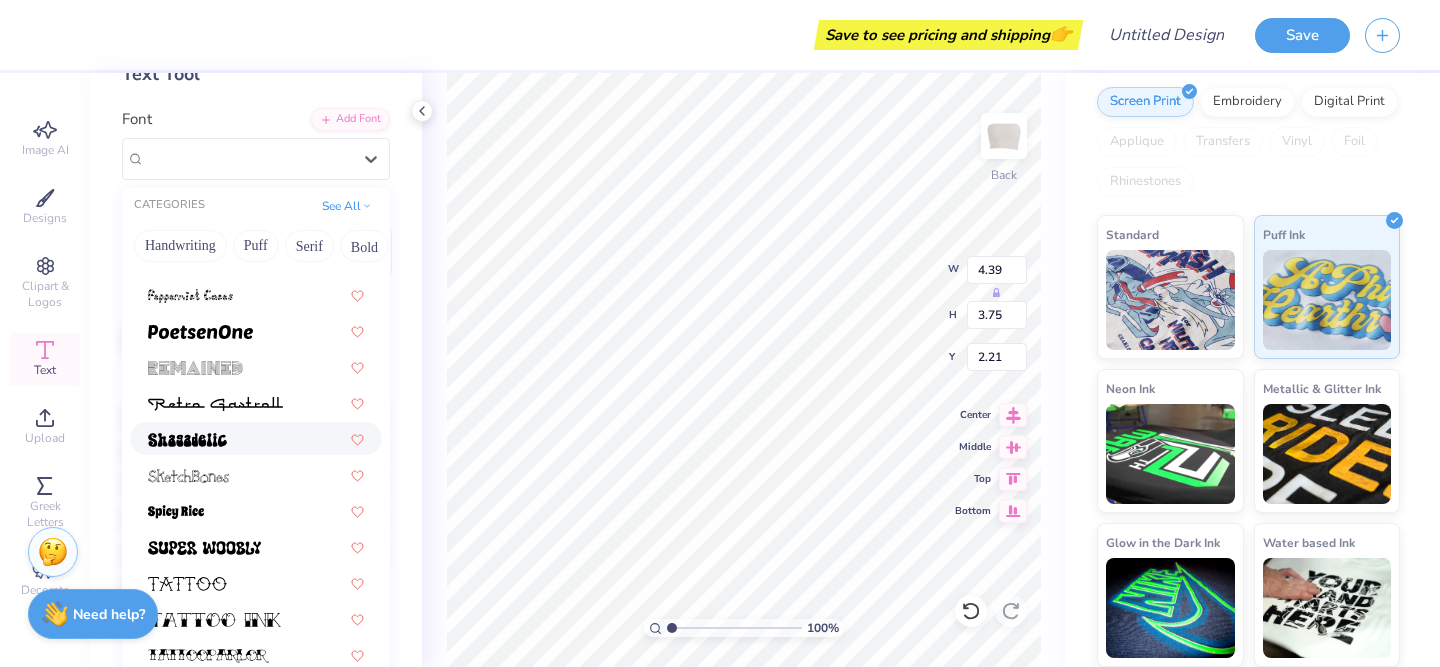 click at bounding box center (256, 438) 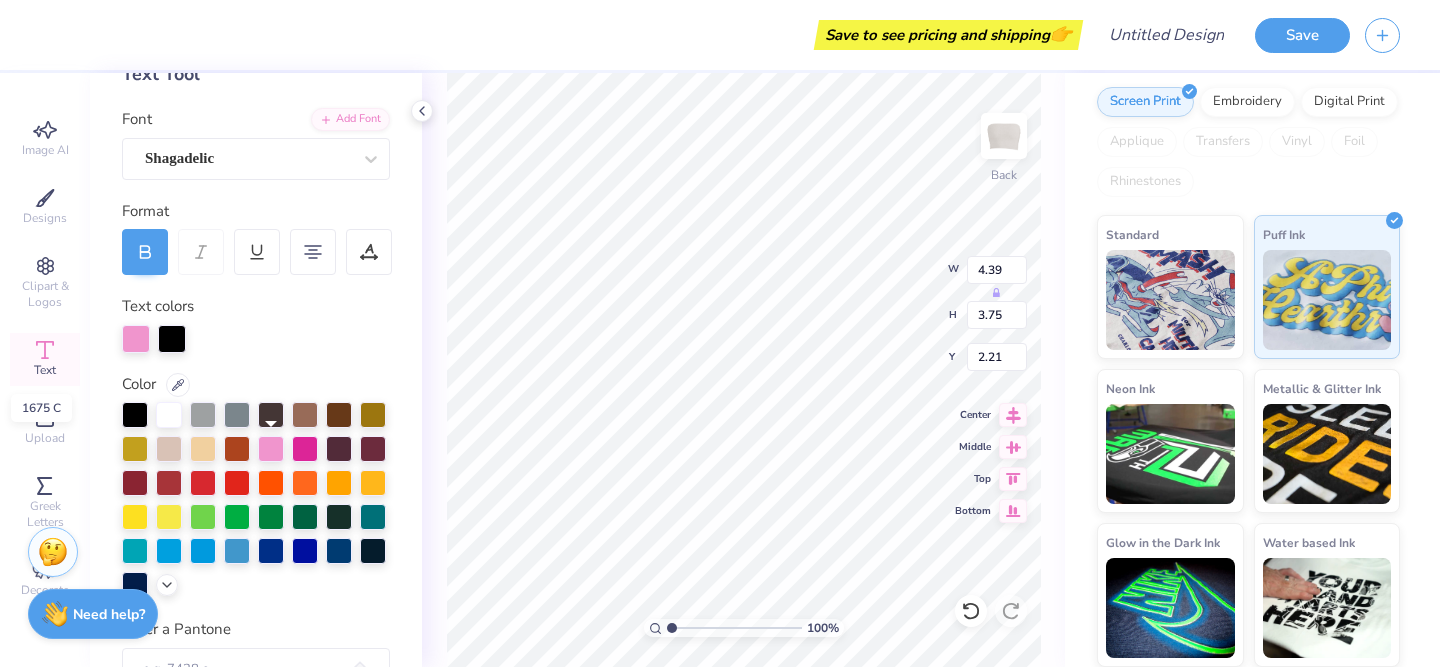 type on "5.41" 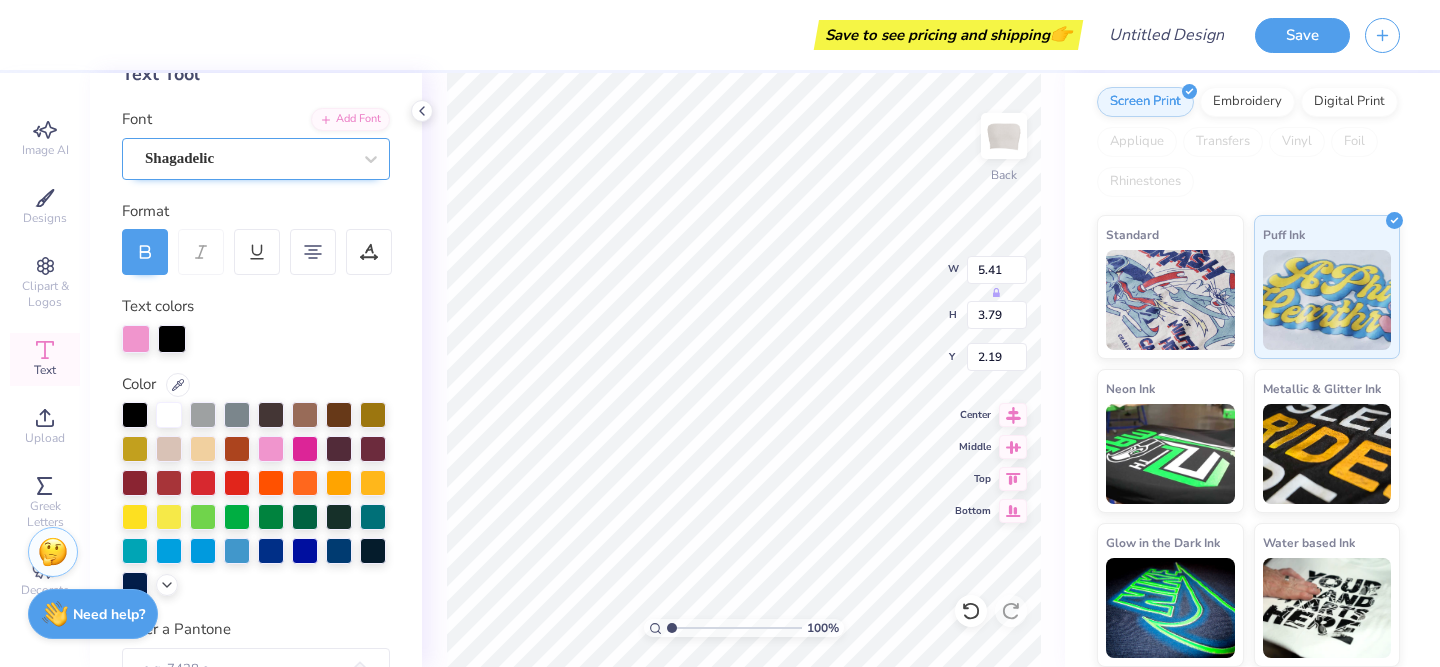 click on "Shagadelic" at bounding box center (256, 159) 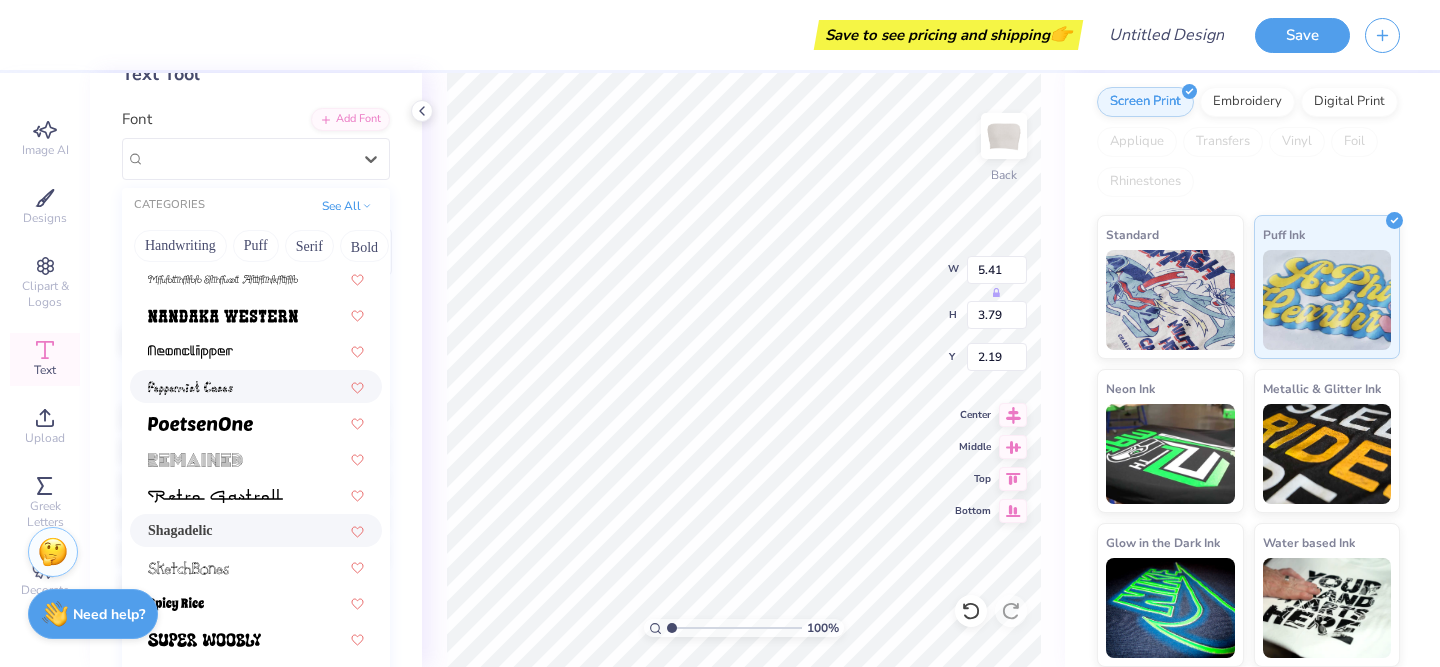 scroll, scrollTop: 2542, scrollLeft: 0, axis: vertical 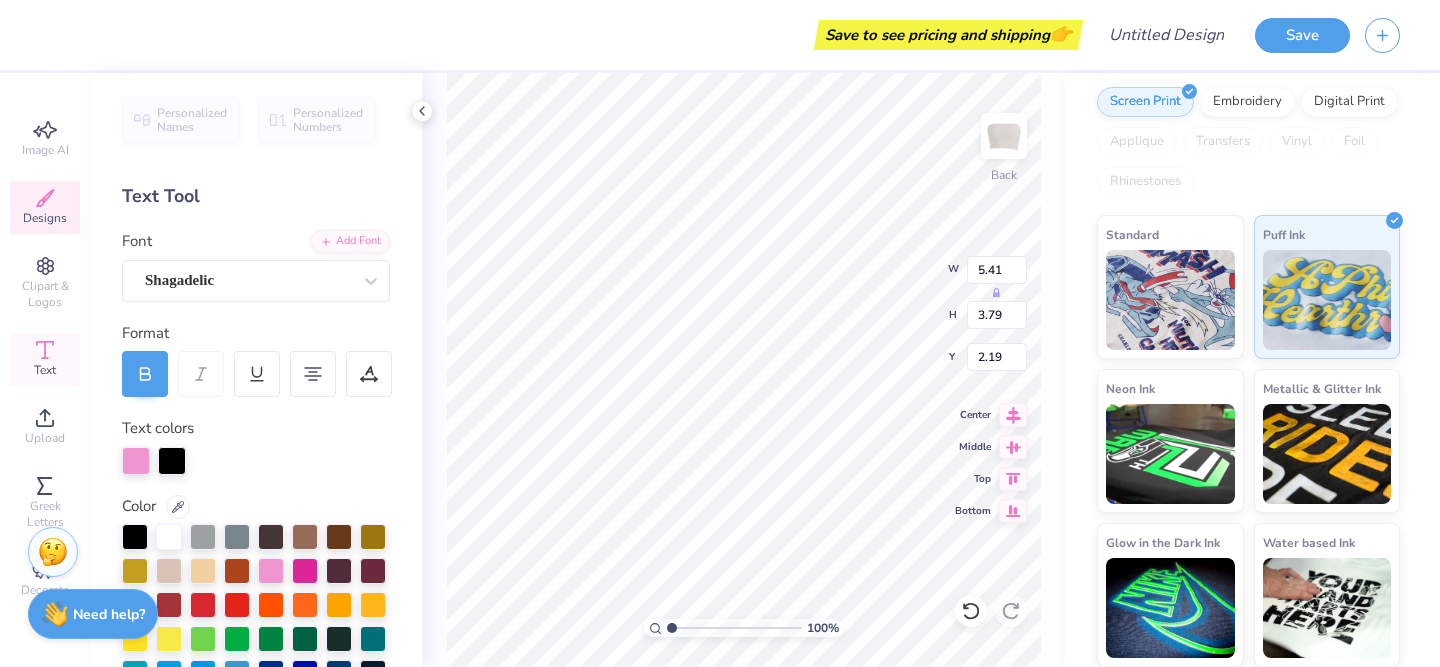 click on "Designs" at bounding box center [45, 218] 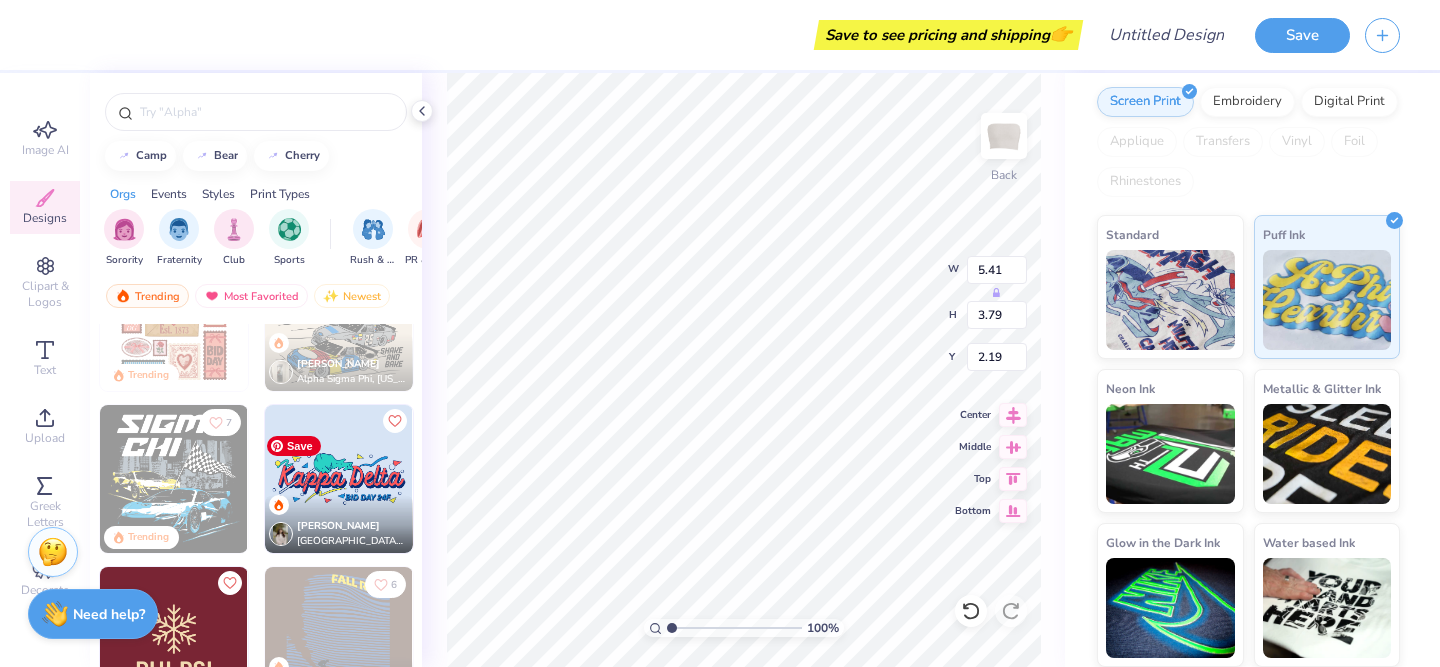 scroll, scrollTop: 2216, scrollLeft: 0, axis: vertical 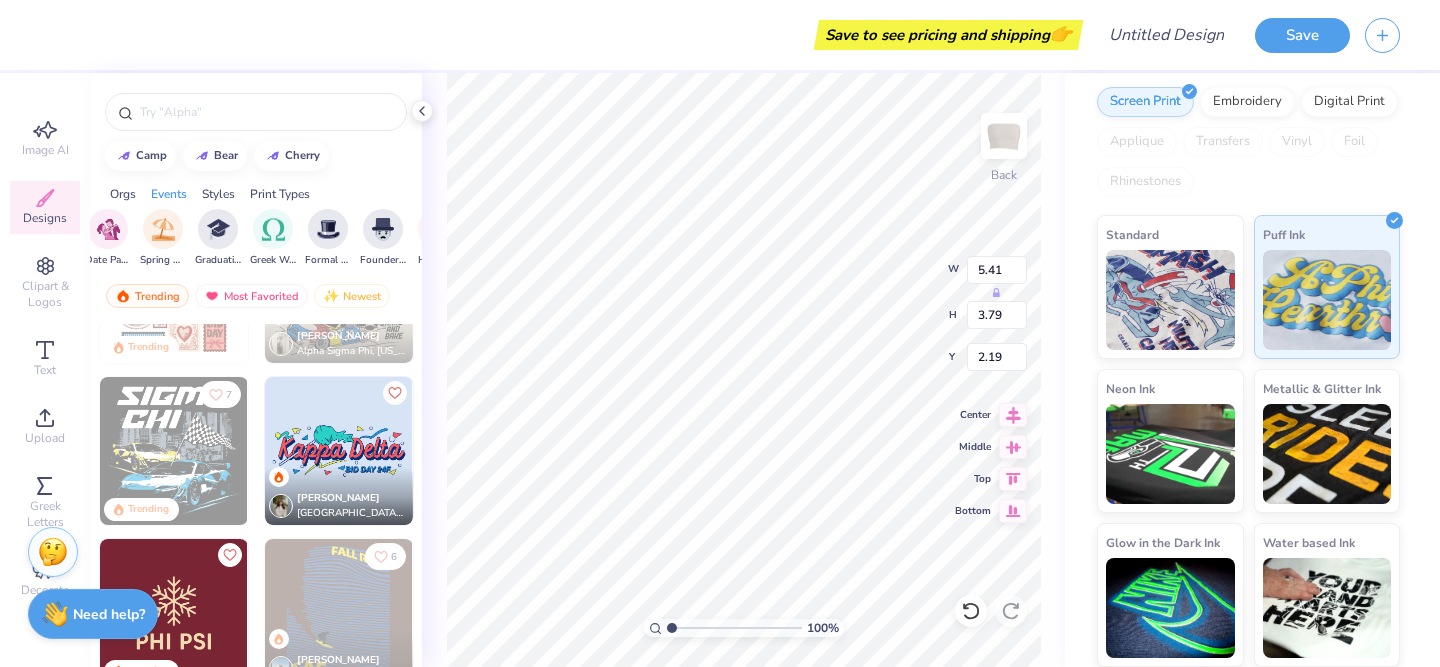 click on "Styles" at bounding box center (218, 194) 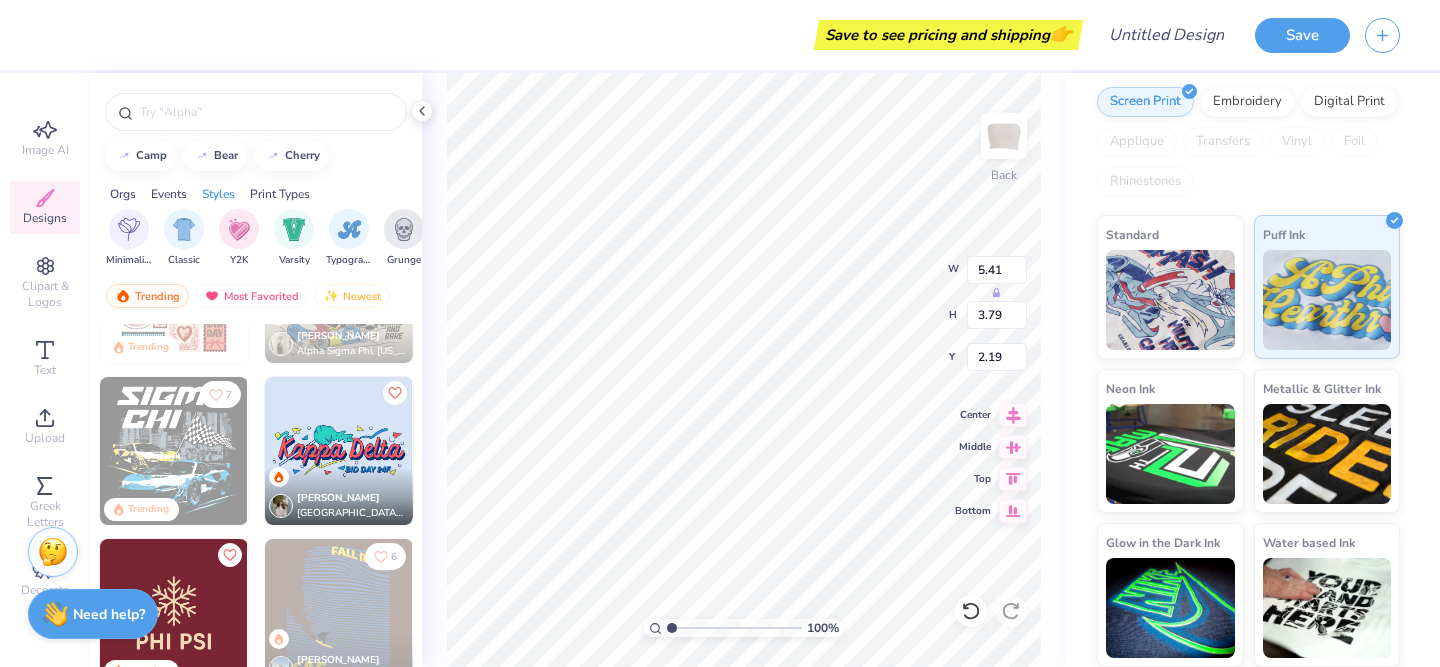 scroll, scrollTop: 0, scrollLeft: 1048, axis: horizontal 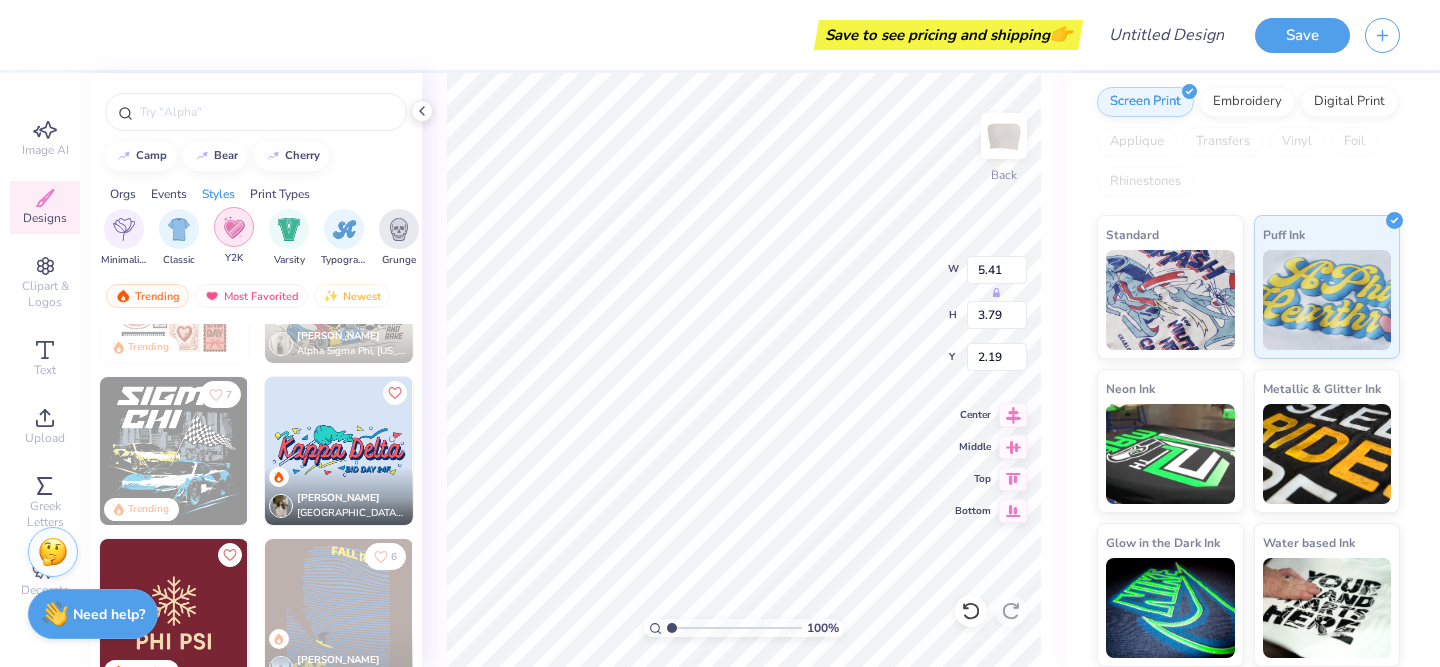 click at bounding box center [234, 227] 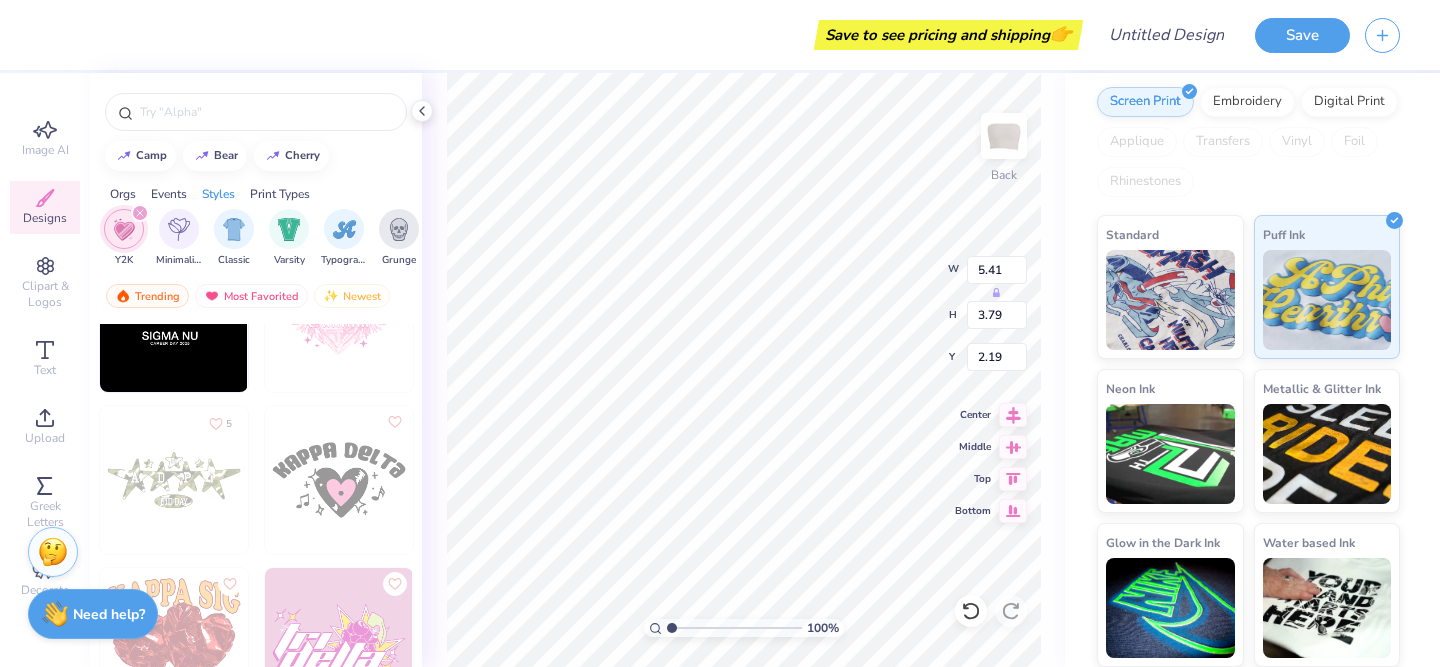 scroll, scrollTop: 14476, scrollLeft: 0, axis: vertical 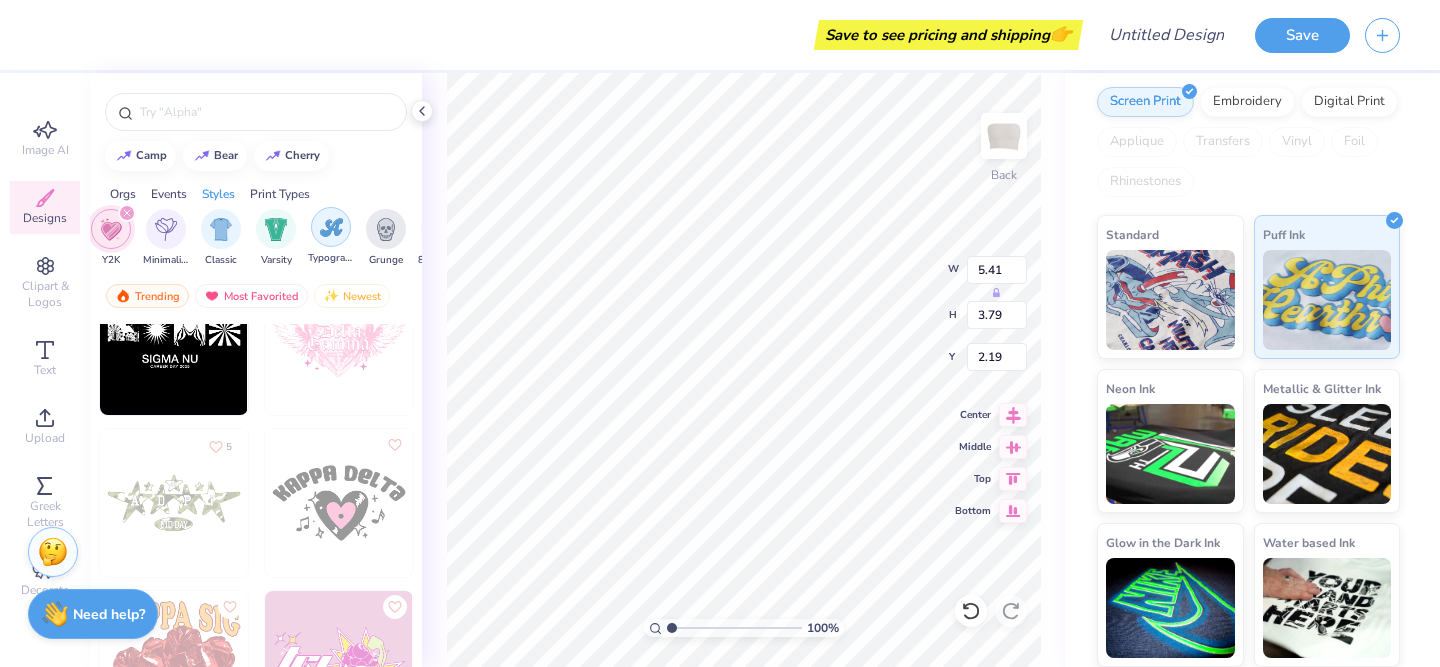 click at bounding box center (331, 227) 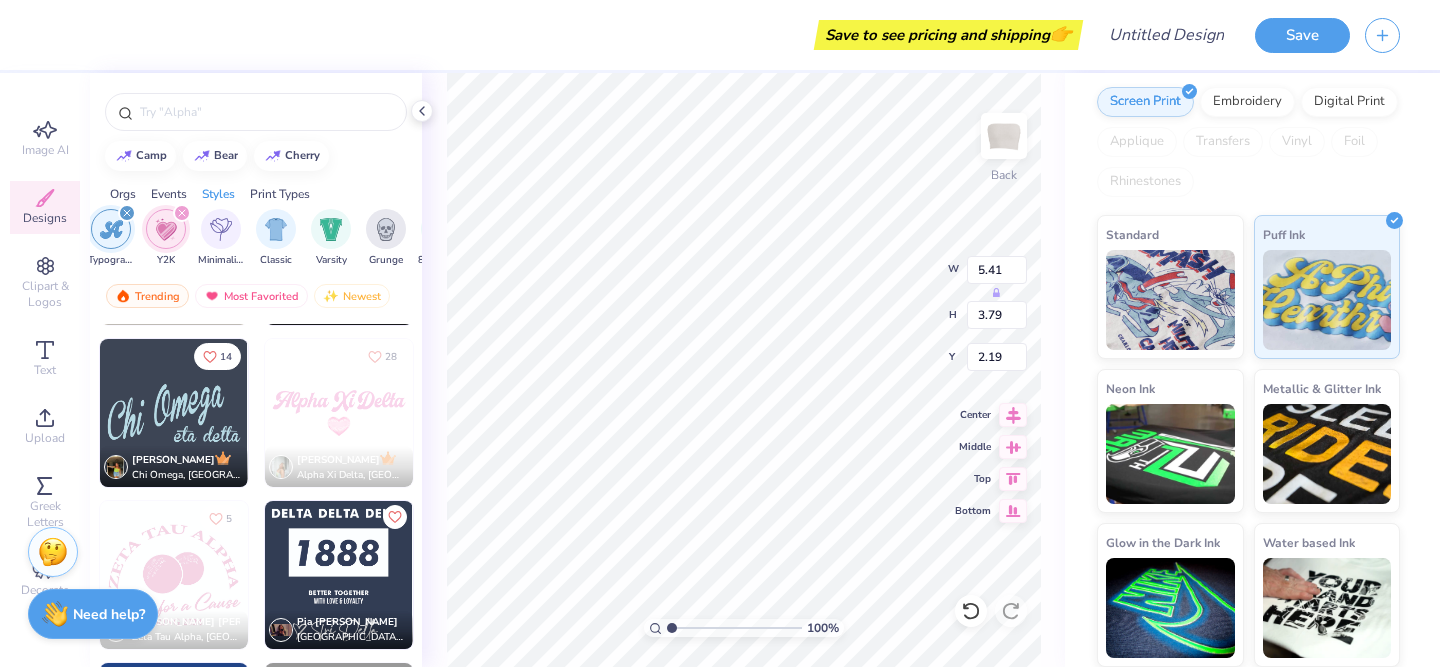 scroll, scrollTop: 6681, scrollLeft: 0, axis: vertical 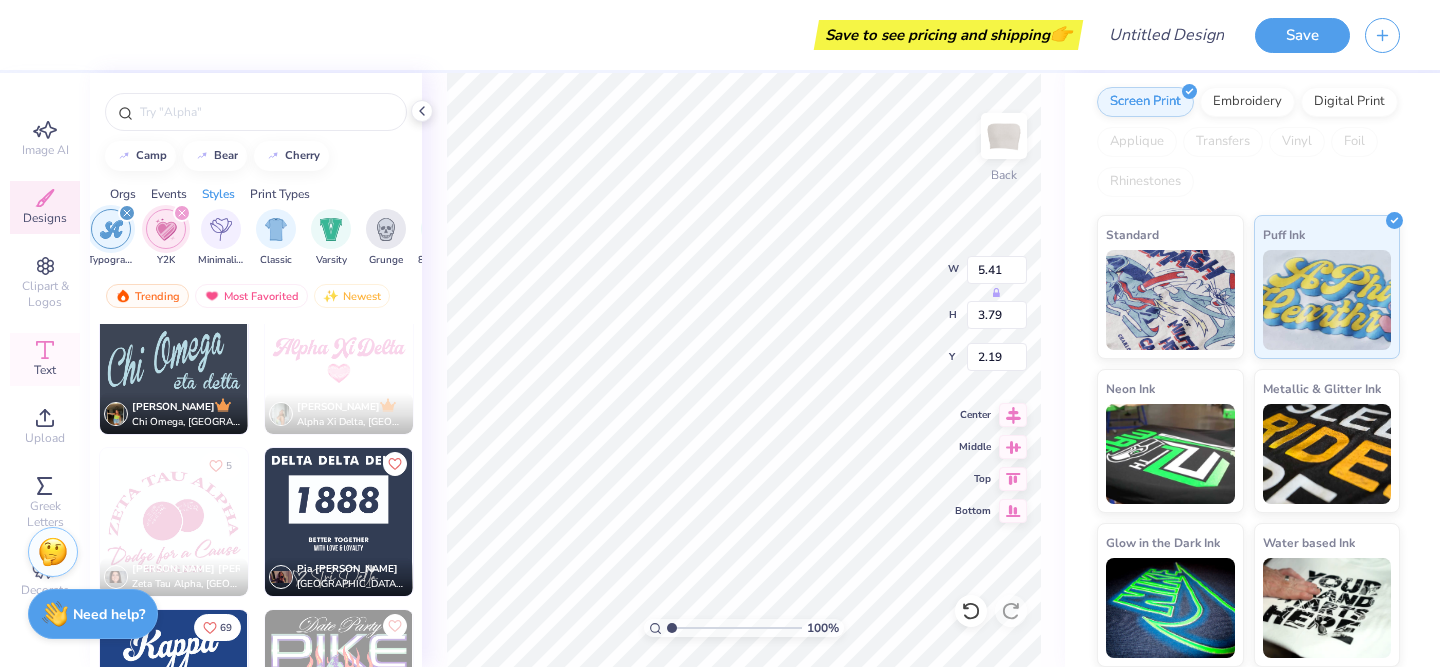 click 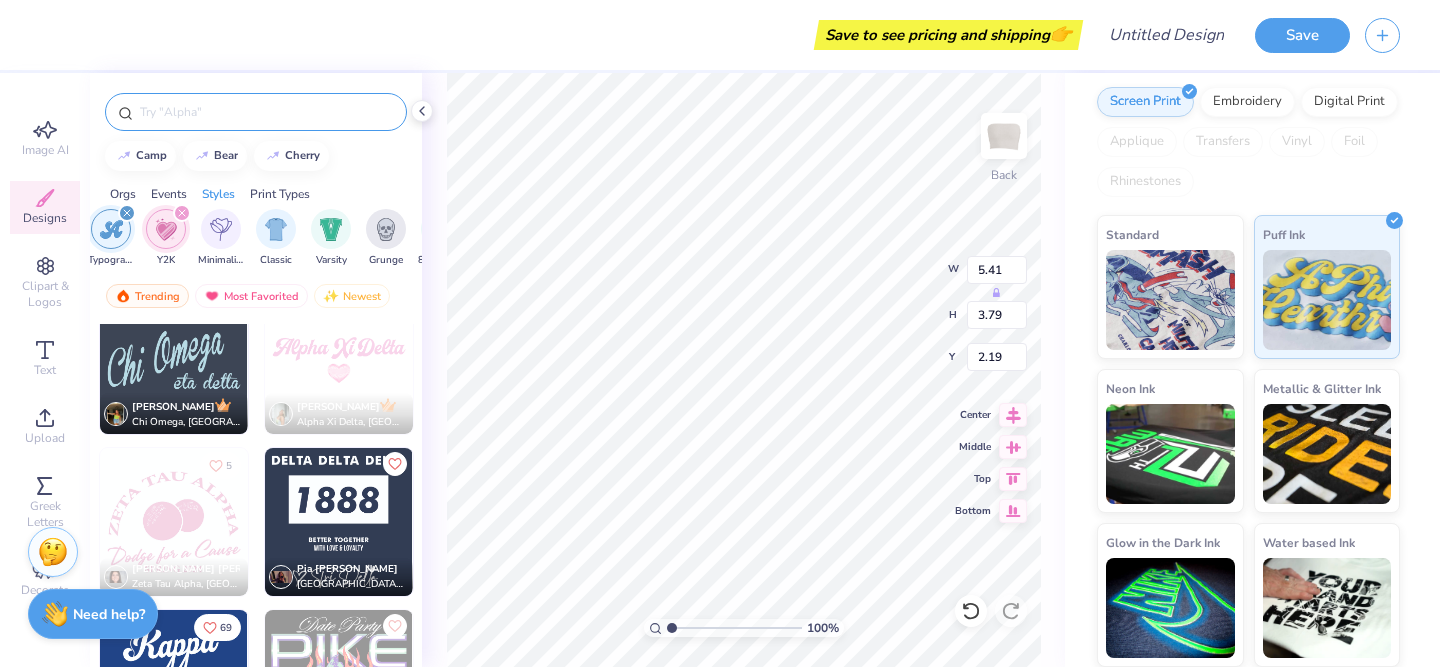 click 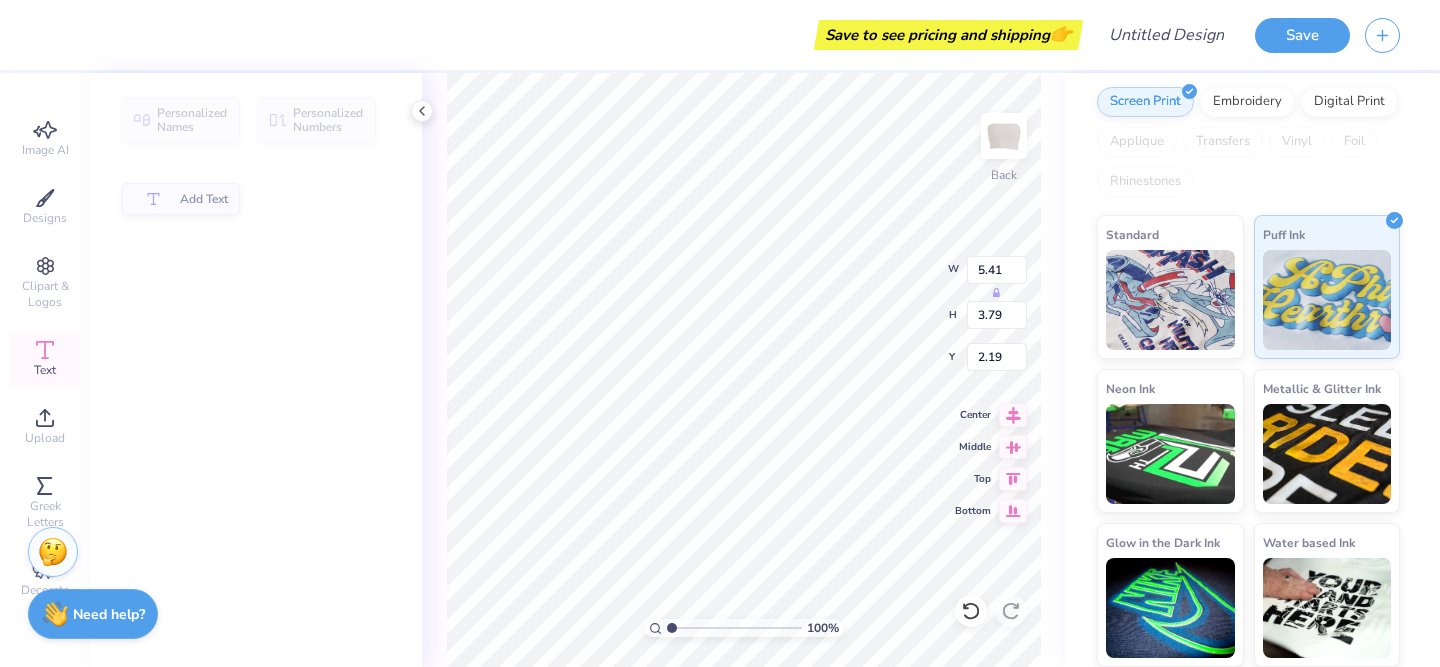 type on "2.71" 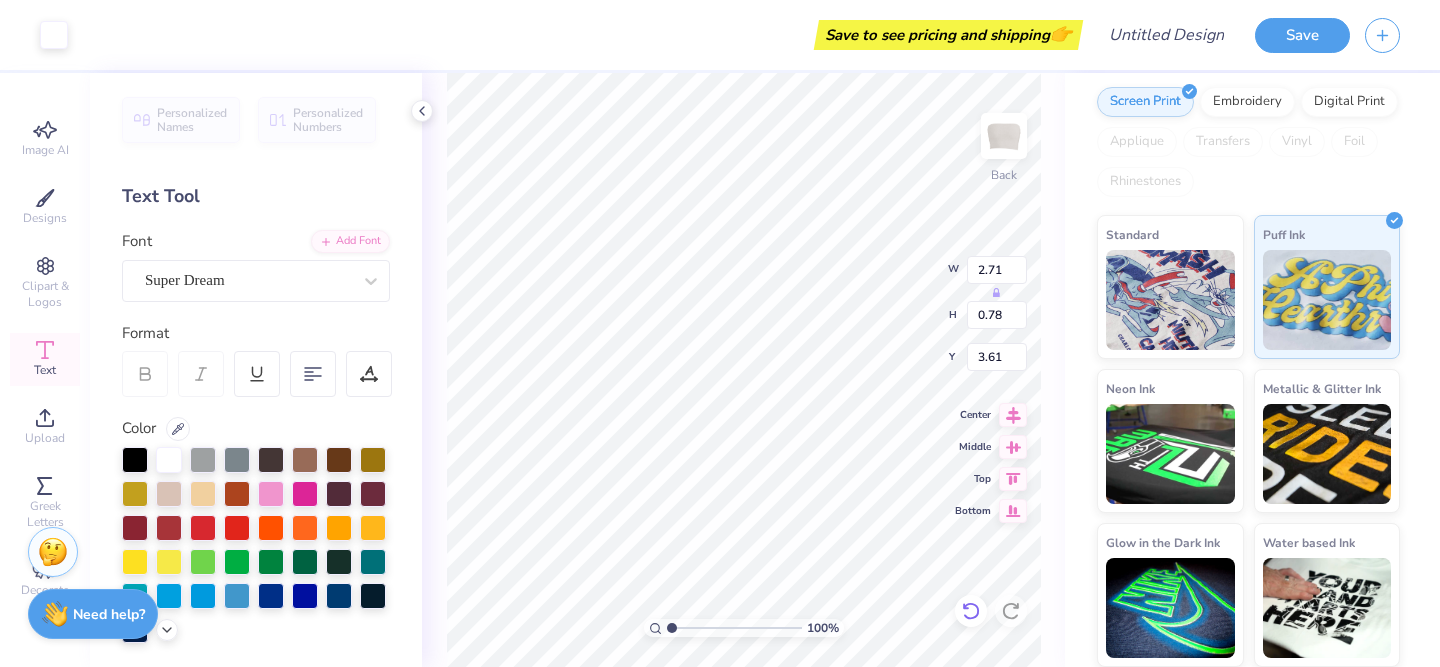 click 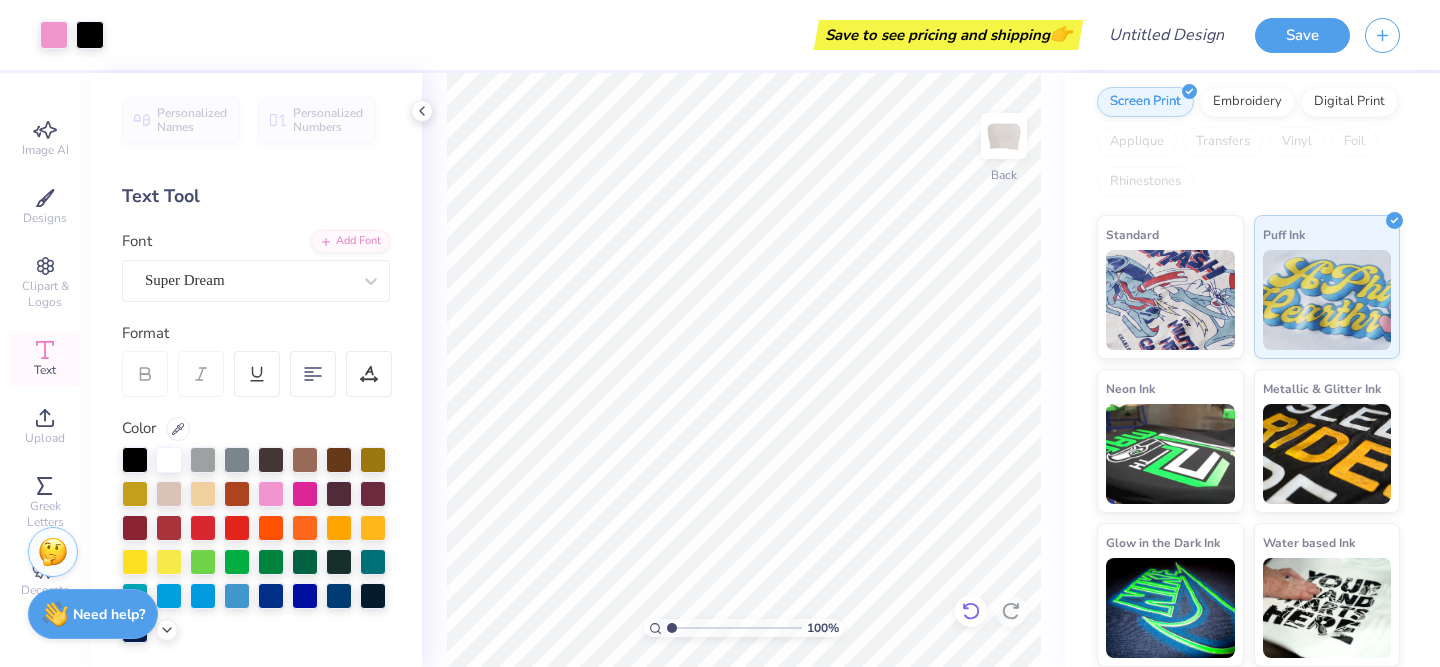 click on "100  % Back" at bounding box center (743, 370) 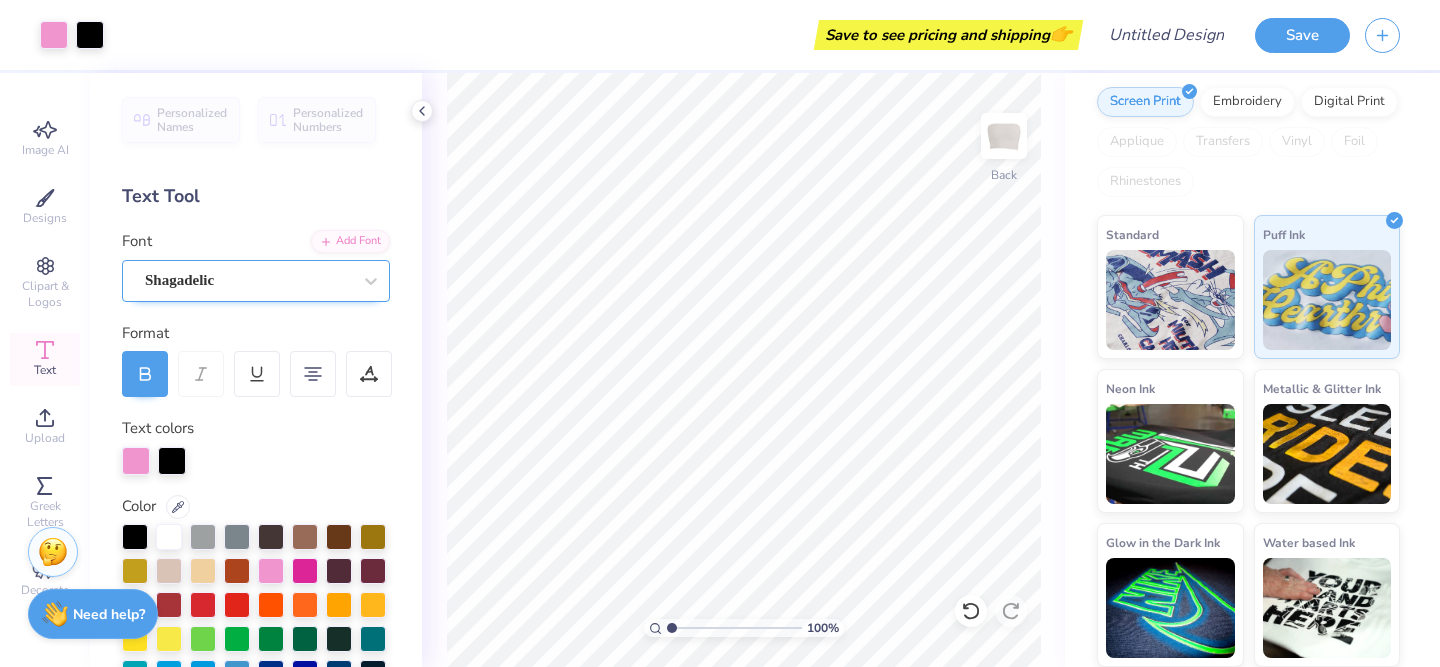 click on "Shagadelic" at bounding box center [248, 280] 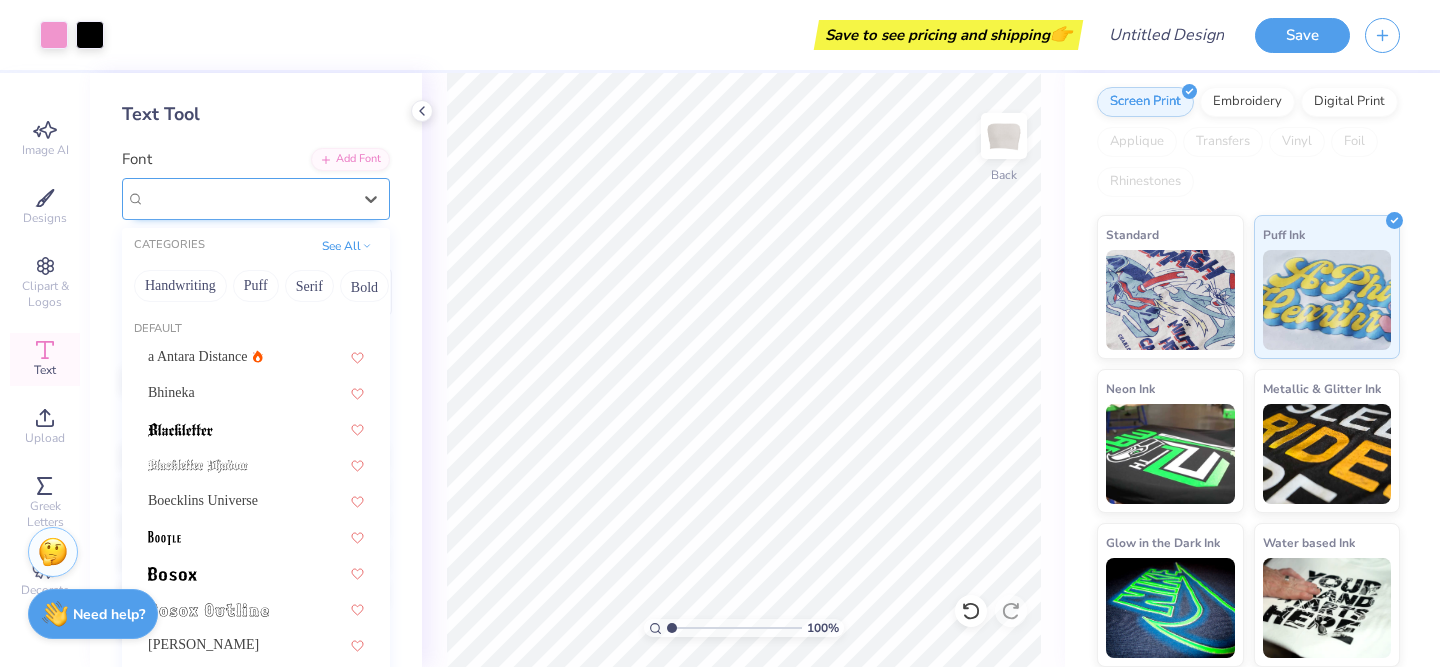 scroll, scrollTop: 94, scrollLeft: 0, axis: vertical 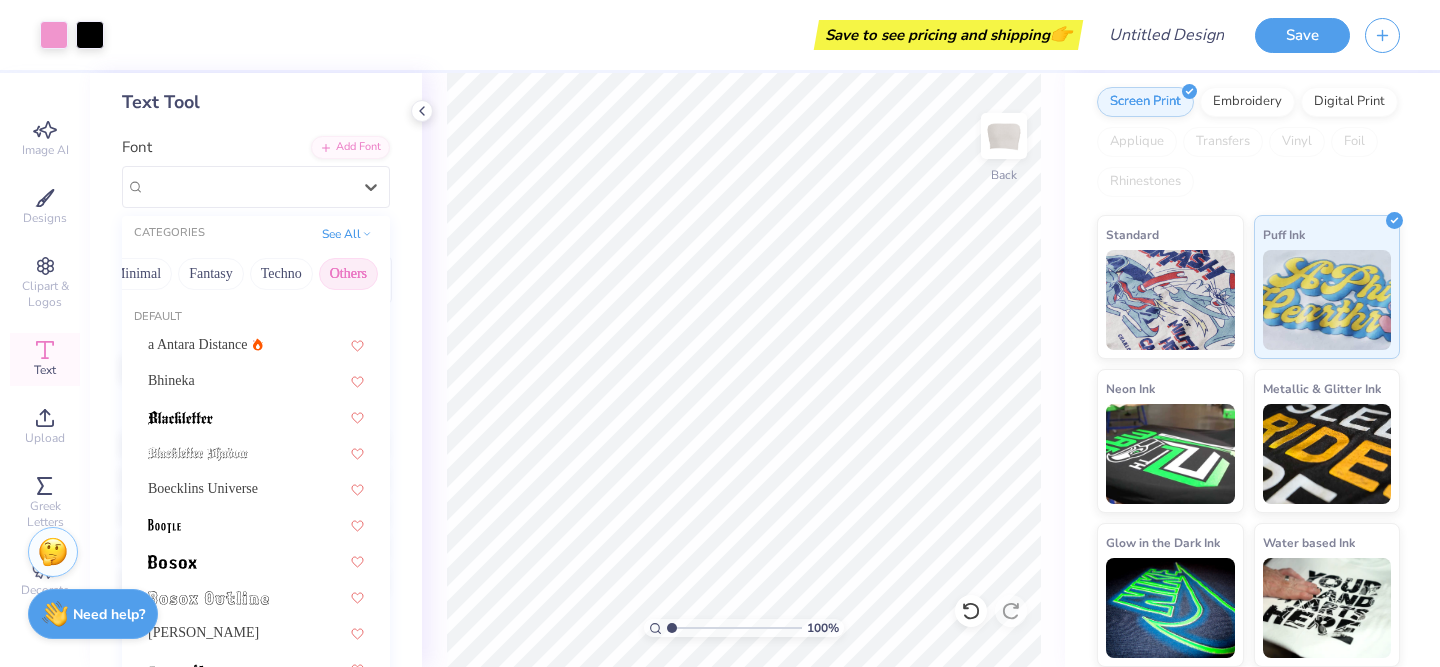 click on "Others" at bounding box center [348, 274] 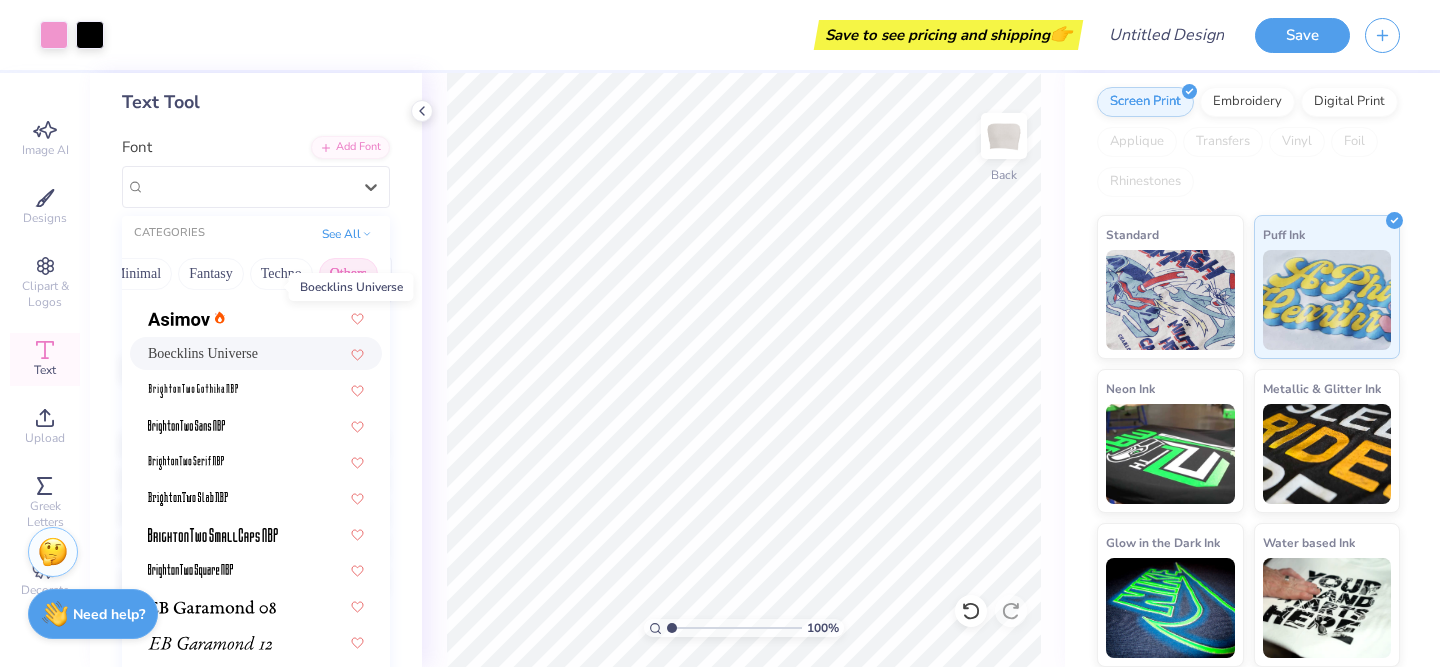 scroll, scrollTop: 130, scrollLeft: 0, axis: vertical 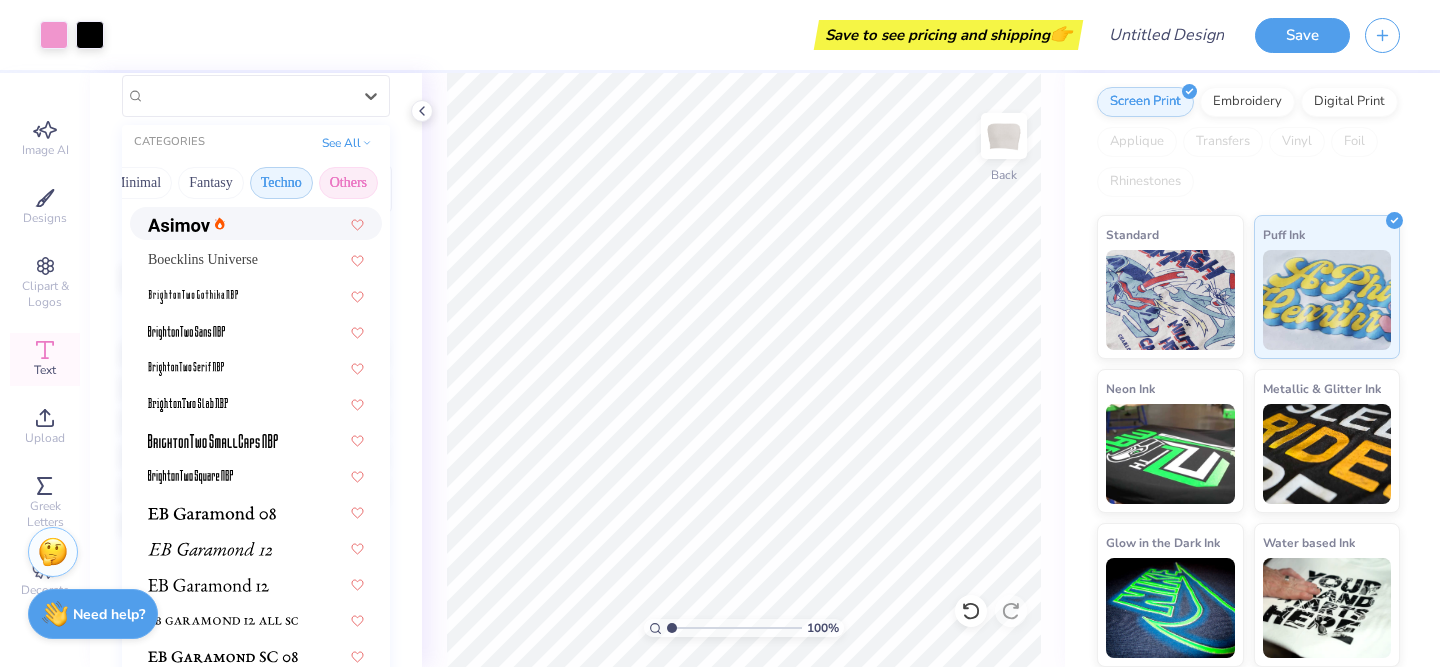 click on "Techno" at bounding box center (281, 183) 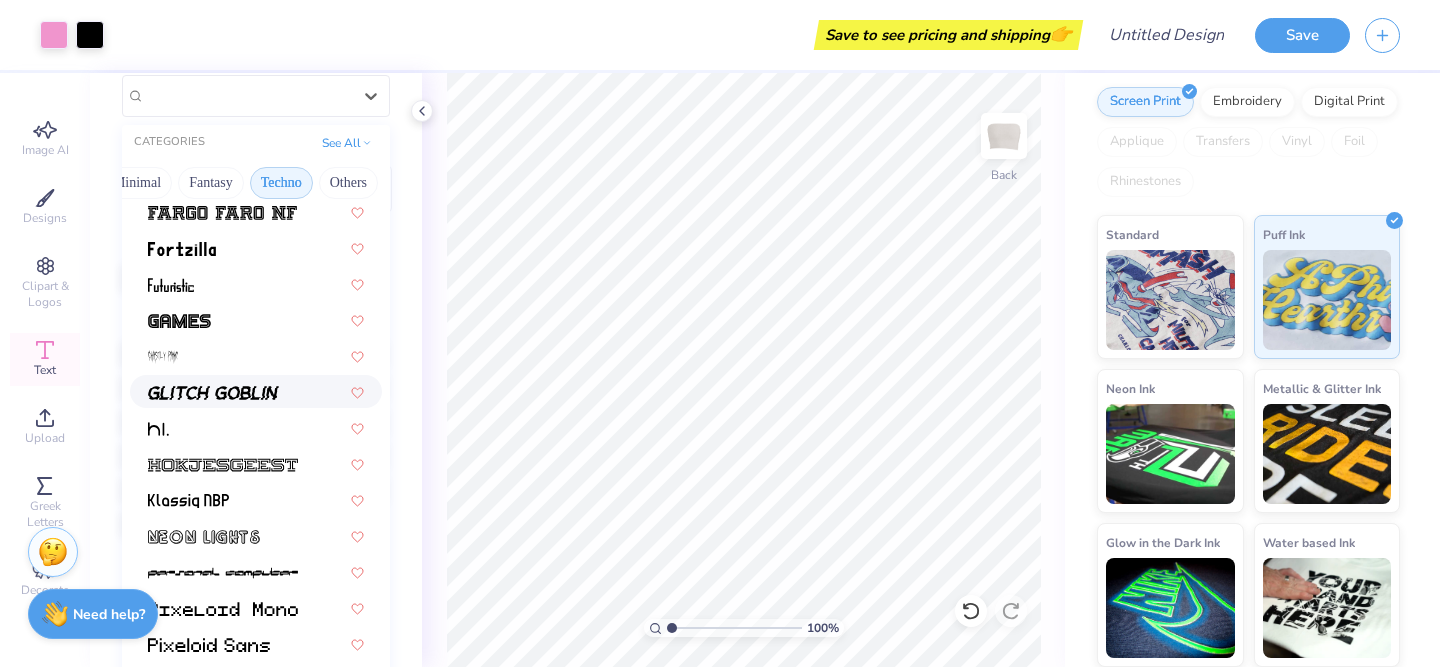 scroll, scrollTop: 346, scrollLeft: 0, axis: vertical 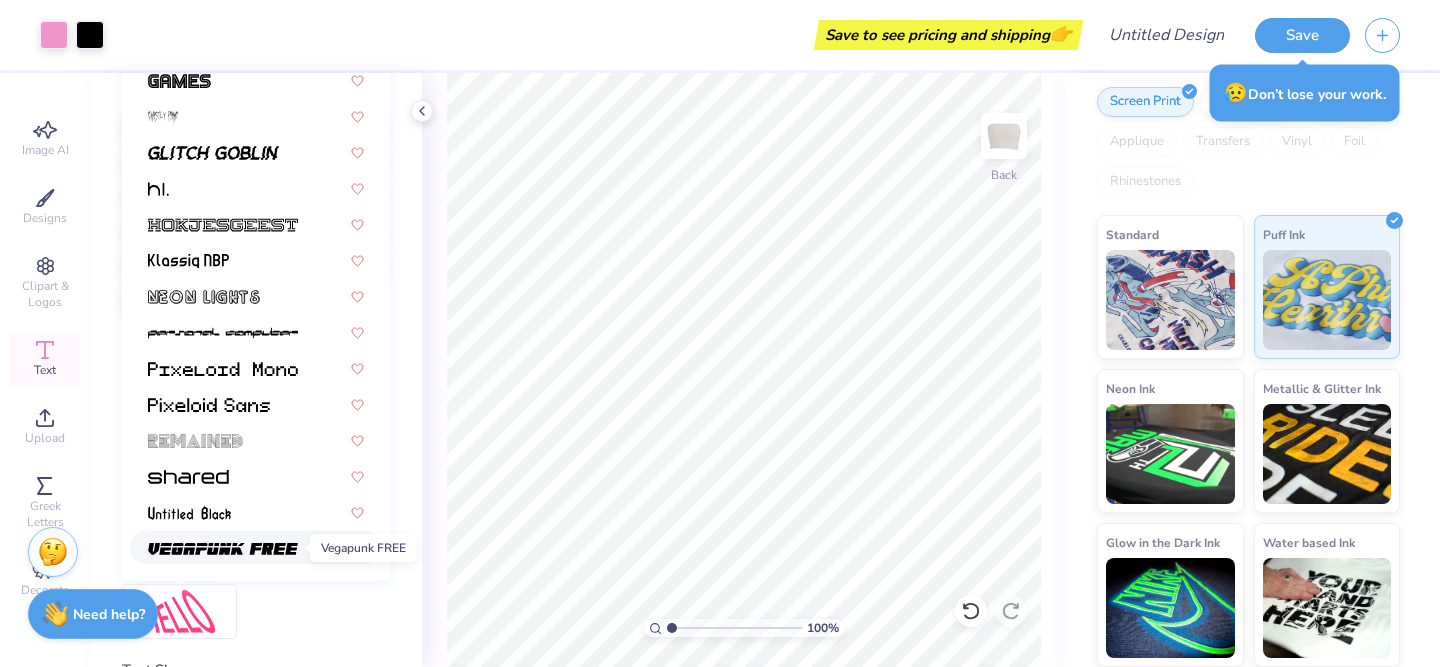 click at bounding box center [223, 549] 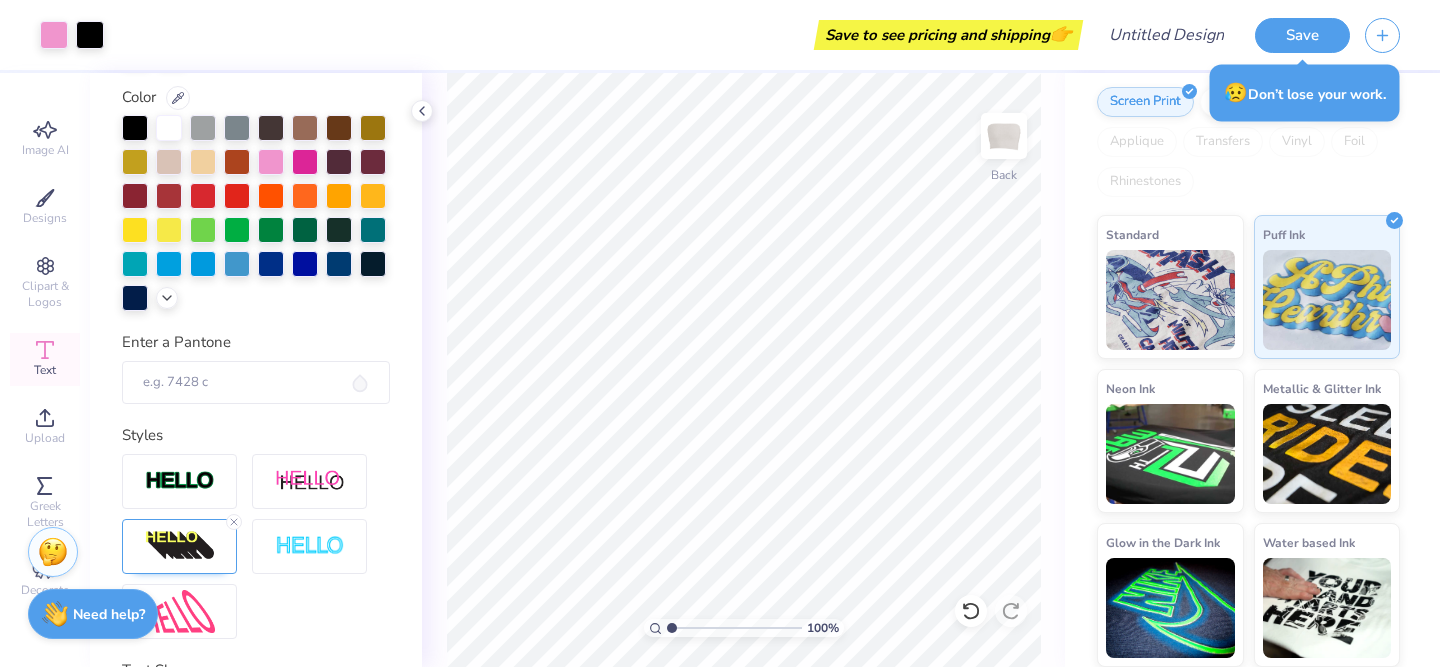 scroll, scrollTop: 0, scrollLeft: 0, axis: both 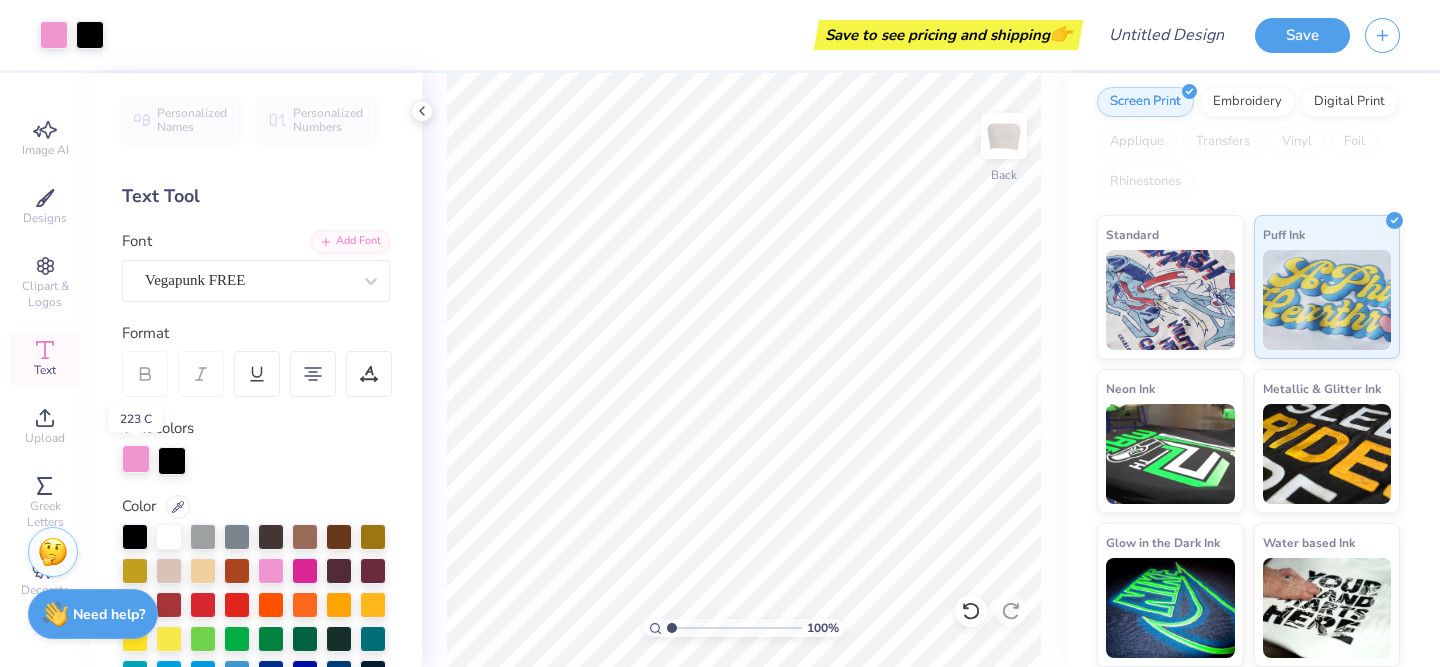 click at bounding box center [136, 459] 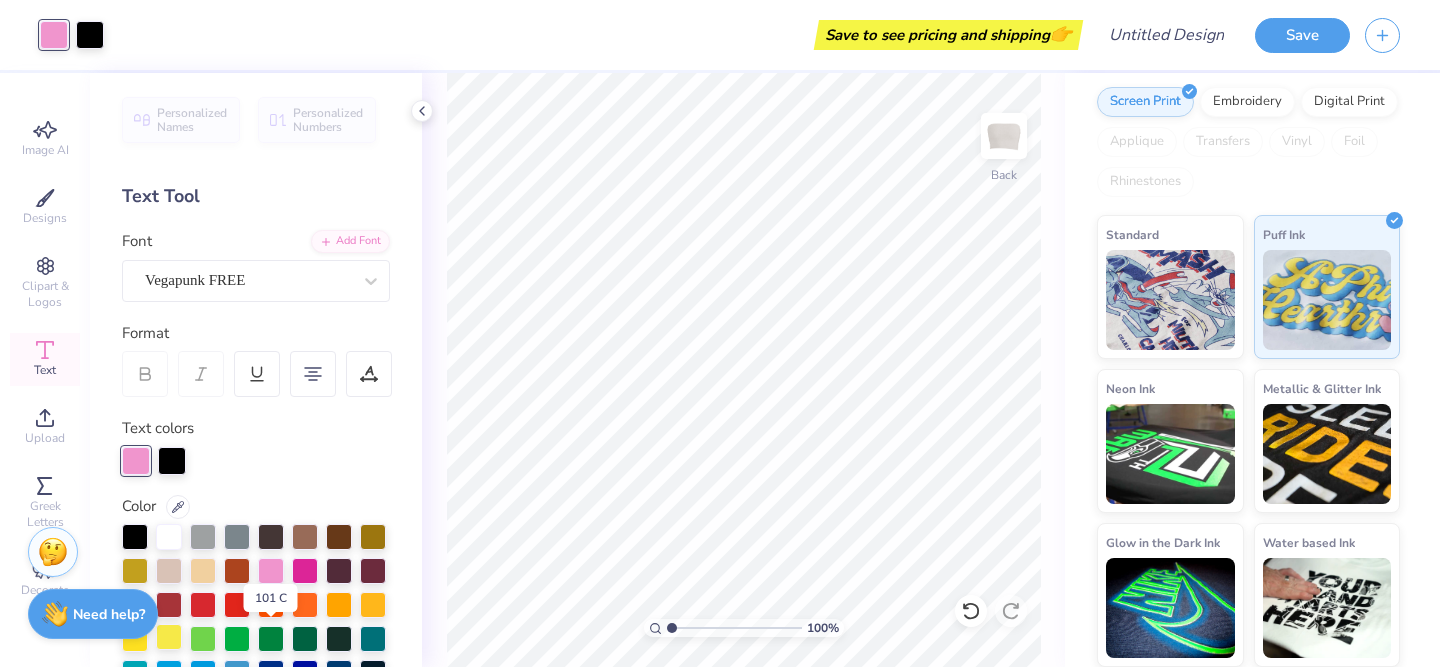 click at bounding box center (169, 637) 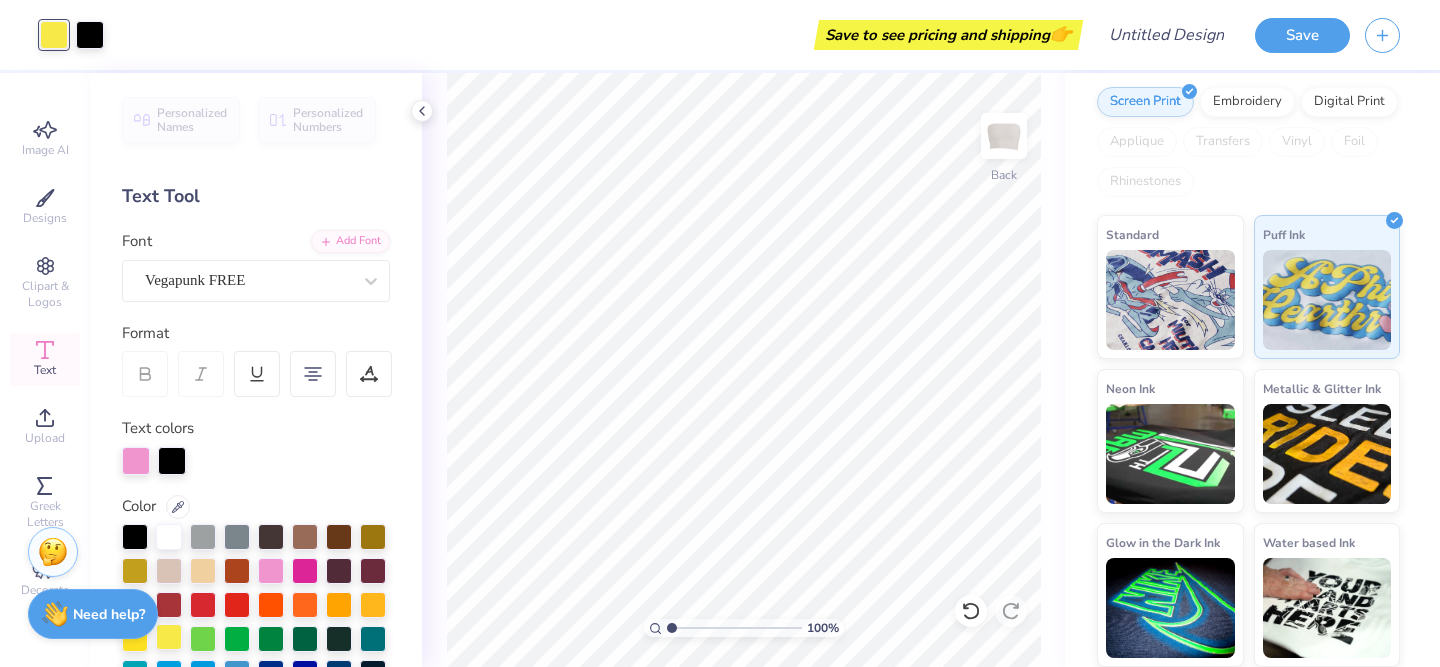 scroll, scrollTop: 28, scrollLeft: 0, axis: vertical 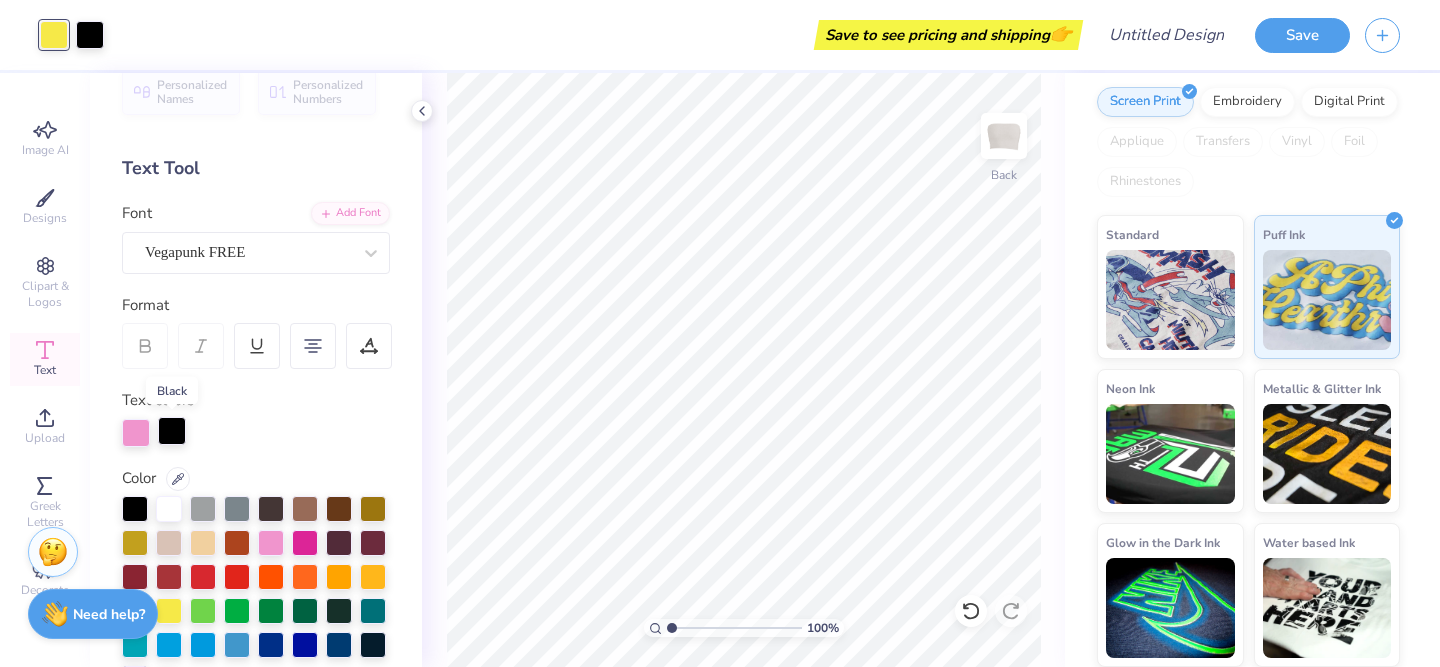 click at bounding box center (172, 431) 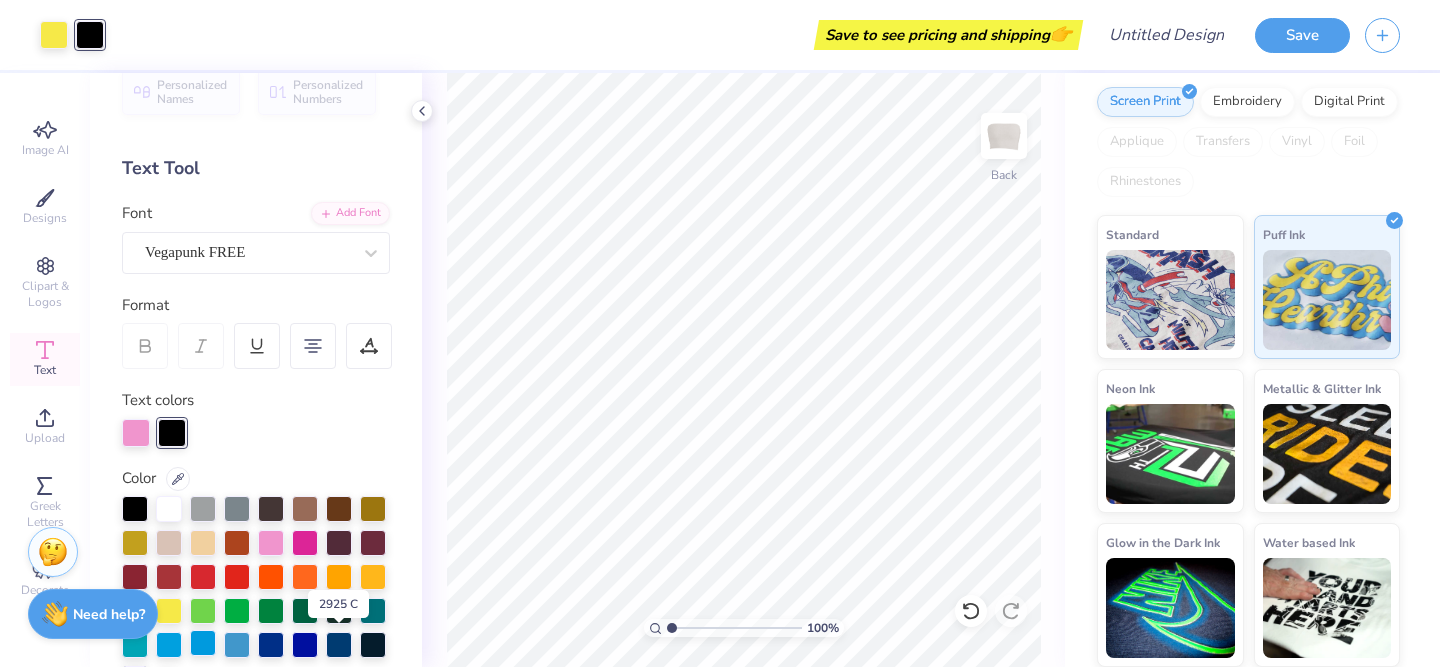 click at bounding box center (203, 643) 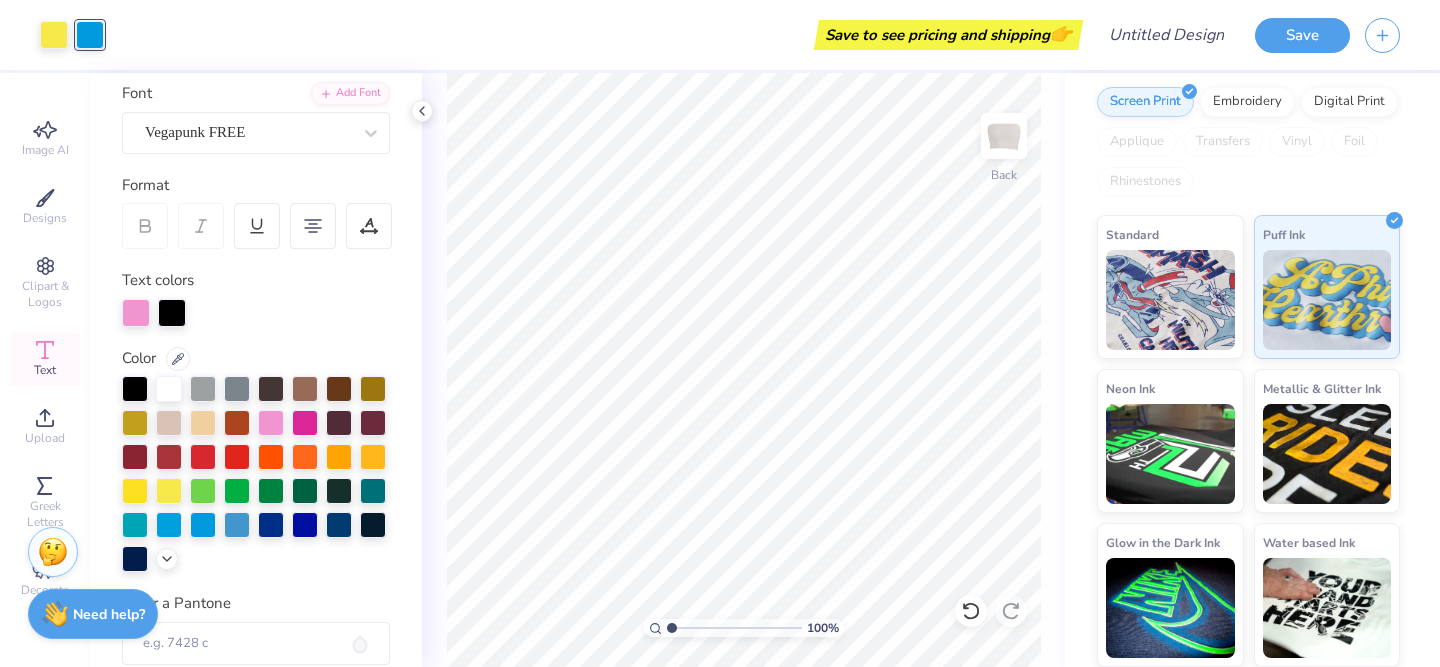 scroll, scrollTop: 151, scrollLeft: 0, axis: vertical 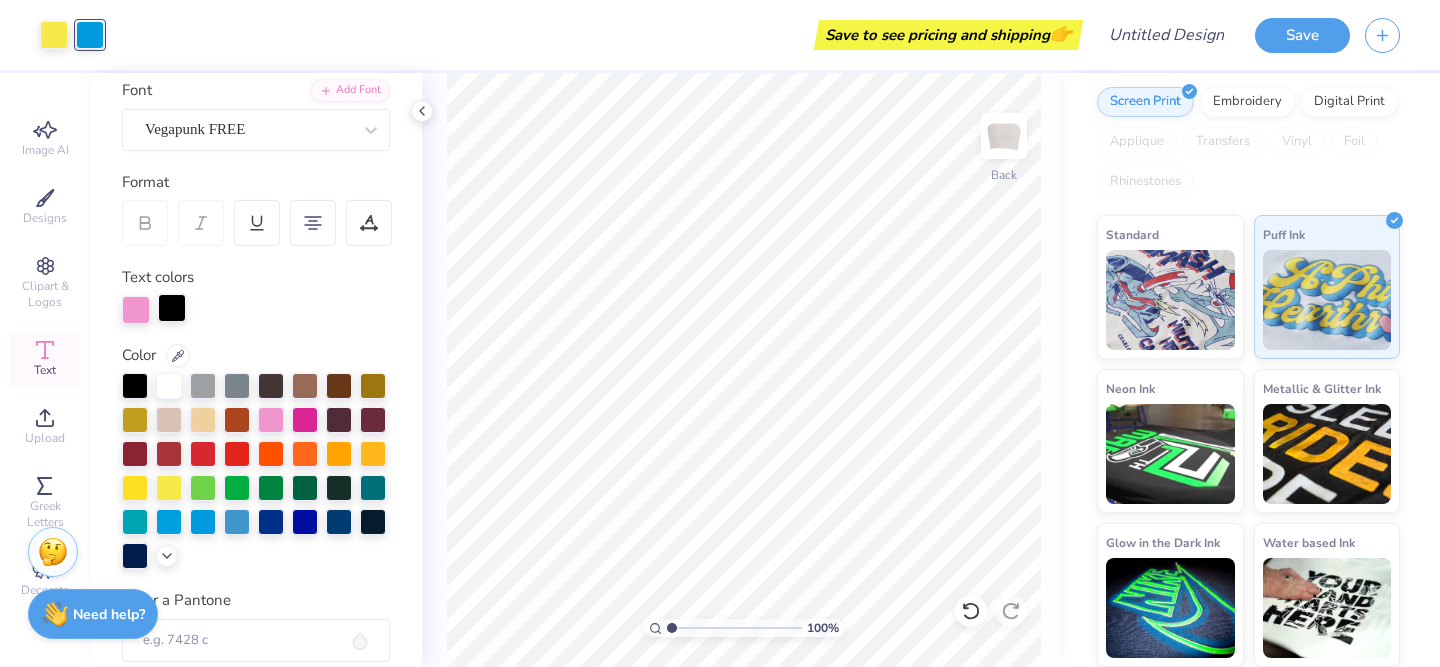 click at bounding box center [172, 308] 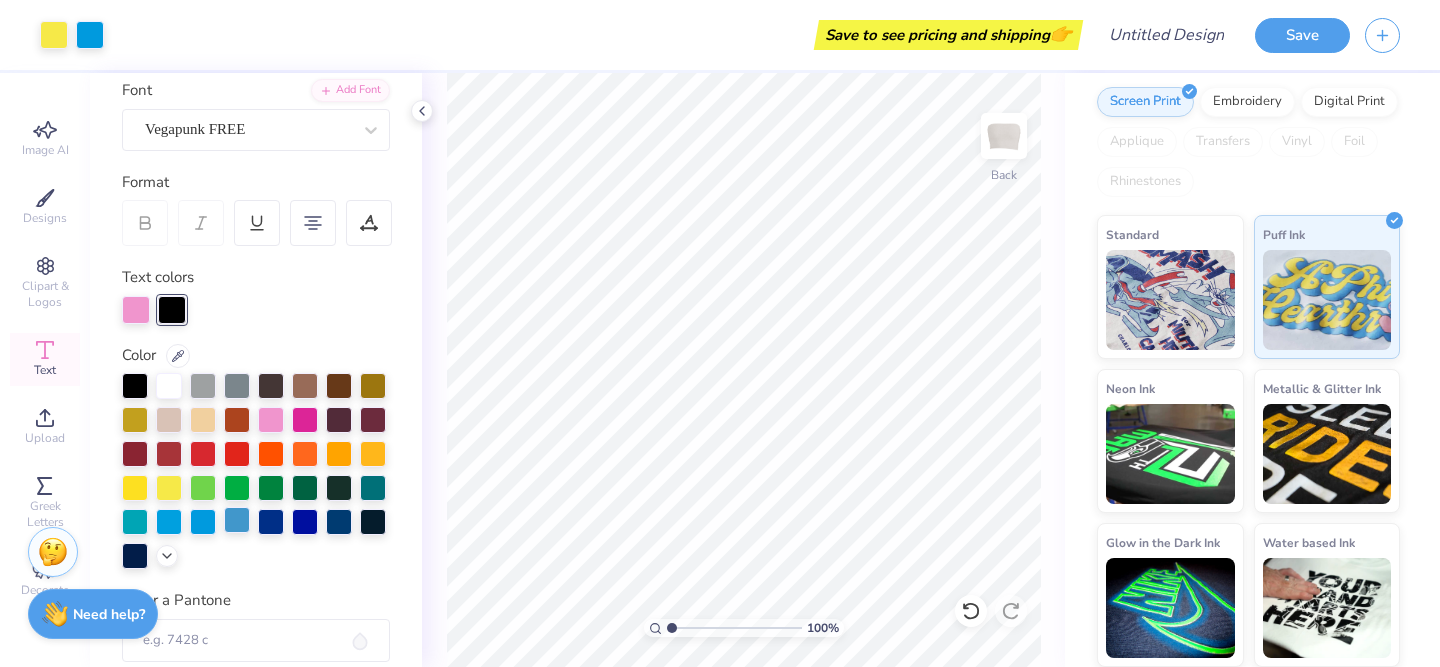 click at bounding box center (237, 520) 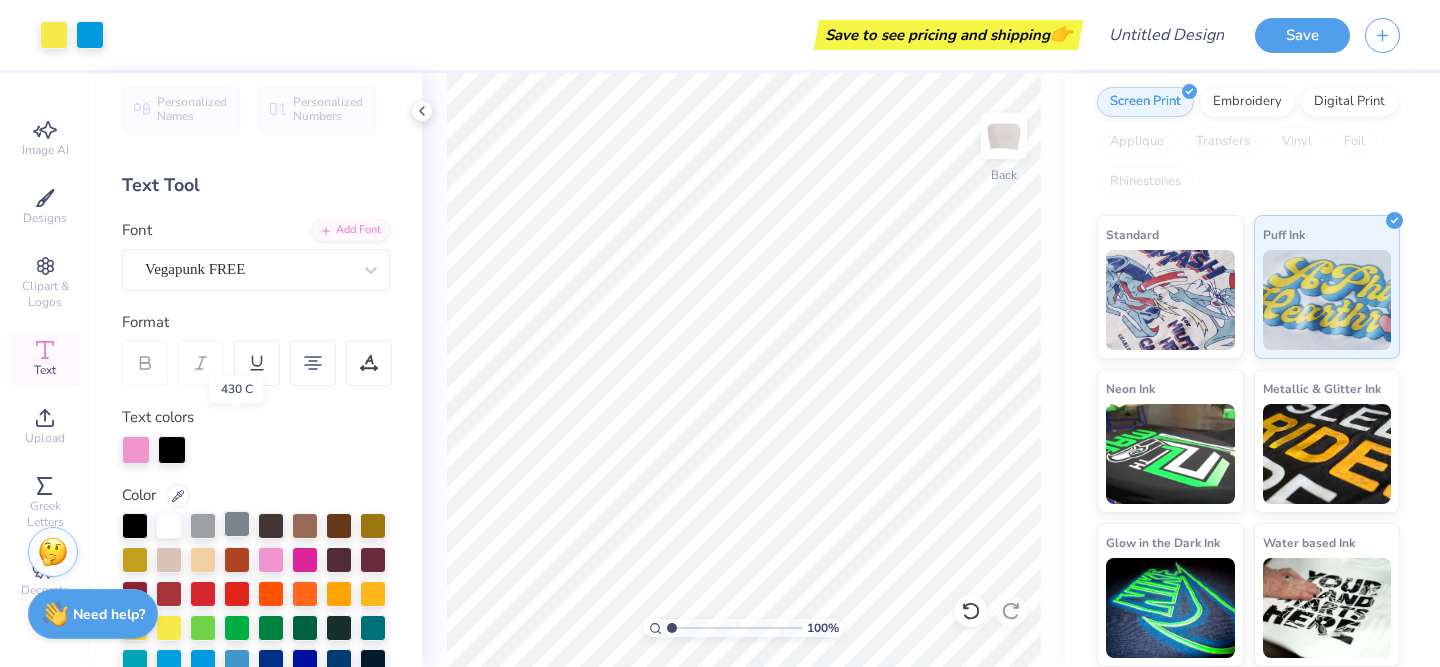 scroll, scrollTop: 0, scrollLeft: 0, axis: both 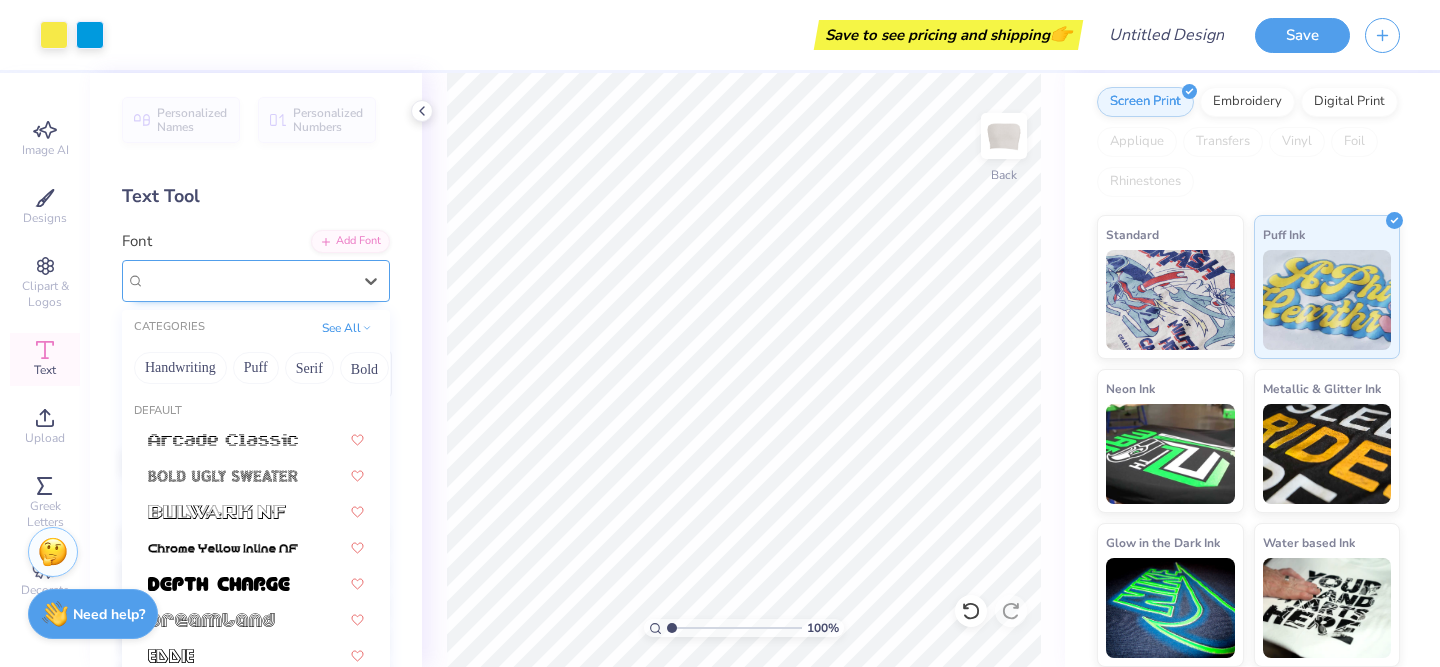click on "Vegapunk FREE" at bounding box center [248, 280] 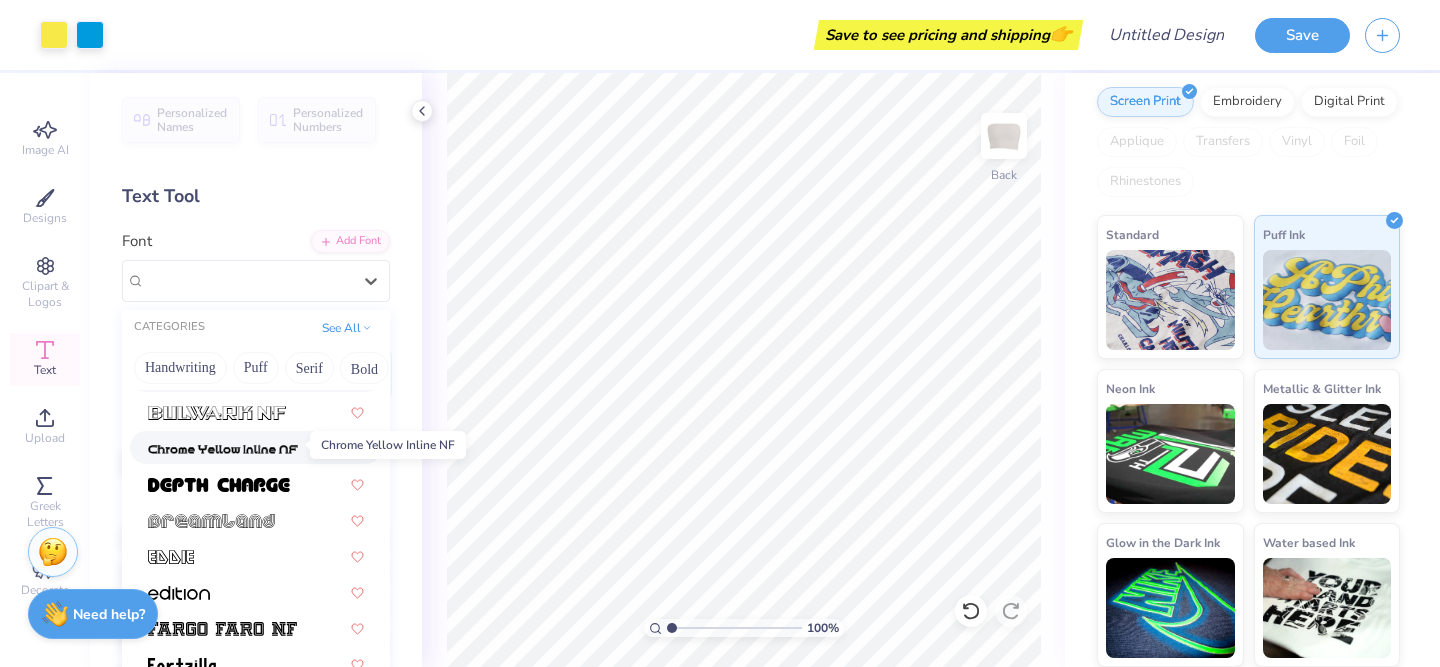 scroll, scrollTop: 102, scrollLeft: 0, axis: vertical 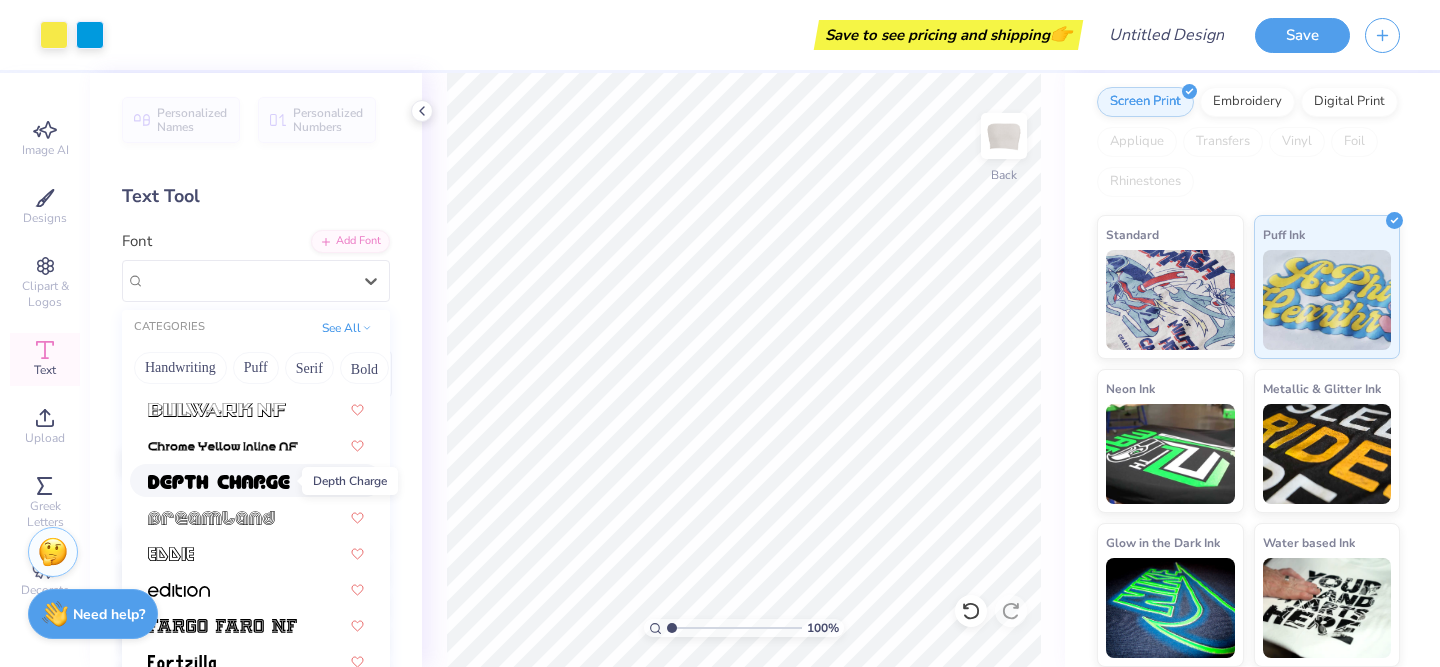 click at bounding box center (219, 482) 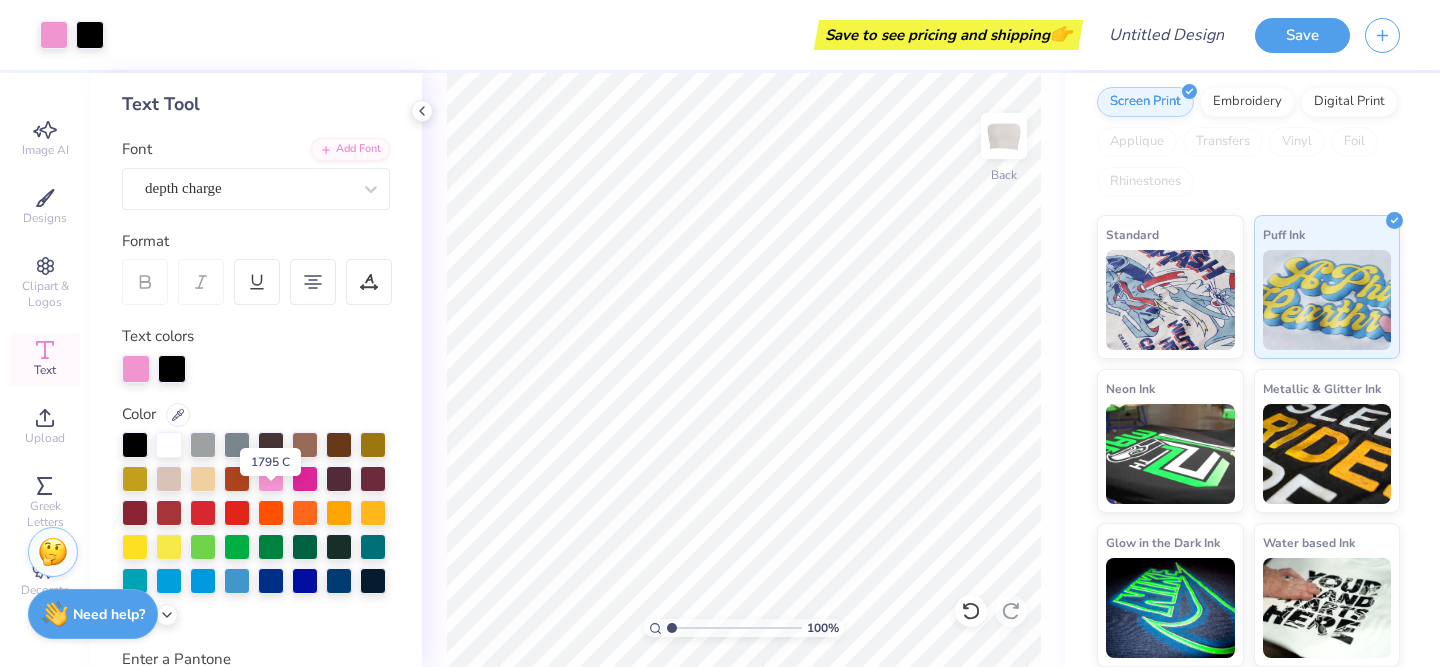 scroll, scrollTop: 84, scrollLeft: 0, axis: vertical 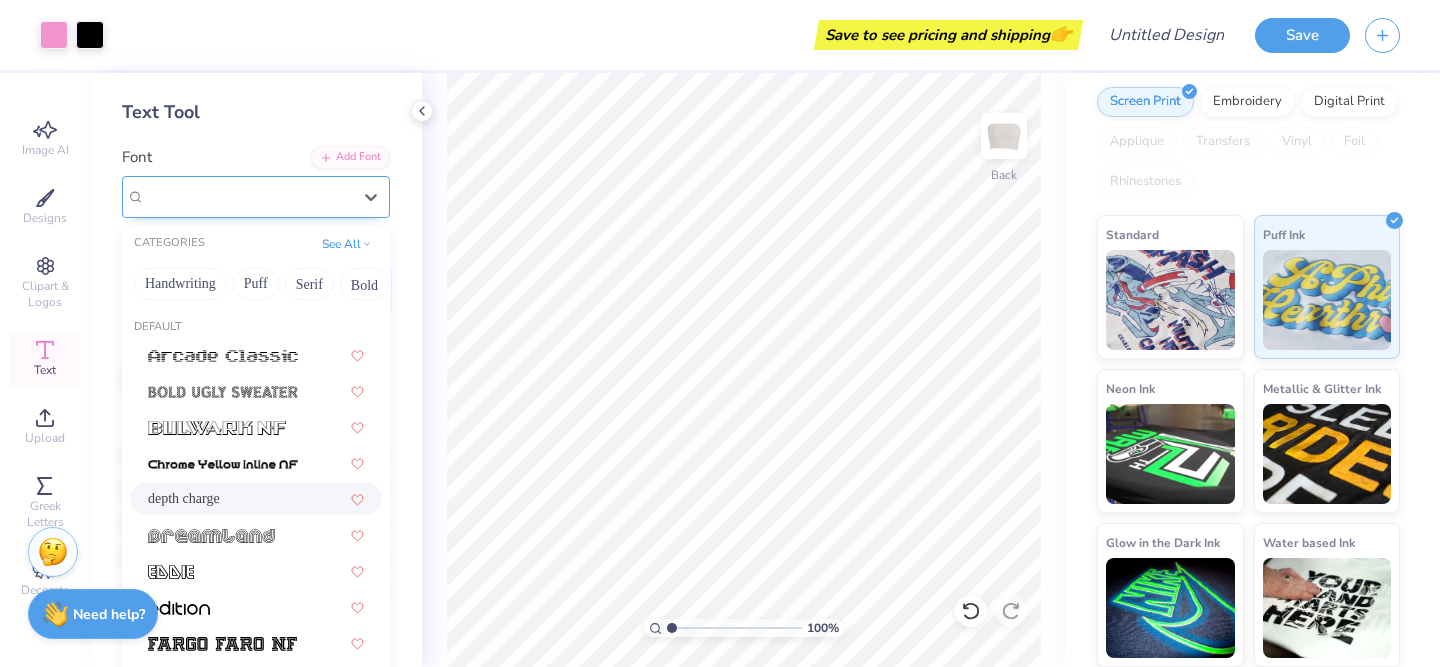 click on "depth charge" at bounding box center [248, 196] 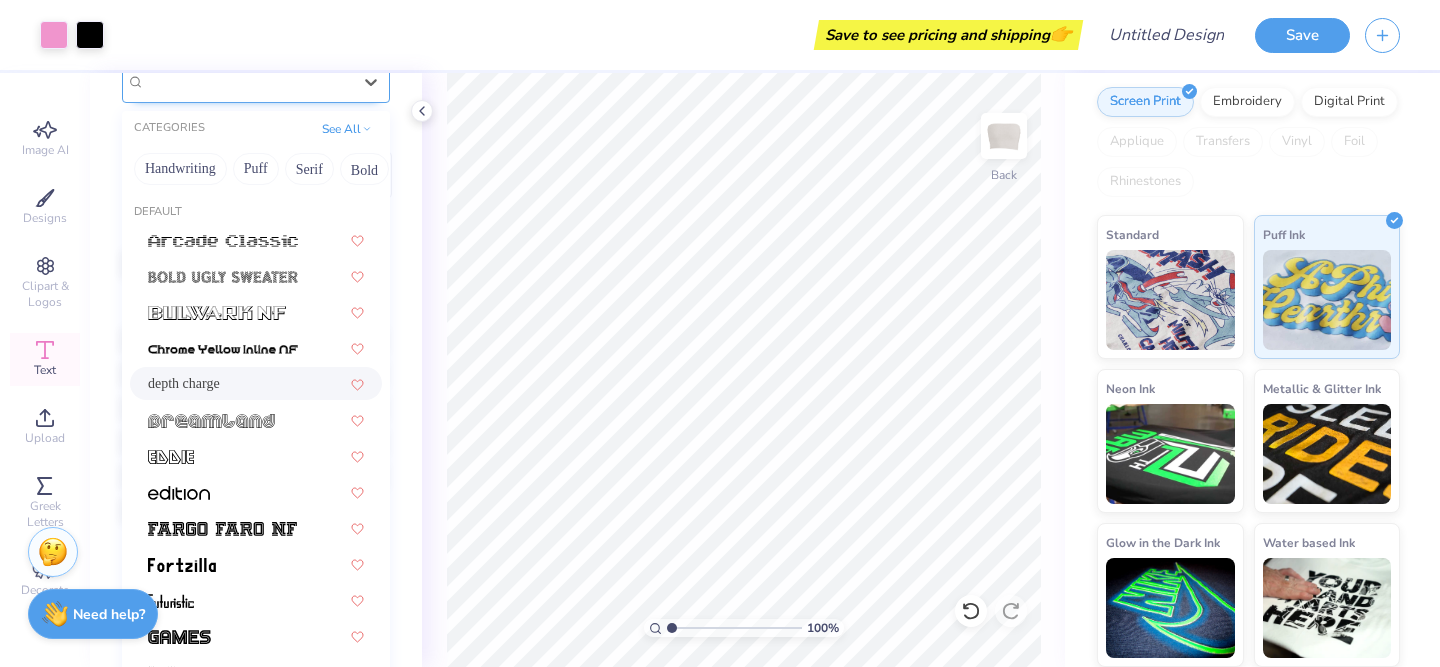 scroll, scrollTop: 204, scrollLeft: 0, axis: vertical 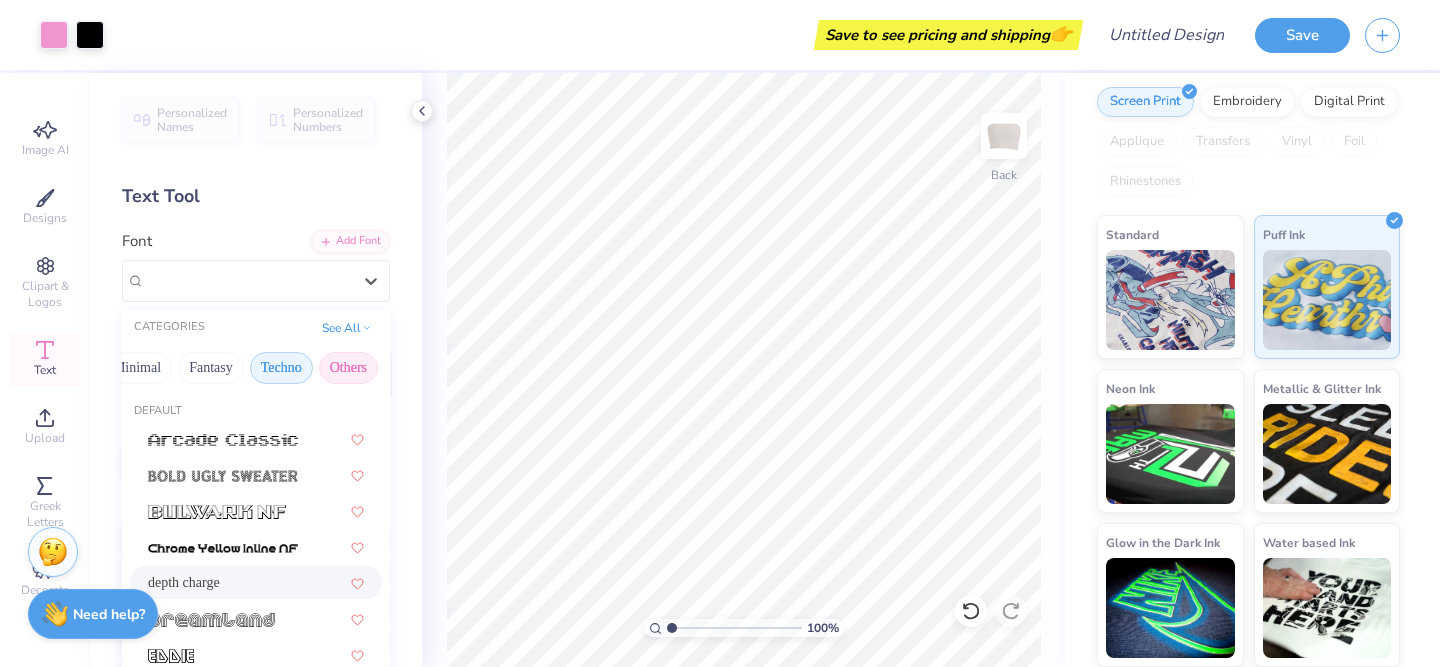click on "Others" at bounding box center [348, 368] 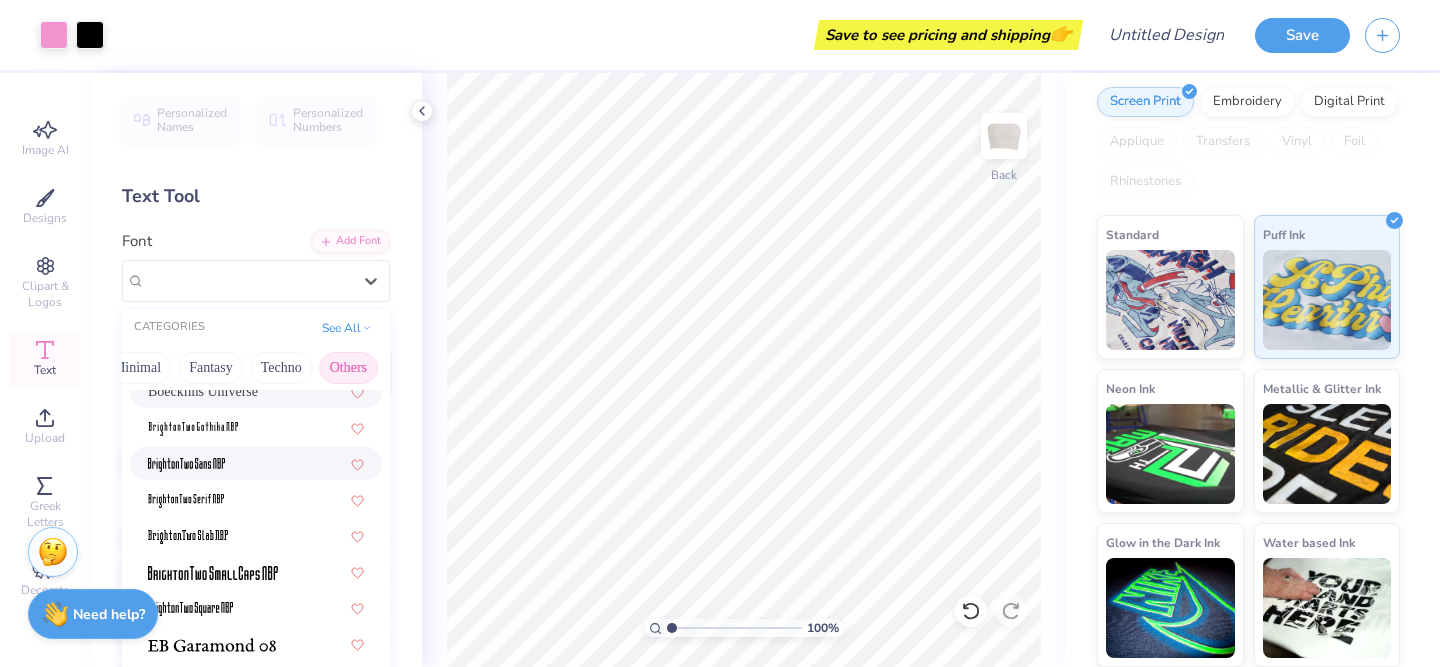 scroll, scrollTop: 130, scrollLeft: 0, axis: vertical 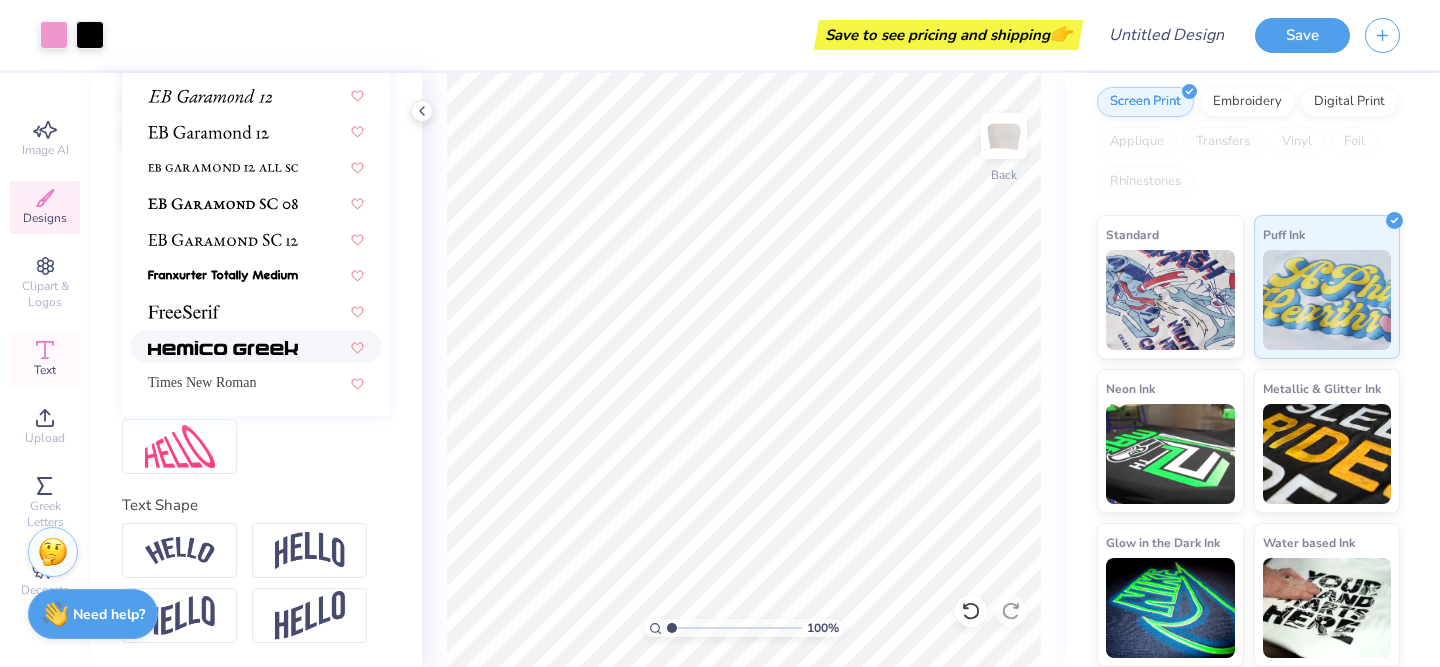 click on "Designs" at bounding box center [45, 218] 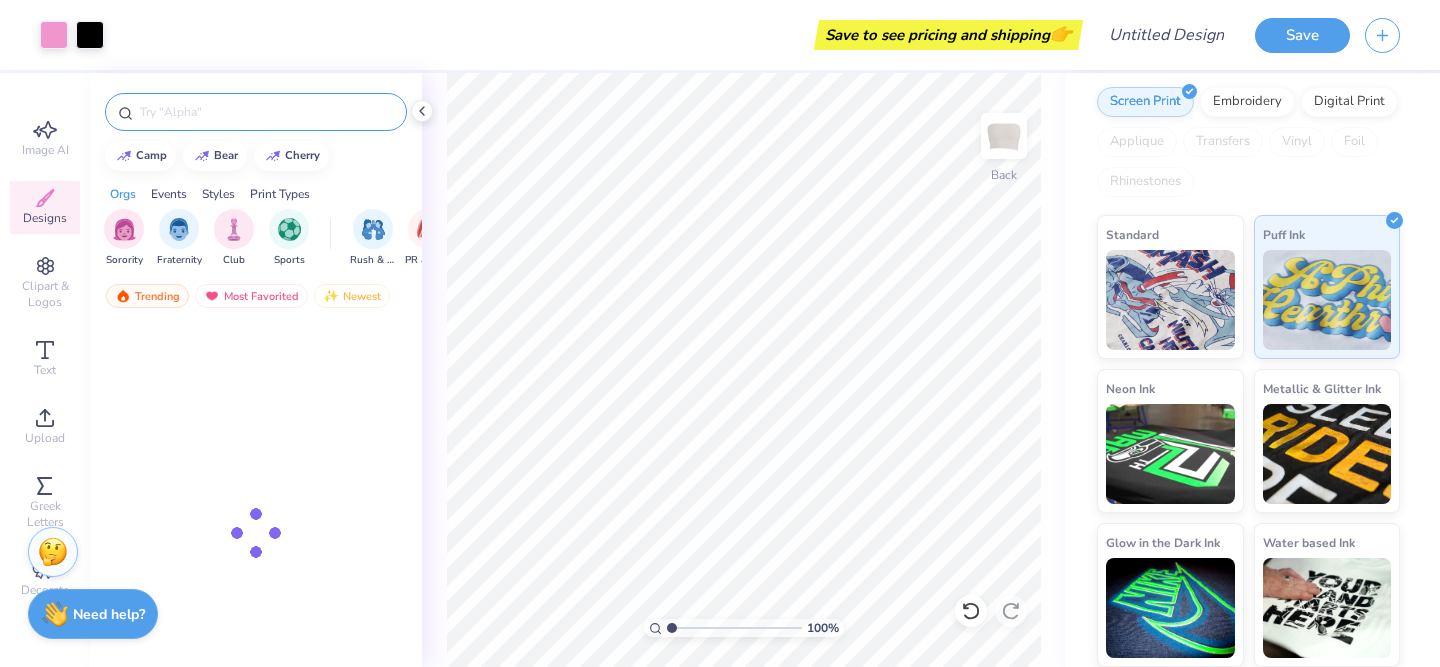 click at bounding box center [266, 112] 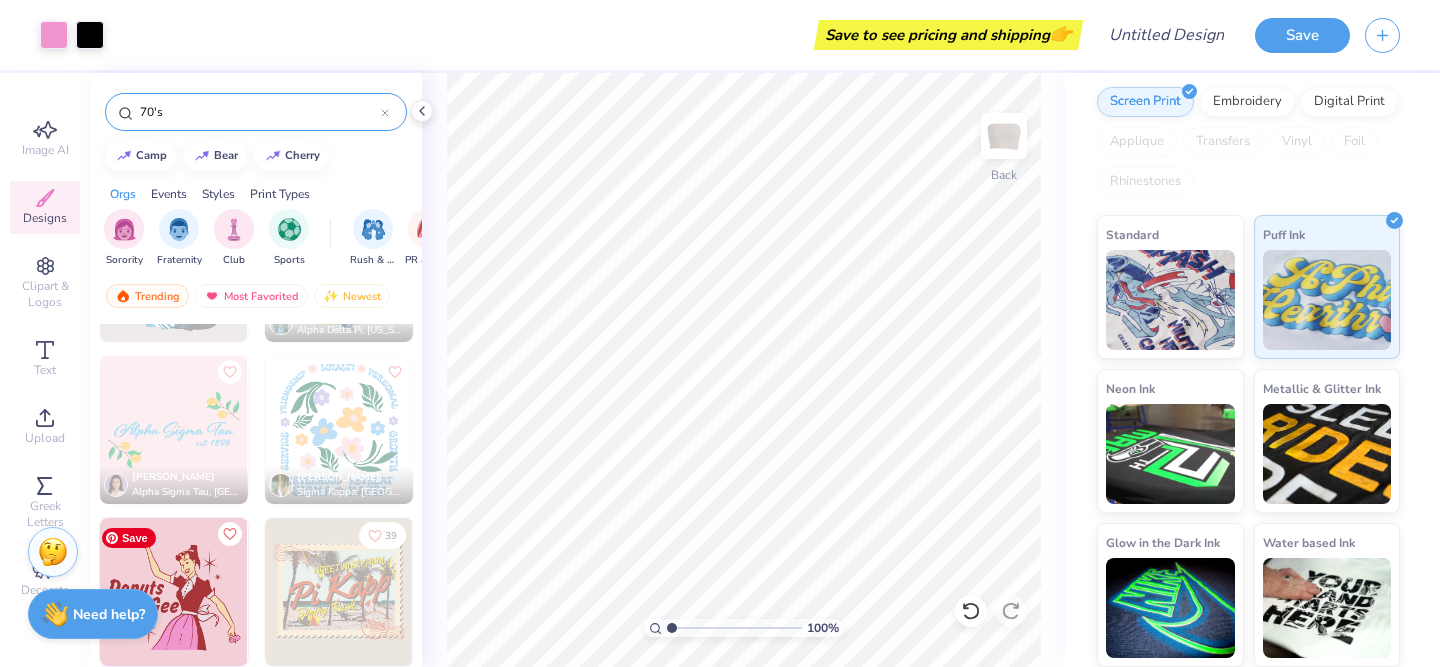 scroll, scrollTop: 758, scrollLeft: 0, axis: vertical 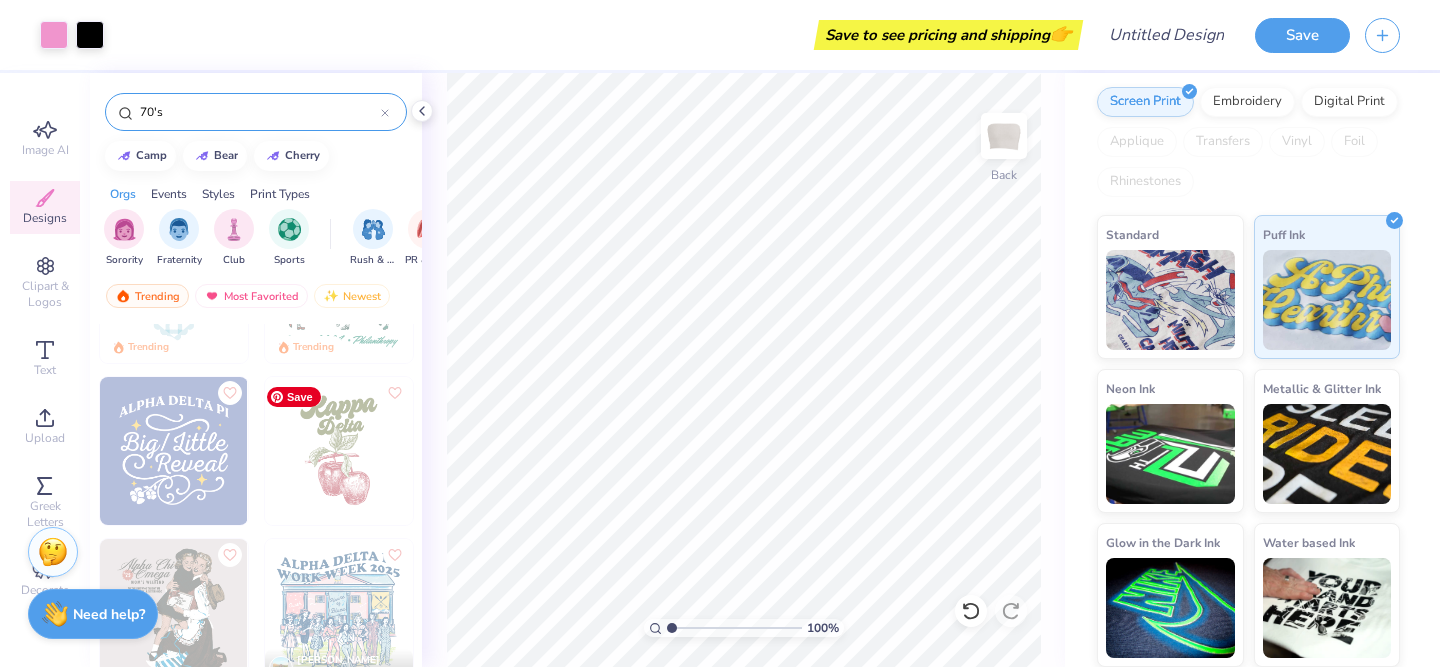 type on "70's" 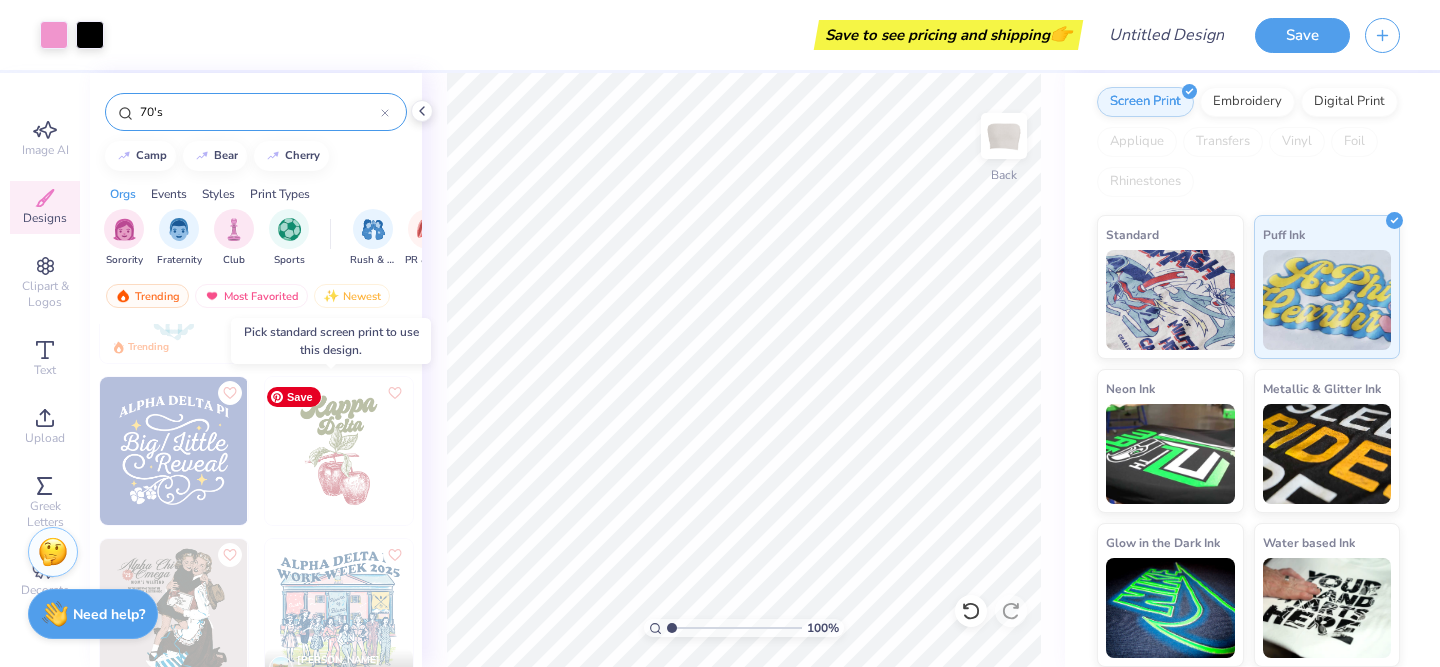 click at bounding box center [339, 451] 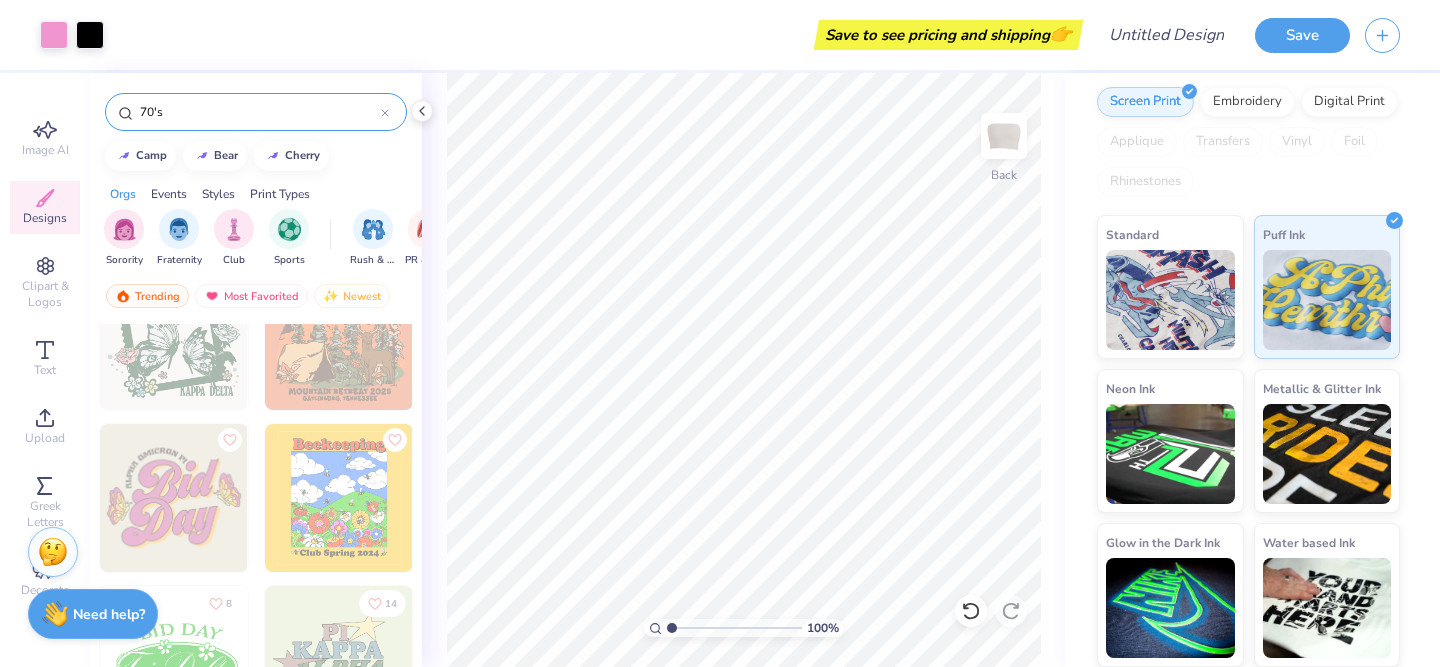 scroll, scrollTop: 3256, scrollLeft: 0, axis: vertical 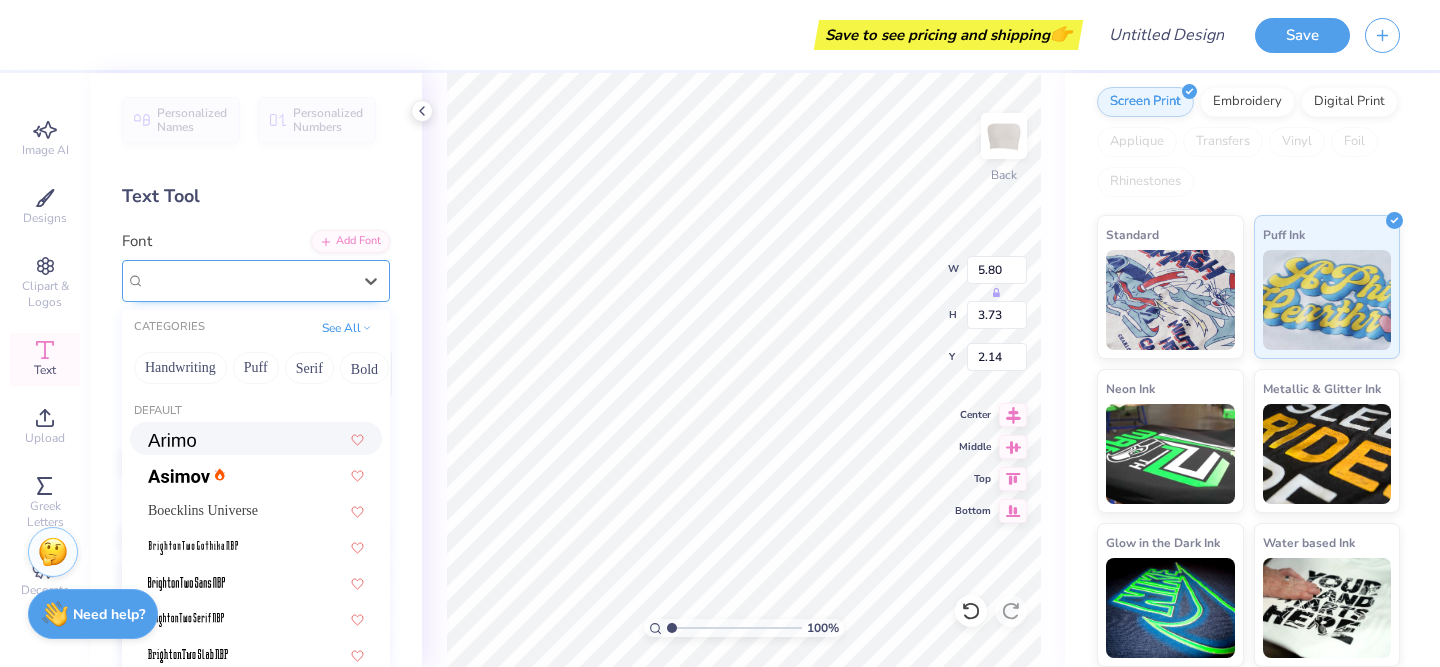 click on "depth charge" at bounding box center (248, 280) 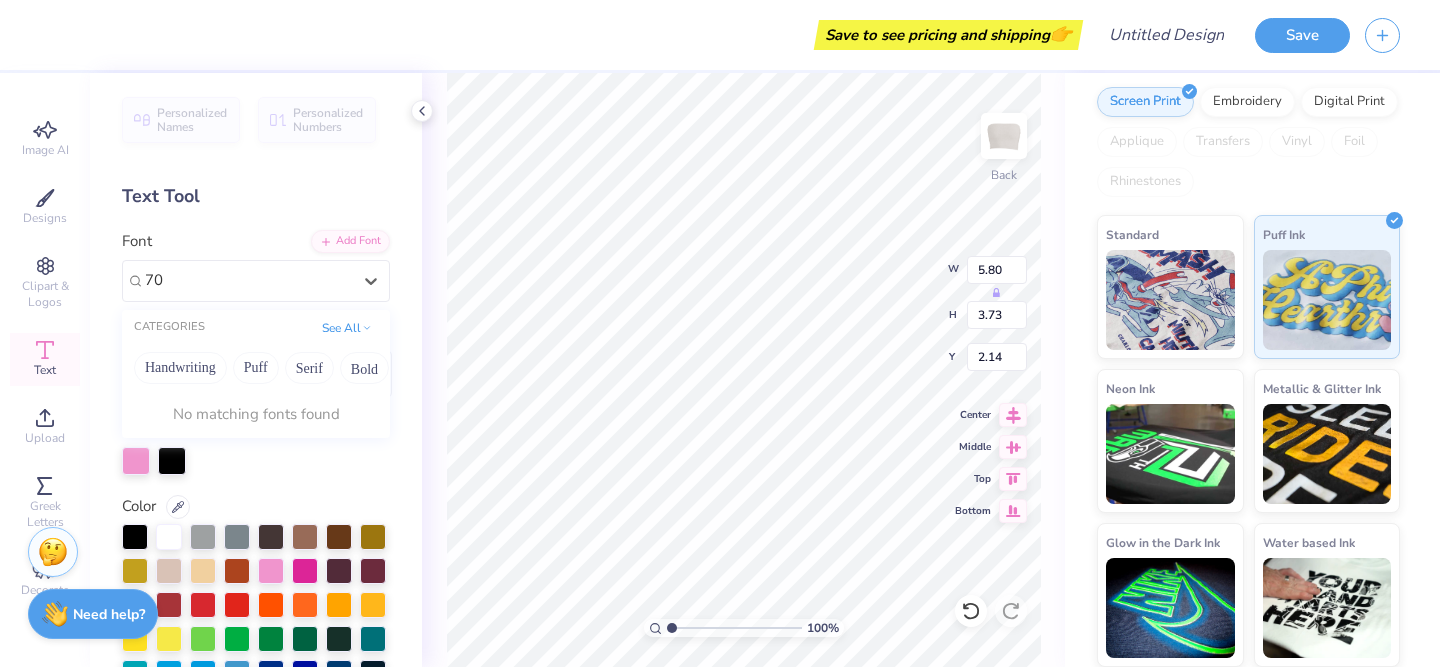 type on "7" 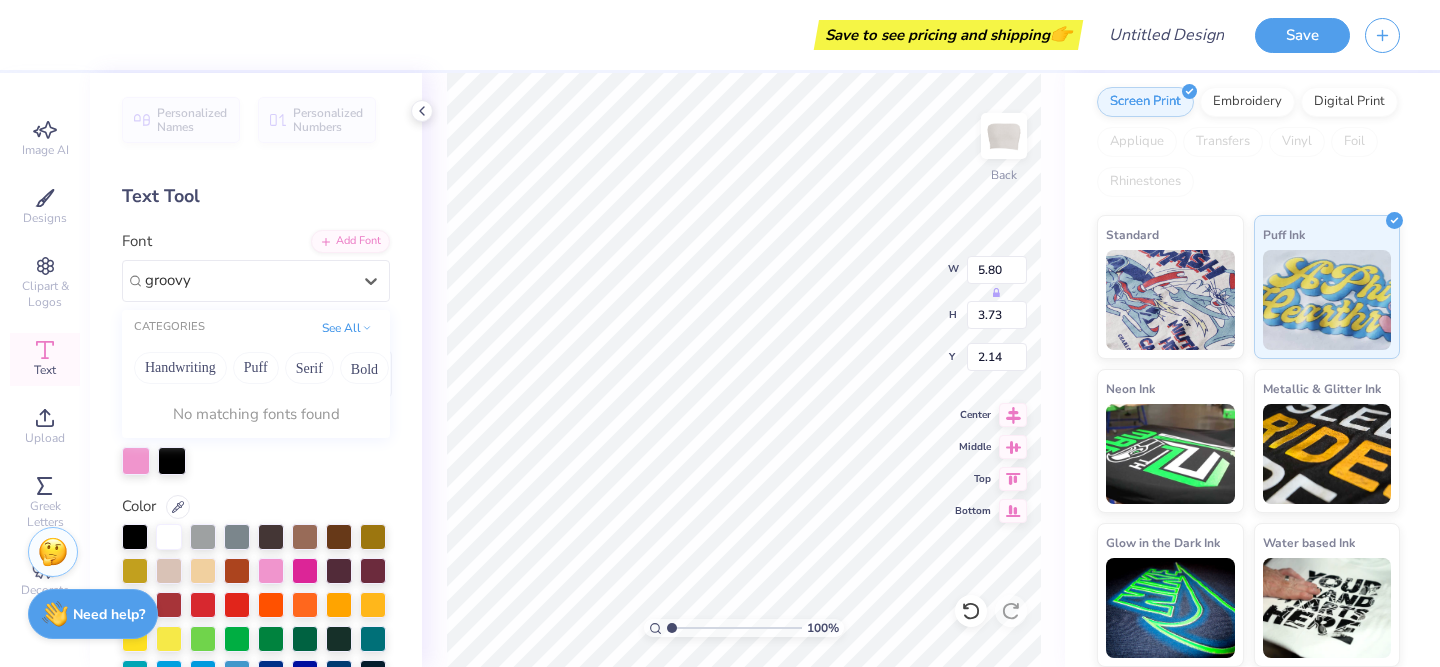 type on "groovy" 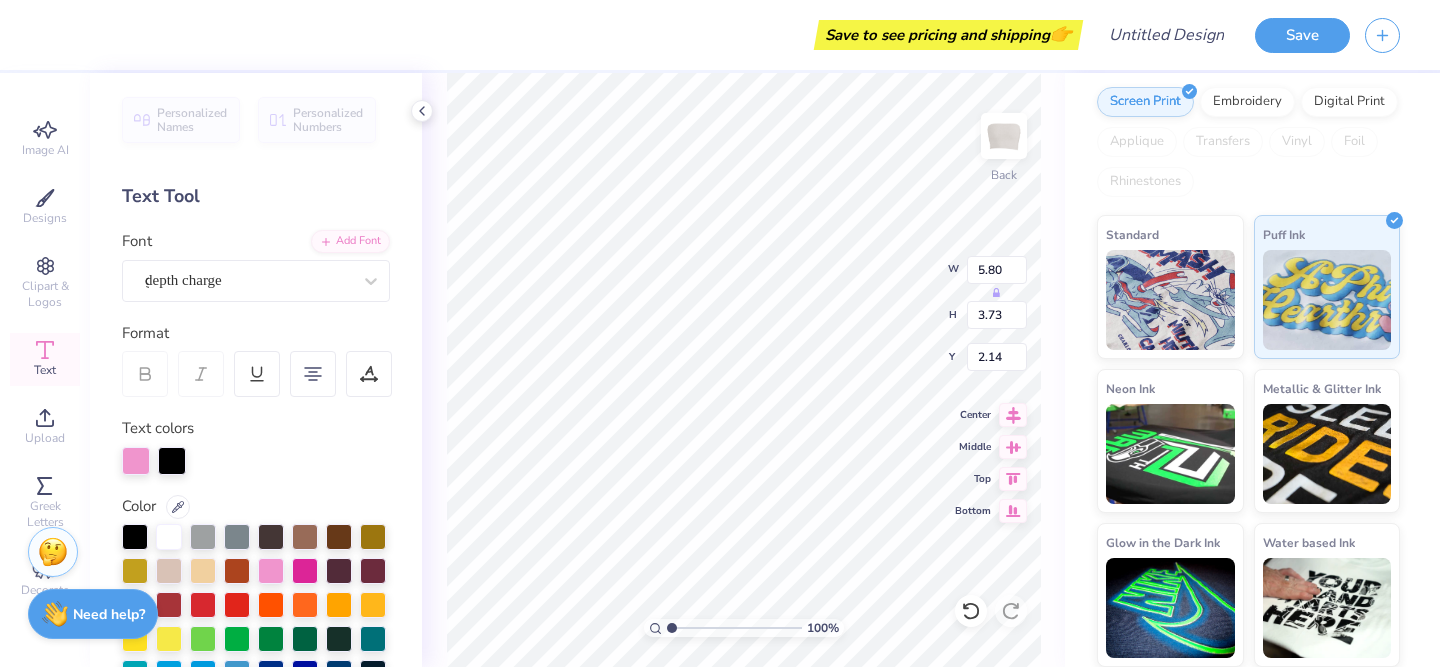 type 